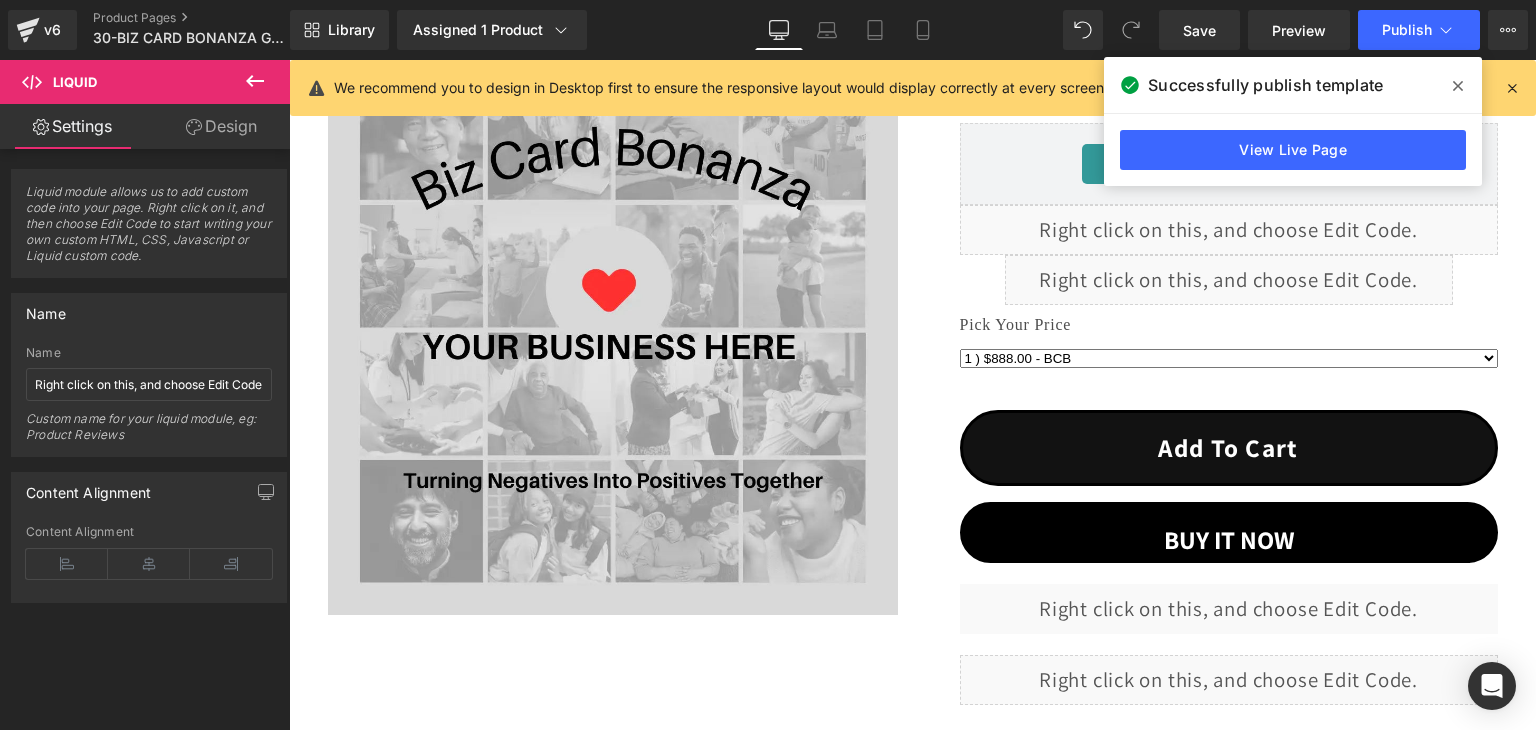 scroll, scrollTop: 0, scrollLeft: 0, axis: both 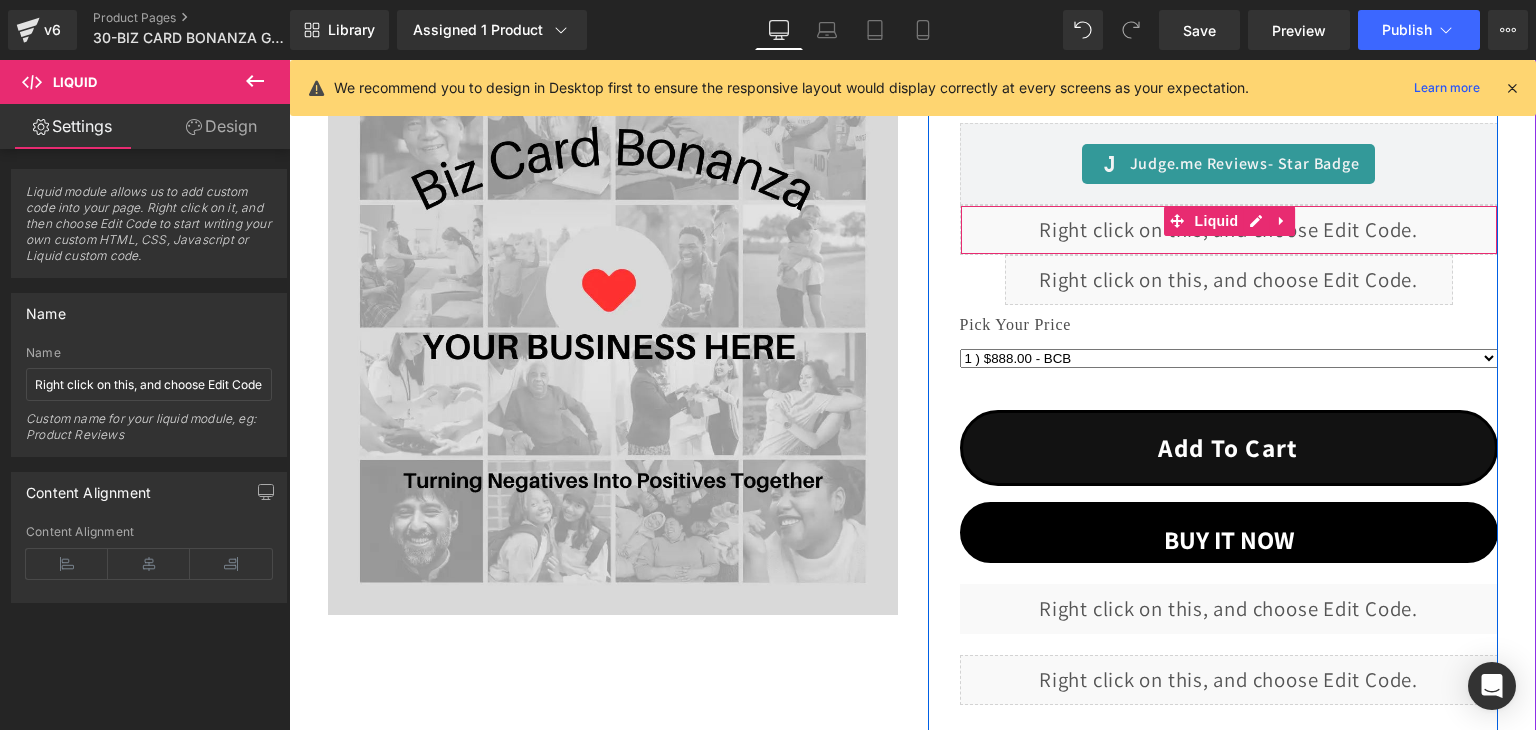 click on "Liquid" at bounding box center (1229, 230) 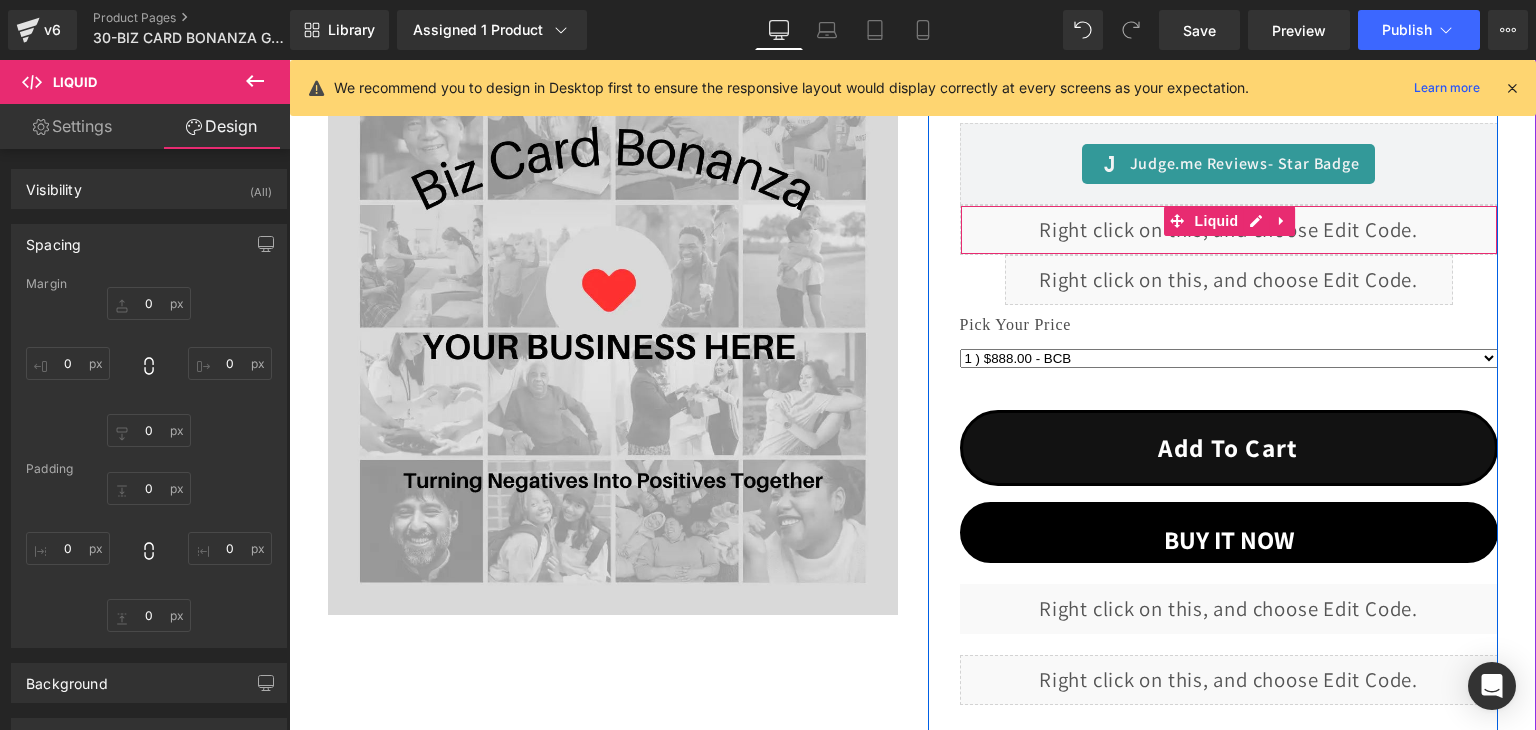 click on "Liquid" at bounding box center (1229, 230) 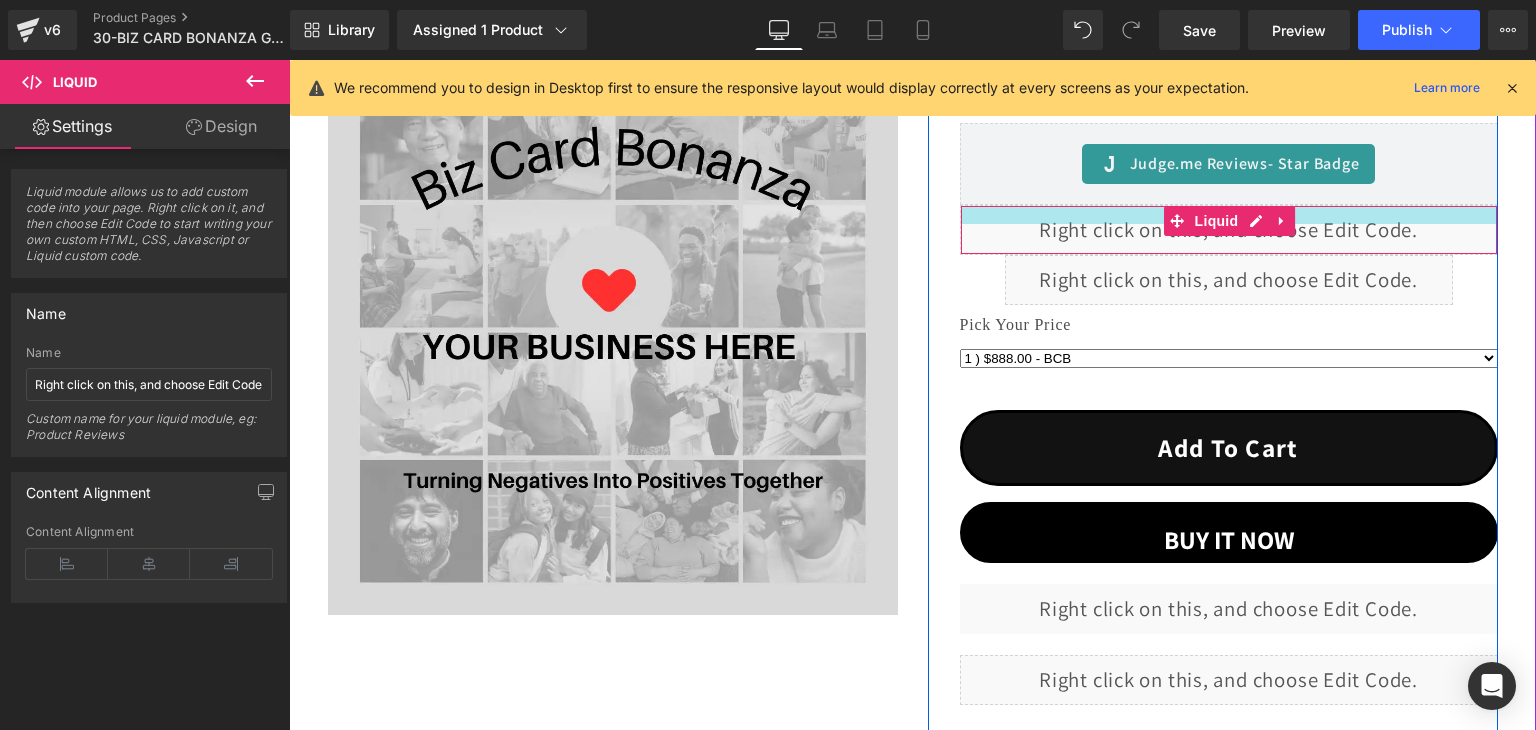 drag, startPoint x: 1060, startPoint y: 207, endPoint x: 1060, endPoint y: 225, distance: 18 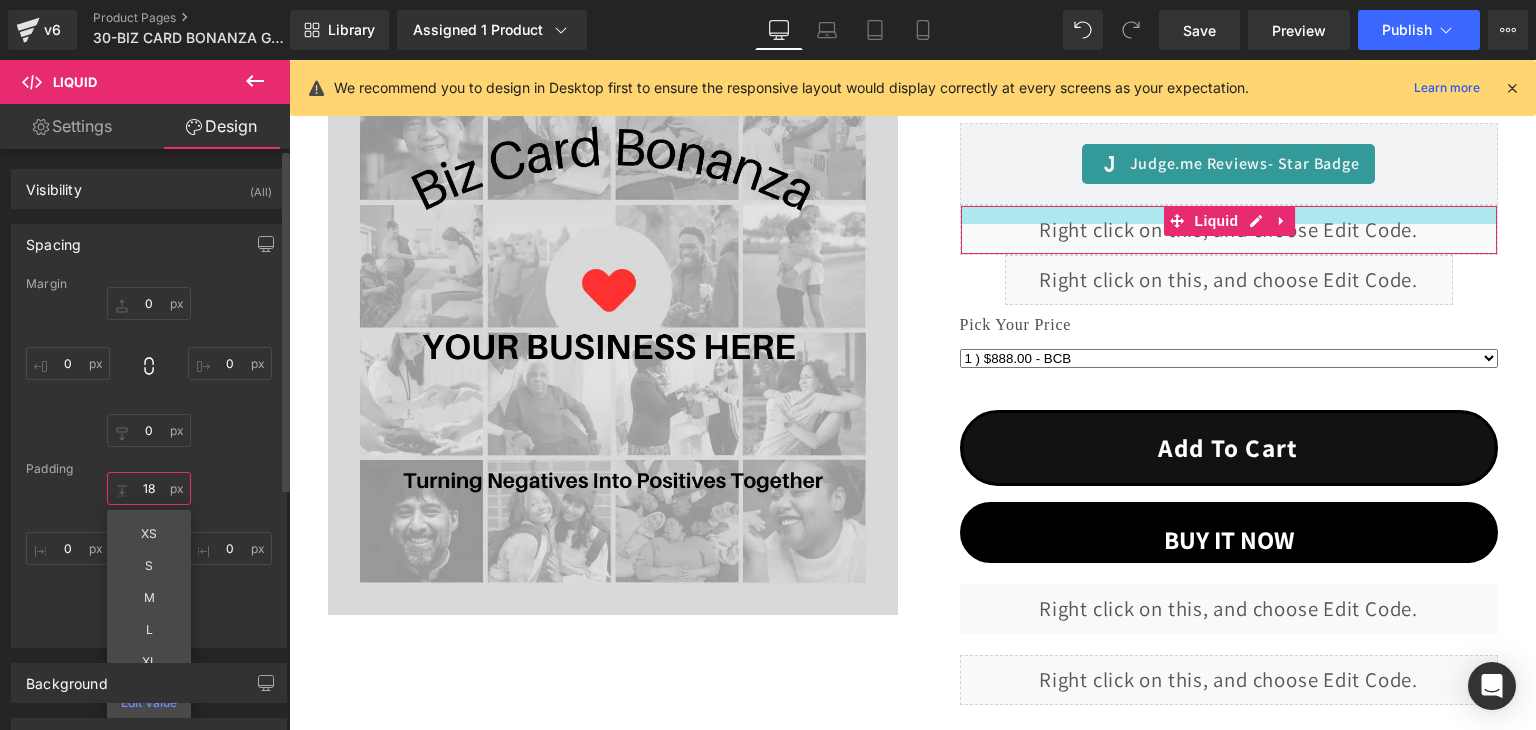 click on "18" at bounding box center [149, 488] 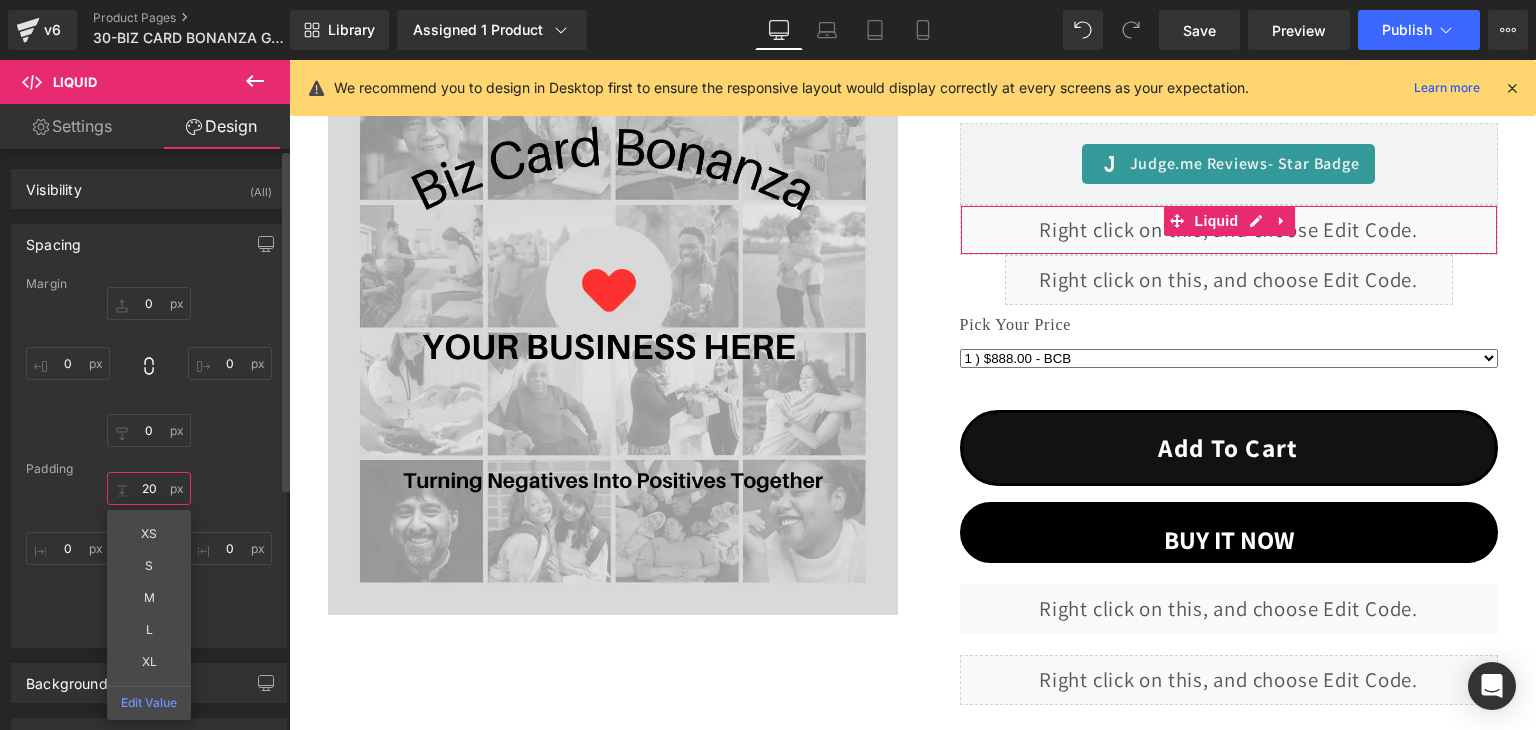 type on "20" 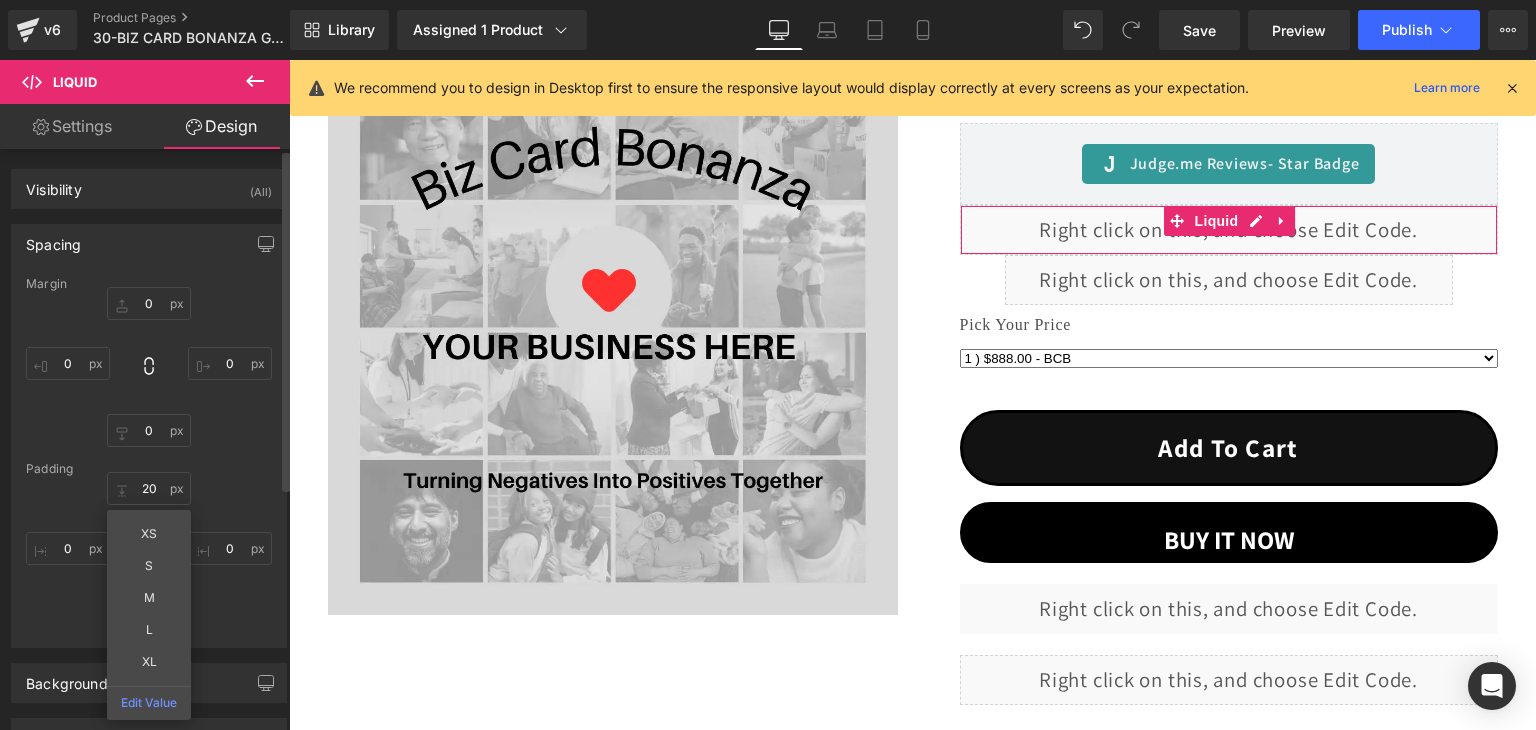 click on "20 20 XS S M L XL Edit Value
0px 0
0px 0
0px 0" at bounding box center [149, 552] 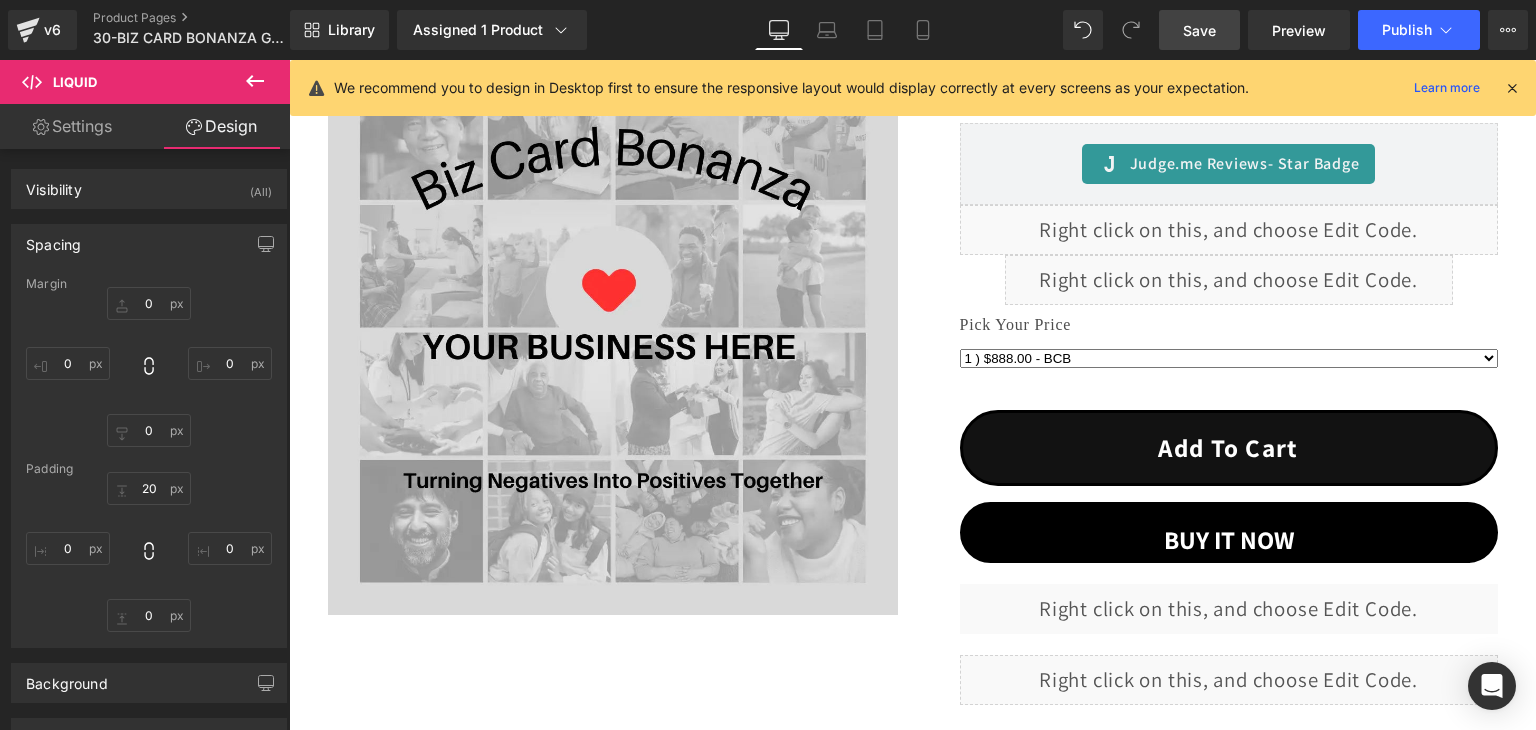 click on "Save" at bounding box center [1199, 30] 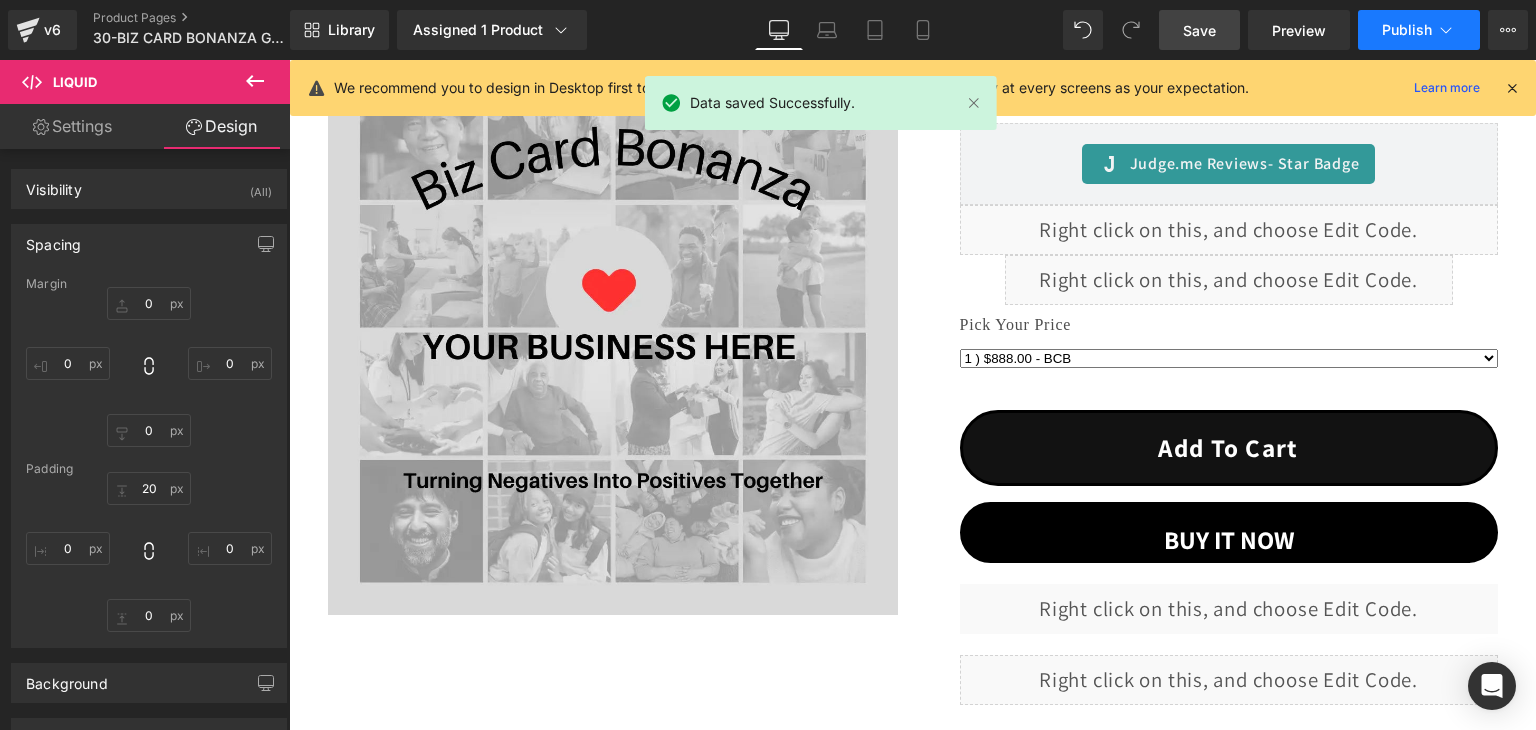 click 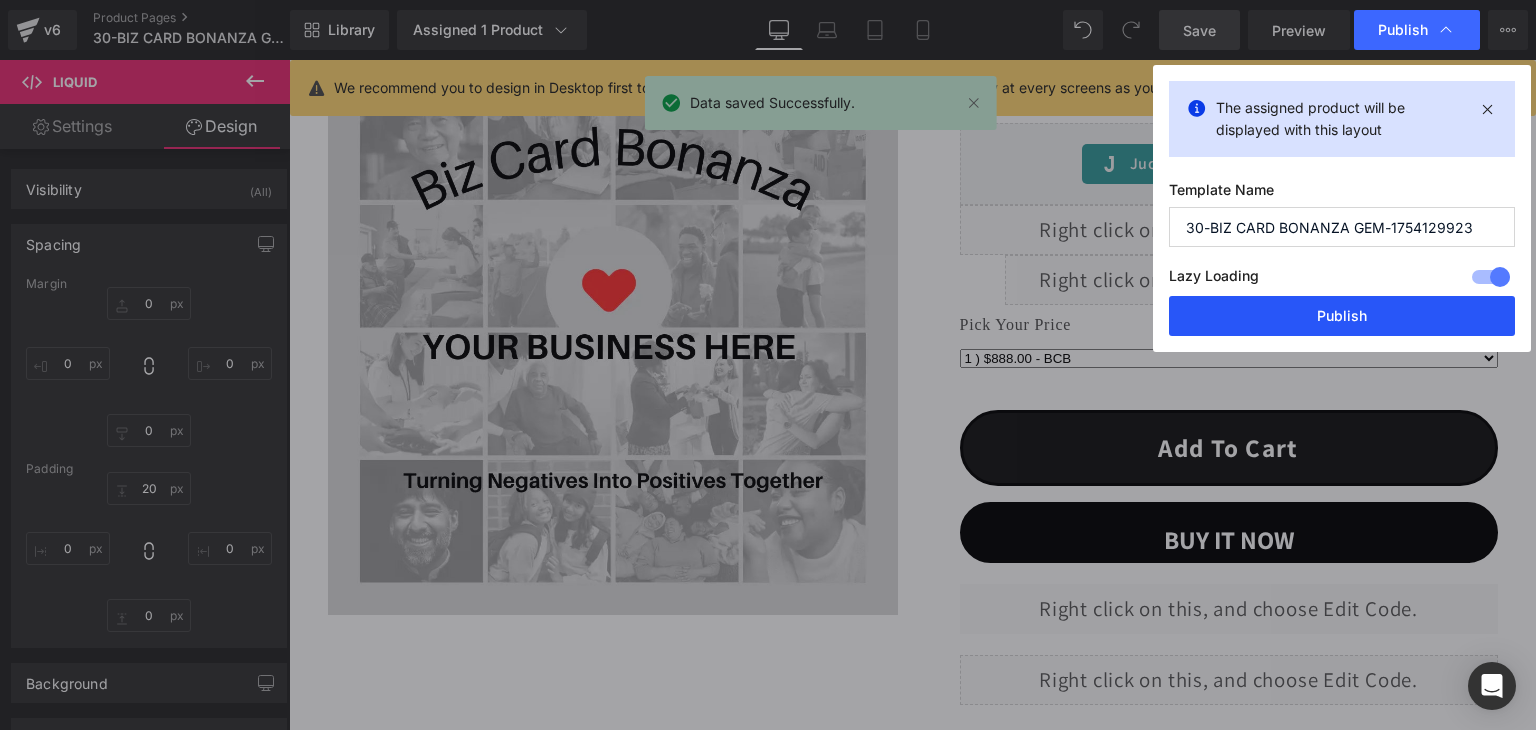 click on "Publish" at bounding box center [1342, 316] 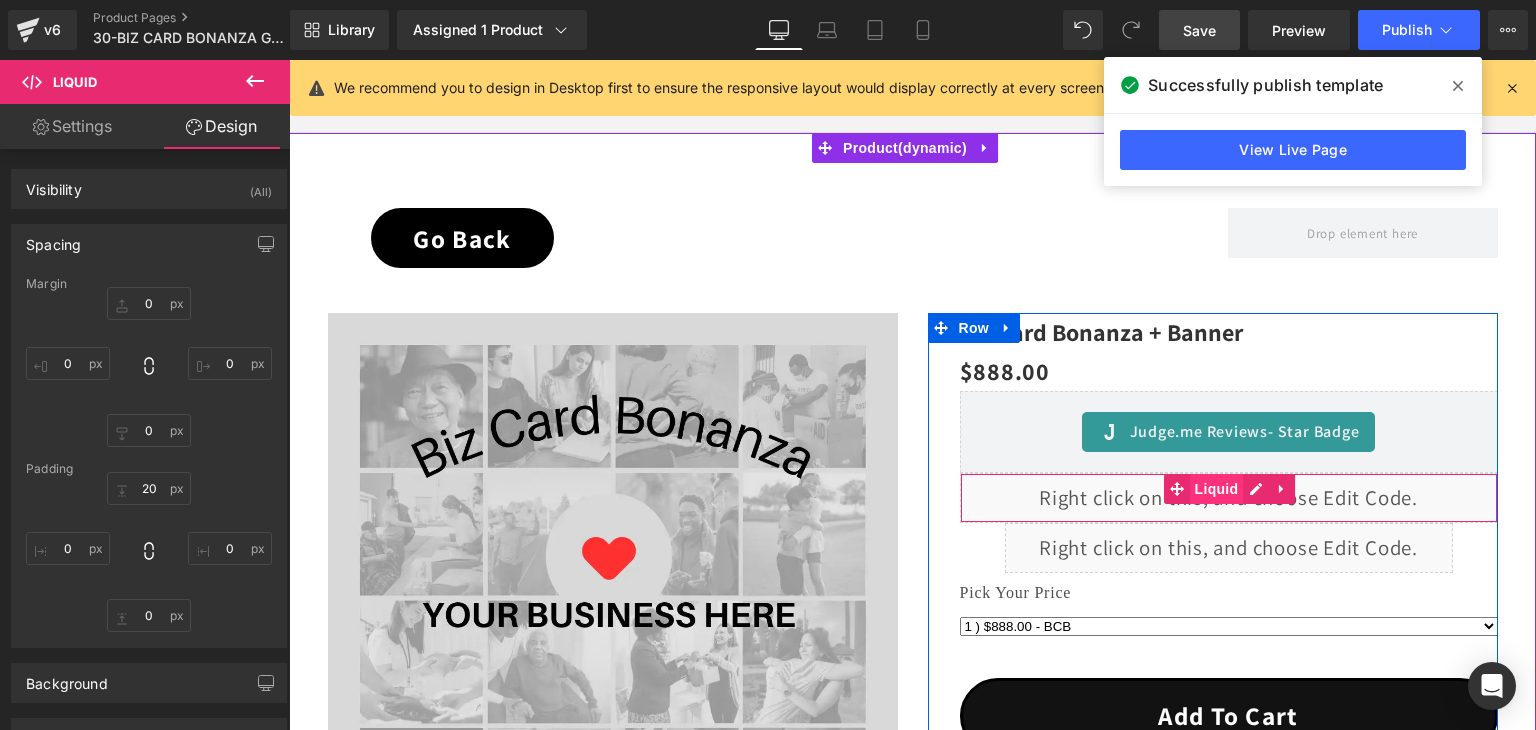 scroll, scrollTop: 136, scrollLeft: 0, axis: vertical 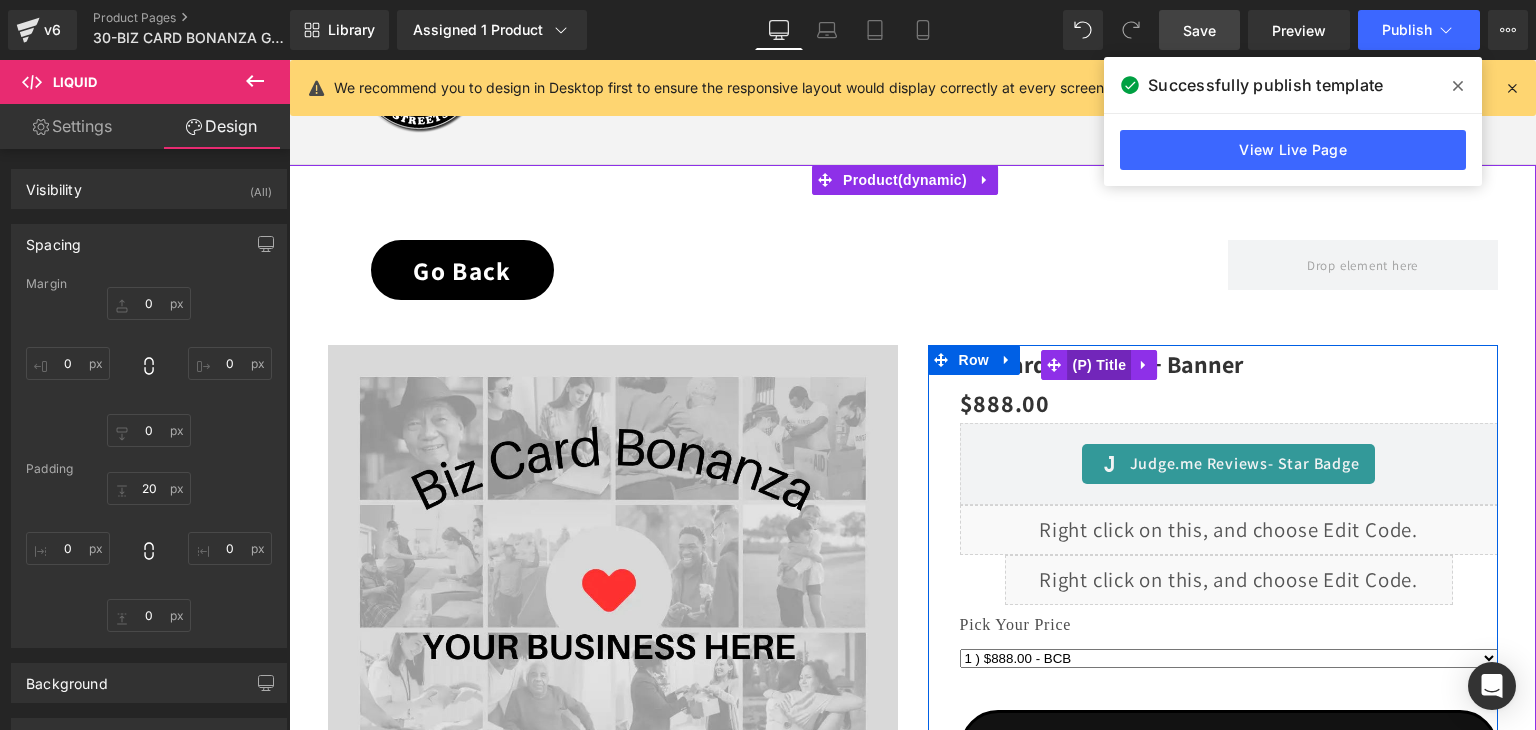 click on "(P) Title" at bounding box center (1099, 365) 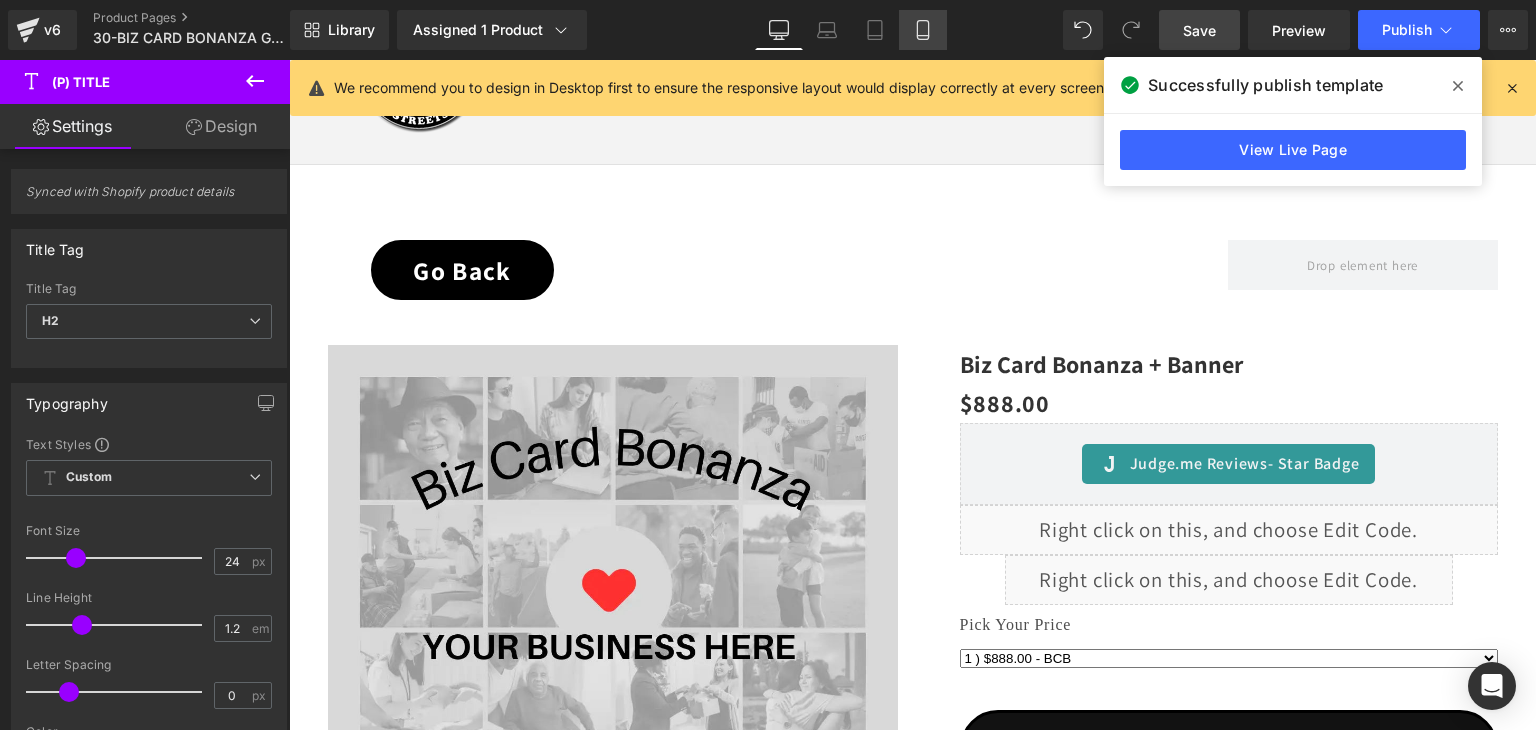 click 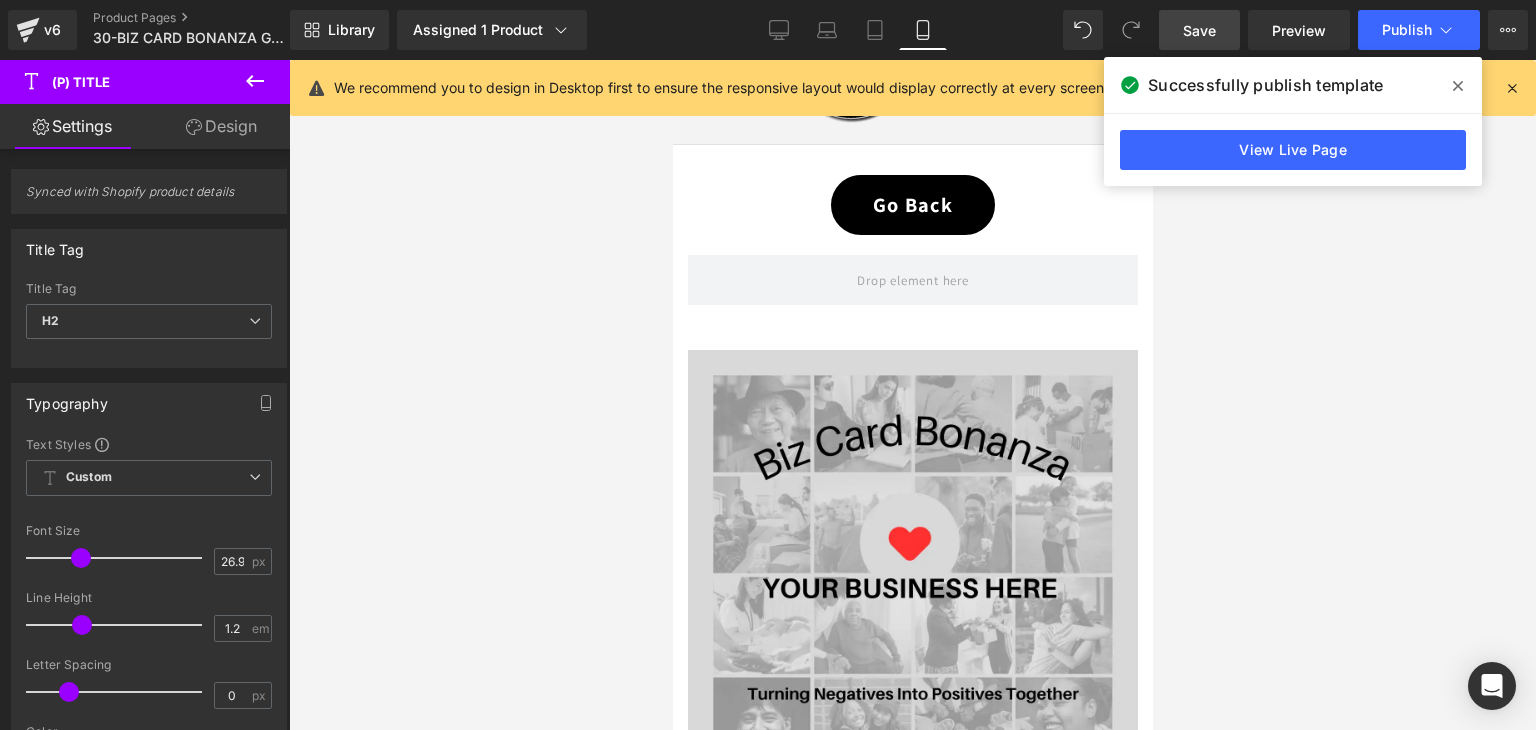 scroll, scrollTop: 604, scrollLeft: 0, axis: vertical 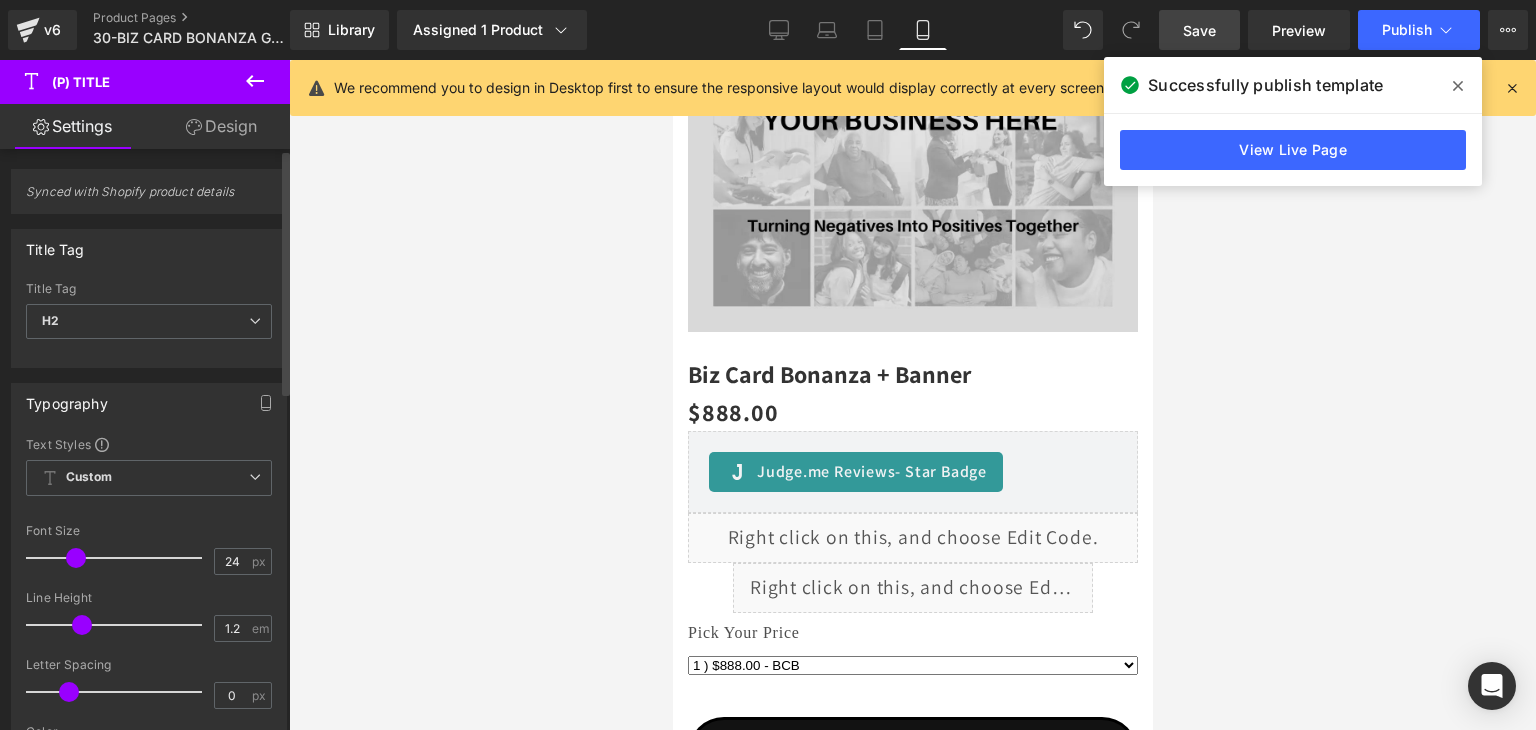 click at bounding box center (76, 558) 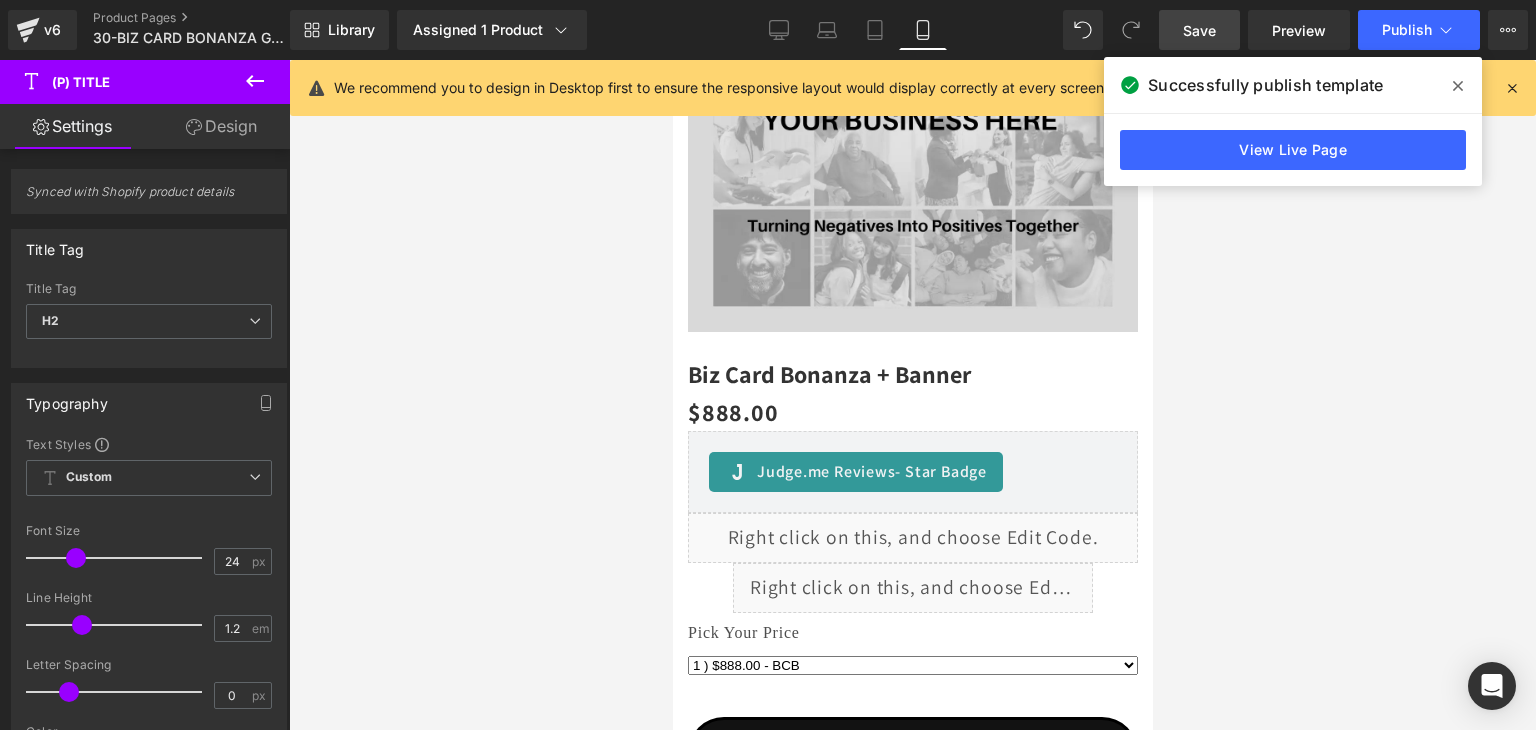 click on "Save" at bounding box center (1199, 30) 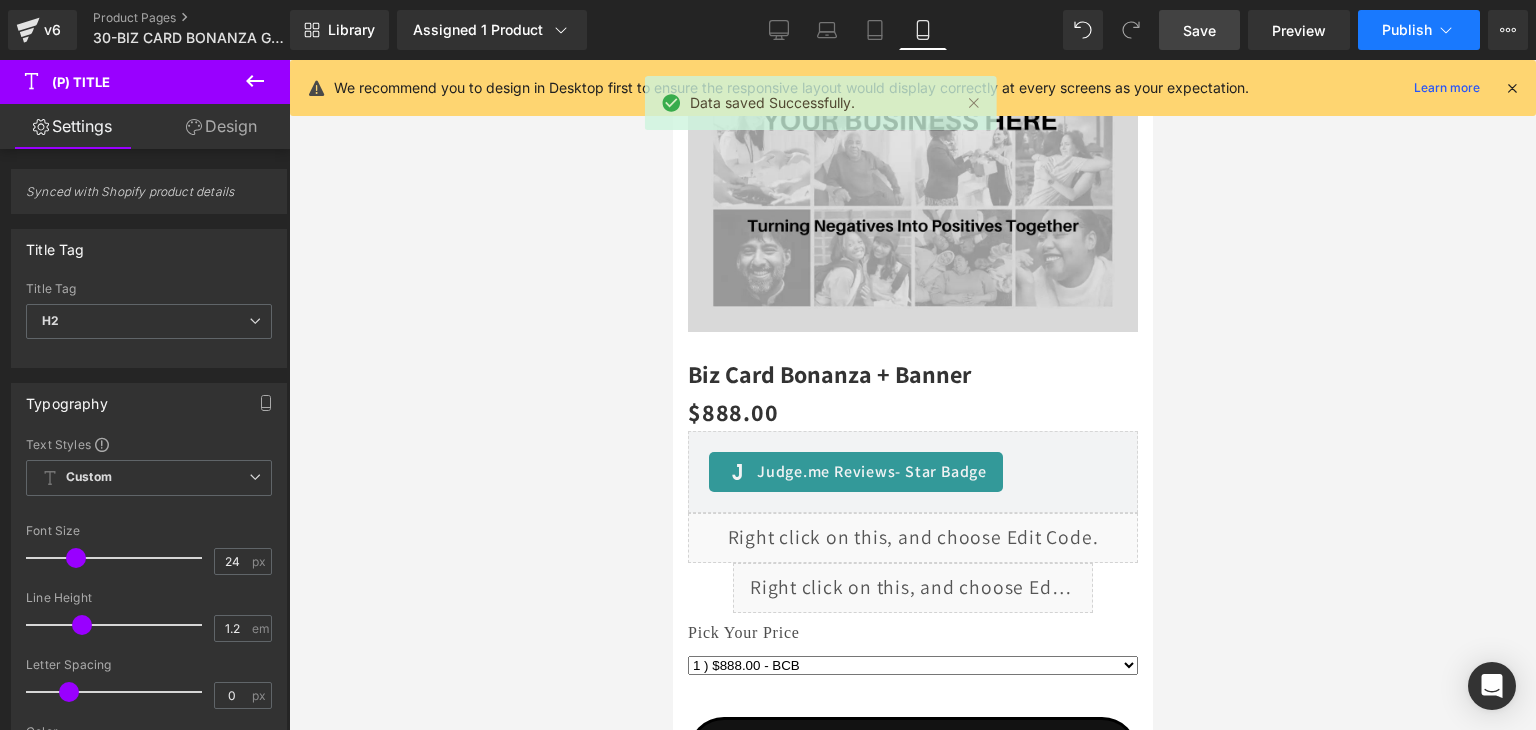 click on "Publish" at bounding box center [1407, 30] 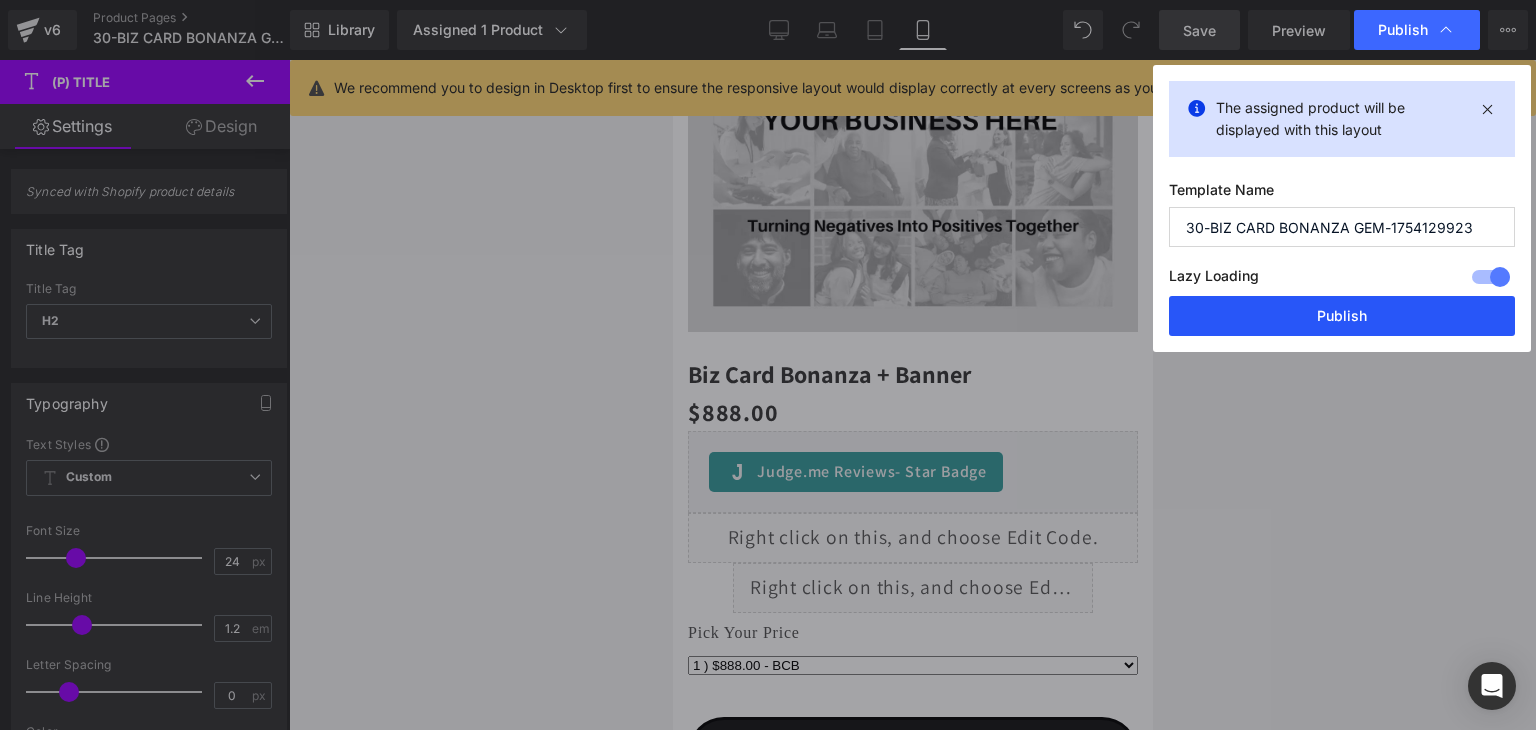 click on "Publish" at bounding box center (1342, 316) 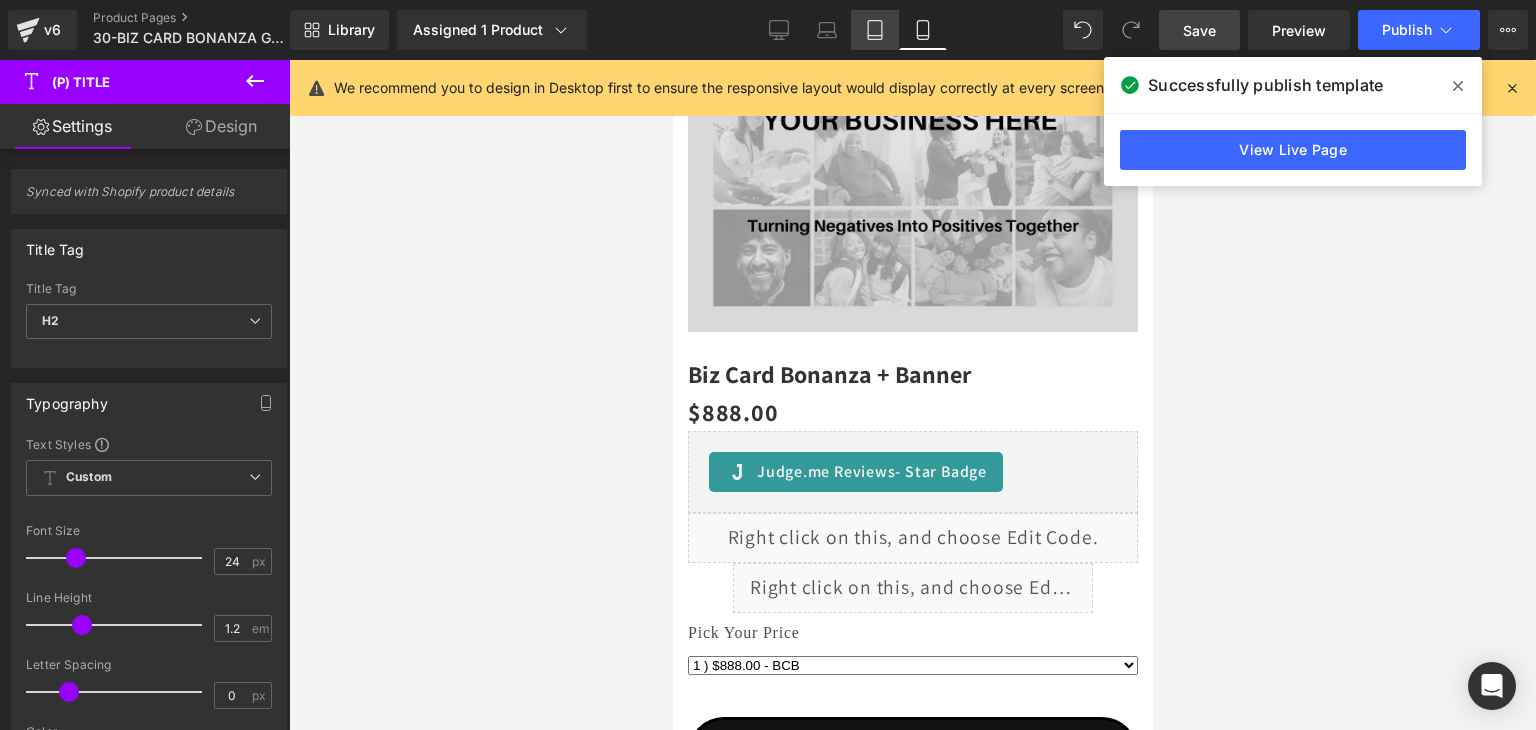 click 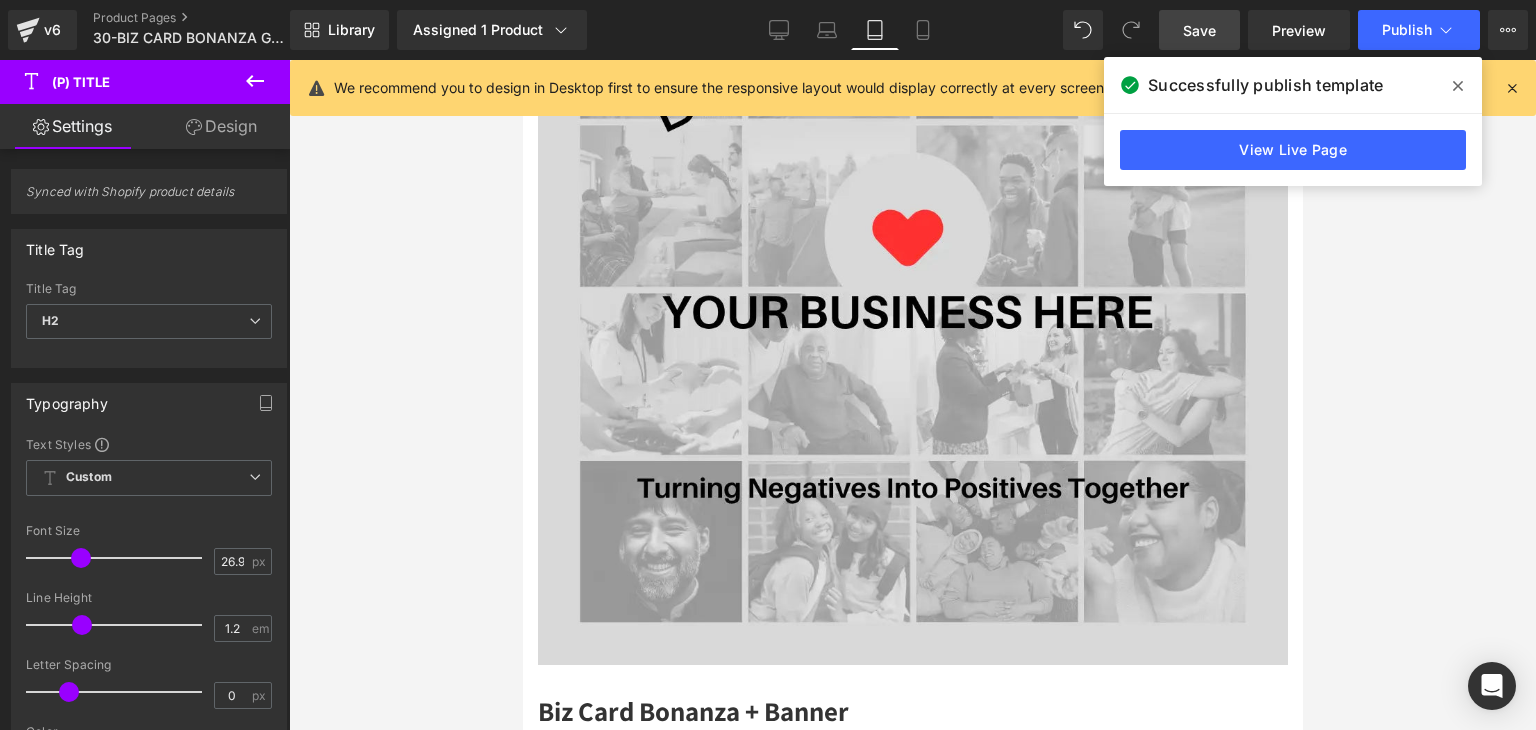 scroll, scrollTop: 921, scrollLeft: 0, axis: vertical 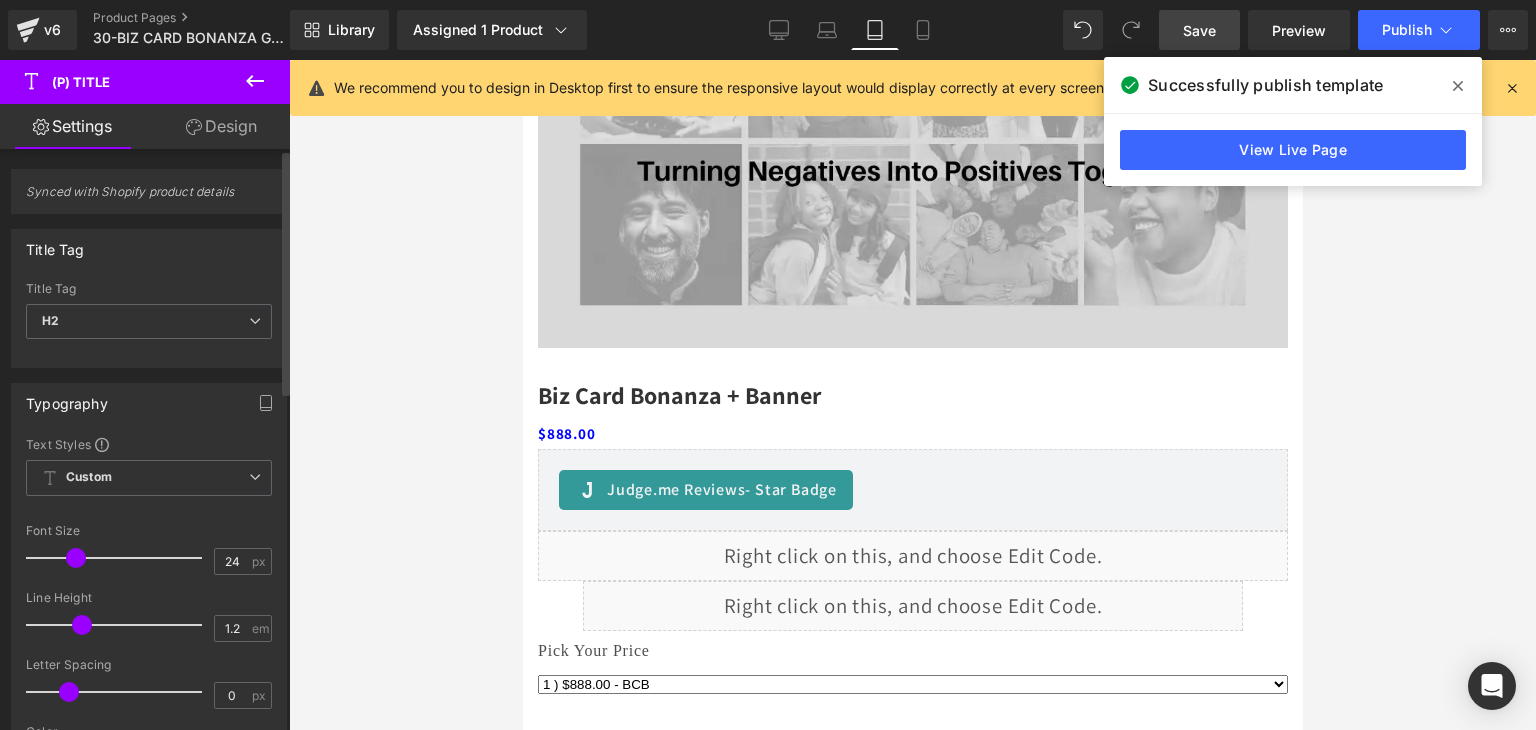 click at bounding box center [76, 558] 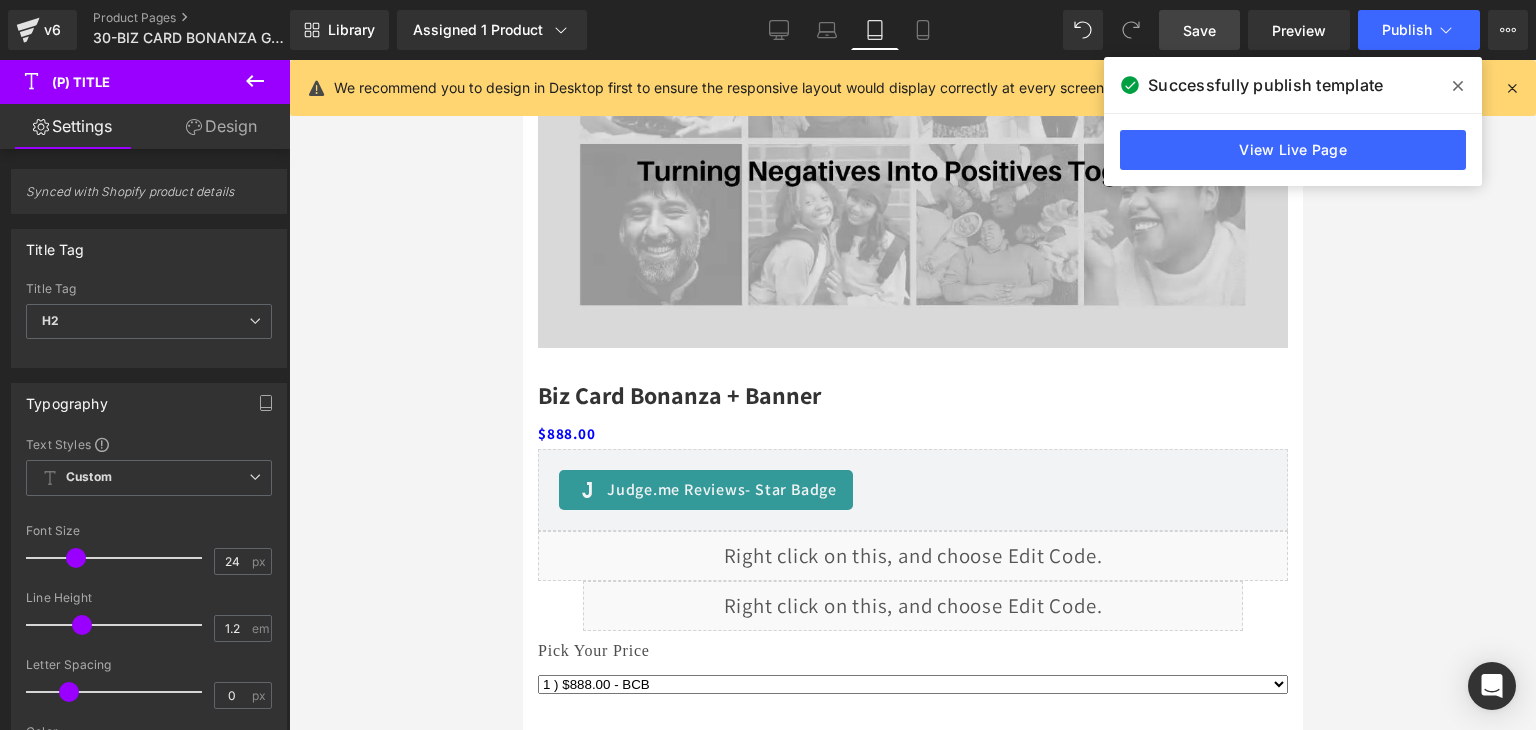 click on "Save" at bounding box center (1199, 30) 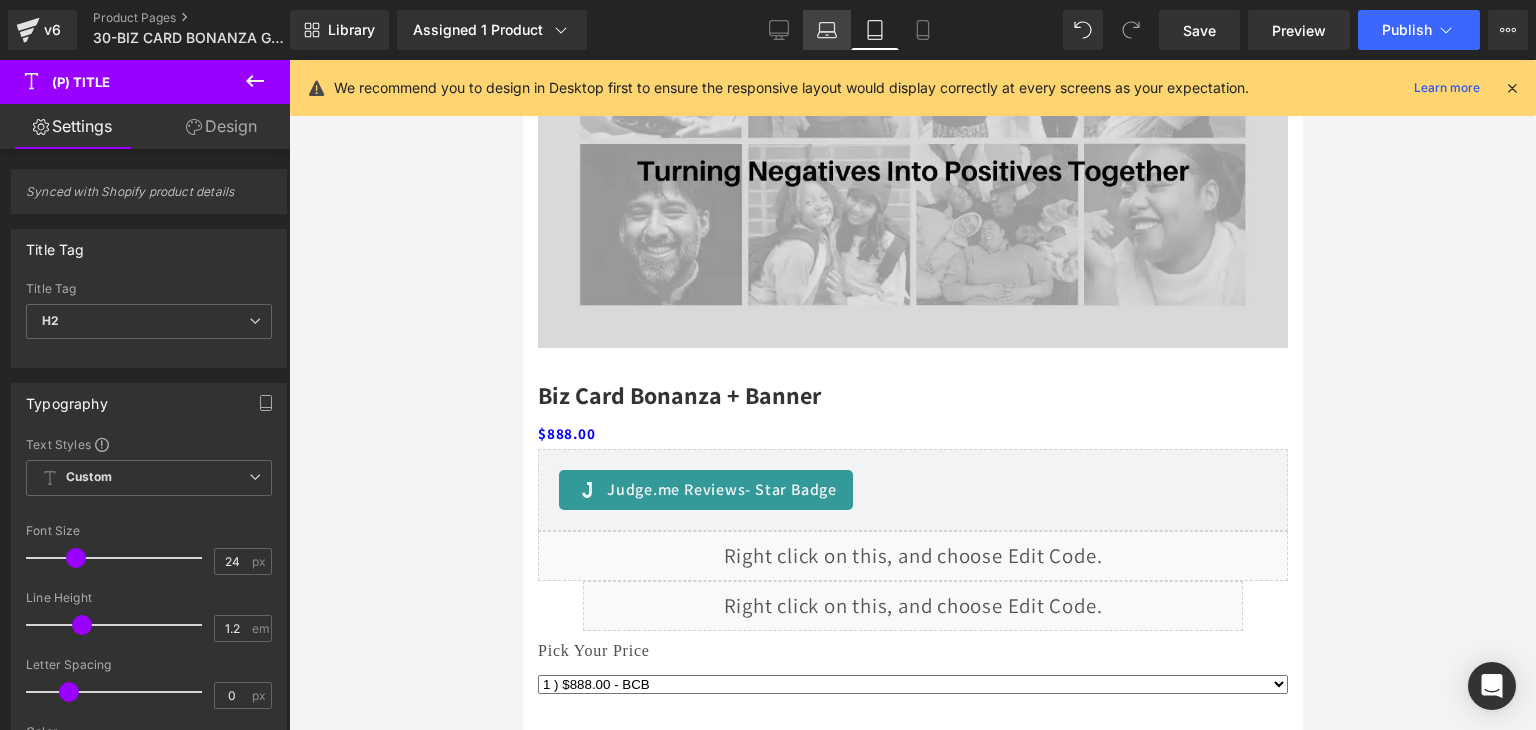 click 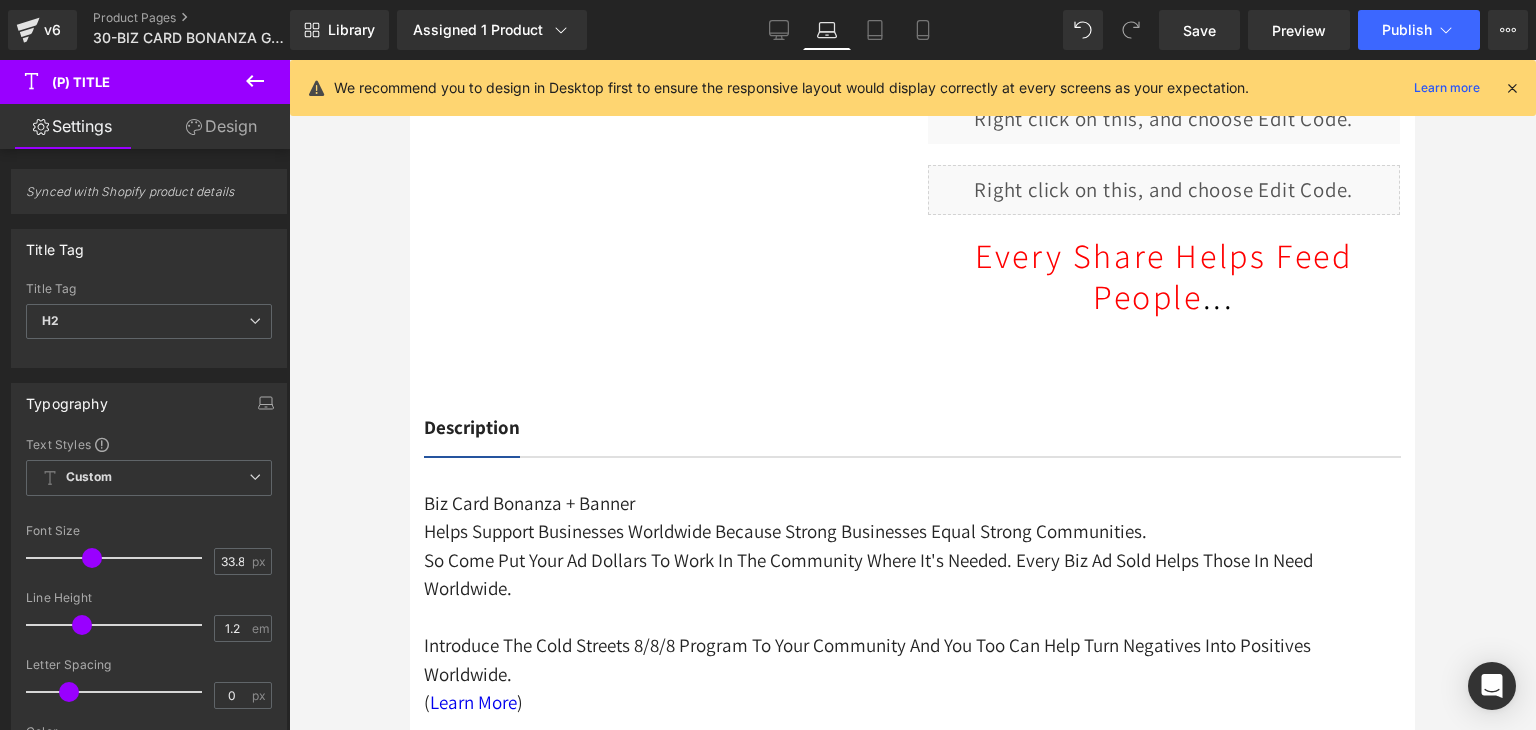 scroll, scrollTop: 117, scrollLeft: 0, axis: vertical 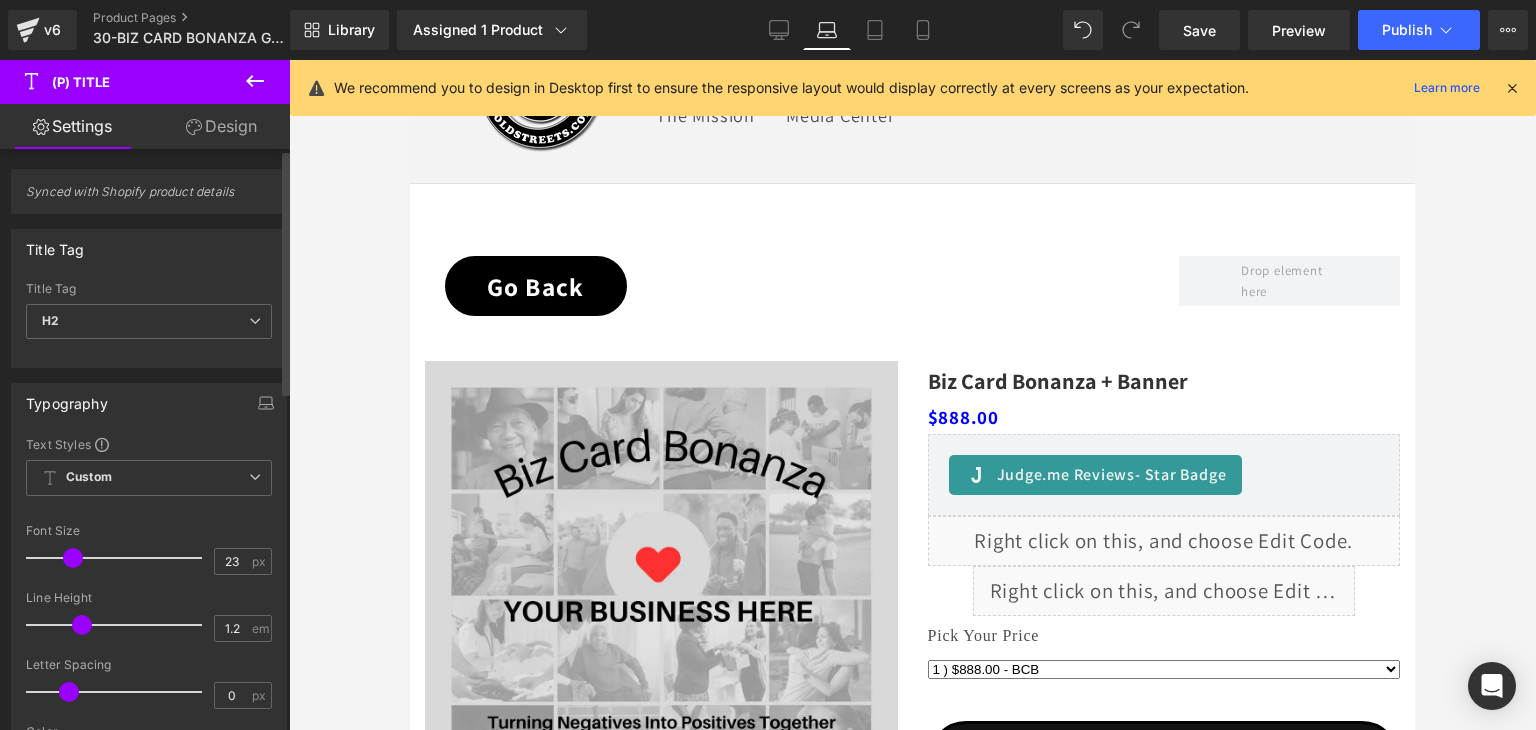 type on "24" 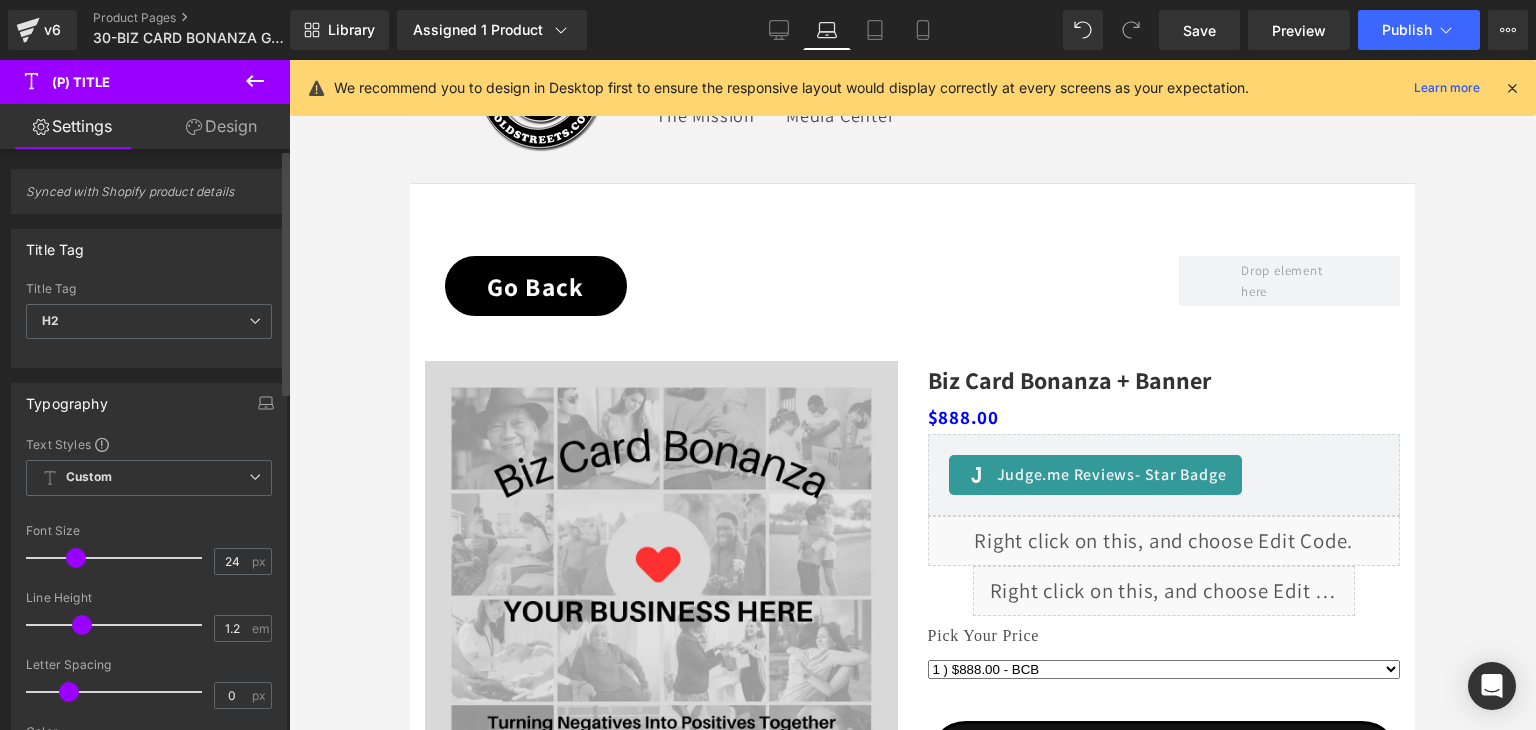drag, startPoint x: 90, startPoint y: 555, endPoint x: 74, endPoint y: 559, distance: 16.492422 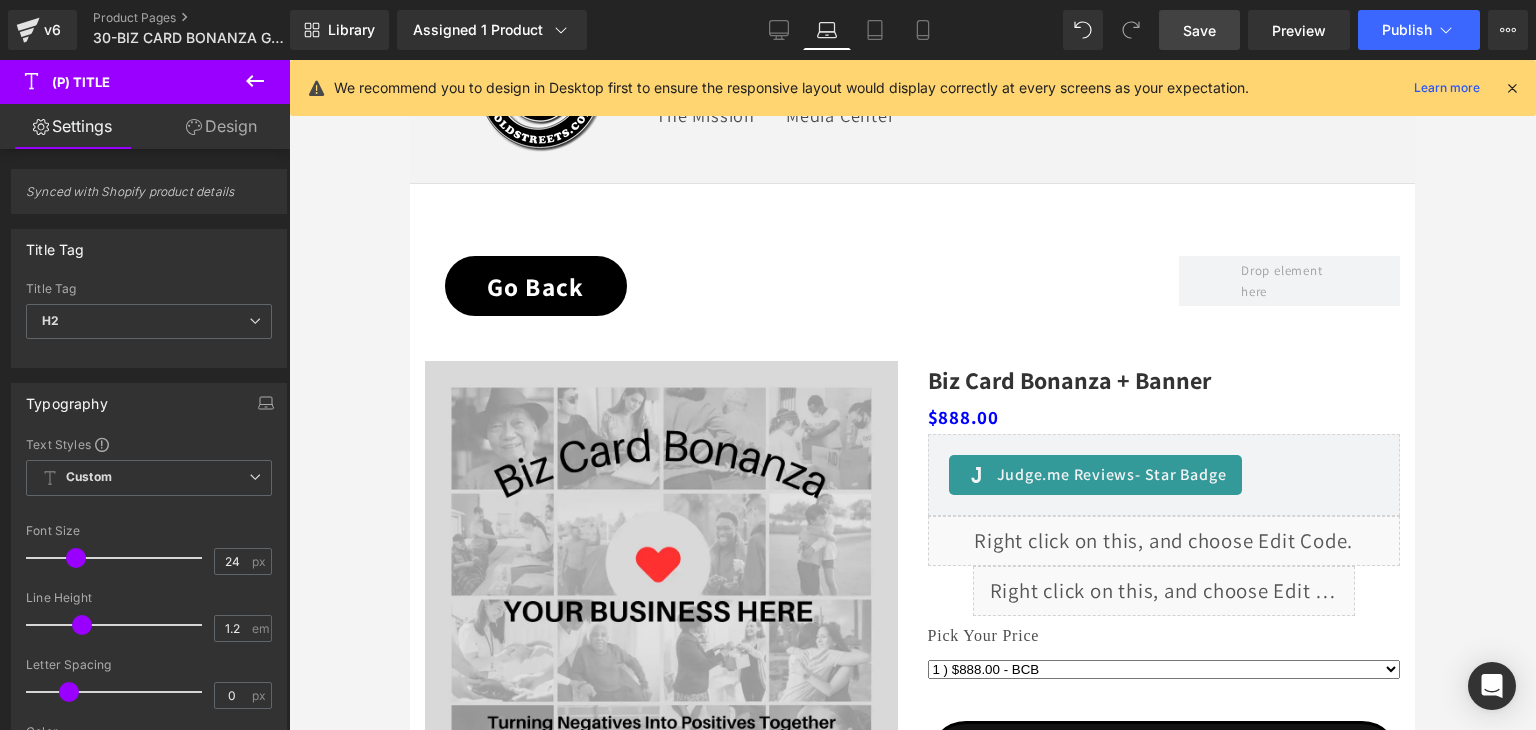 click on "Save" at bounding box center (1199, 30) 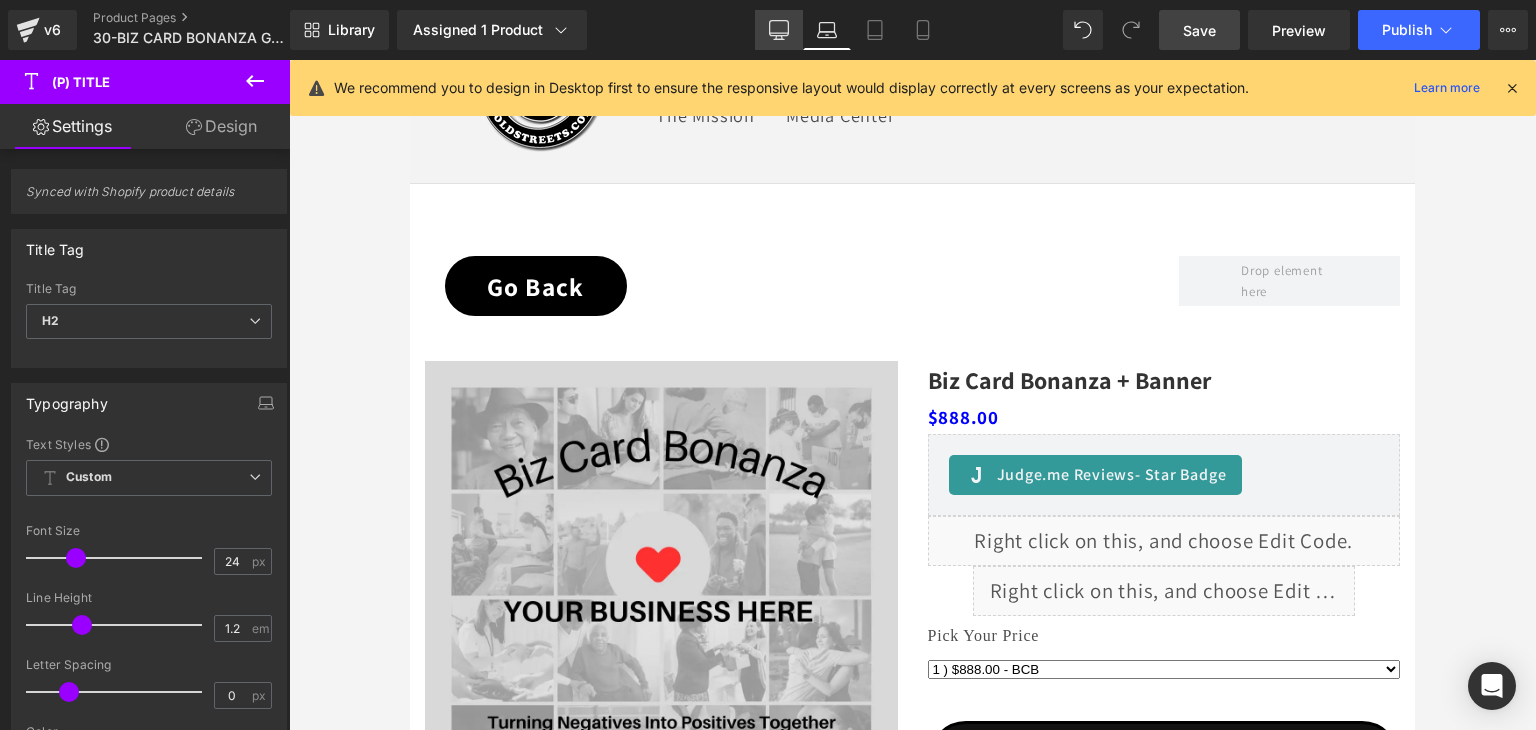 click 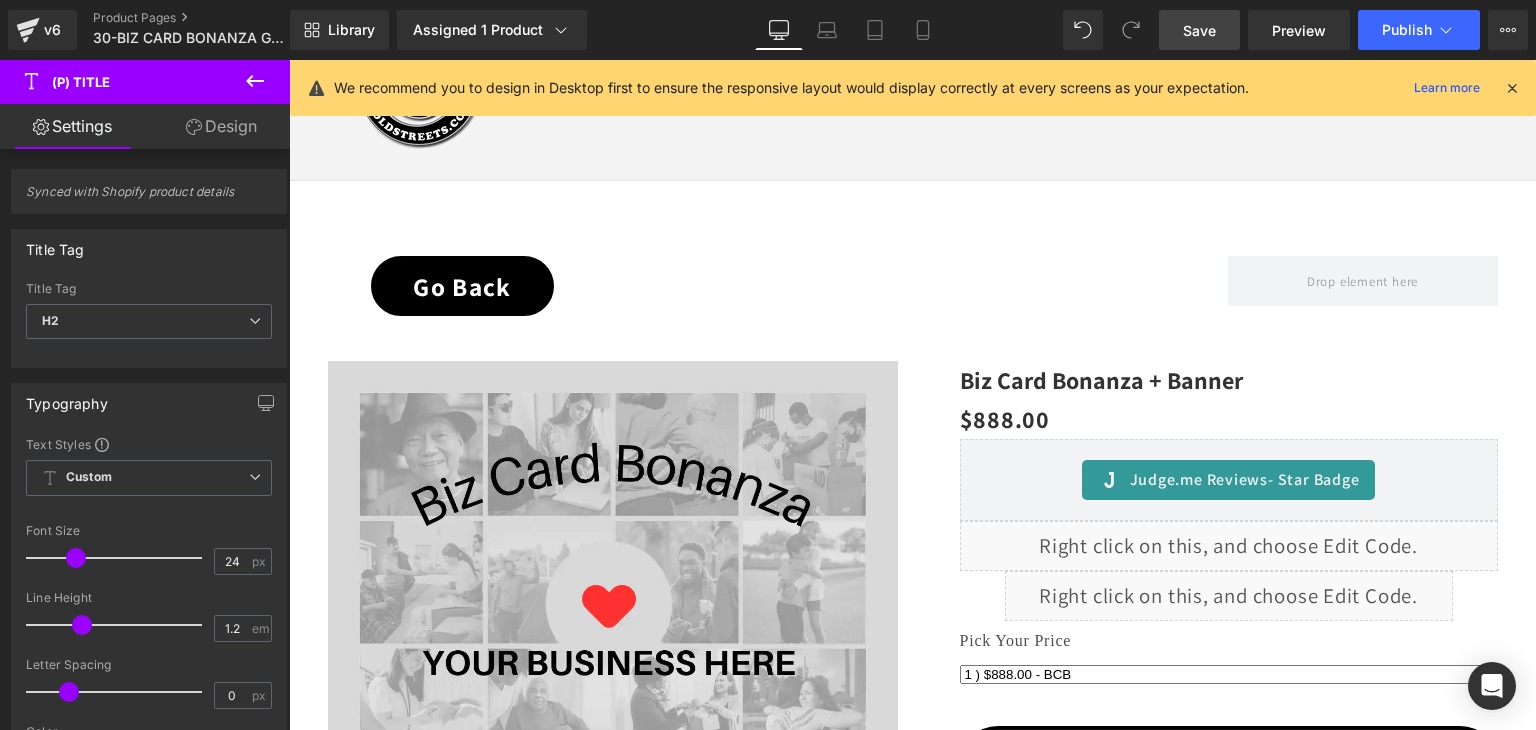 click on "Save" at bounding box center [1199, 30] 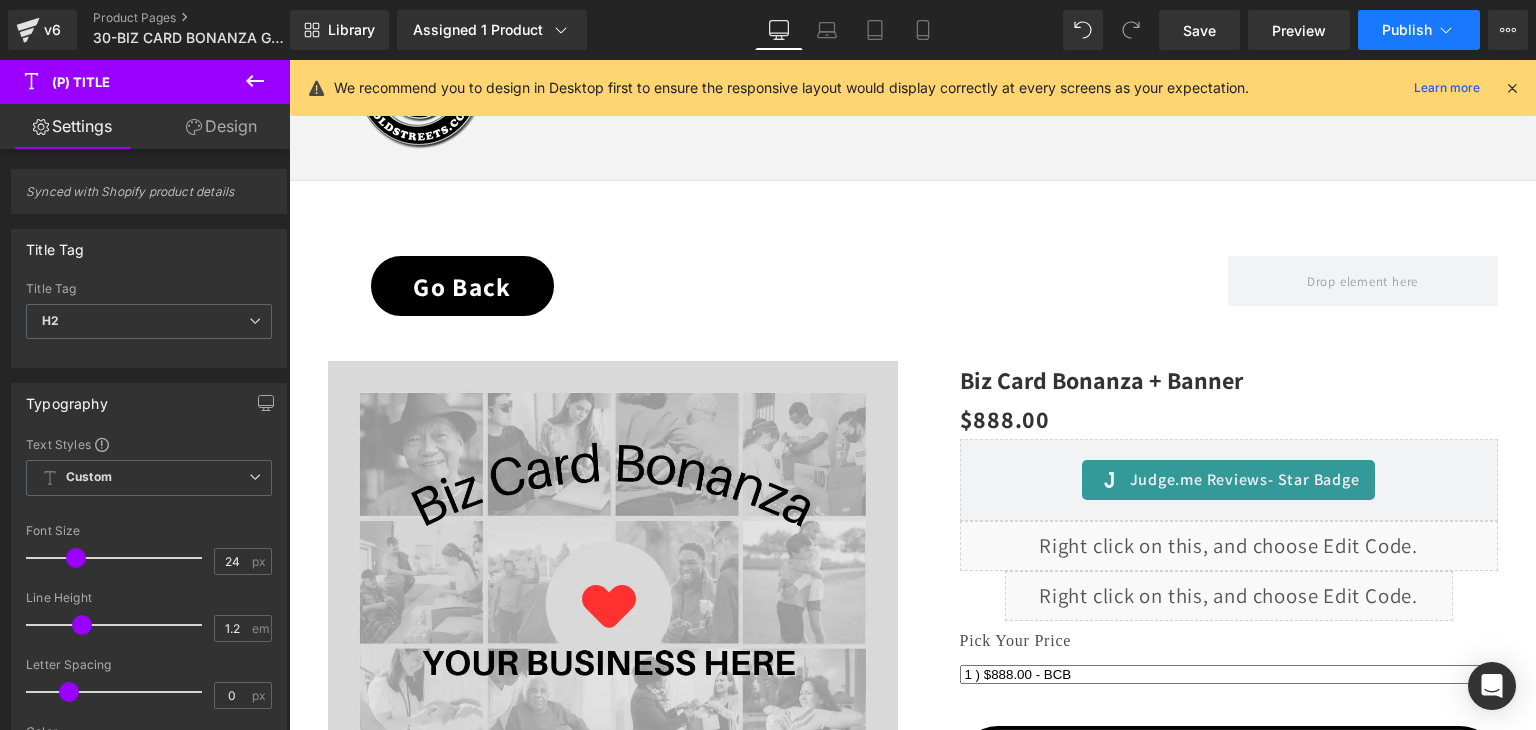 click on "Publish" at bounding box center [1407, 30] 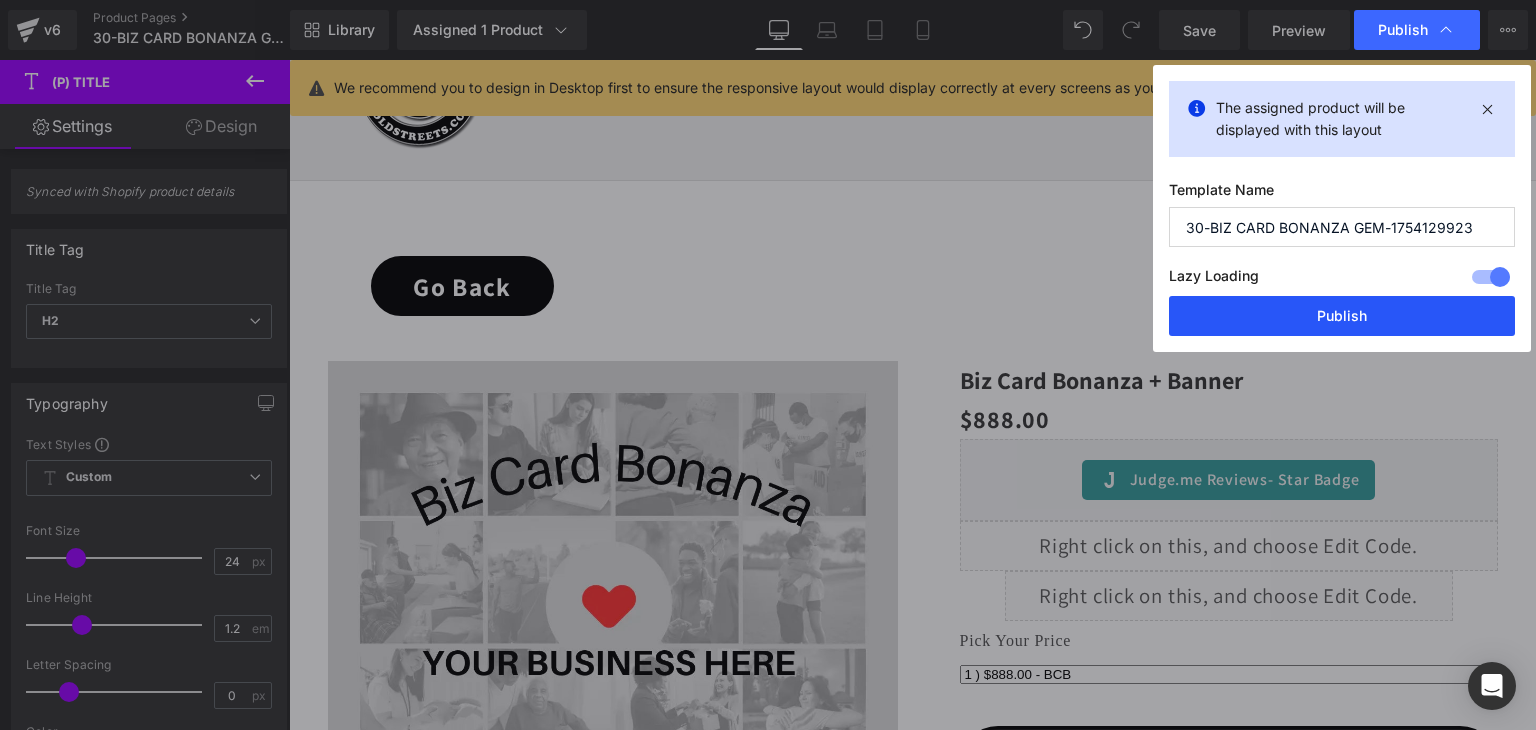 click on "Publish" at bounding box center [1342, 316] 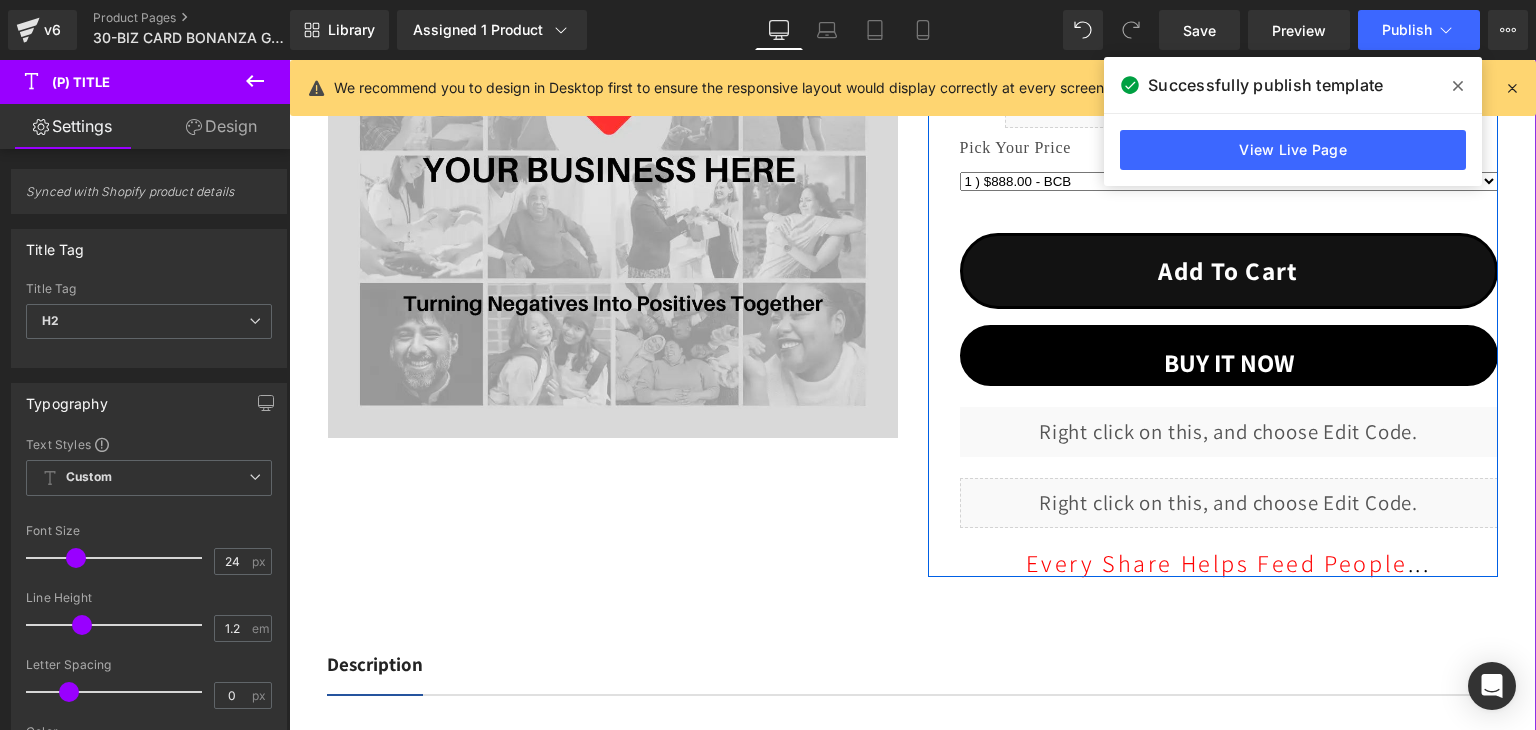 scroll, scrollTop: 620, scrollLeft: 0, axis: vertical 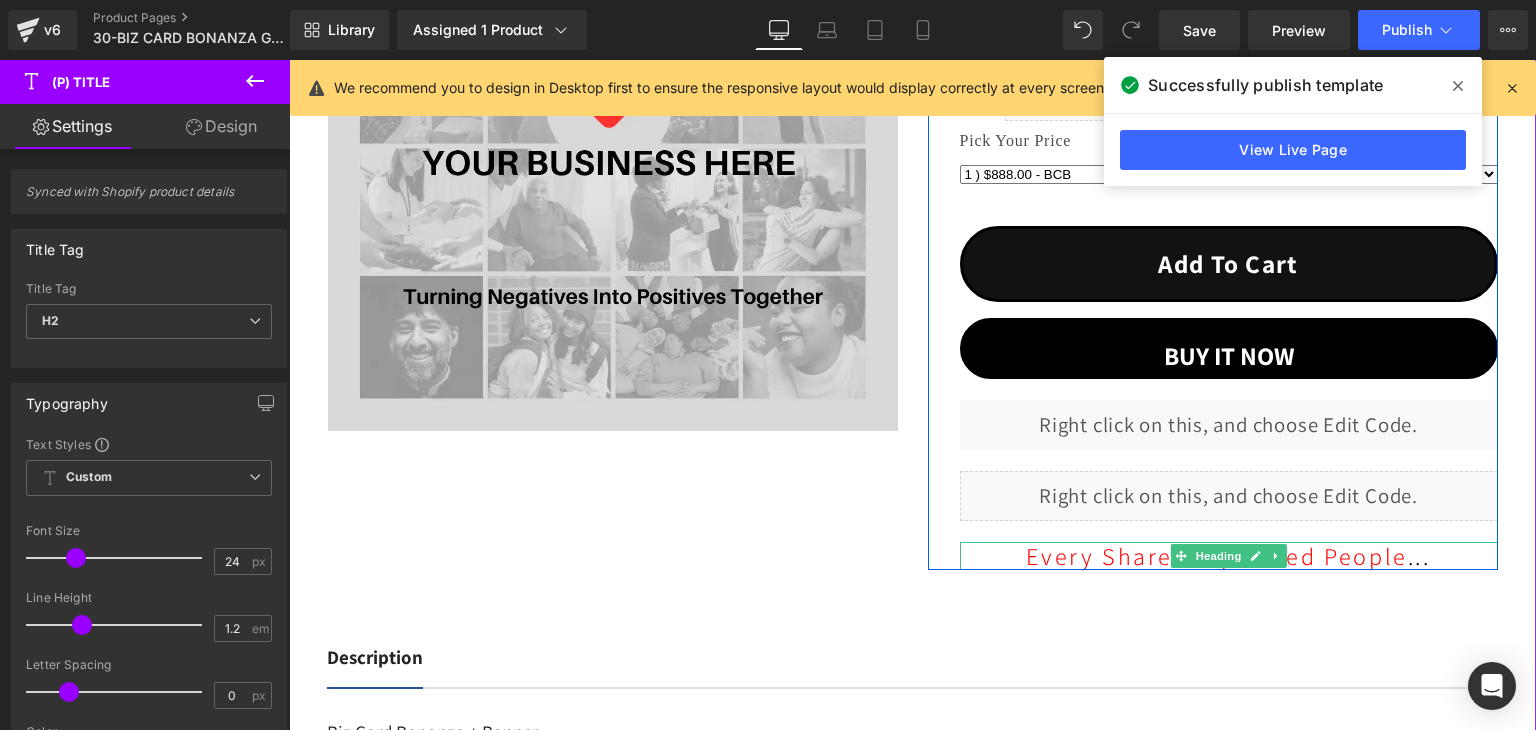 click 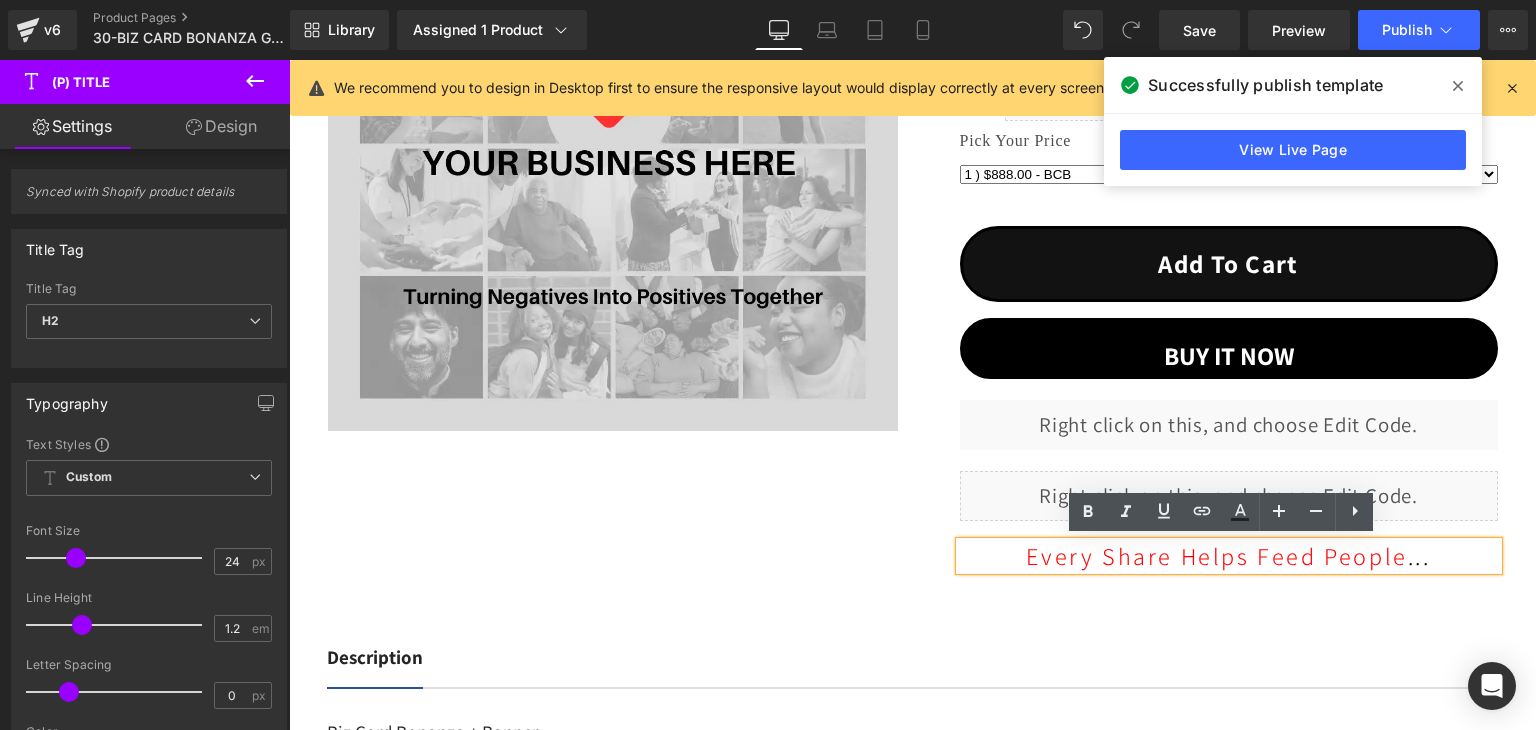 click on "Every Share Helps Feed People  ..." at bounding box center (1229, 556) 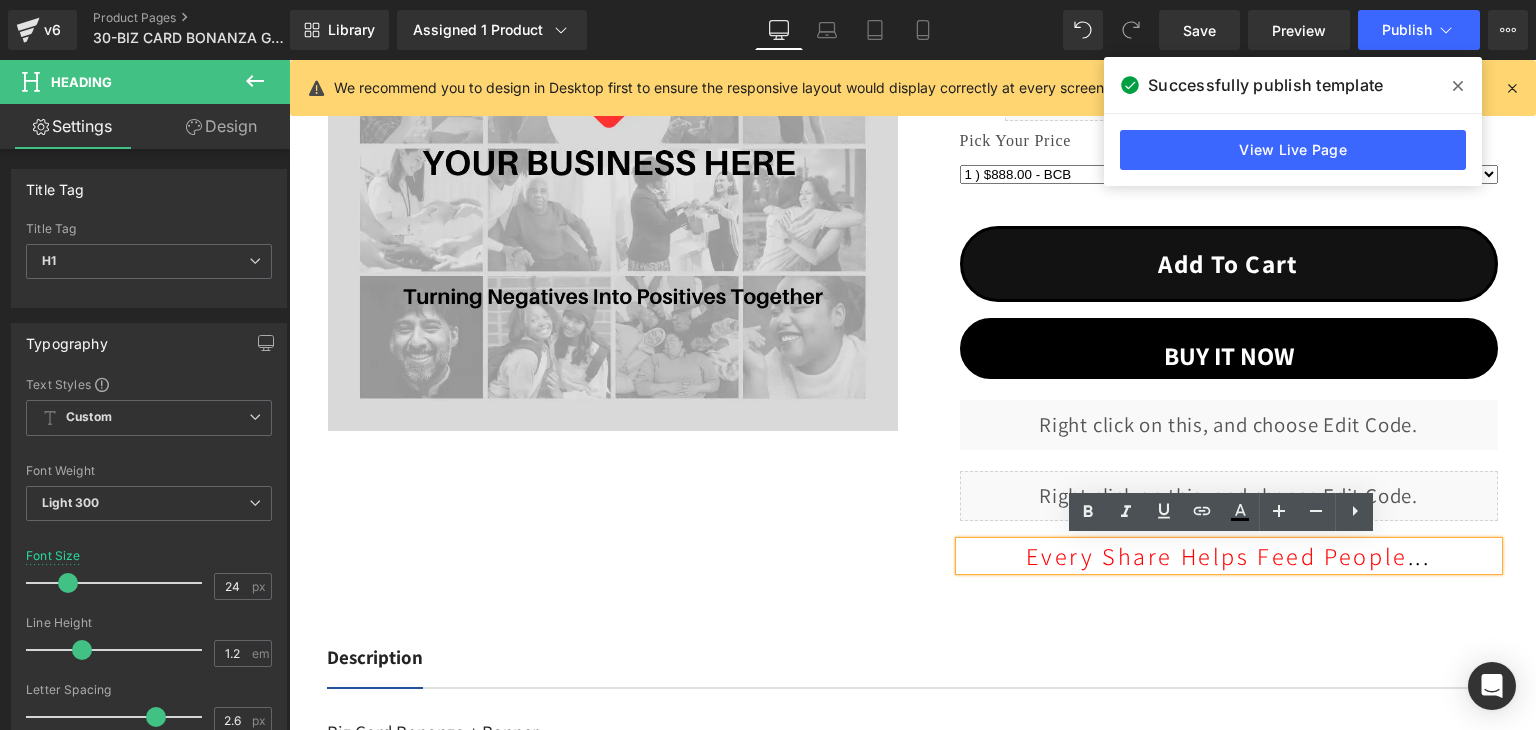 type 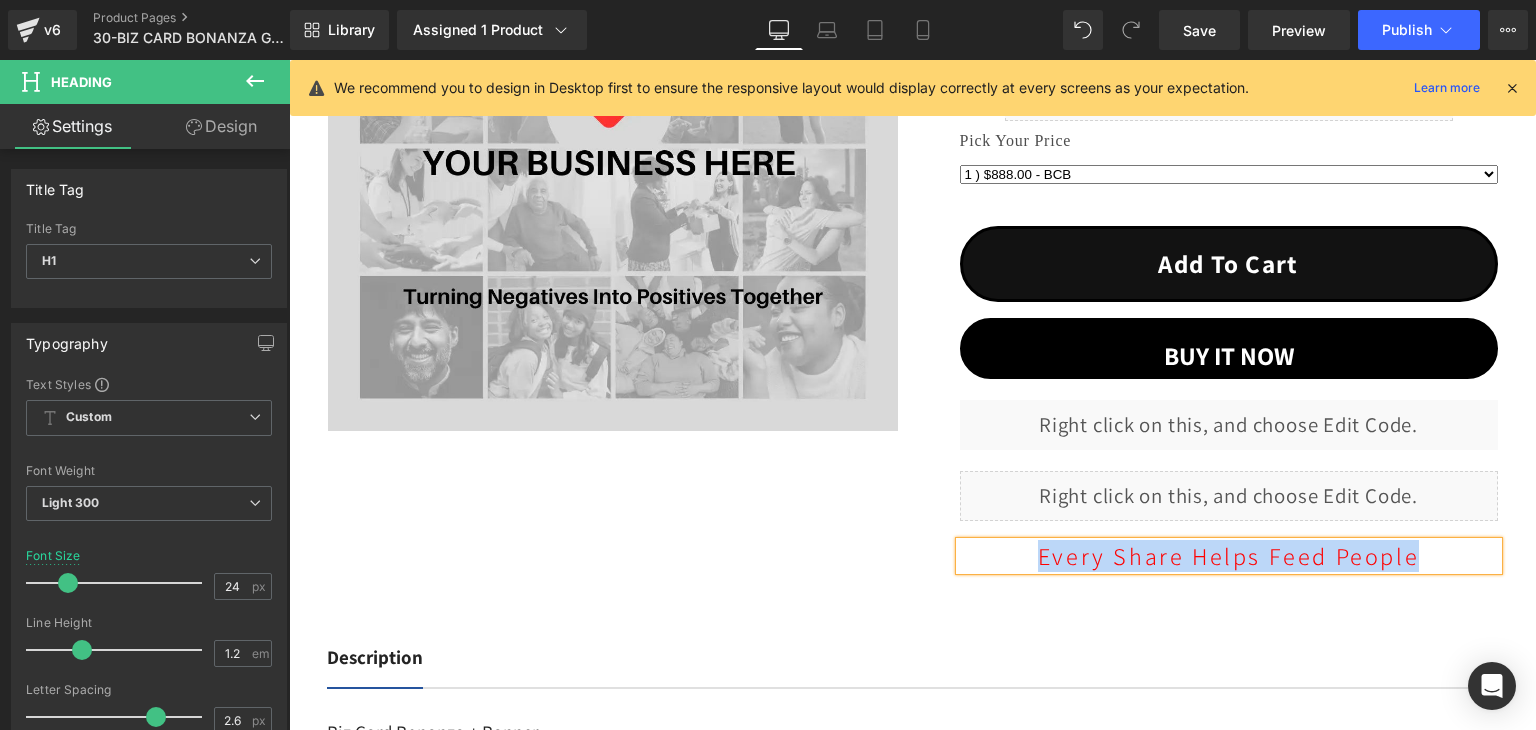 drag, startPoint x: 1416, startPoint y: 558, endPoint x: 1019, endPoint y: 552, distance: 397.04535 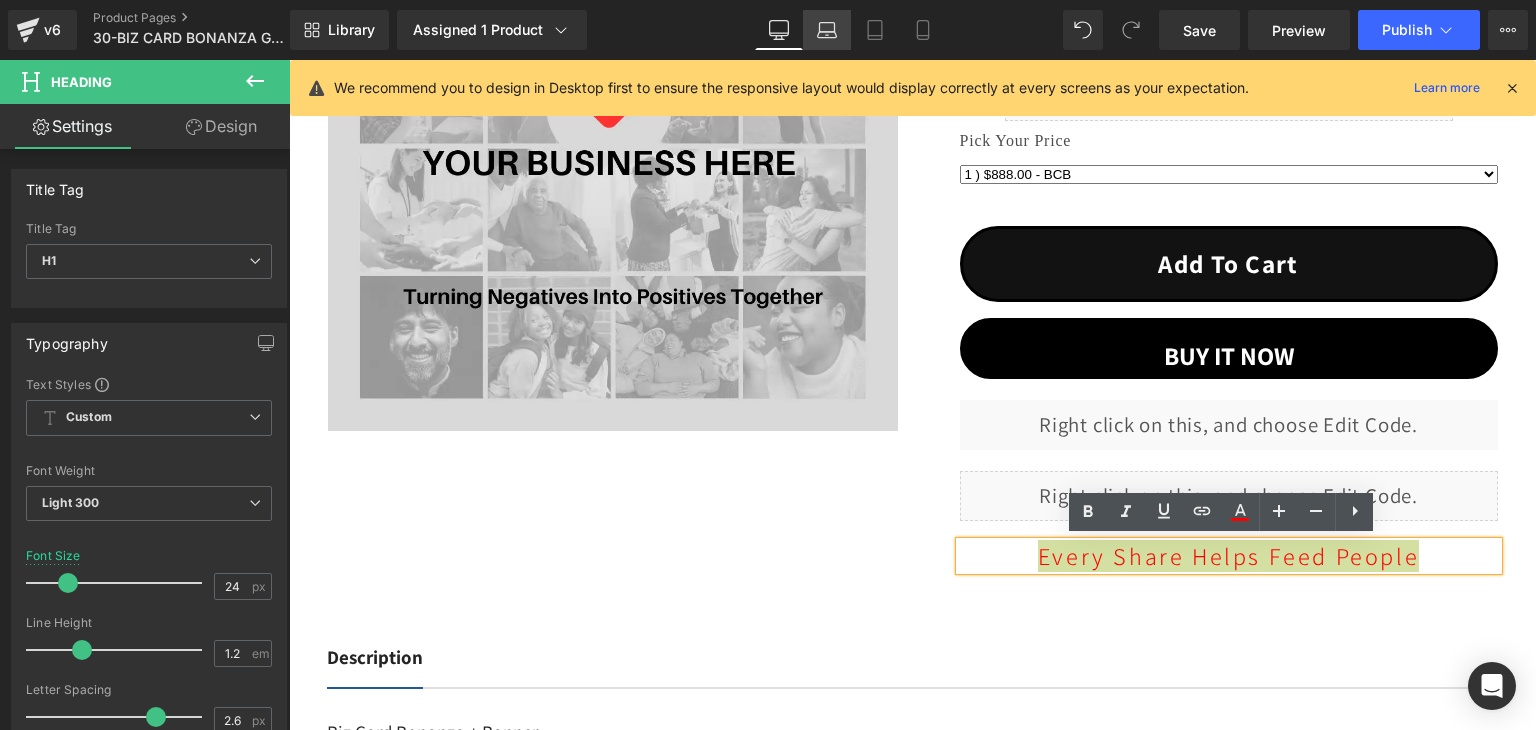click 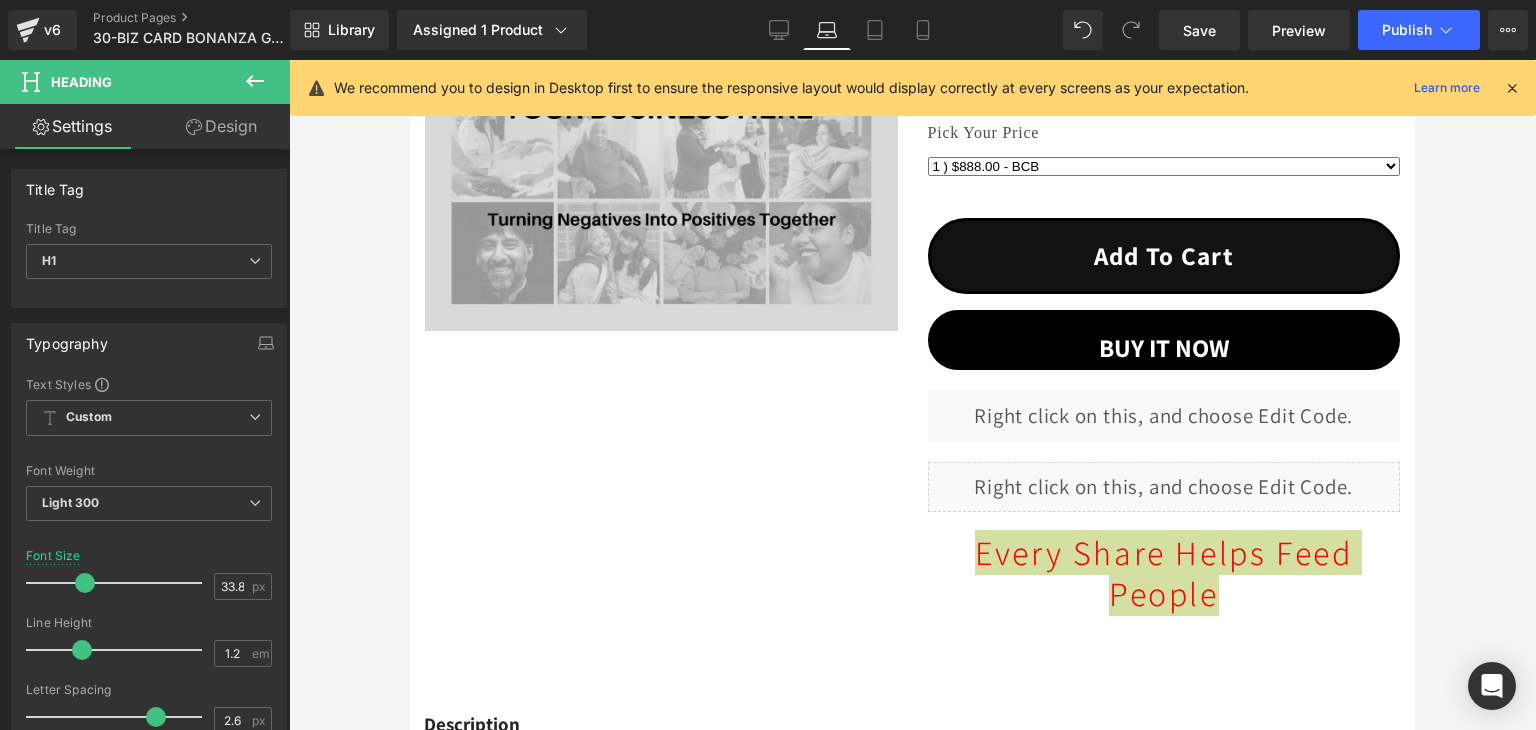 scroll, scrollTop: 612, scrollLeft: 0, axis: vertical 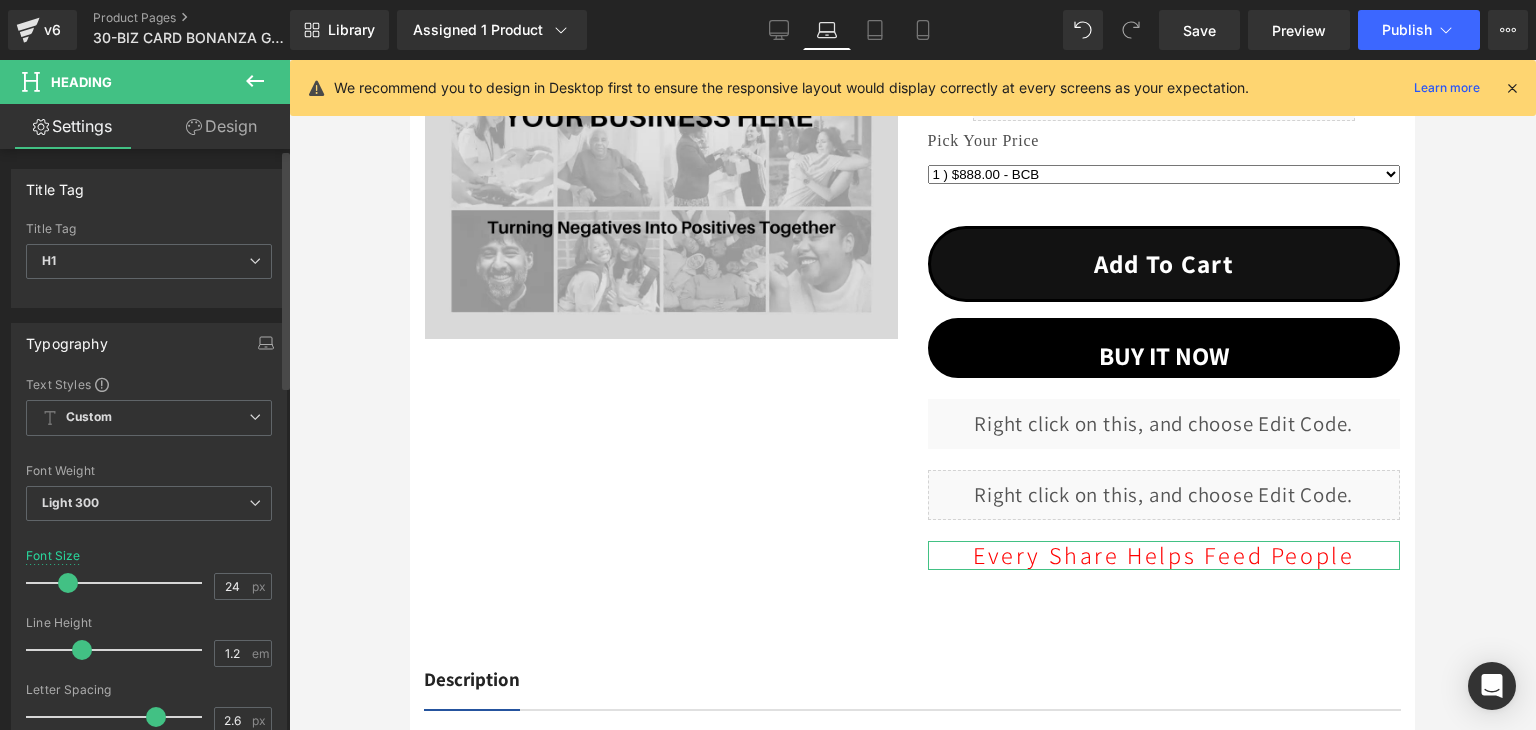 drag, startPoint x: 82, startPoint y: 584, endPoint x: 65, endPoint y: 584, distance: 17 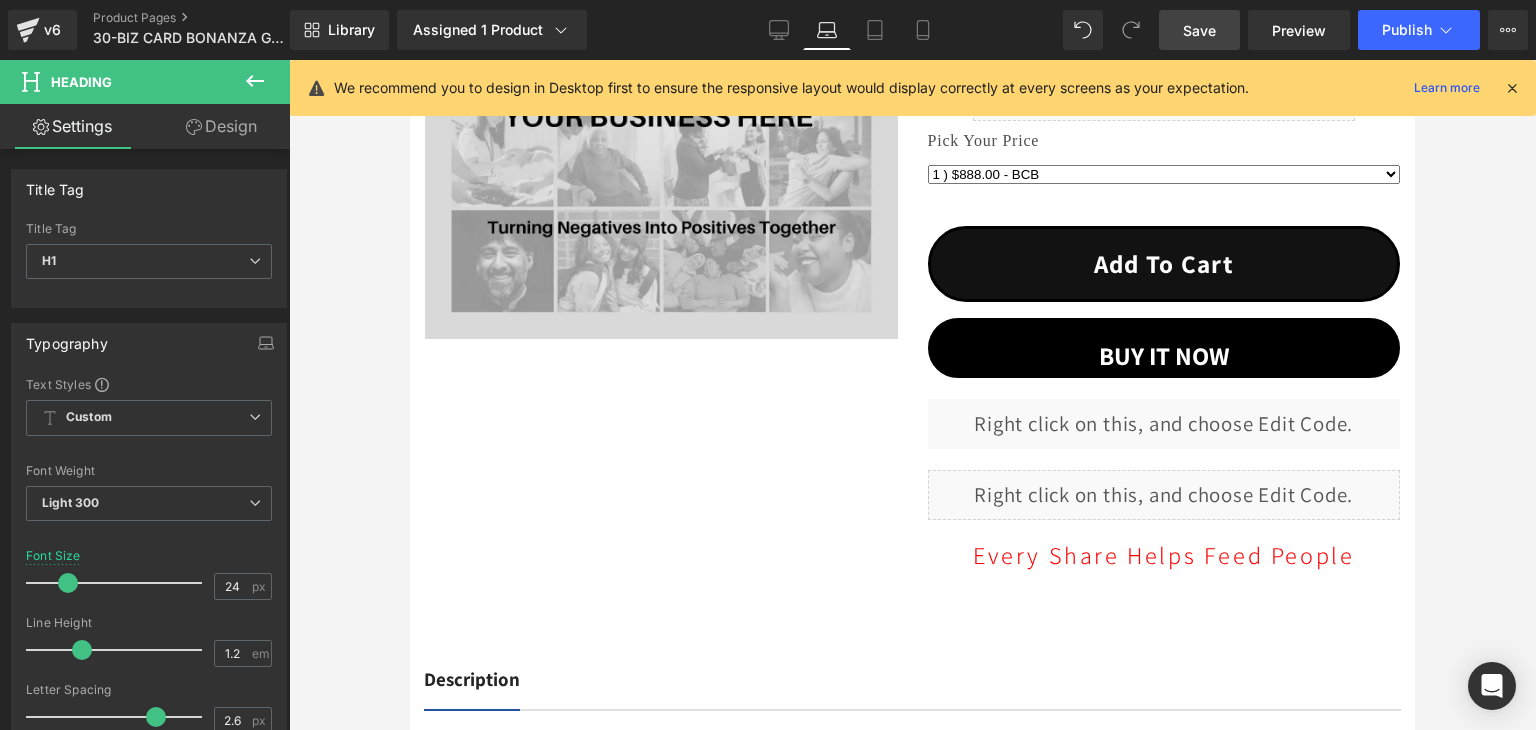 click on "Save" at bounding box center (1199, 30) 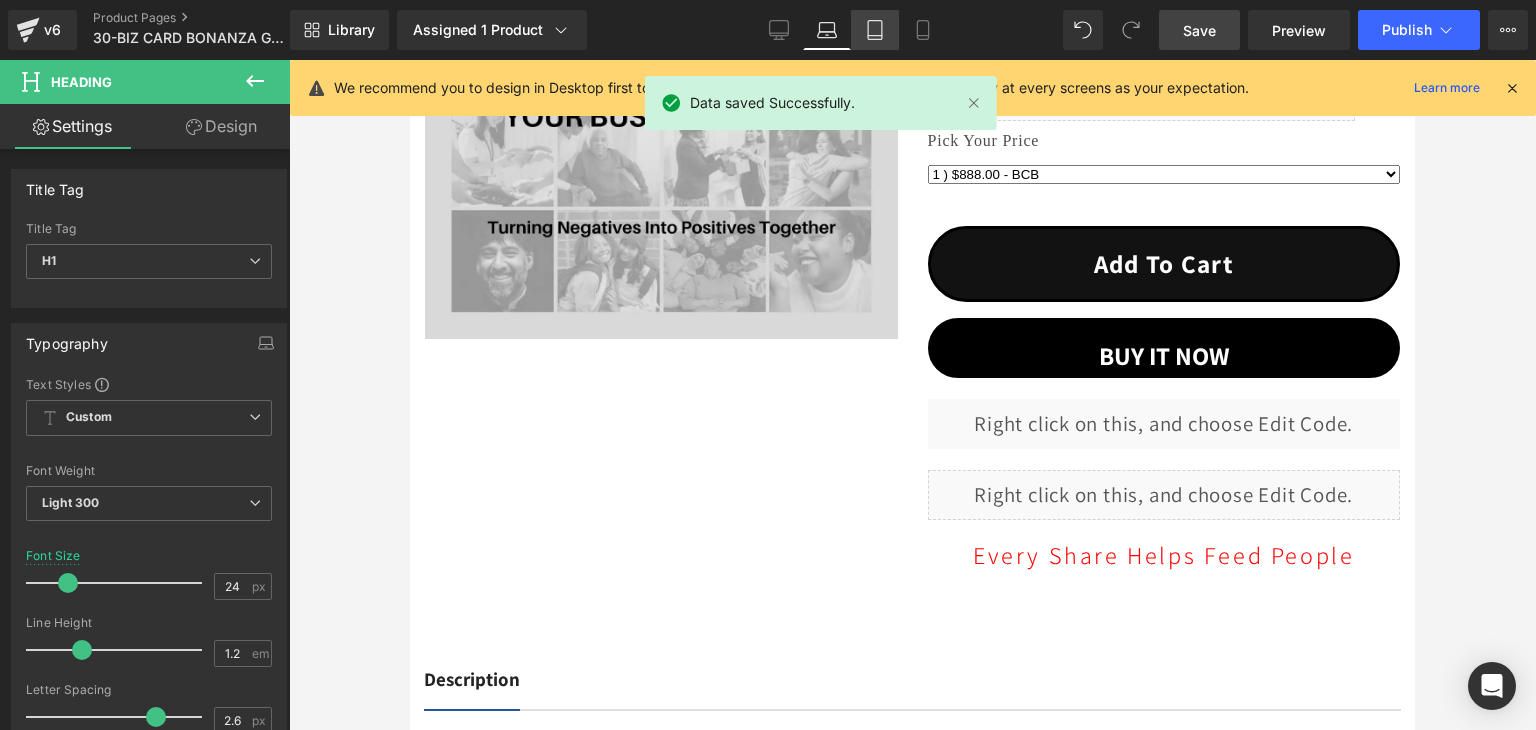 click 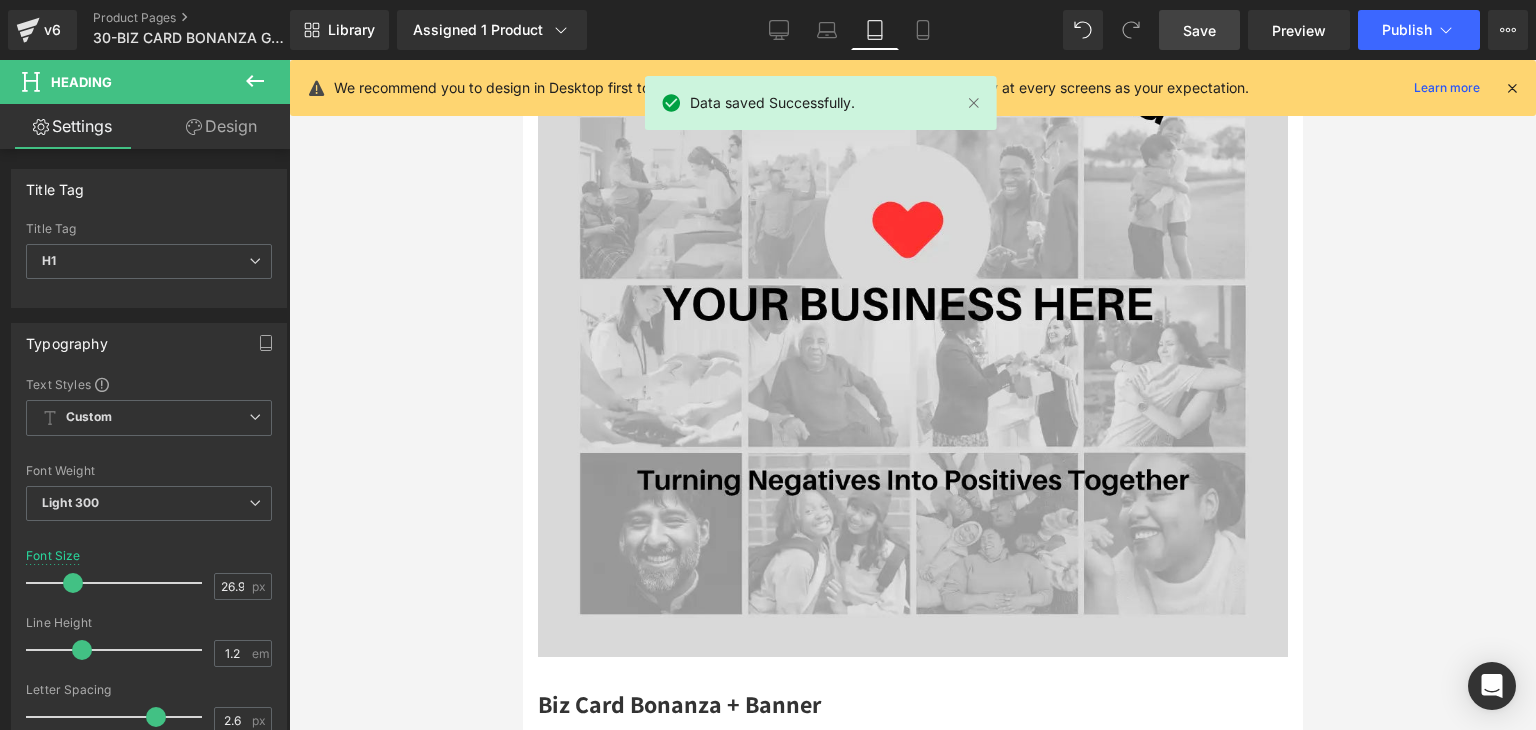 scroll, scrollTop: 1416, scrollLeft: 0, axis: vertical 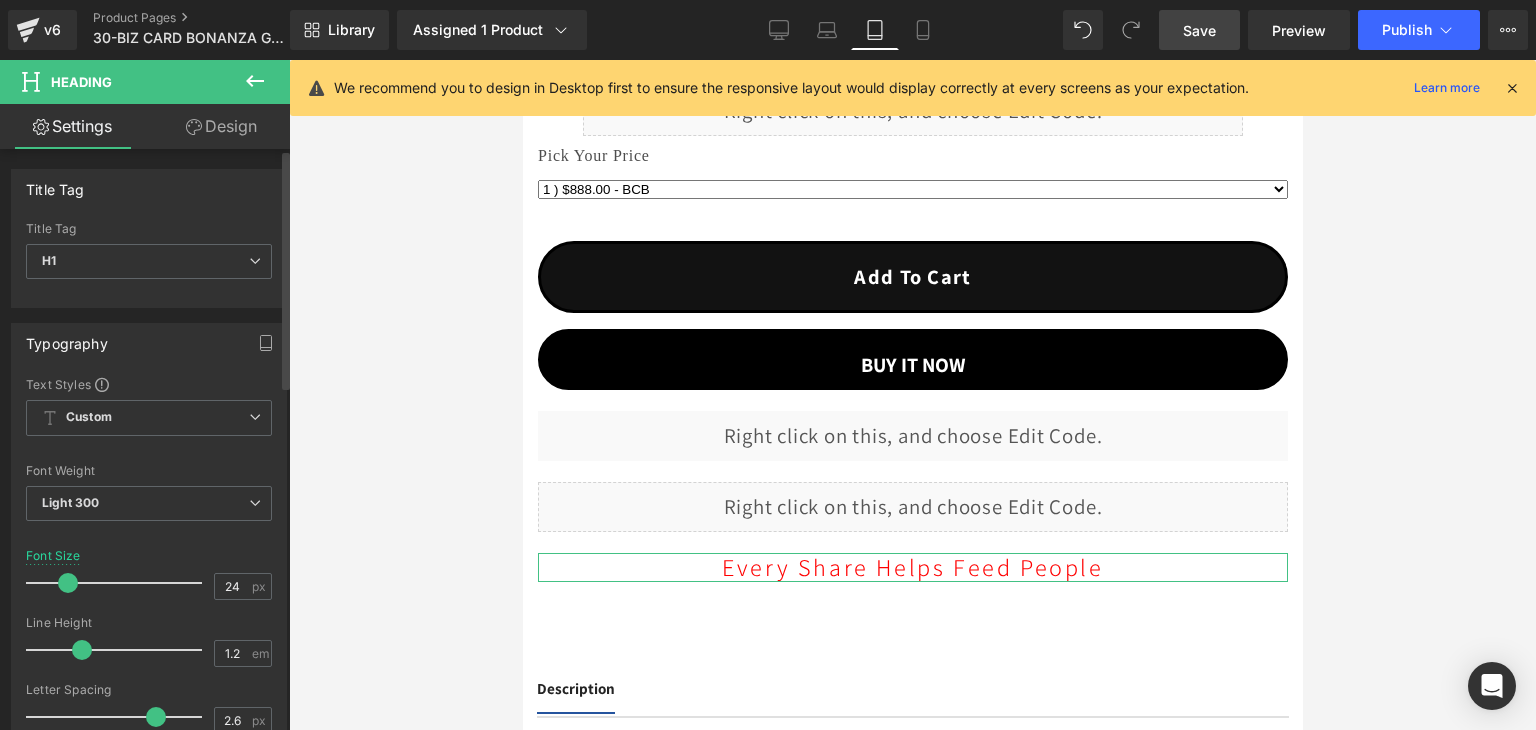 click at bounding box center (68, 583) 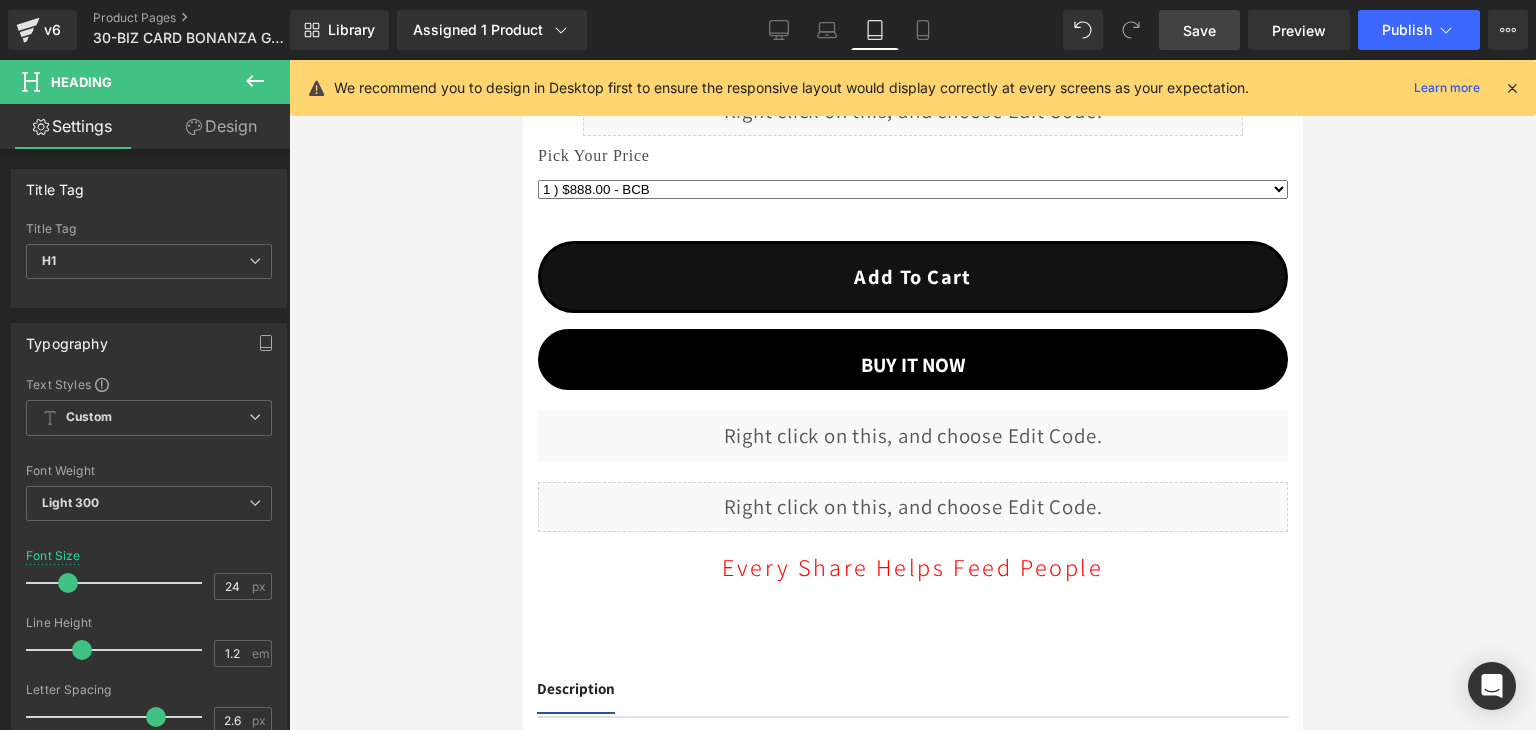 click on "Save" at bounding box center [1199, 30] 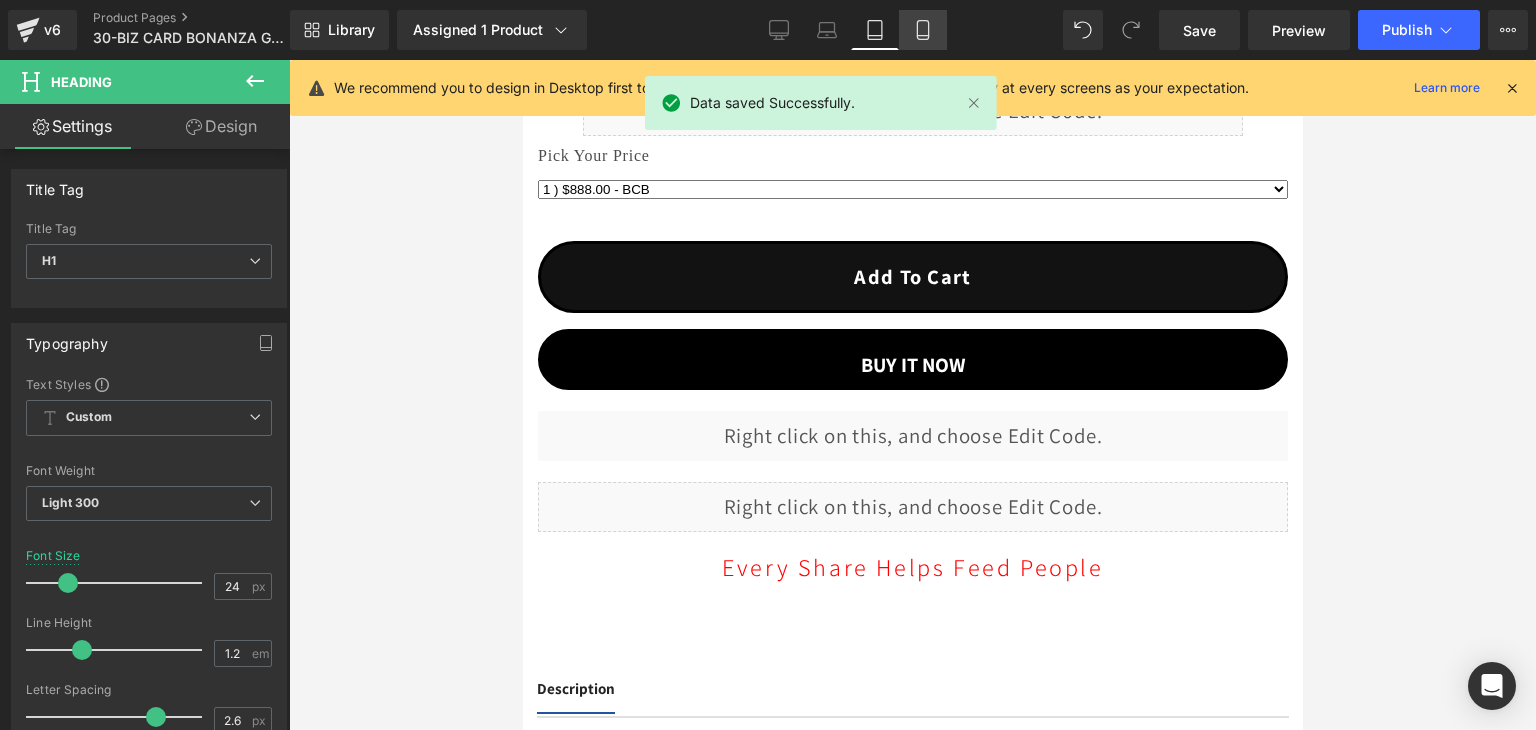 click on "Mobile" at bounding box center (923, 30) 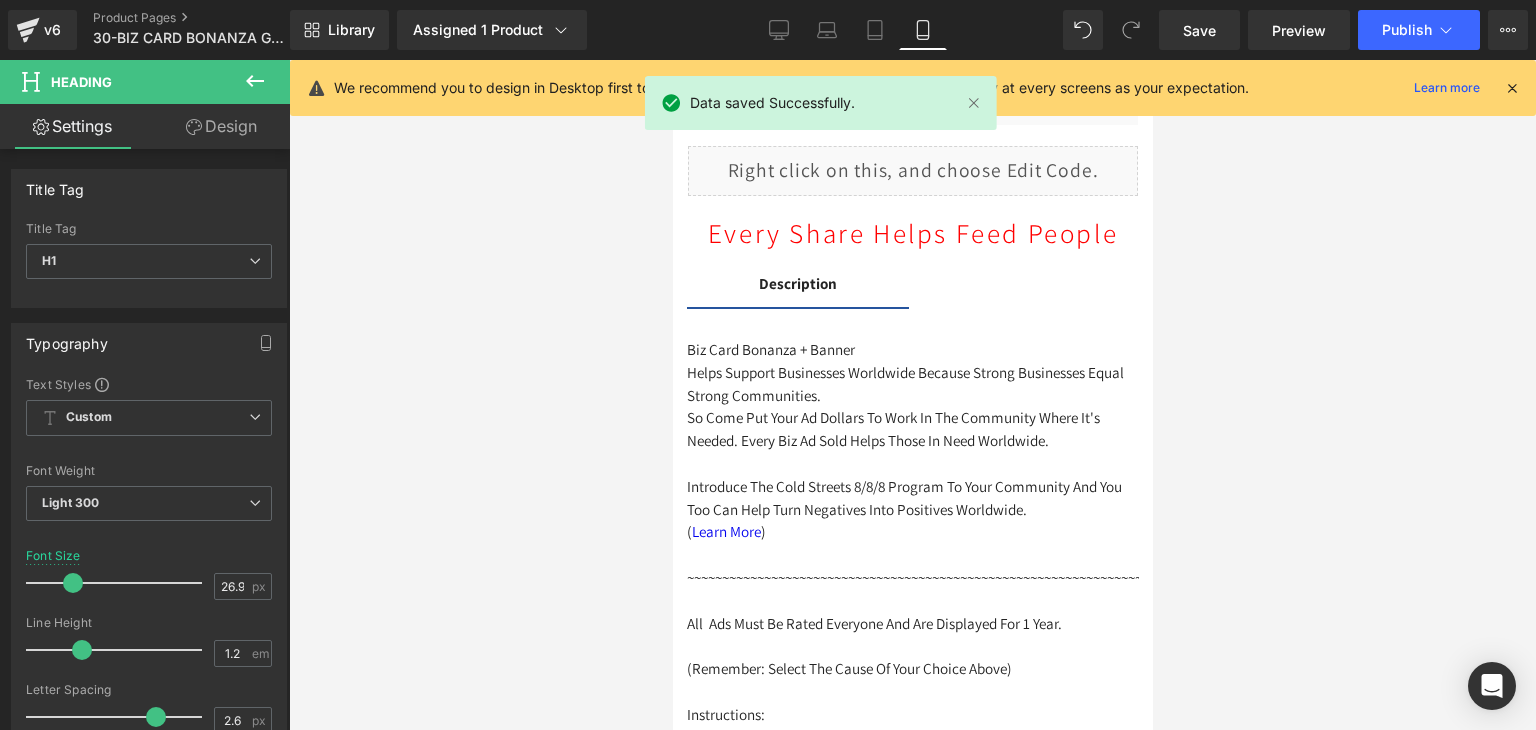 scroll, scrollTop: 1079, scrollLeft: 0, axis: vertical 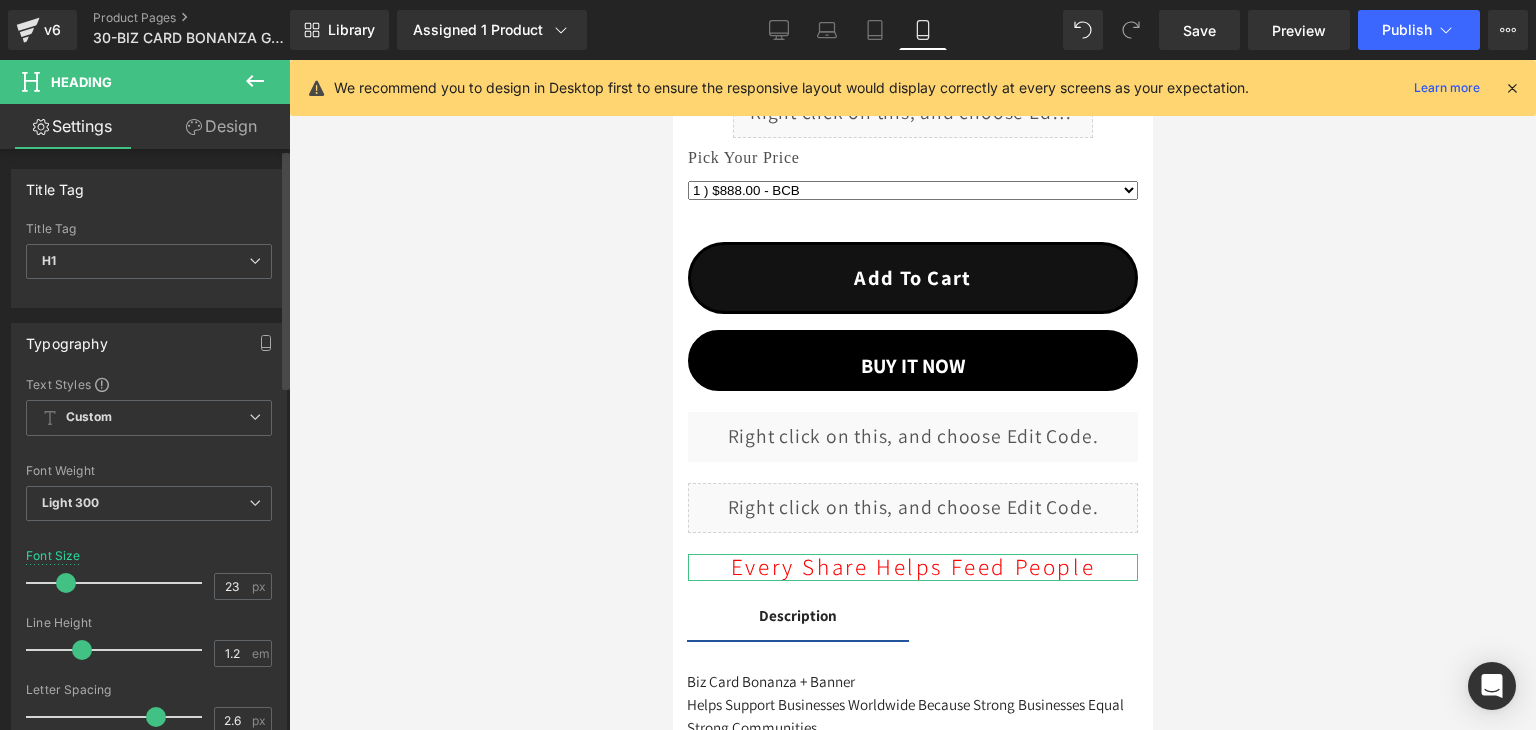 type on "24" 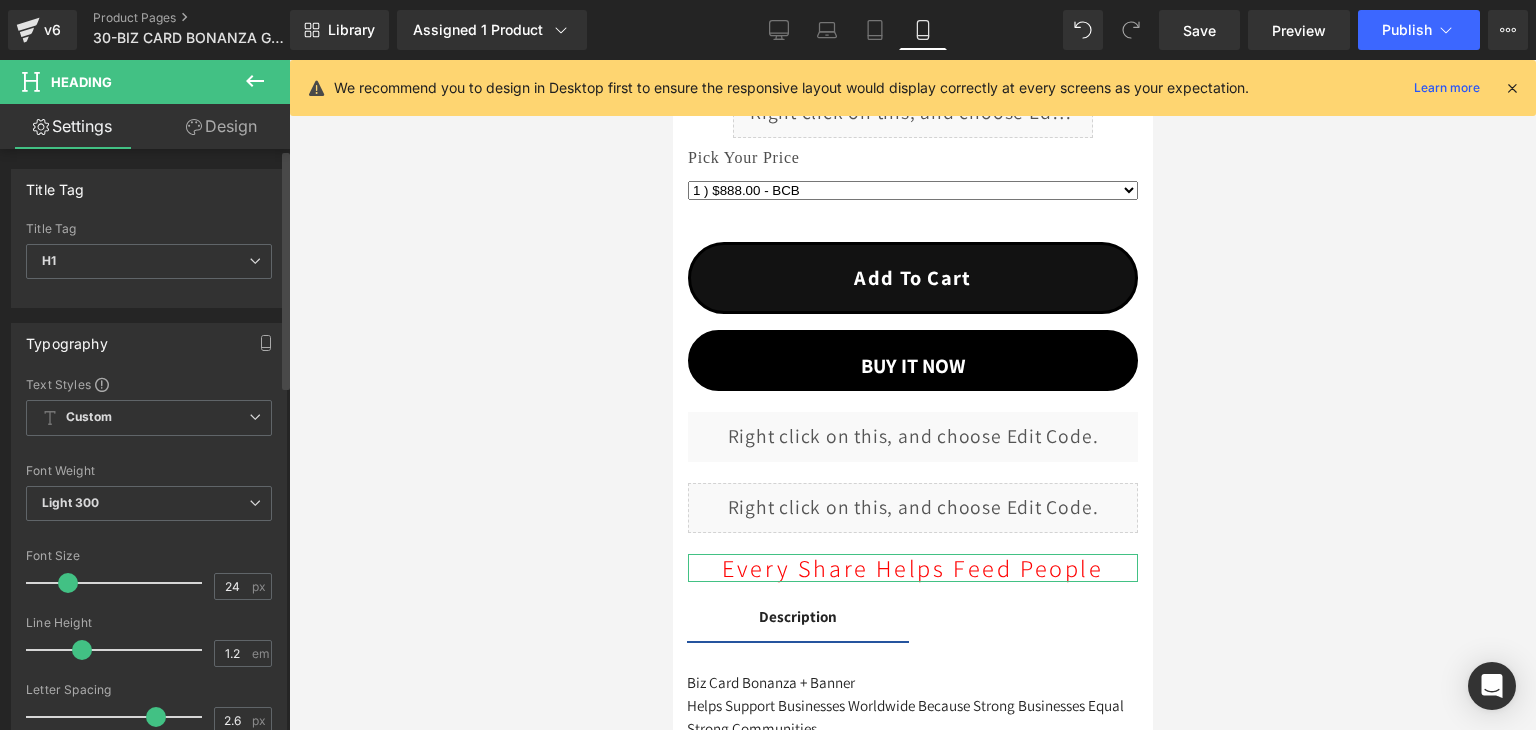 click at bounding box center [68, 583] 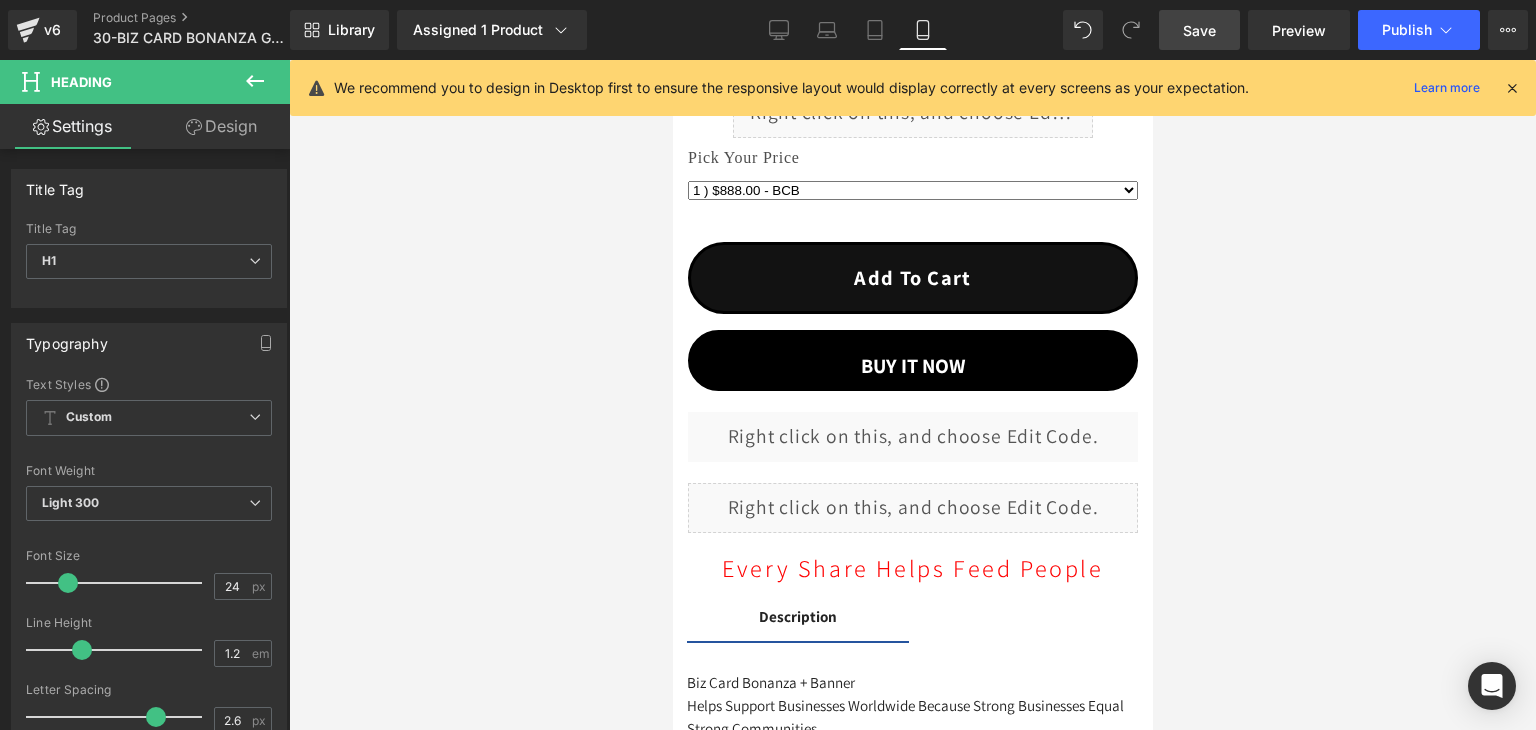 click on "Save" at bounding box center (1199, 30) 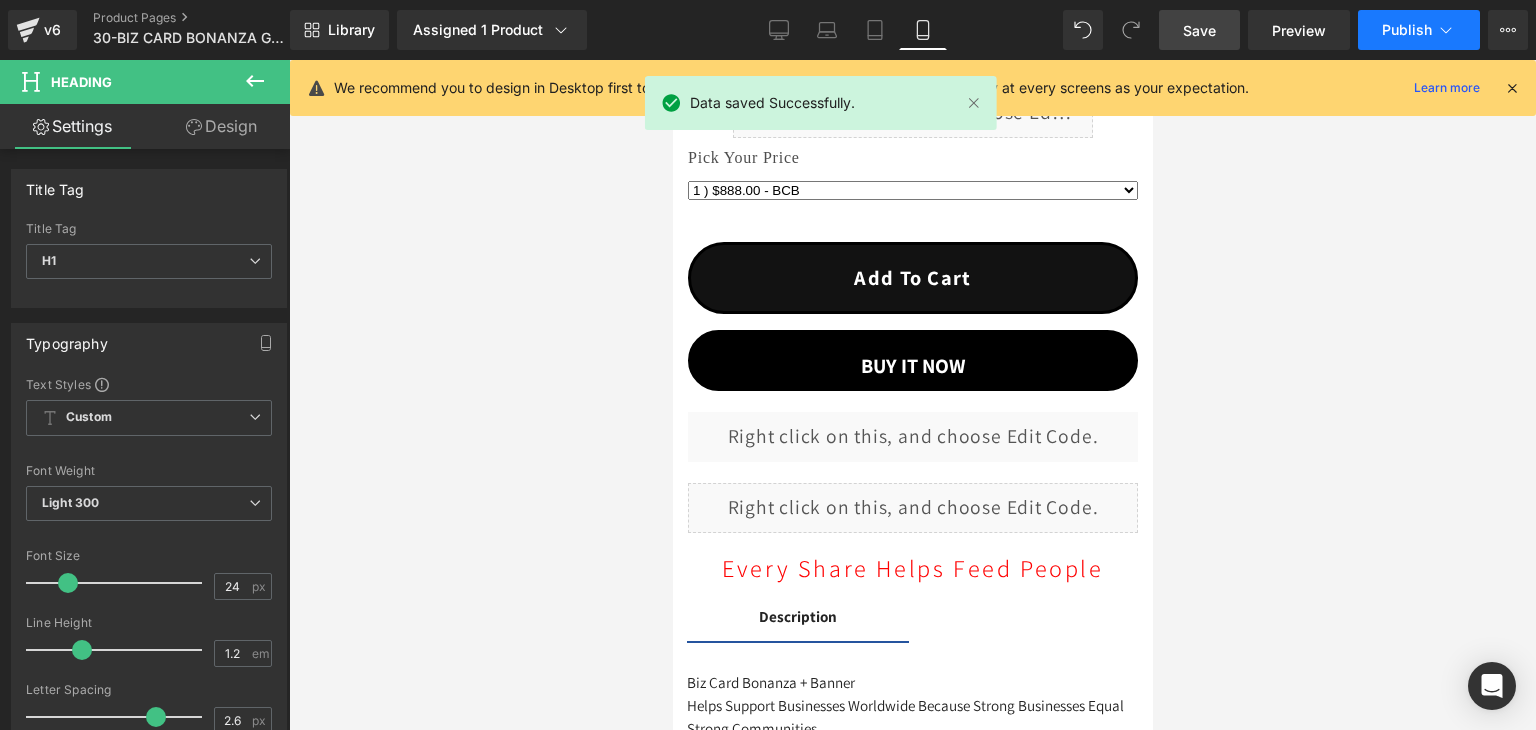 click on "Publish" at bounding box center [1419, 30] 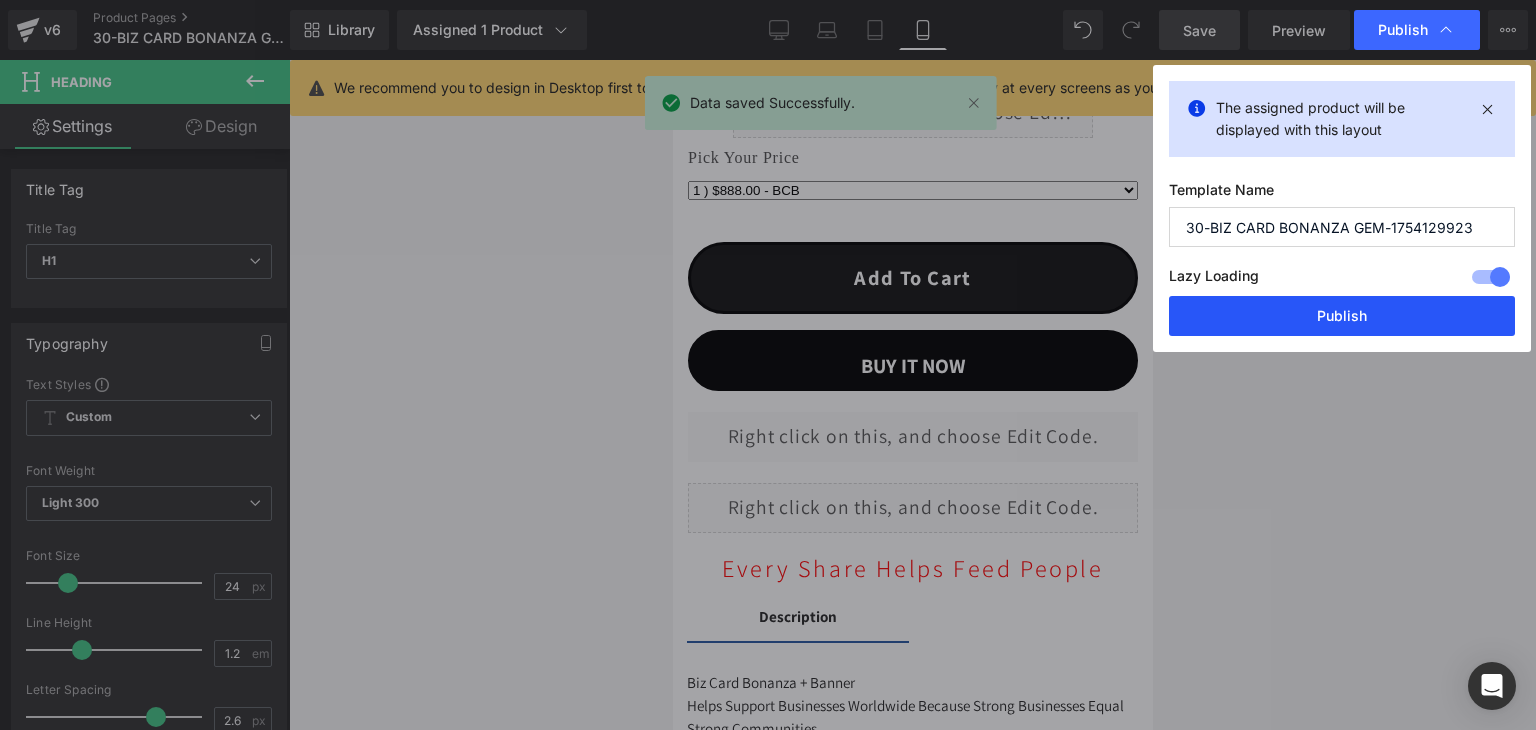 click on "Publish" at bounding box center (1342, 316) 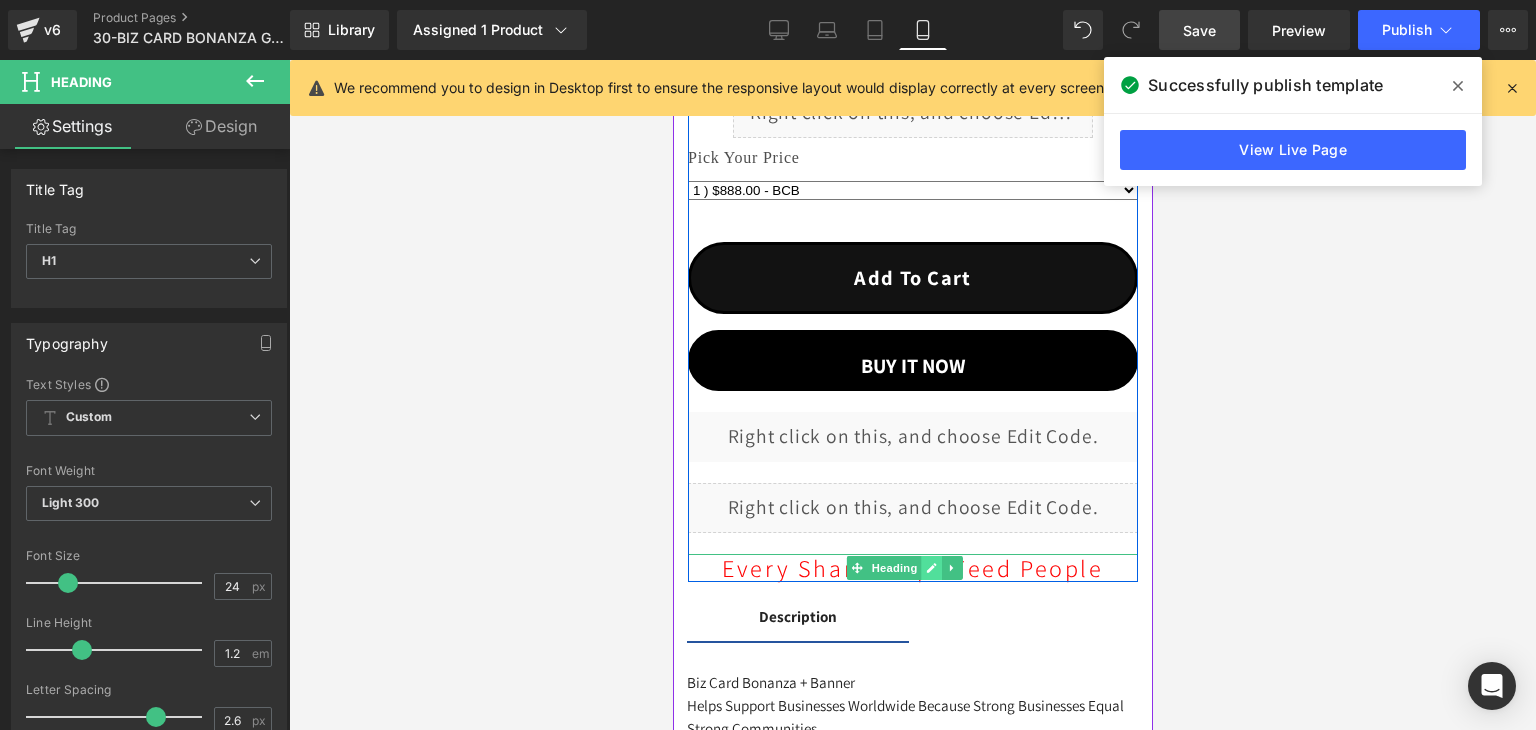 click 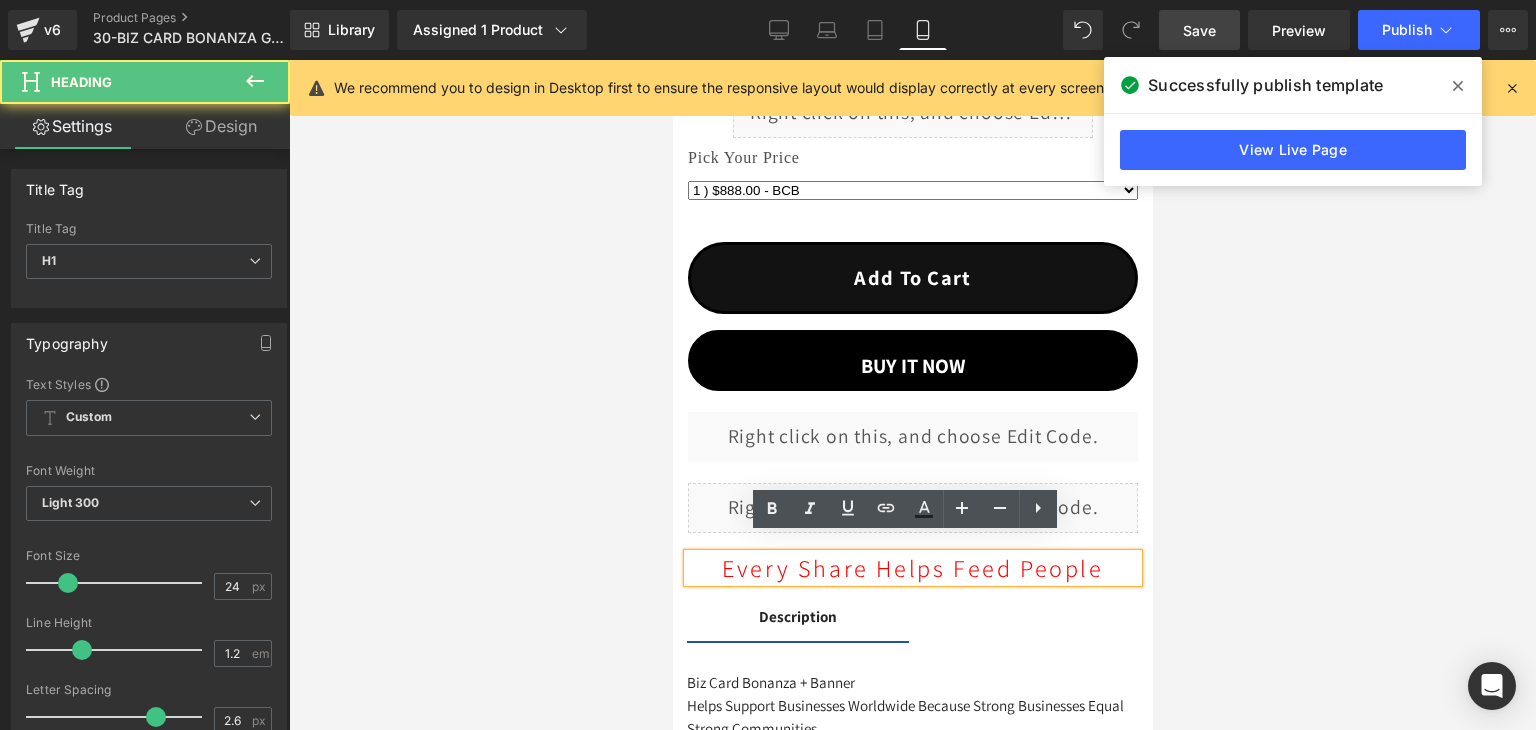 click on "Every Share Helps Feed People" at bounding box center (911, 568) 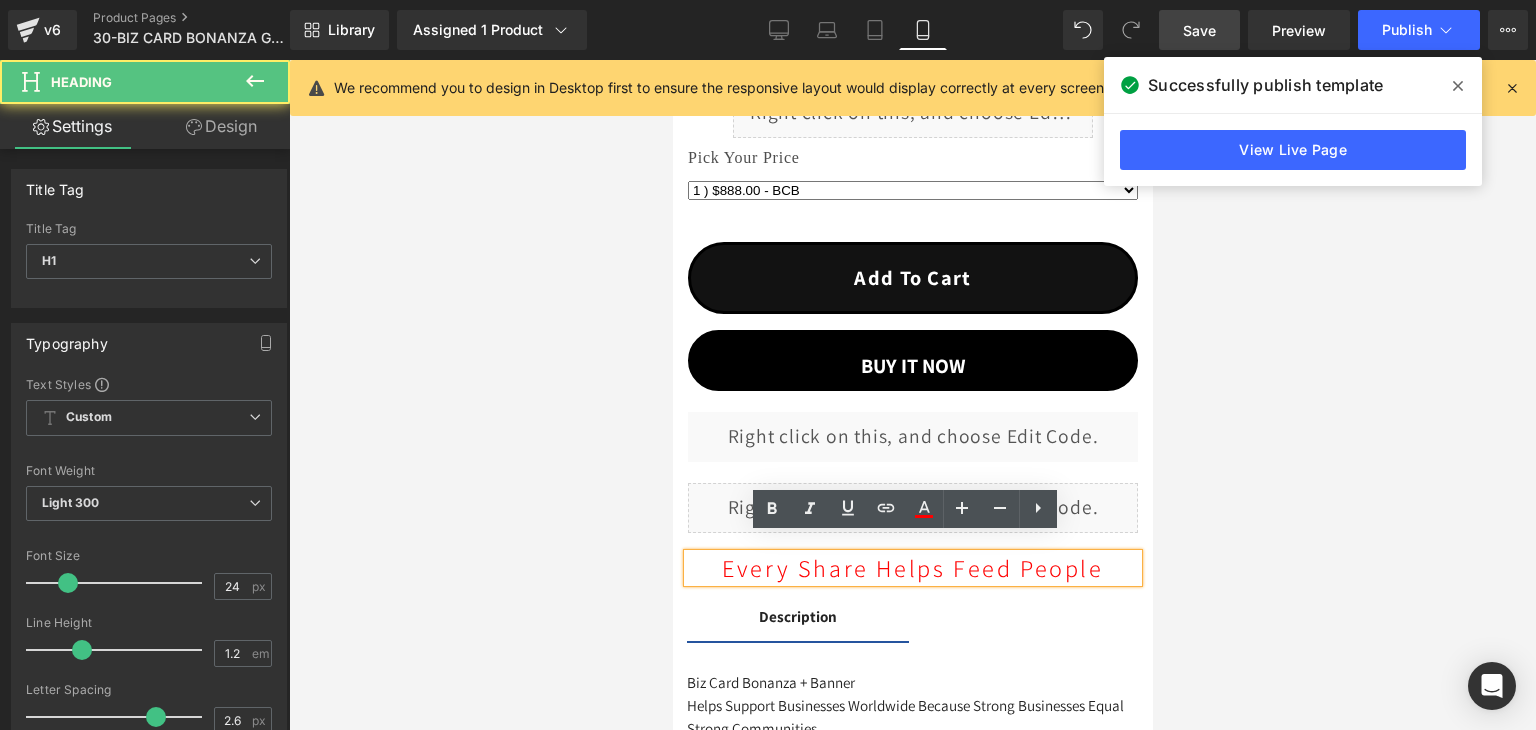 click on "Every Share Helps Feed People" at bounding box center [911, 568] 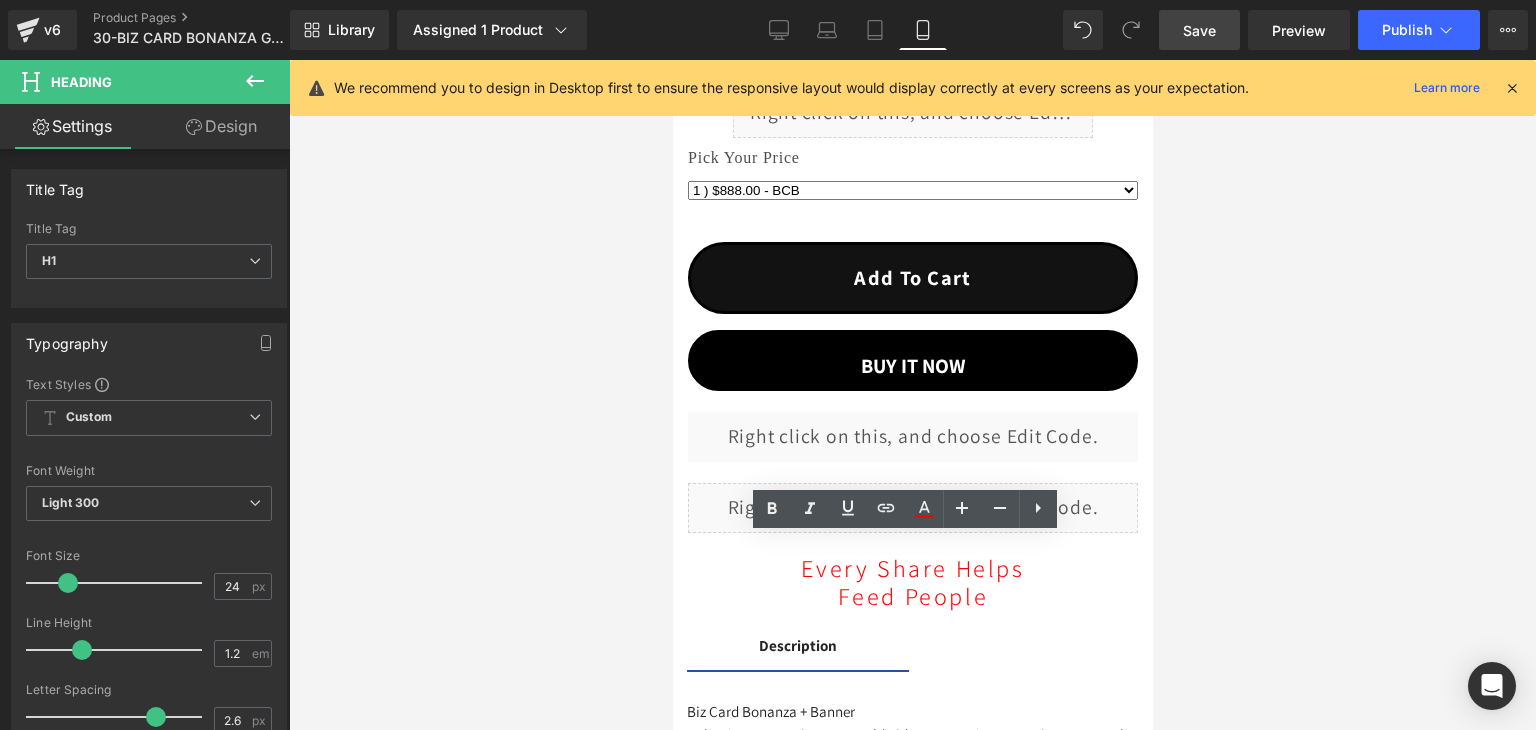 click on "Save" at bounding box center (1199, 30) 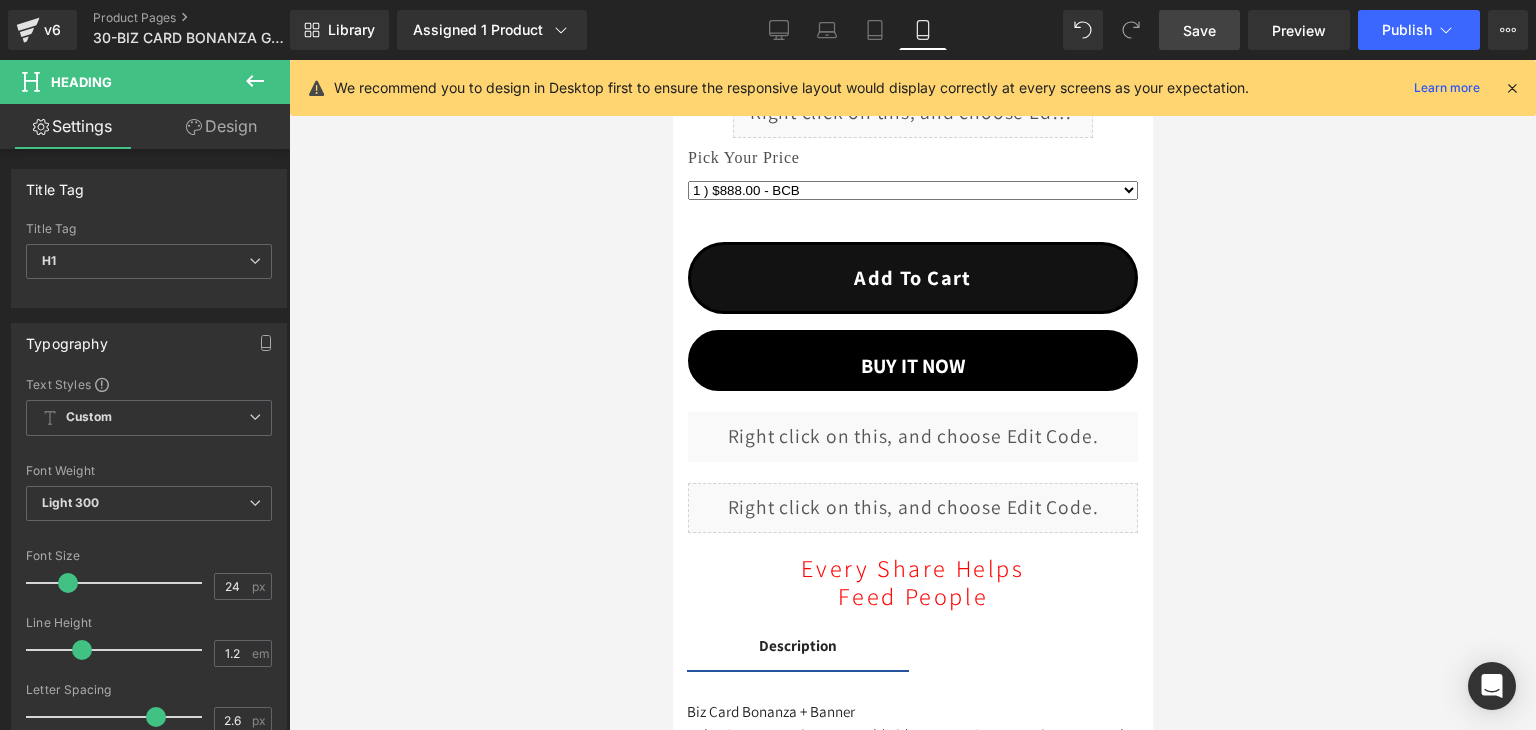 click on "Save" at bounding box center [1199, 30] 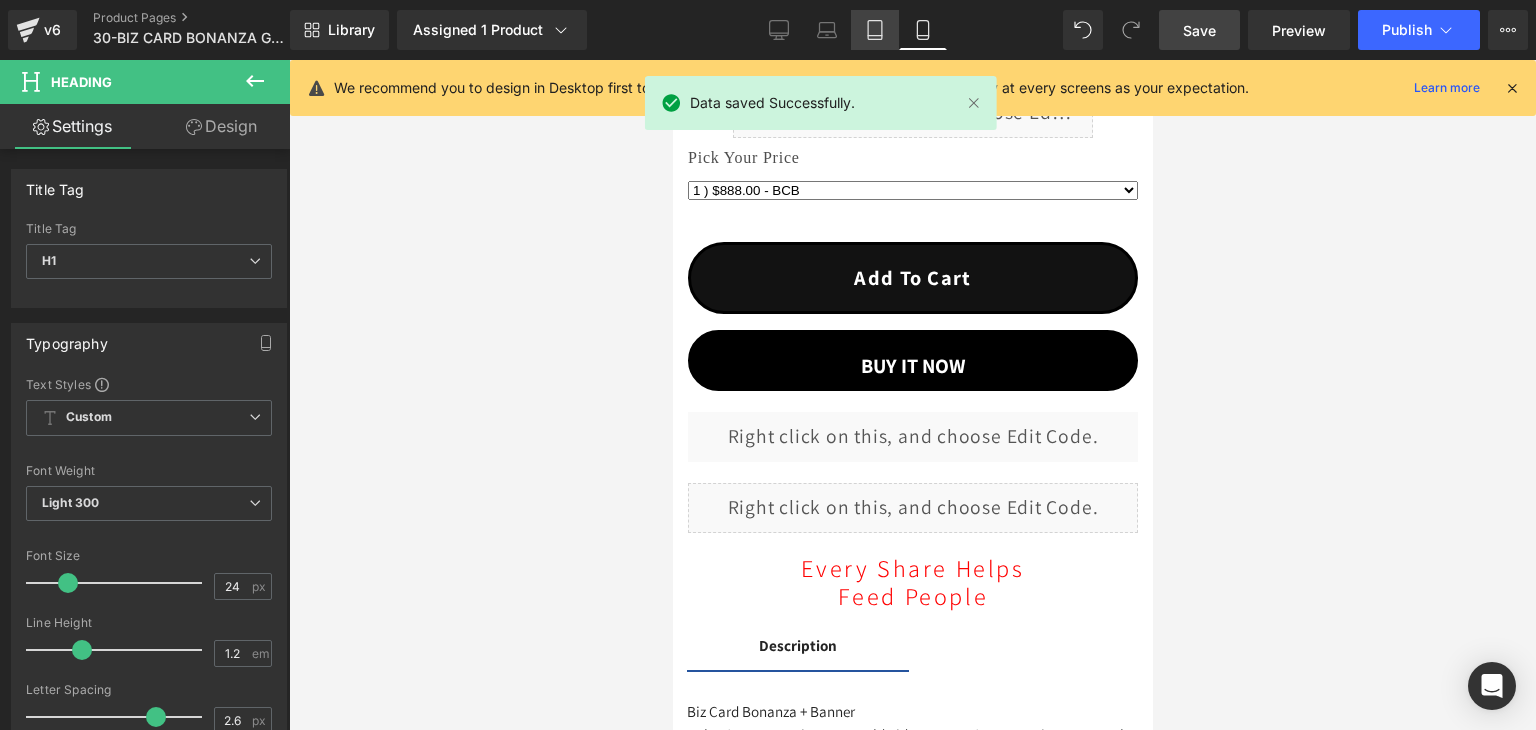 click 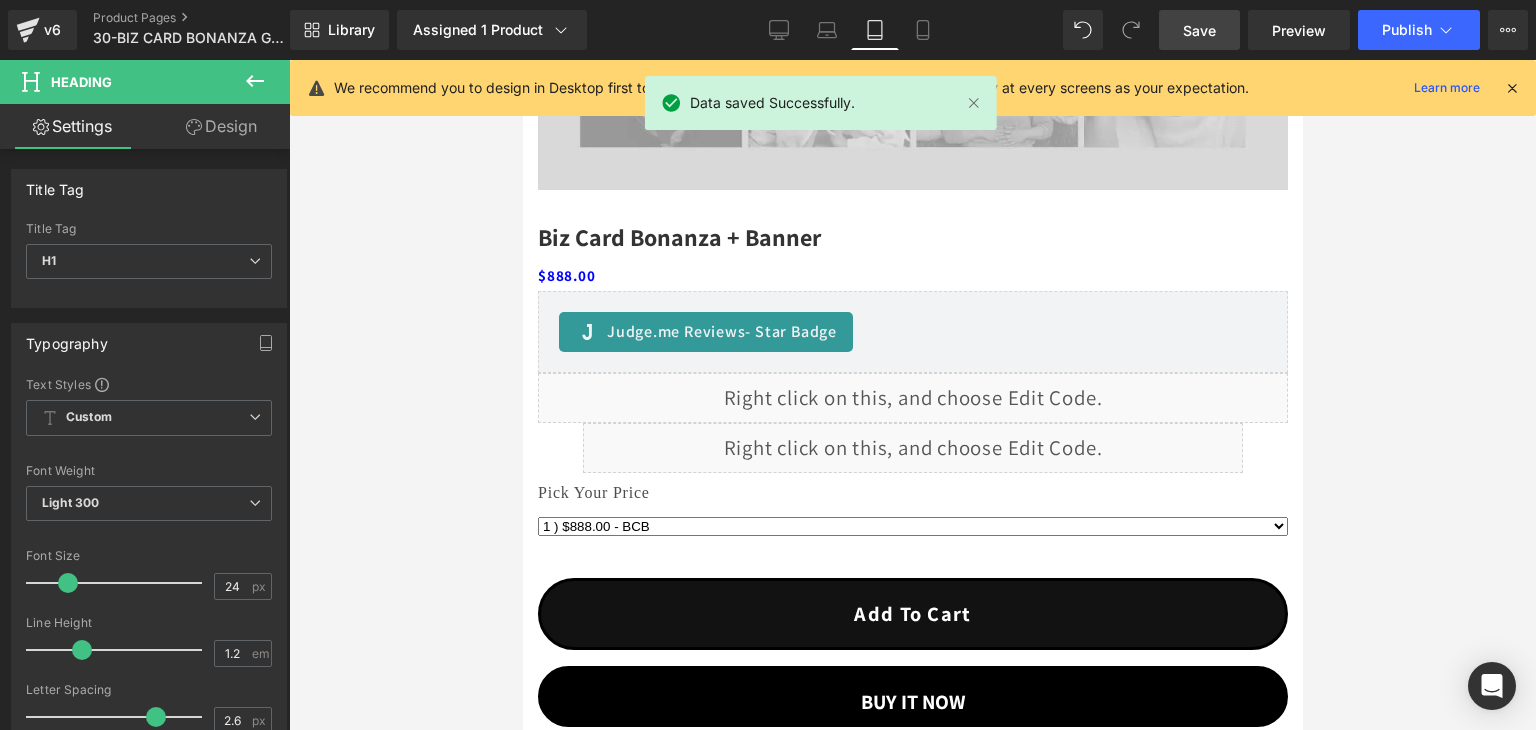 scroll, scrollTop: 1416, scrollLeft: 0, axis: vertical 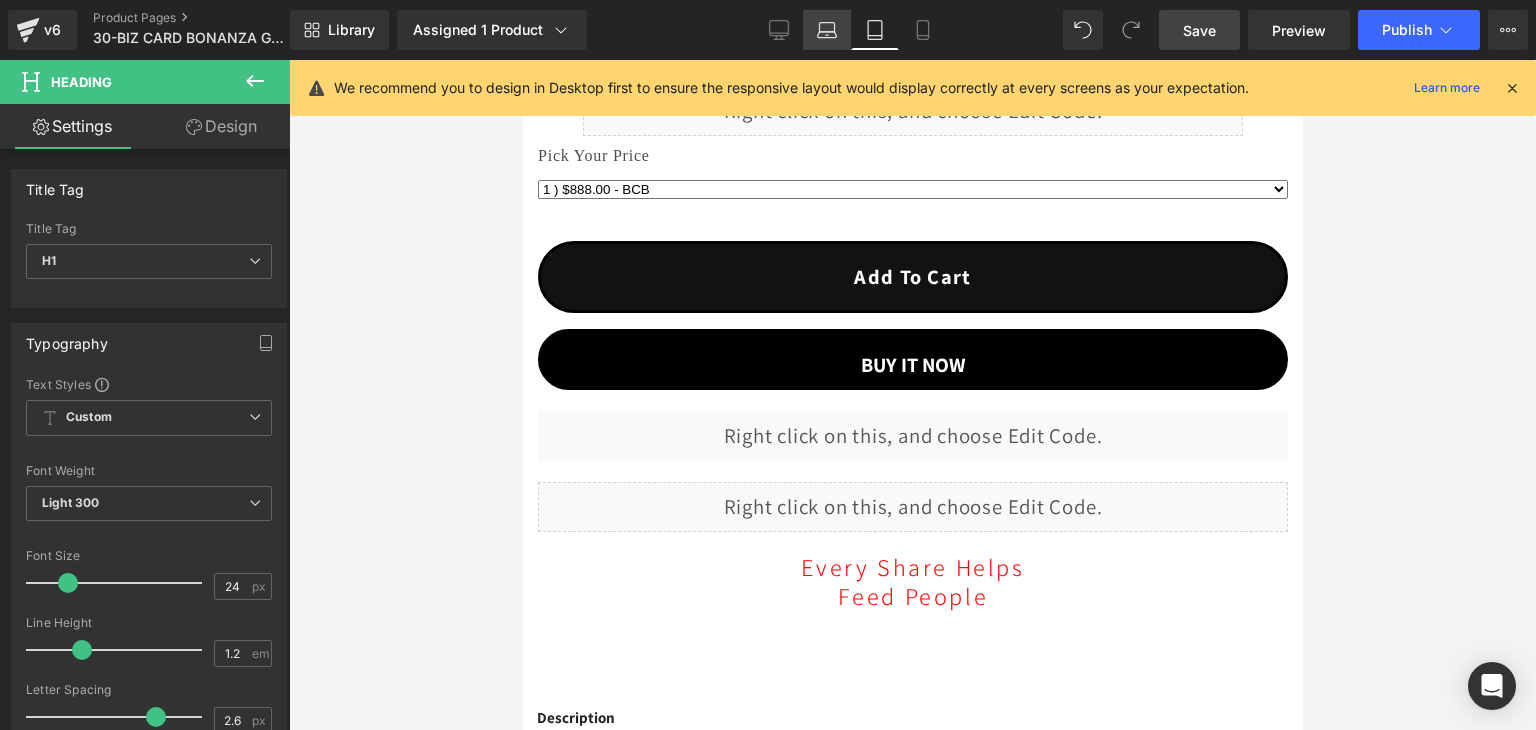 click on "Laptop" at bounding box center (827, 30) 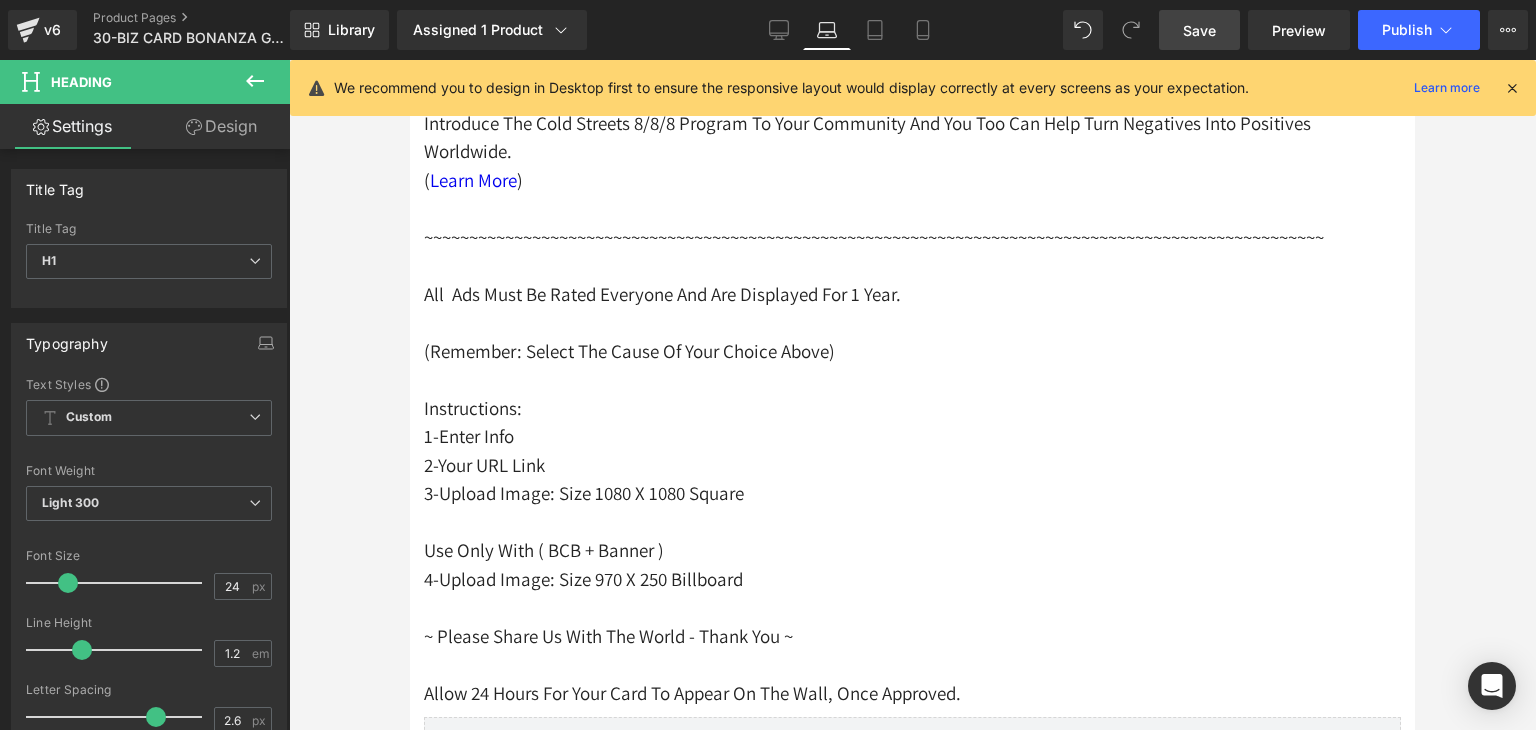 scroll, scrollTop: 612, scrollLeft: 0, axis: vertical 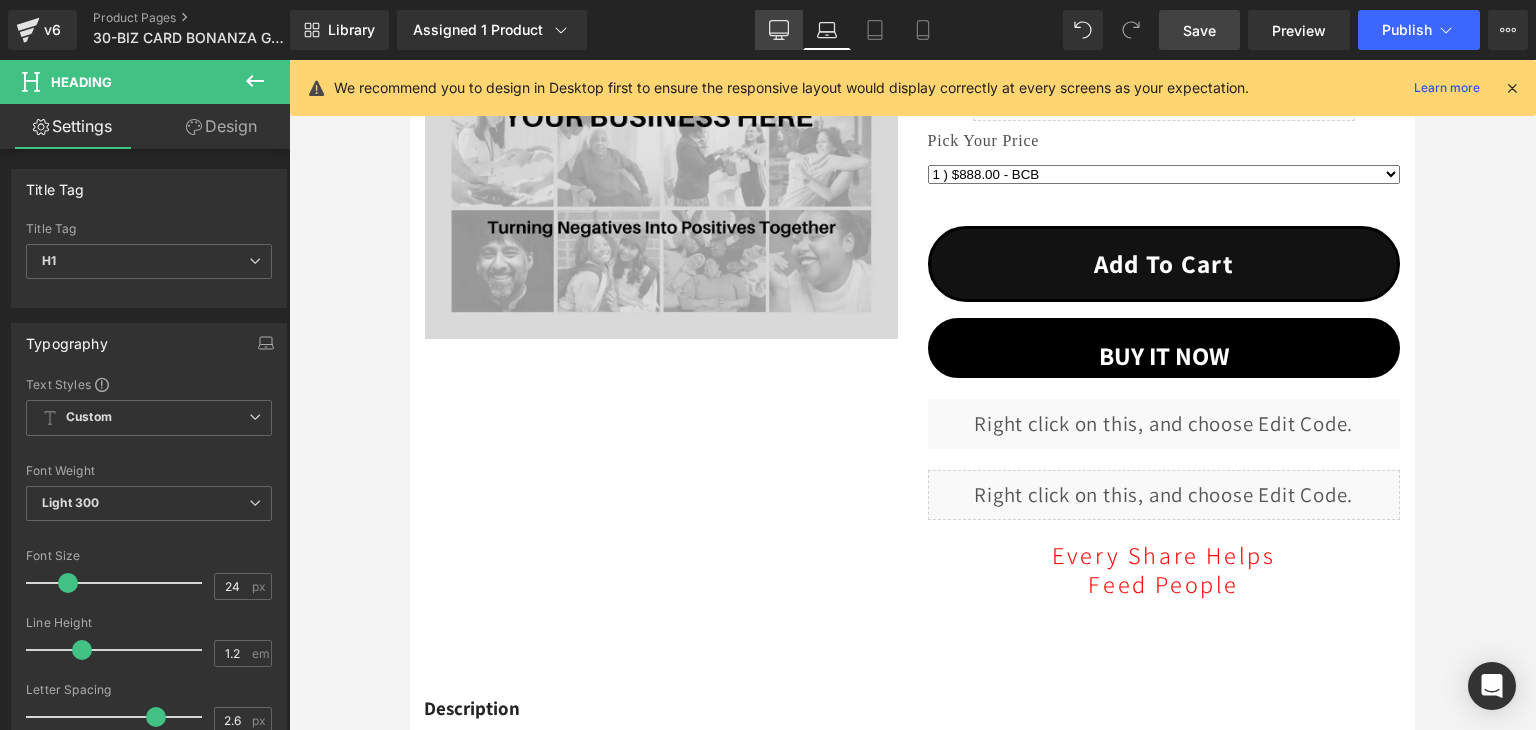 click on "Desktop" at bounding box center (779, 30) 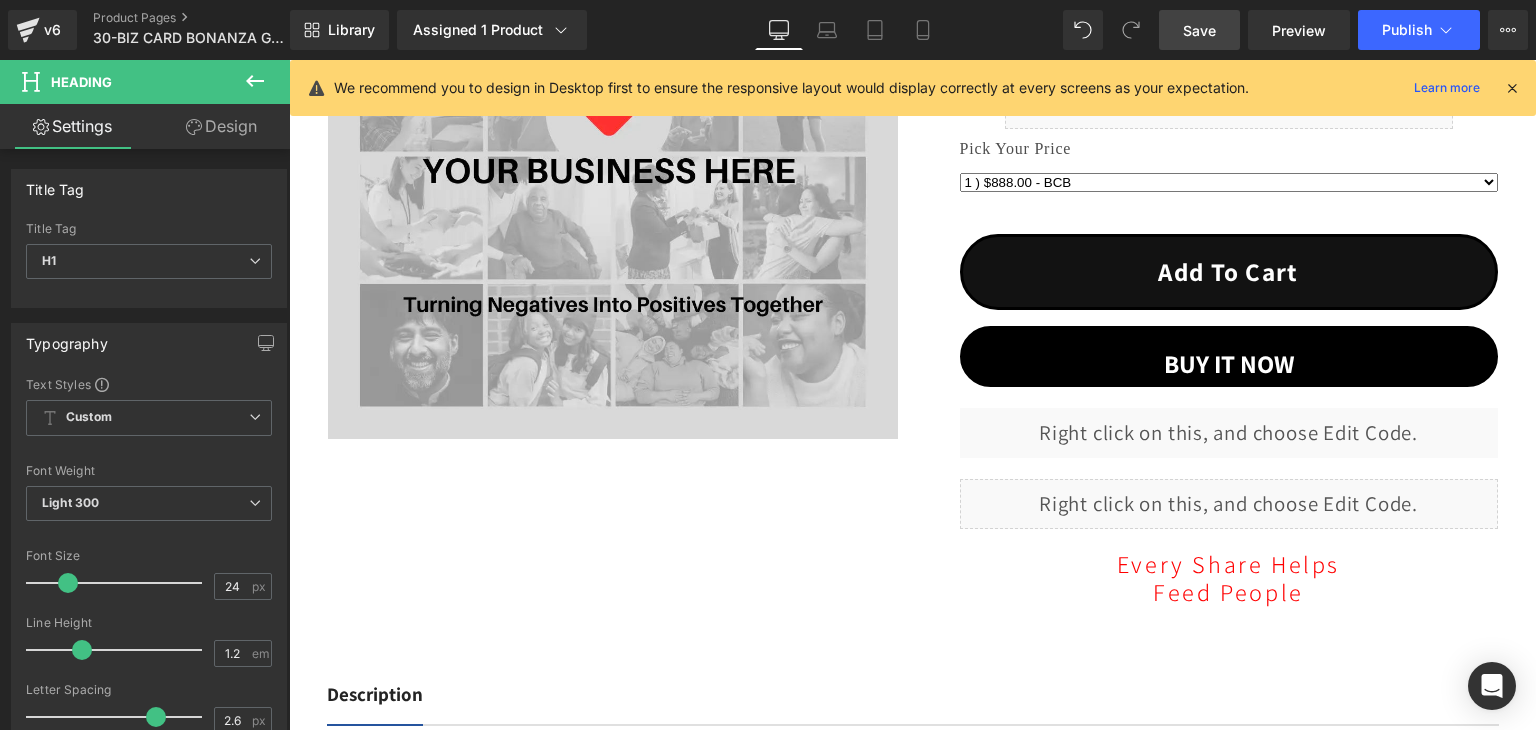 scroll, scrollTop: 620, scrollLeft: 0, axis: vertical 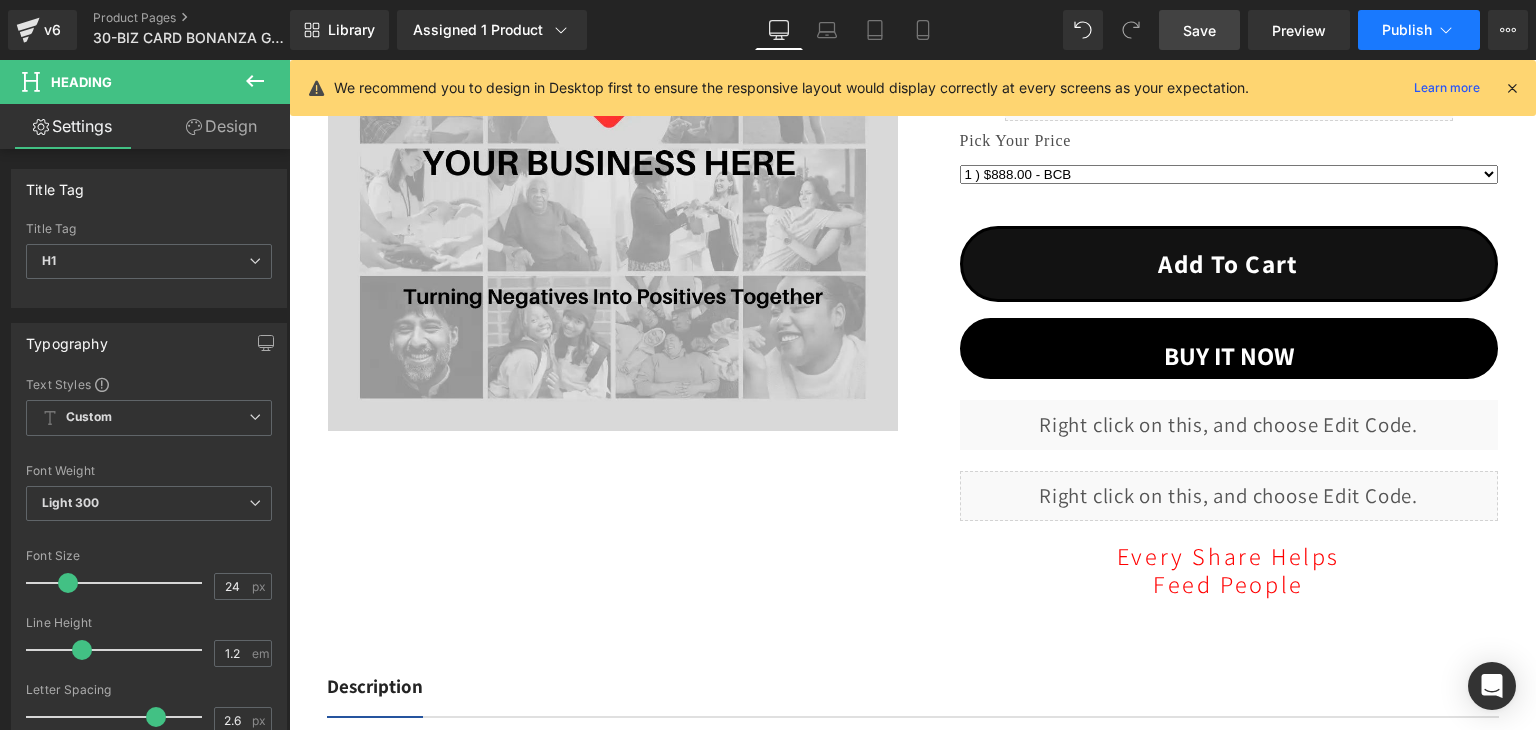 click on "Publish" at bounding box center [1407, 30] 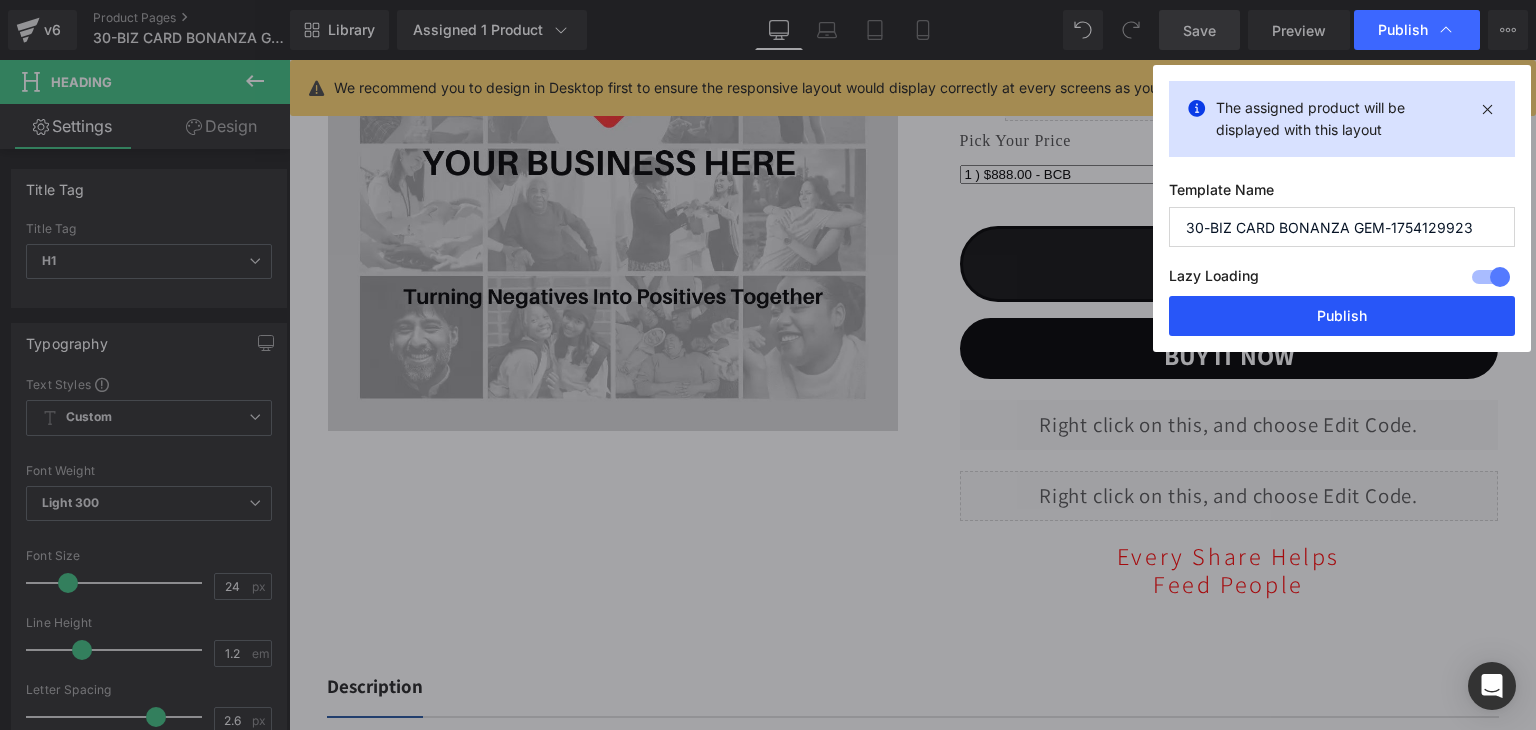 click on "Publish" at bounding box center (1342, 316) 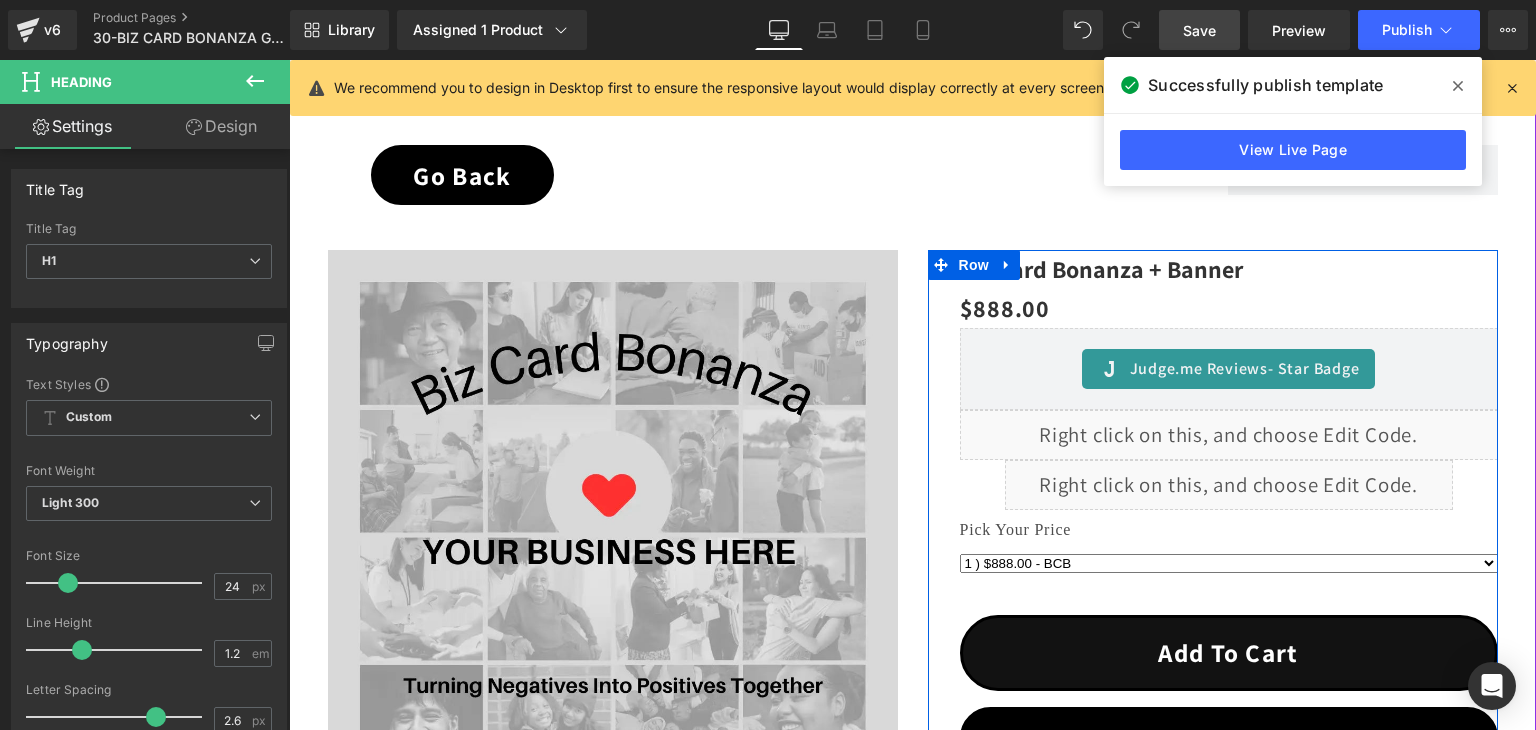 scroll, scrollTop: 220, scrollLeft: 0, axis: vertical 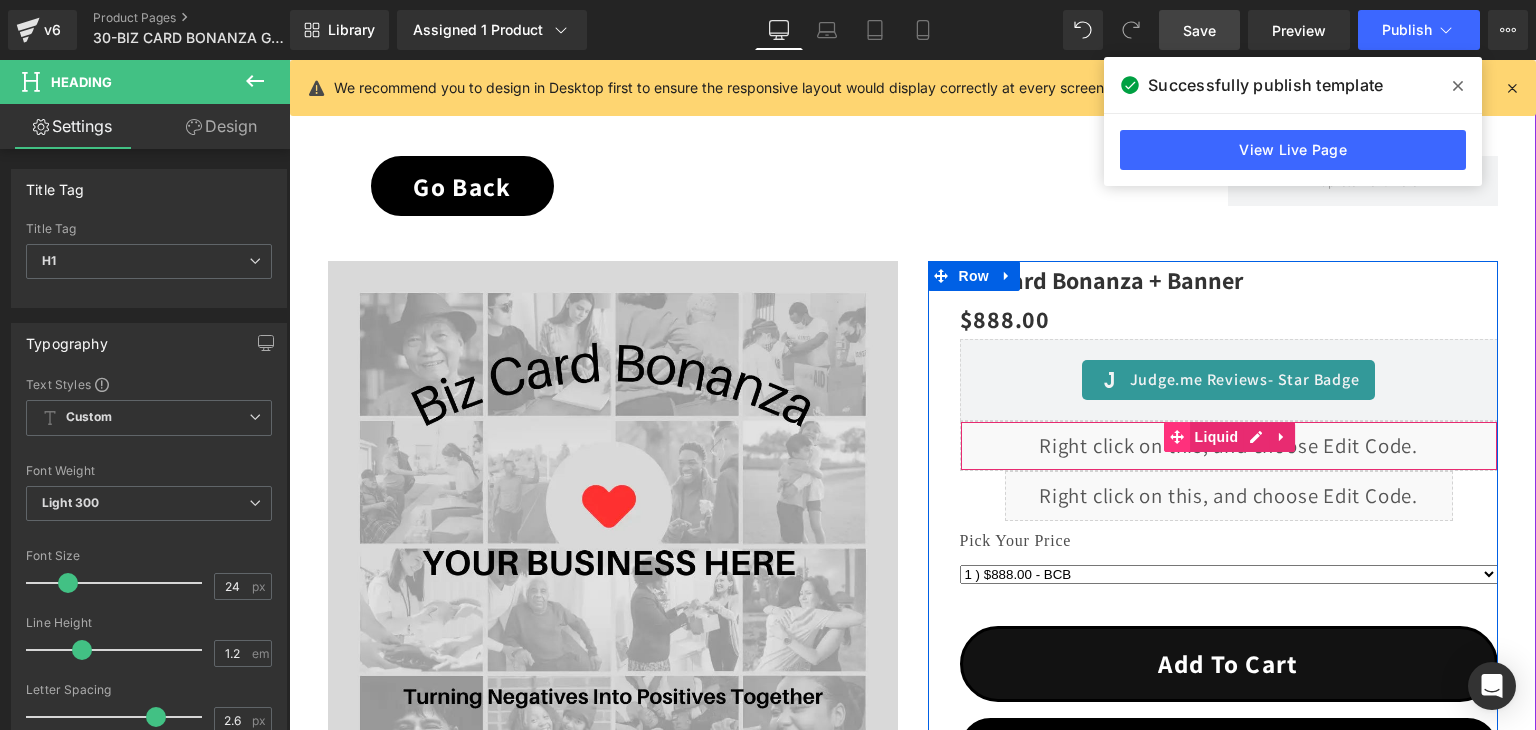 click 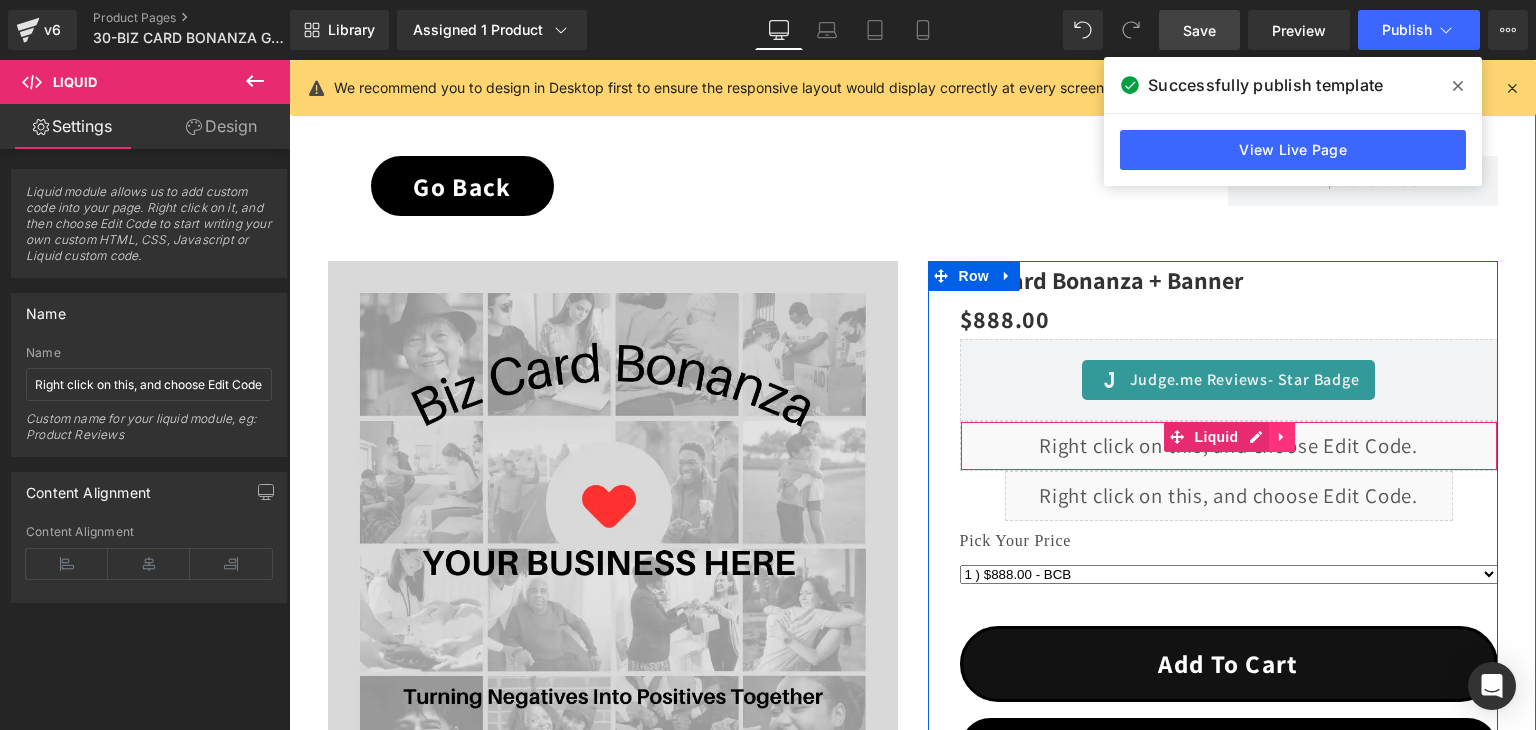 click 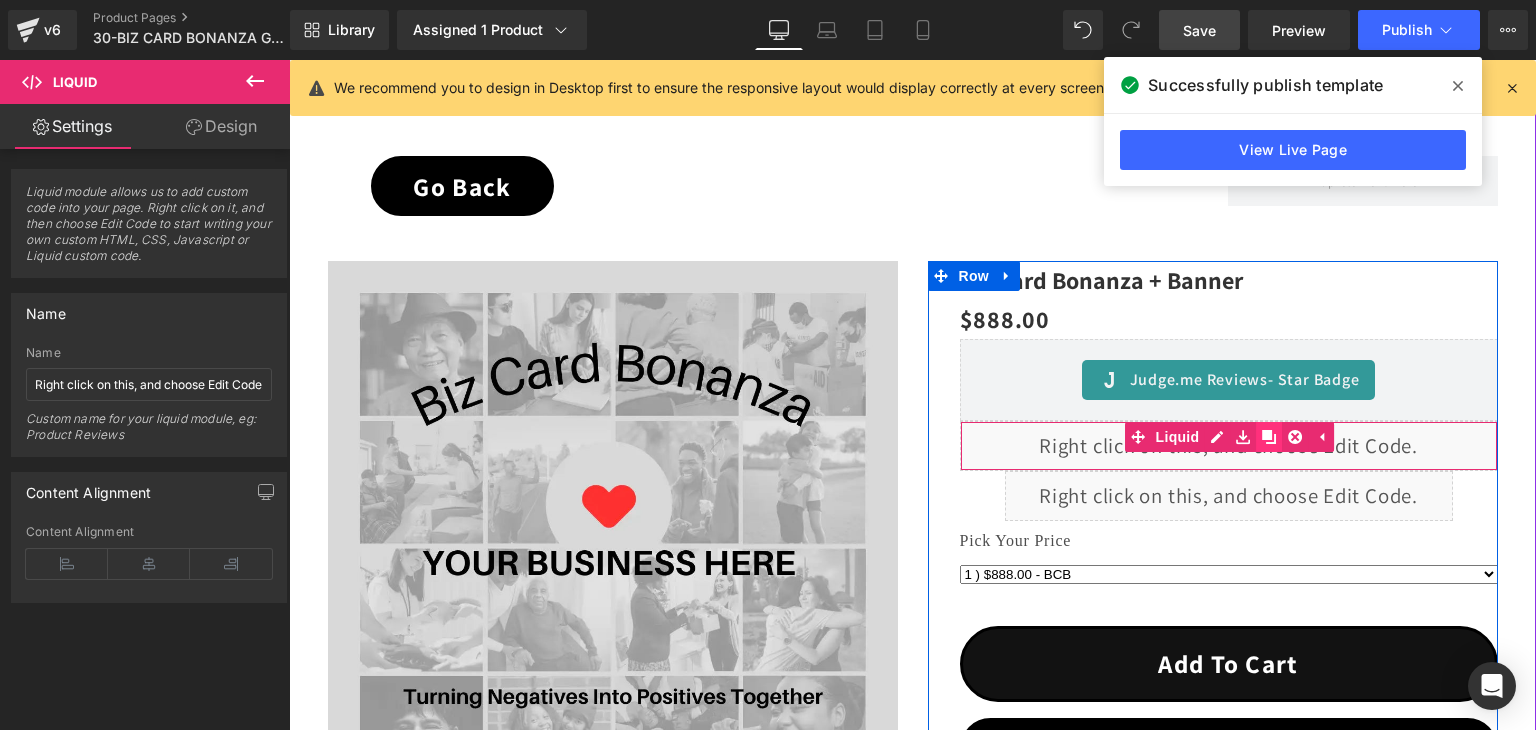 click 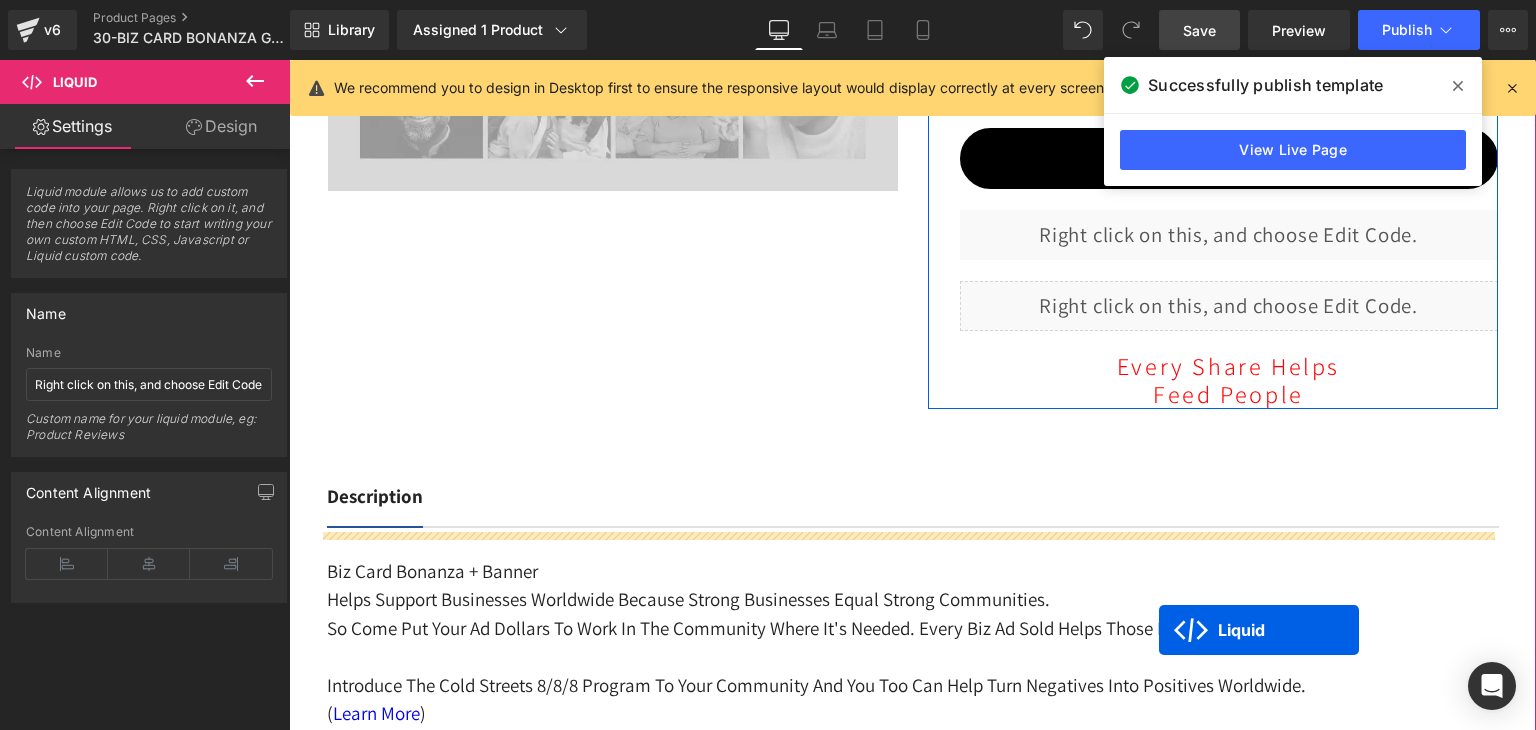 scroll, scrollTop: 880, scrollLeft: 0, axis: vertical 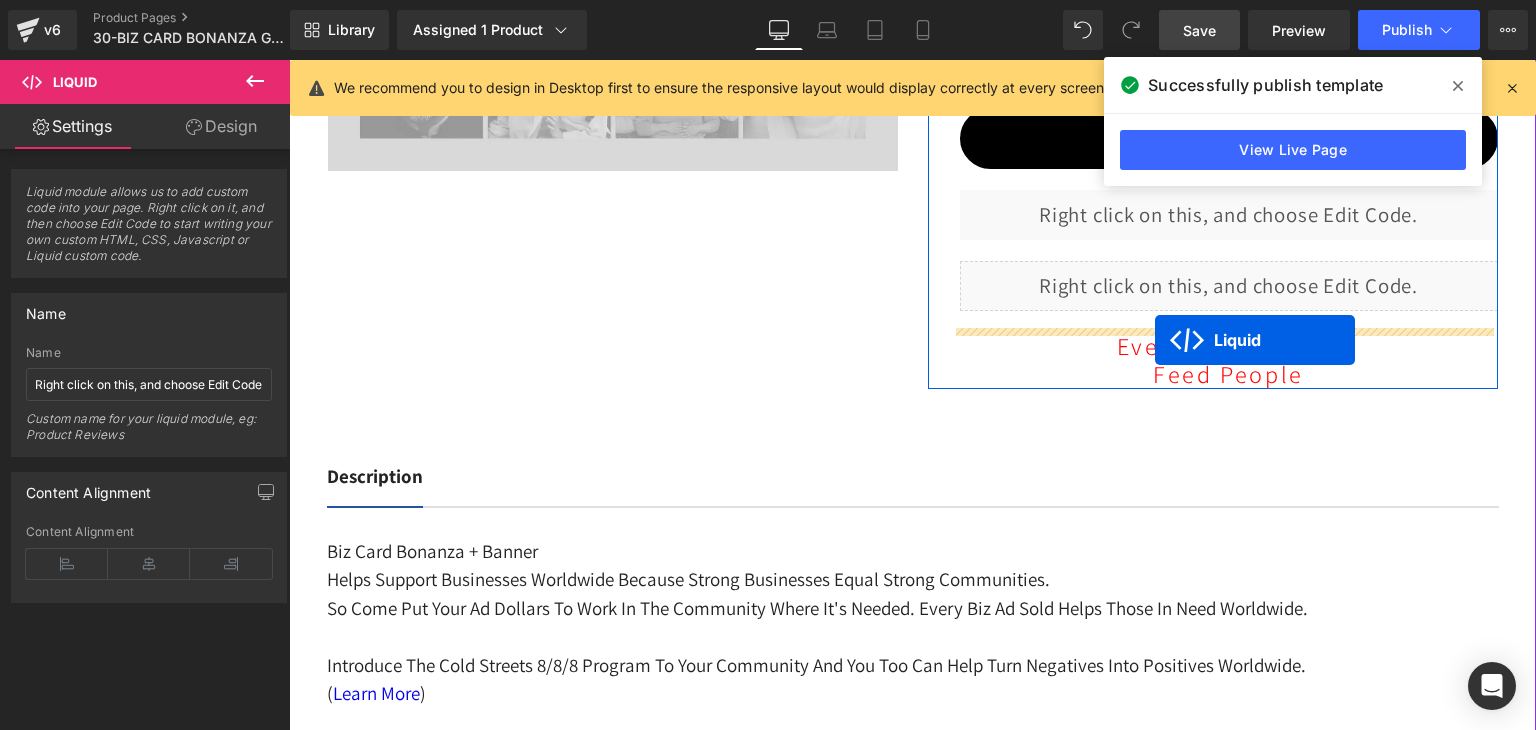 drag, startPoint x: 1172, startPoint y: 482, endPoint x: 1155, endPoint y: 341, distance: 142.02112 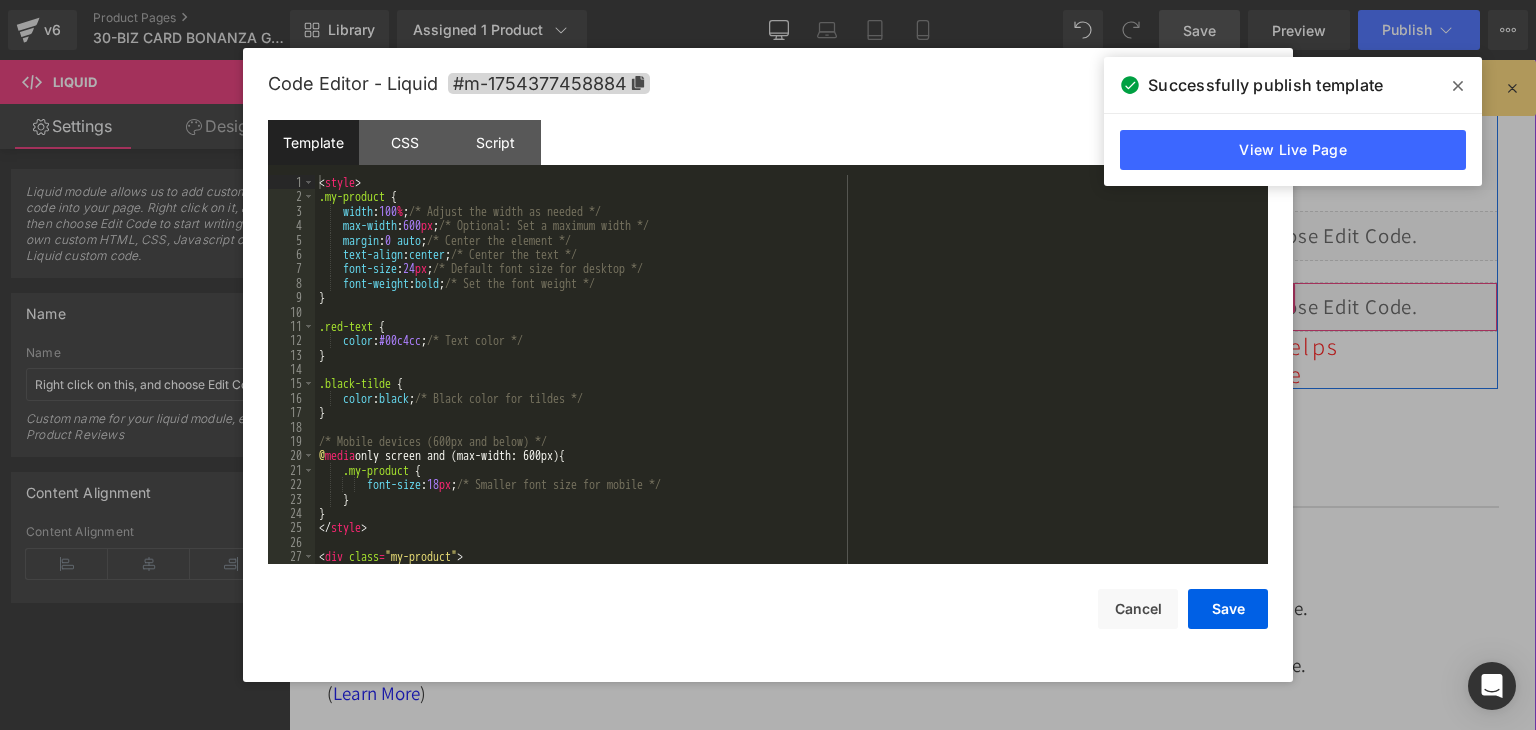click on "Liquid" at bounding box center [1229, 307] 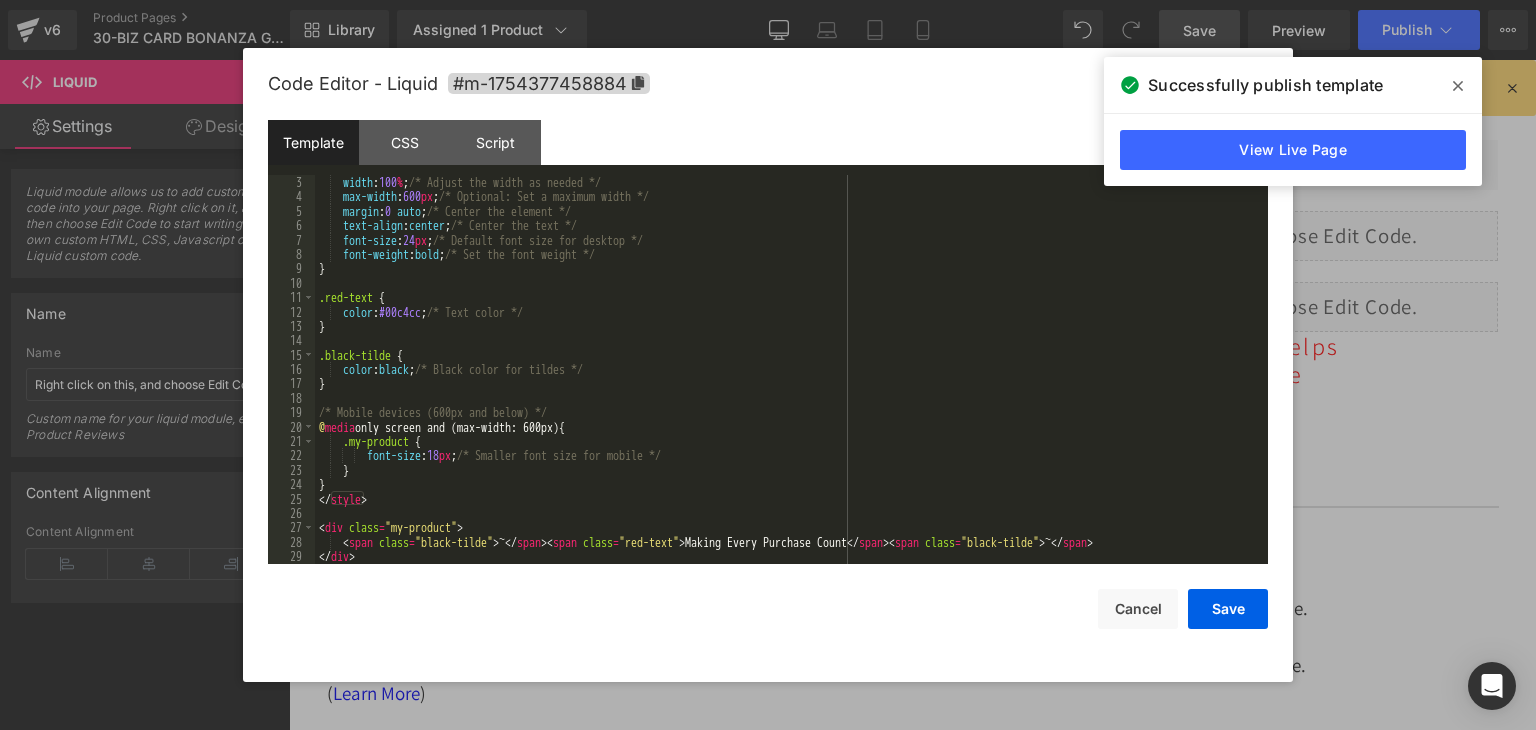 scroll, scrollTop: 28, scrollLeft: 0, axis: vertical 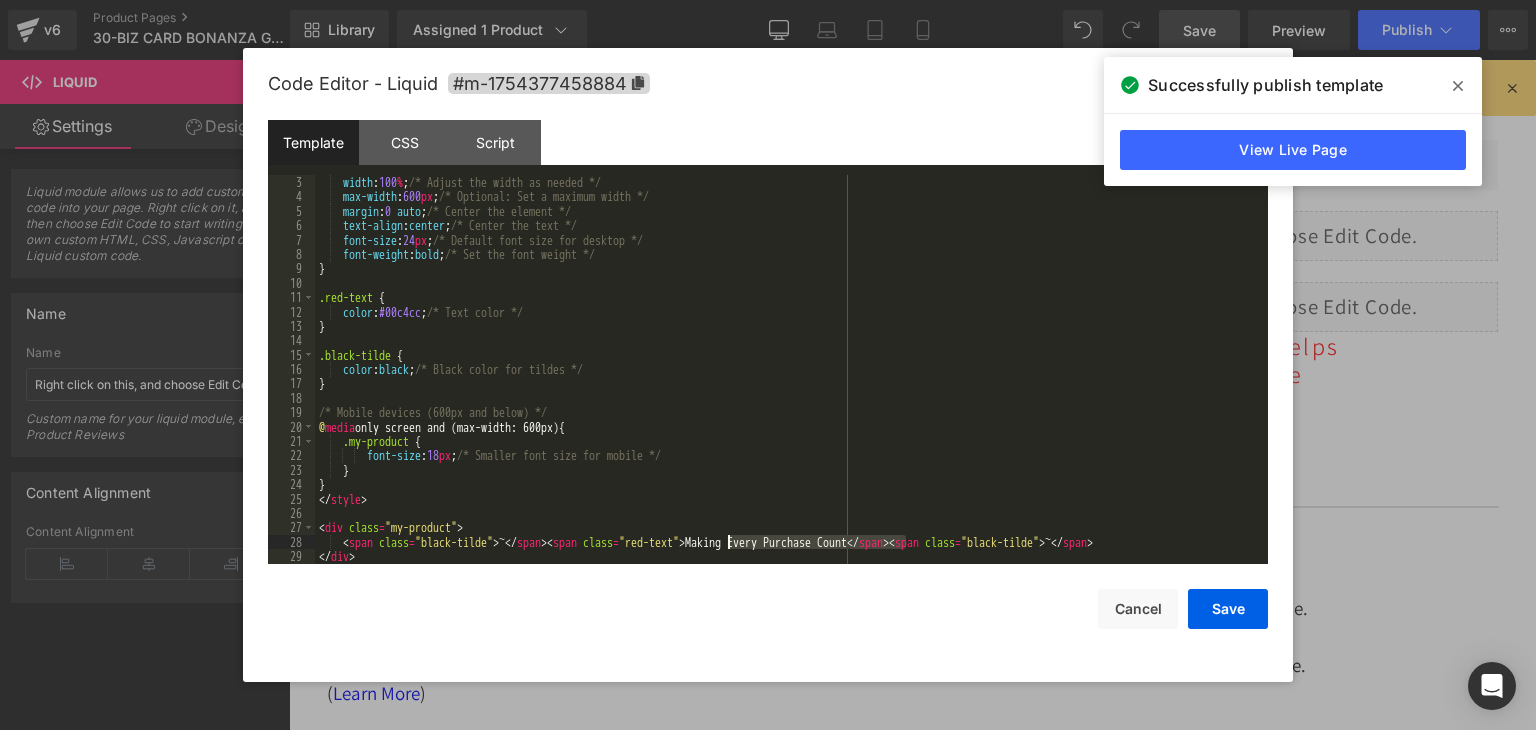 drag, startPoint x: 906, startPoint y: 538, endPoint x: 731, endPoint y: 541, distance: 175.02571 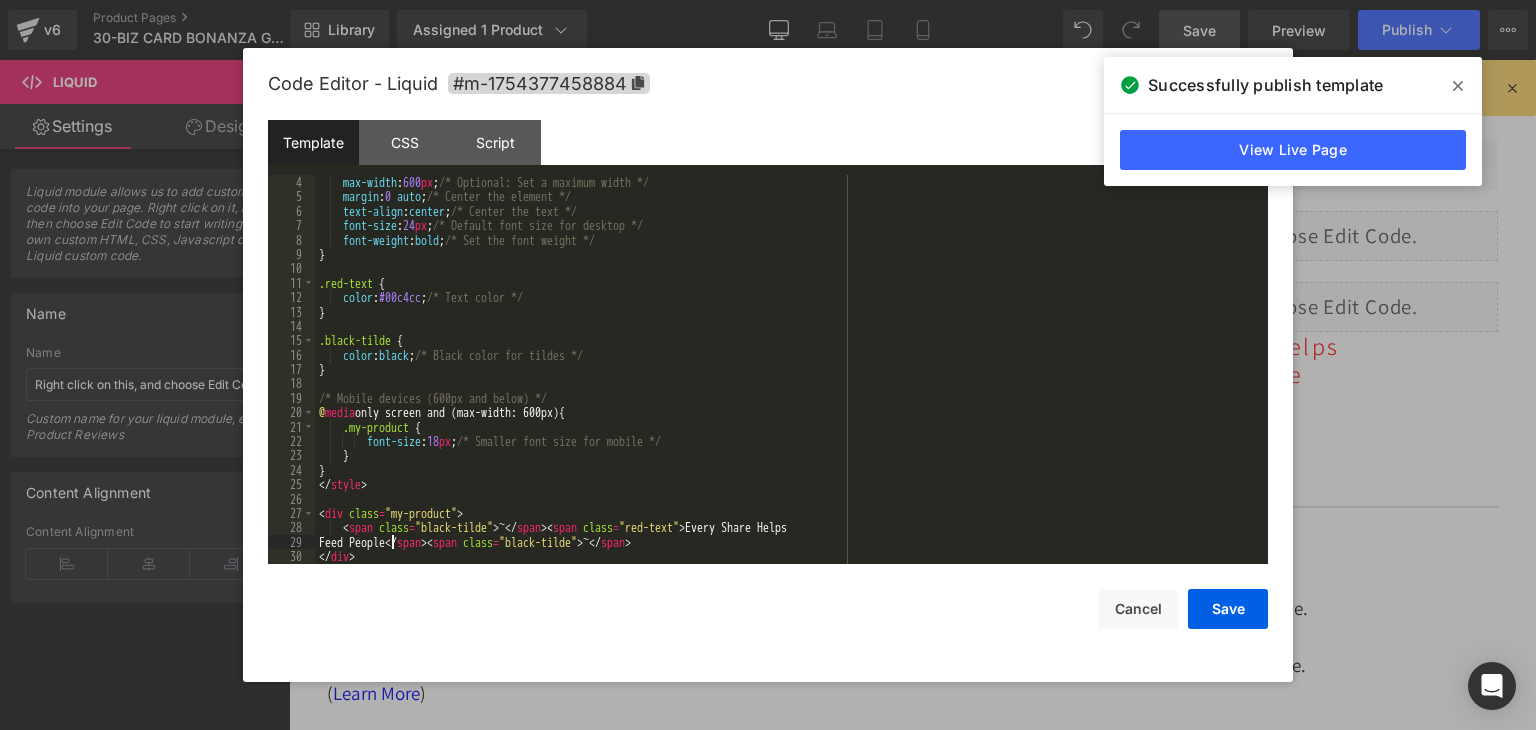 scroll, scrollTop: 43, scrollLeft: 0, axis: vertical 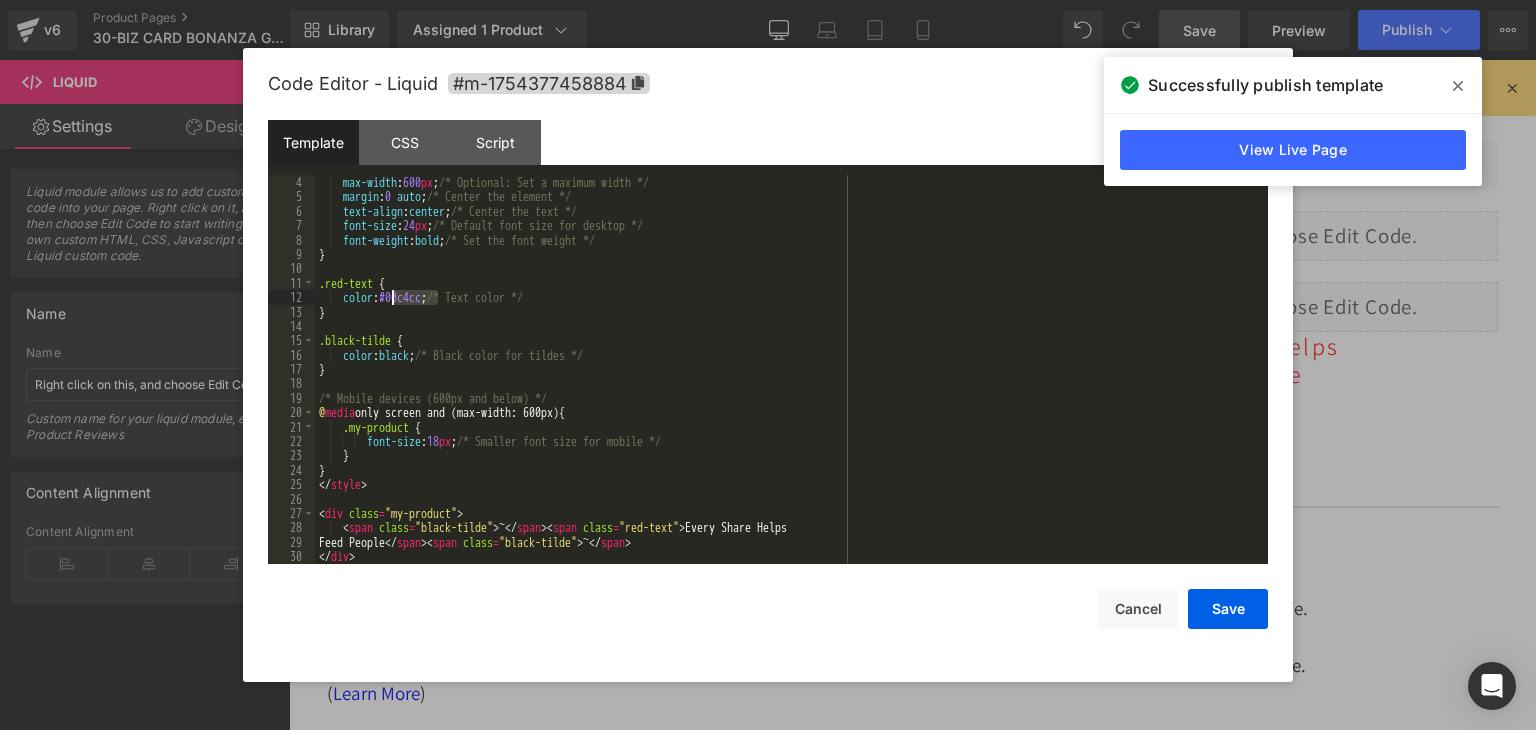 drag, startPoint x: 439, startPoint y: 297, endPoint x: 393, endPoint y: 296, distance: 46.010868 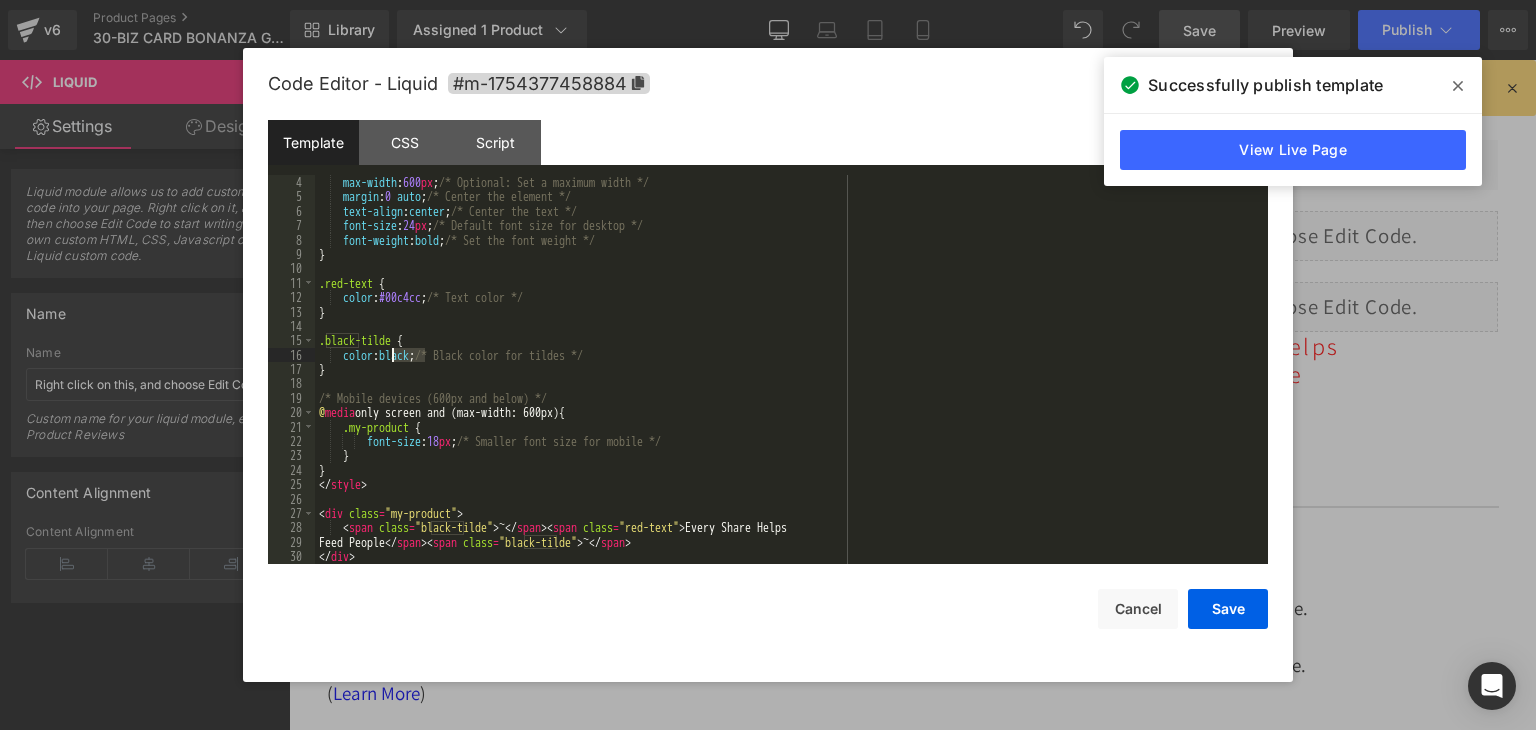 drag, startPoint x: 422, startPoint y: 358, endPoint x: 394, endPoint y: 356, distance: 28.071337 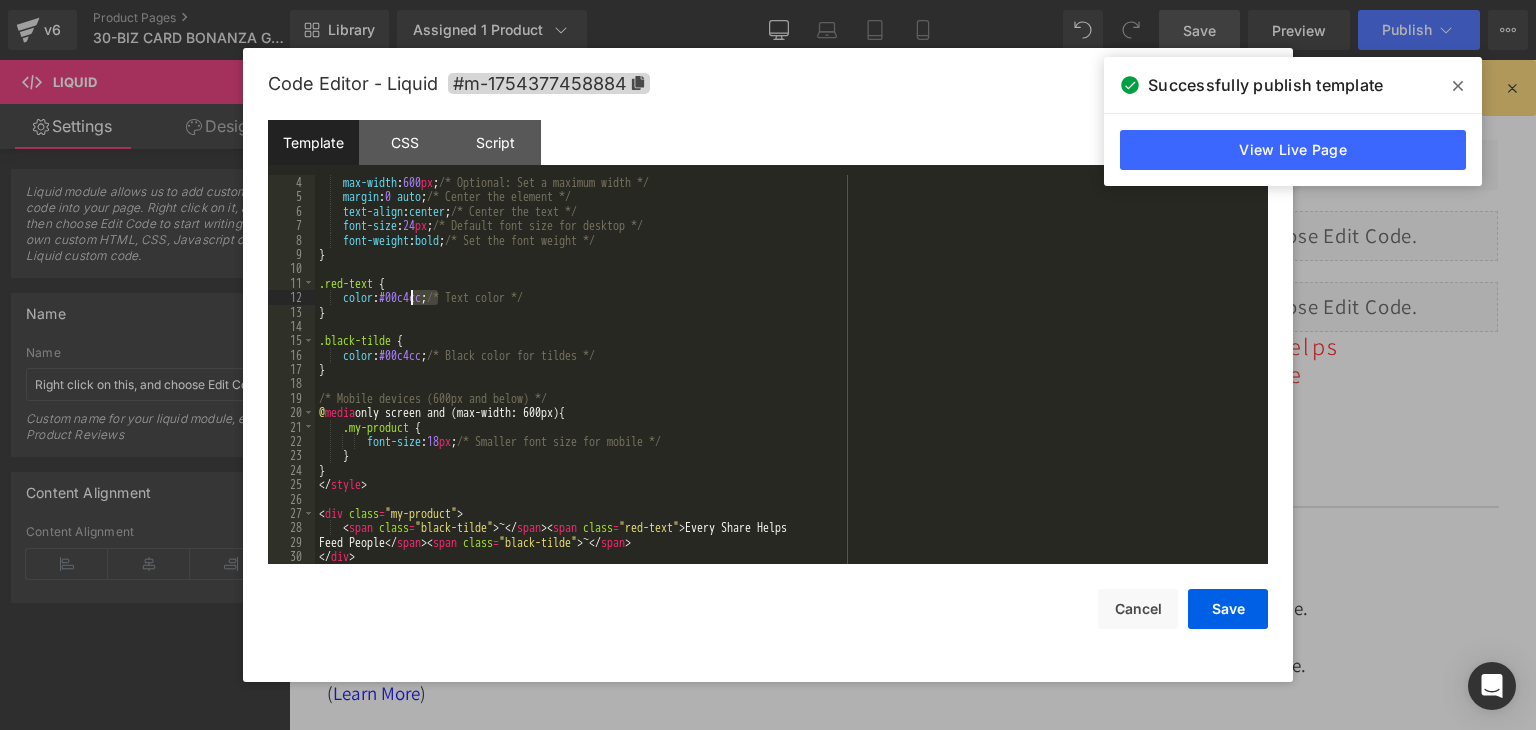 drag, startPoint x: 438, startPoint y: 299, endPoint x: 410, endPoint y: 295, distance: 28.284271 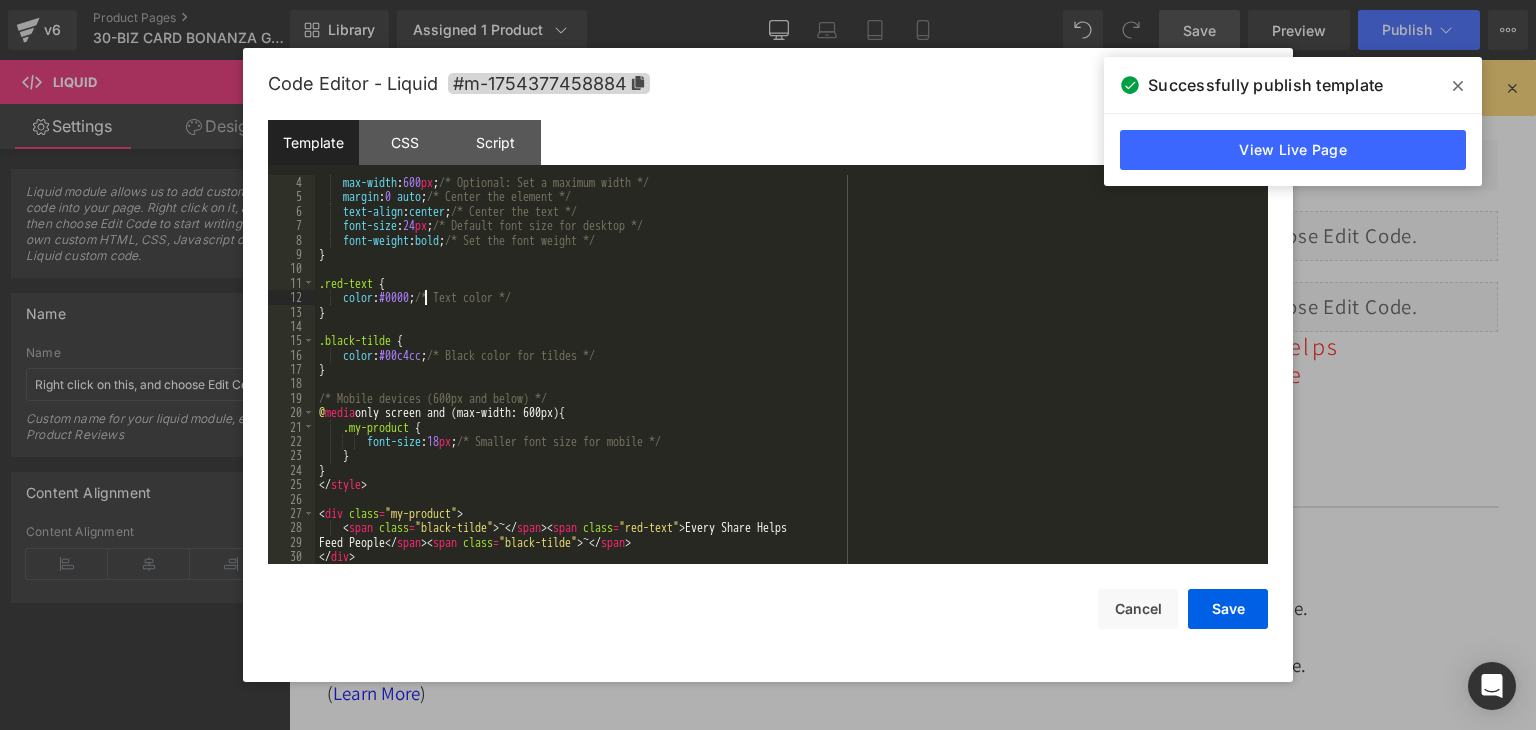 type 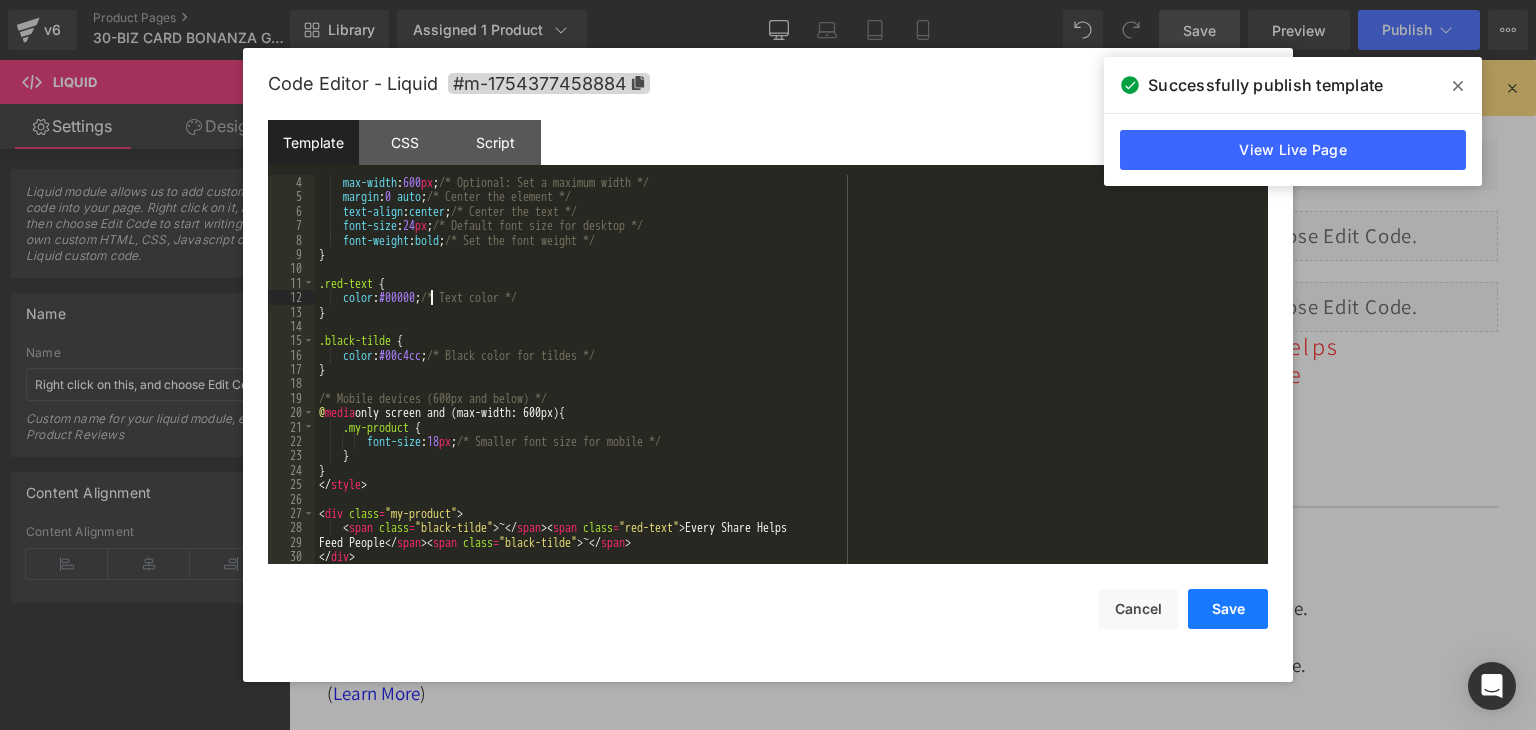 click on "Save" at bounding box center (1228, 609) 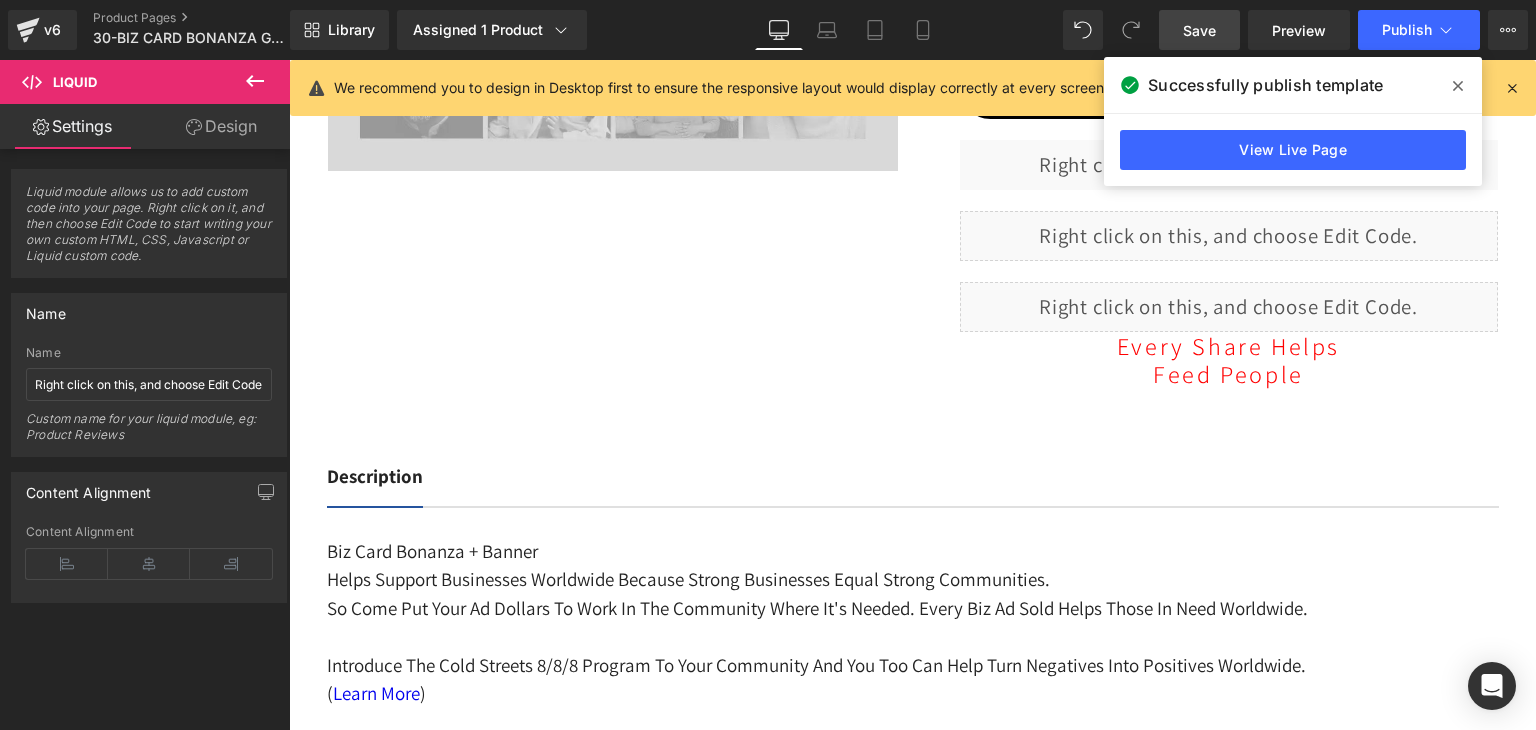 click on "Save" at bounding box center (1199, 30) 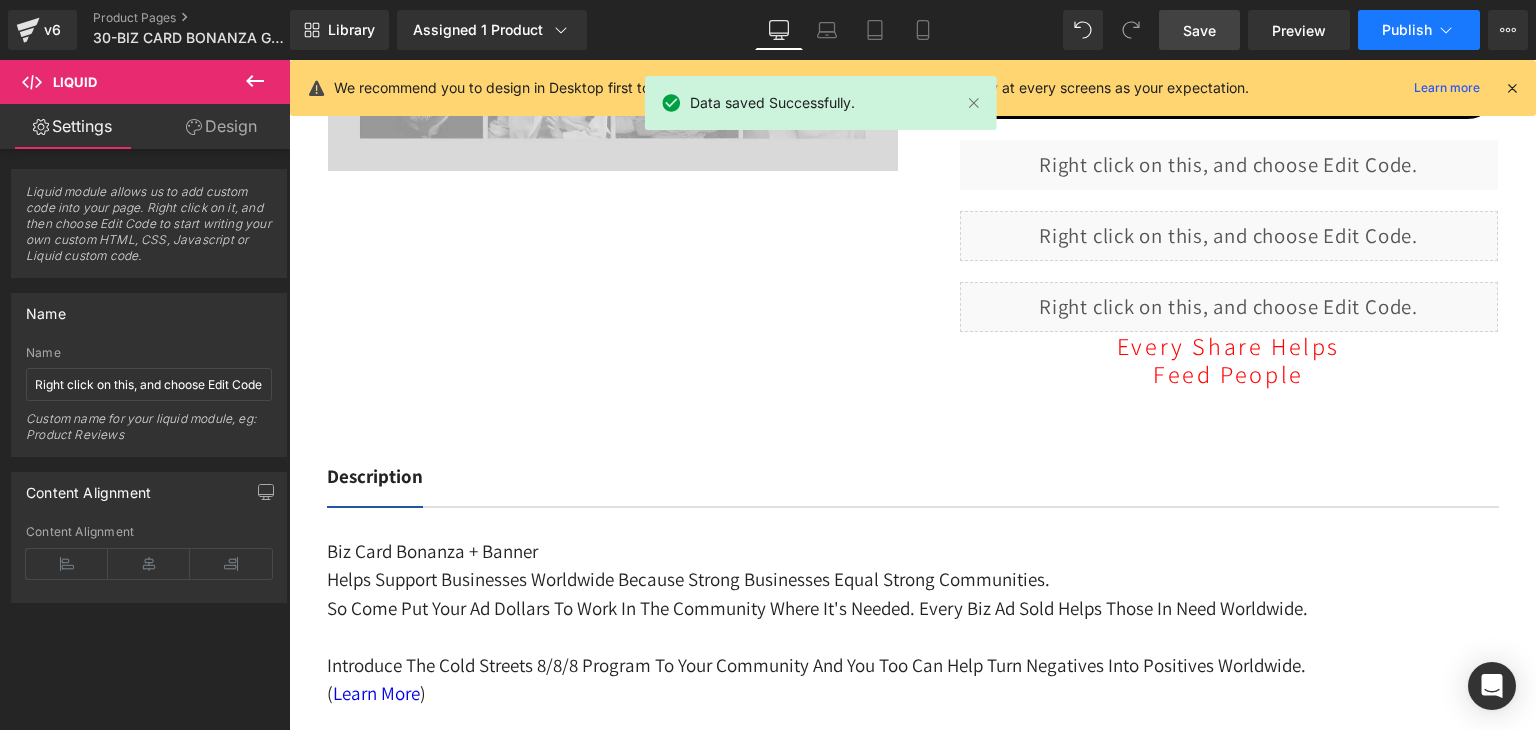 click 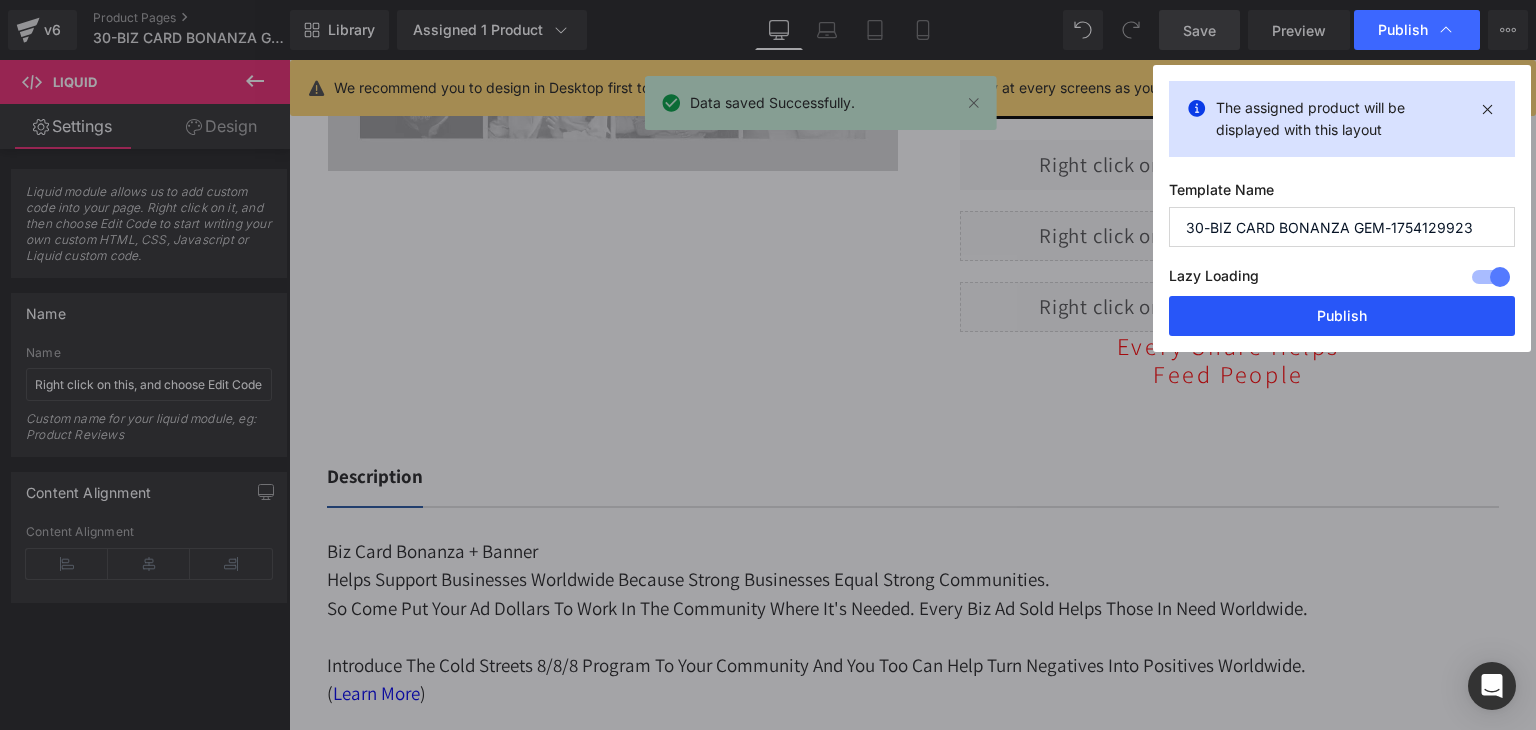 click on "Publish" at bounding box center [1342, 316] 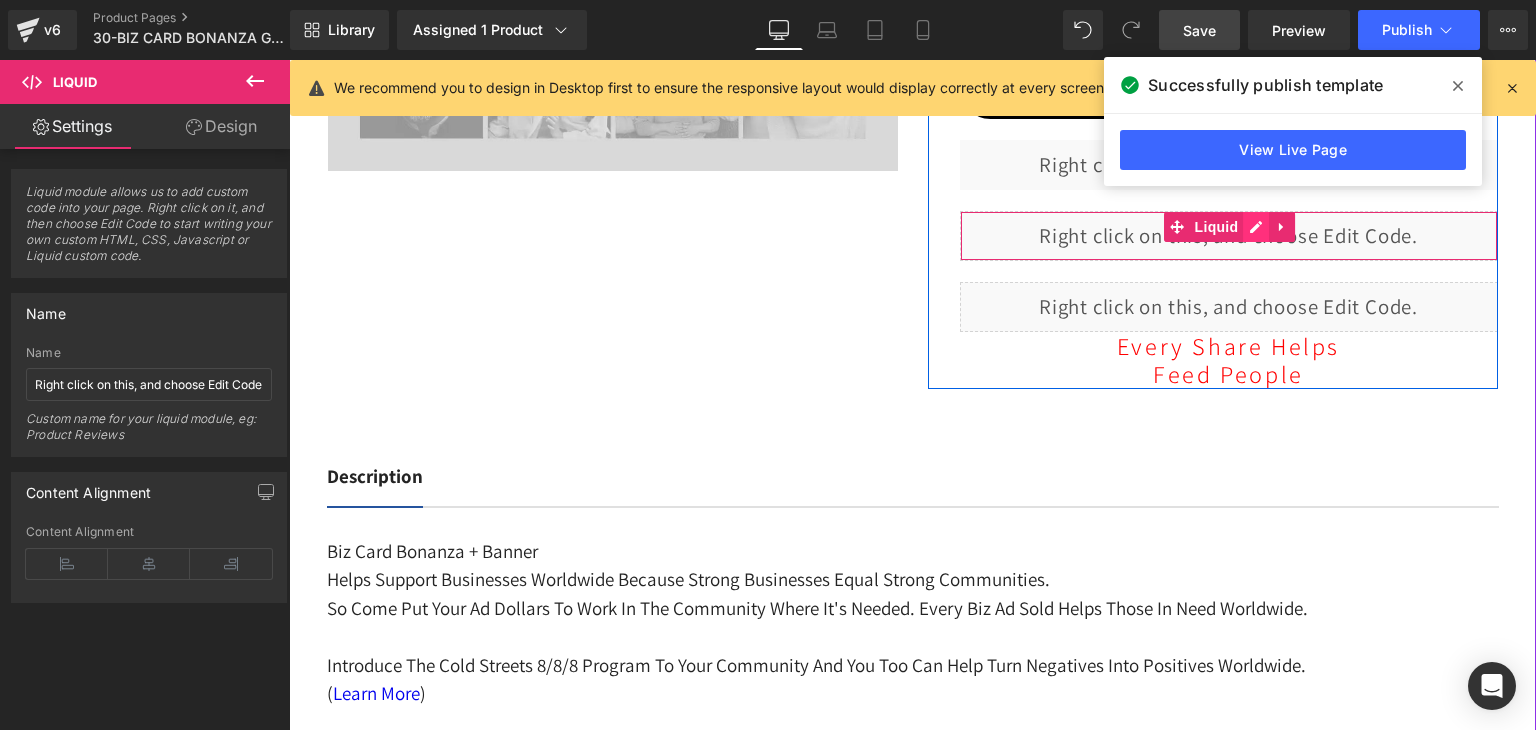 click on "Liquid" at bounding box center [1229, 236] 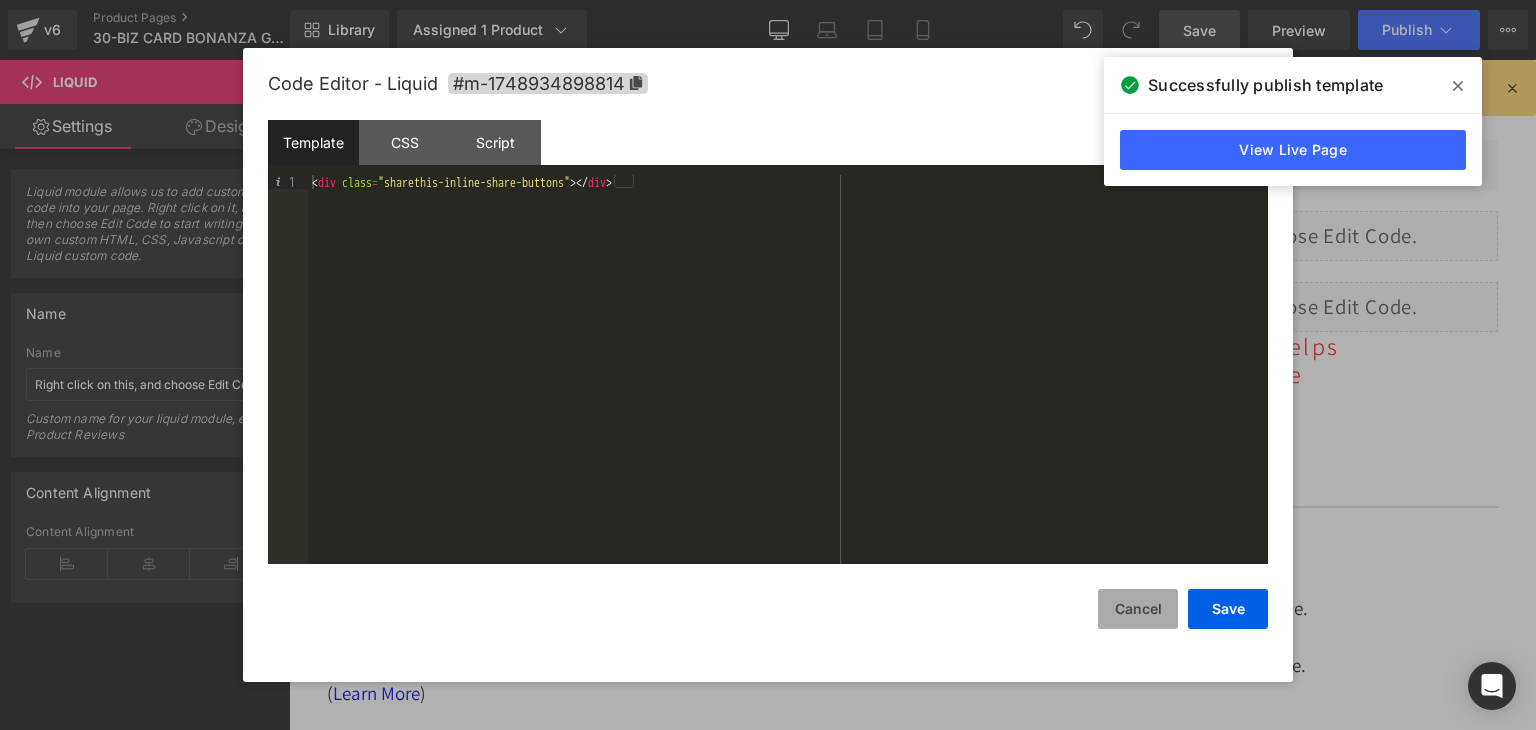 click on "Cancel" at bounding box center [1138, 609] 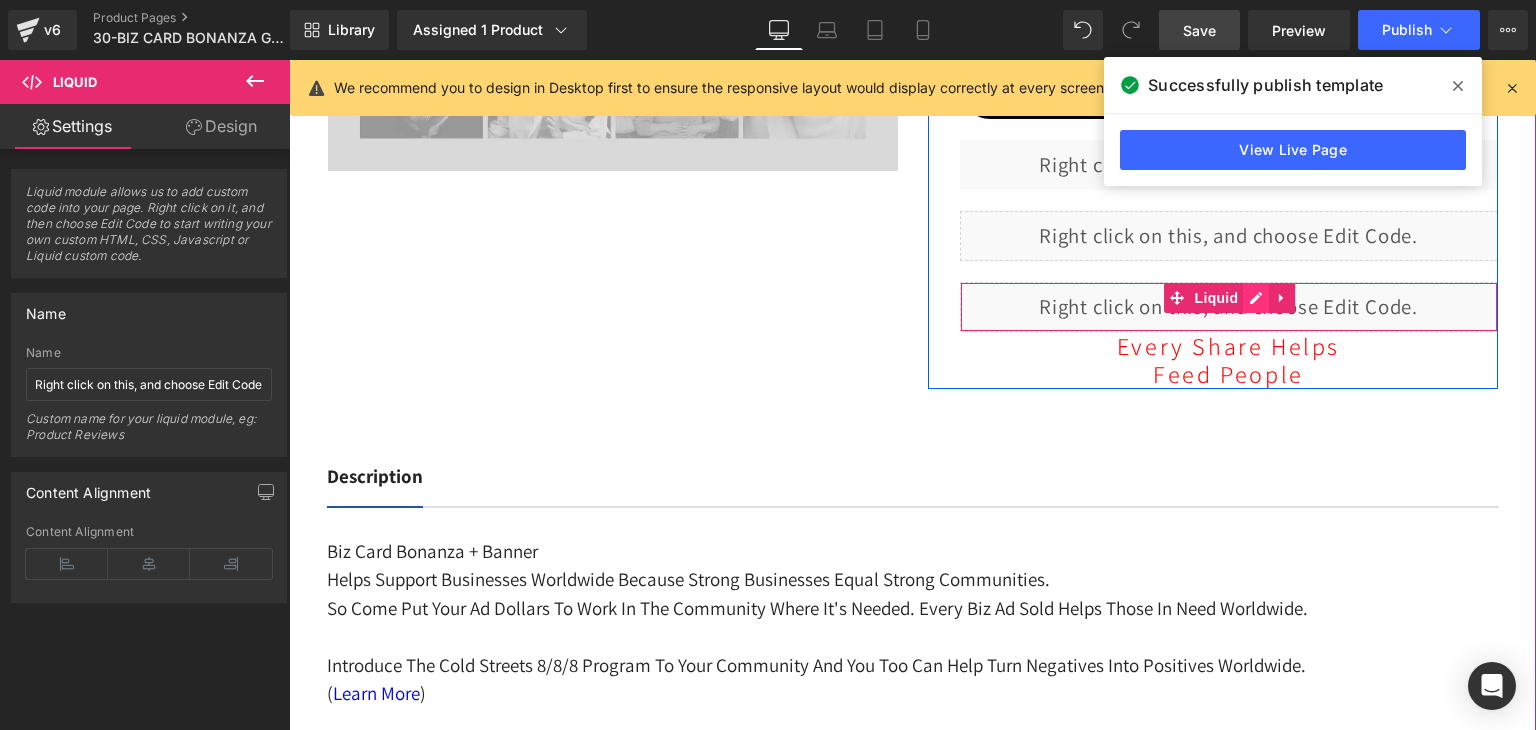 click on "Liquid" at bounding box center (1229, 307) 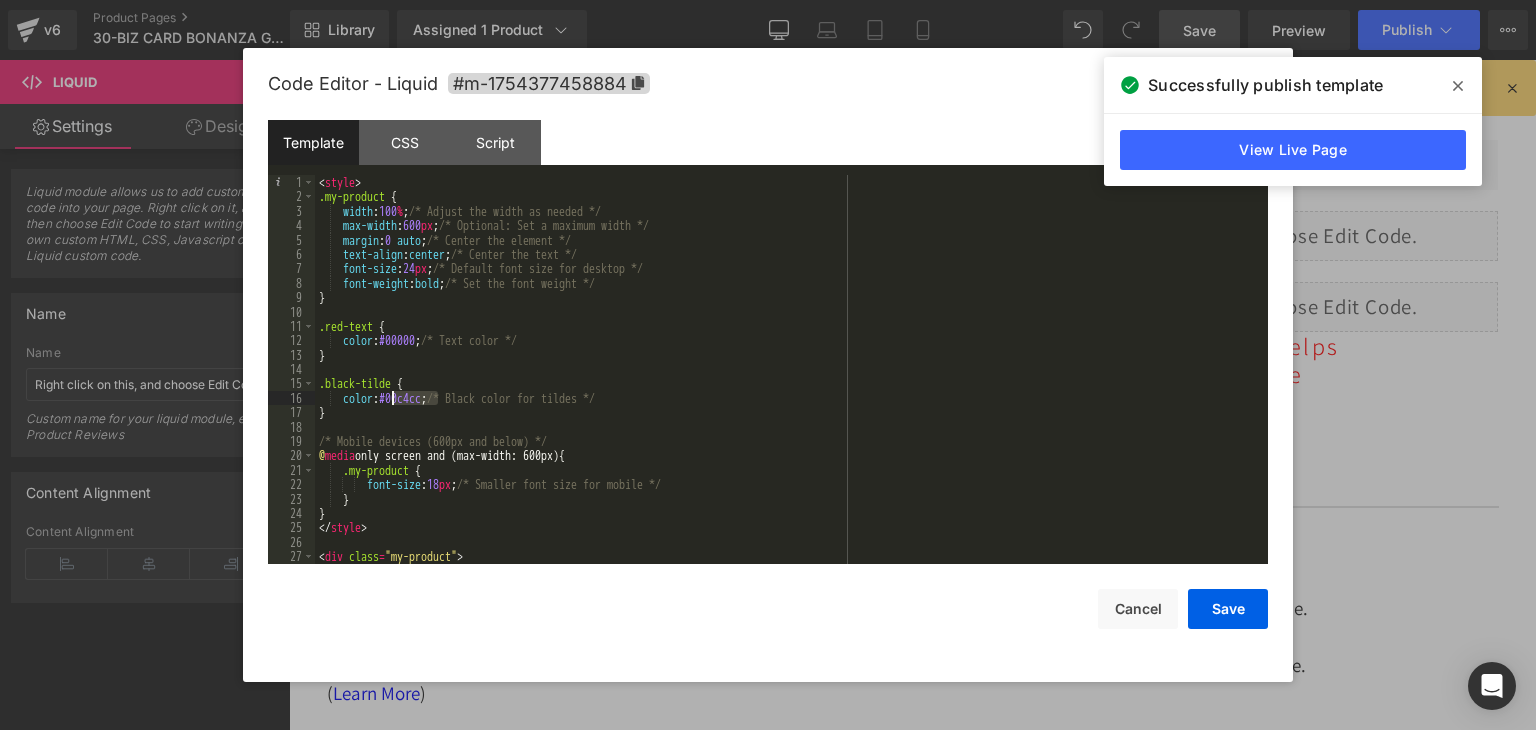 drag, startPoint x: 438, startPoint y: 400, endPoint x: 394, endPoint y: 398, distance: 44.04543 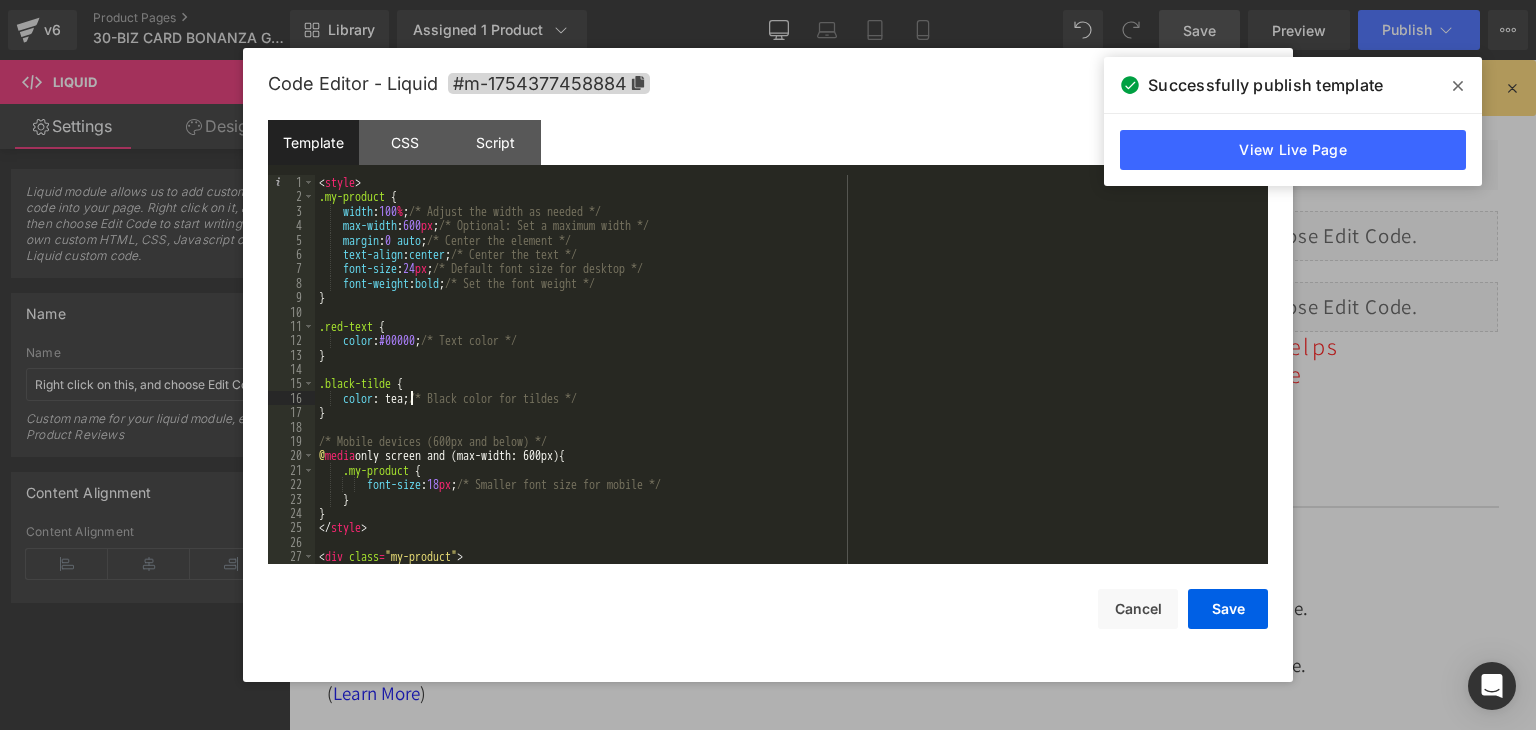 type 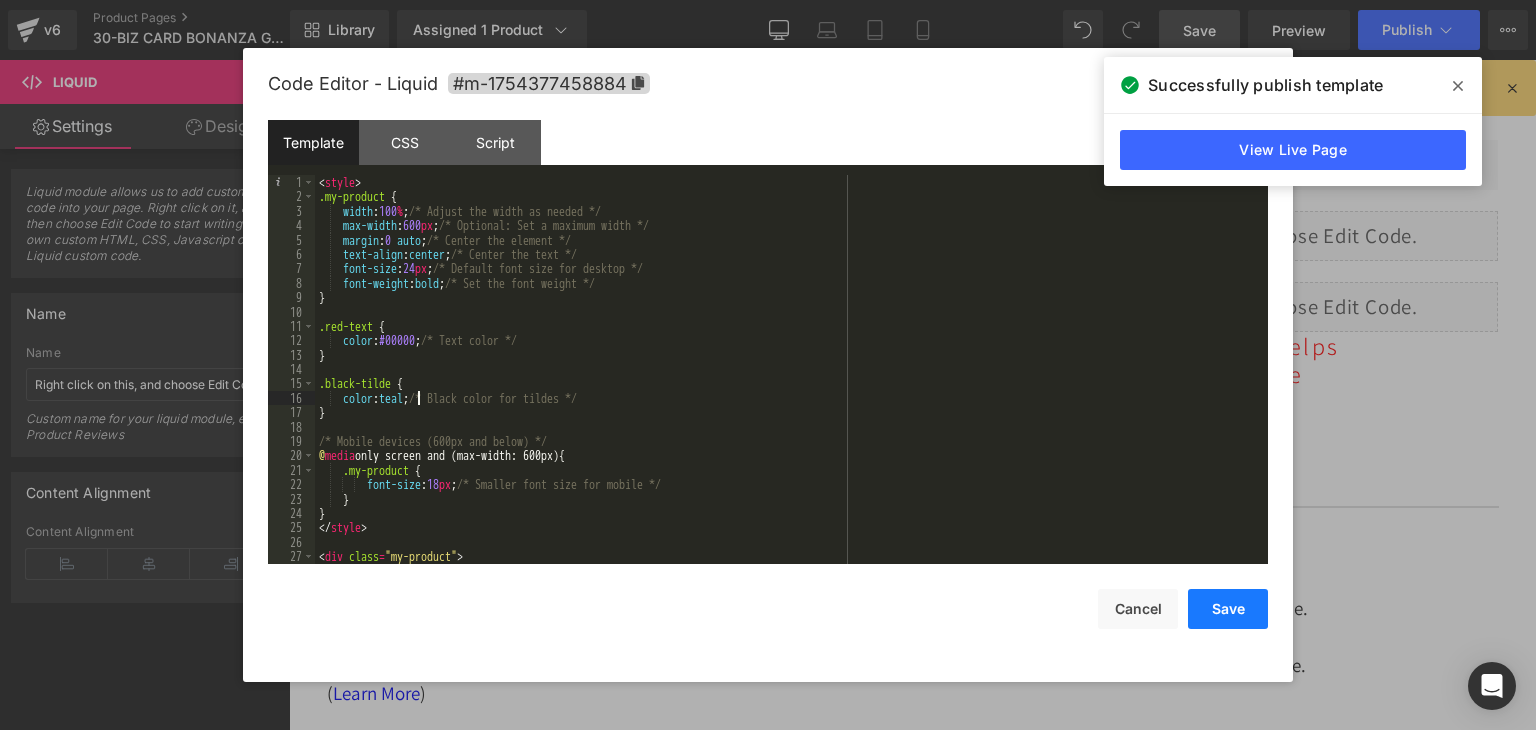click on "Save" at bounding box center [1228, 609] 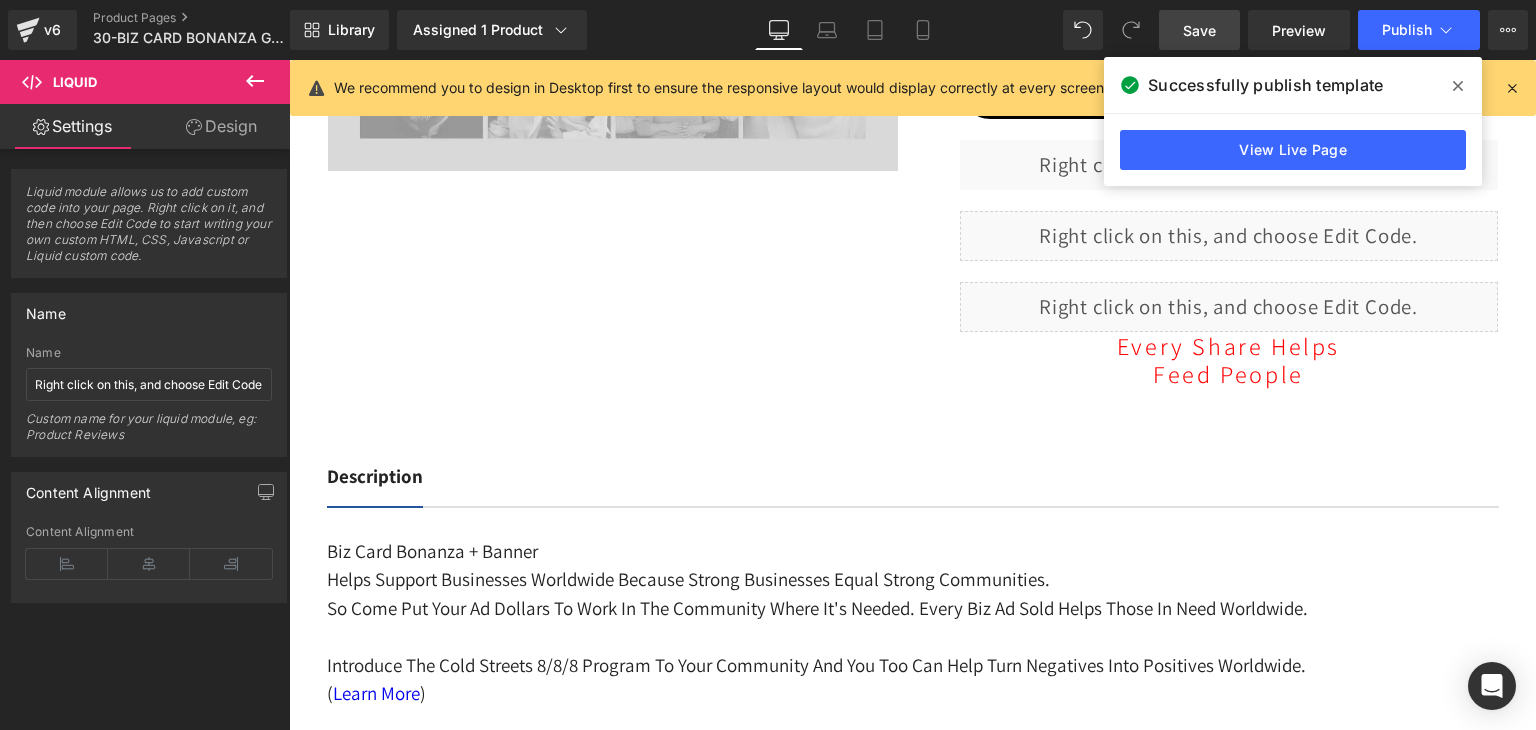 click on "Save" at bounding box center (1199, 30) 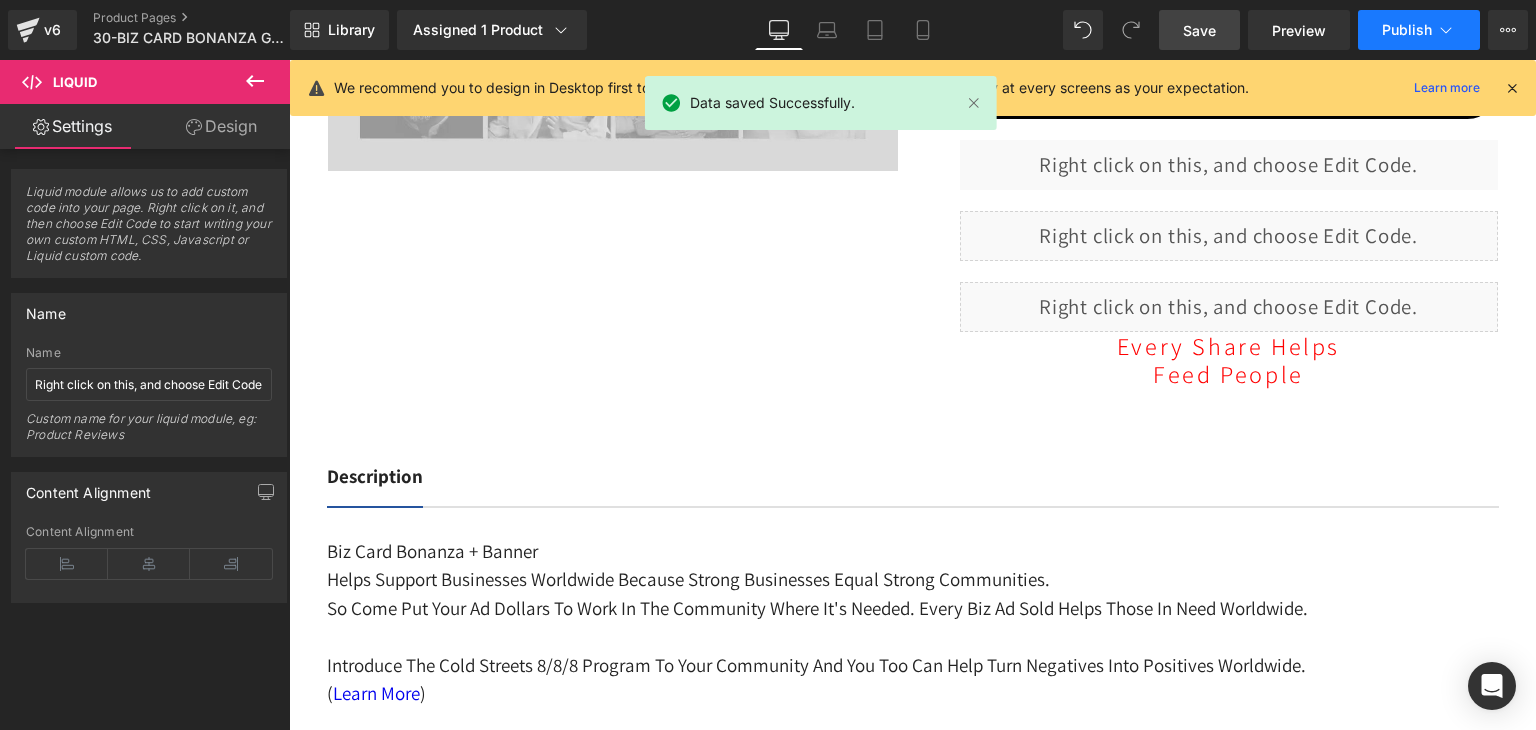 click on "Publish" at bounding box center [1407, 30] 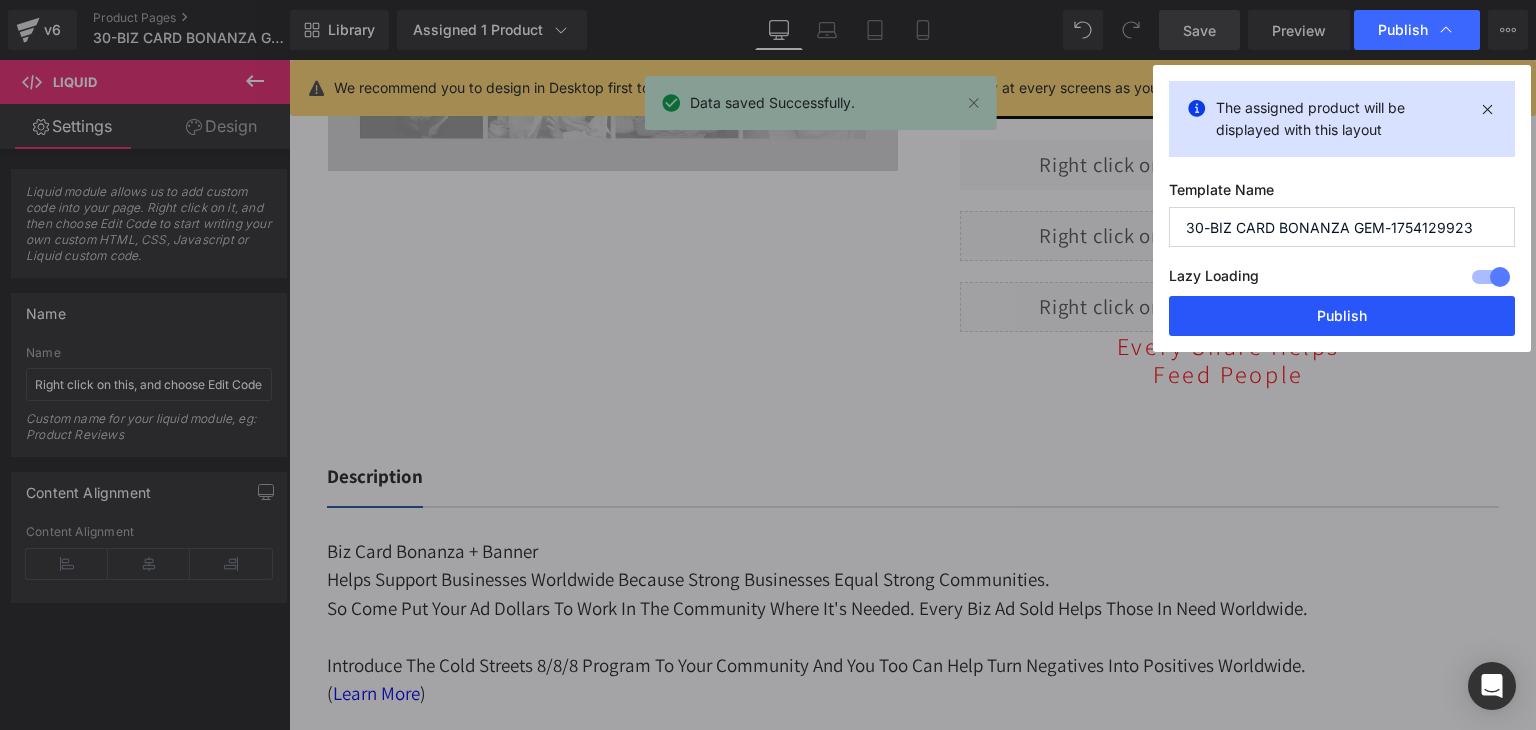 click on "Publish" at bounding box center [1342, 316] 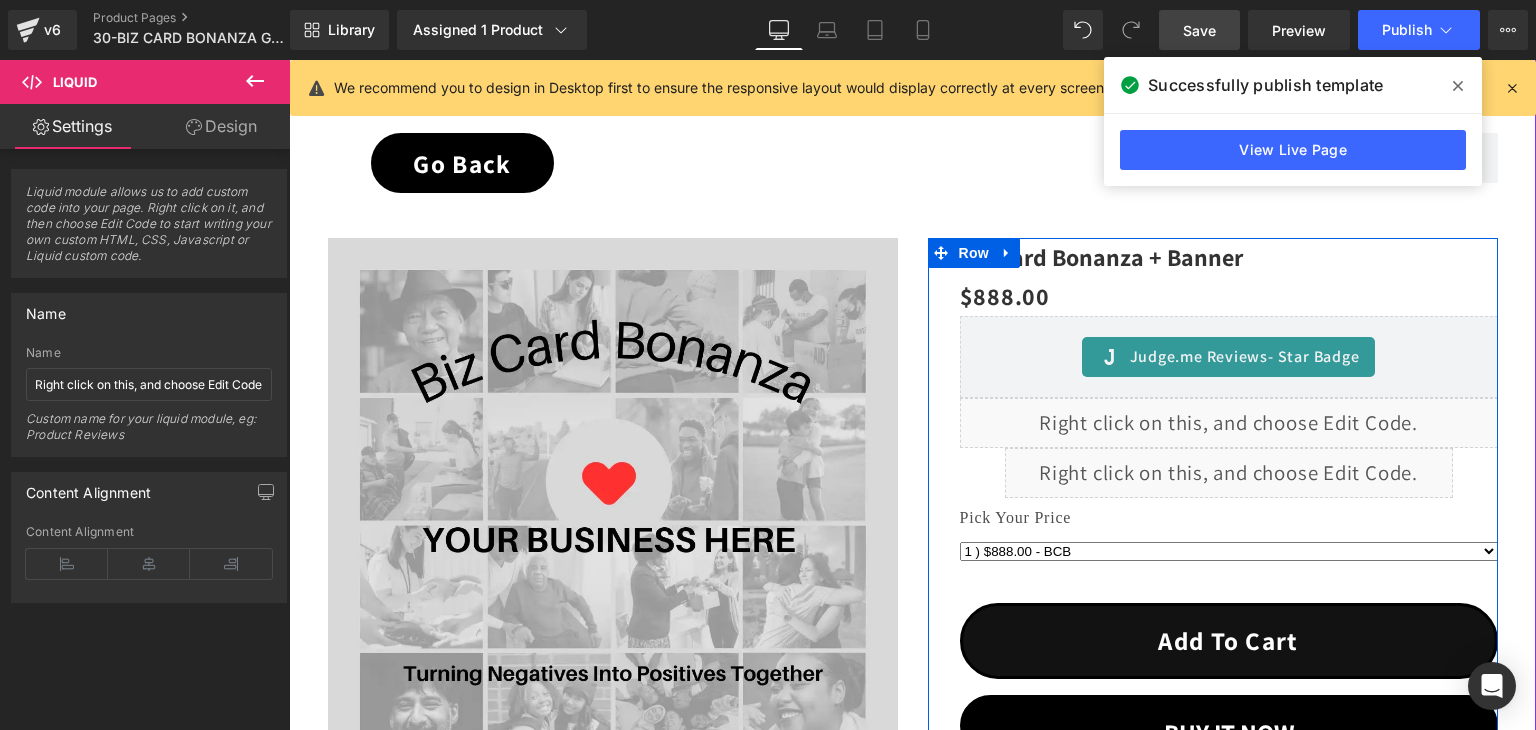 scroll, scrollTop: 180, scrollLeft: 0, axis: vertical 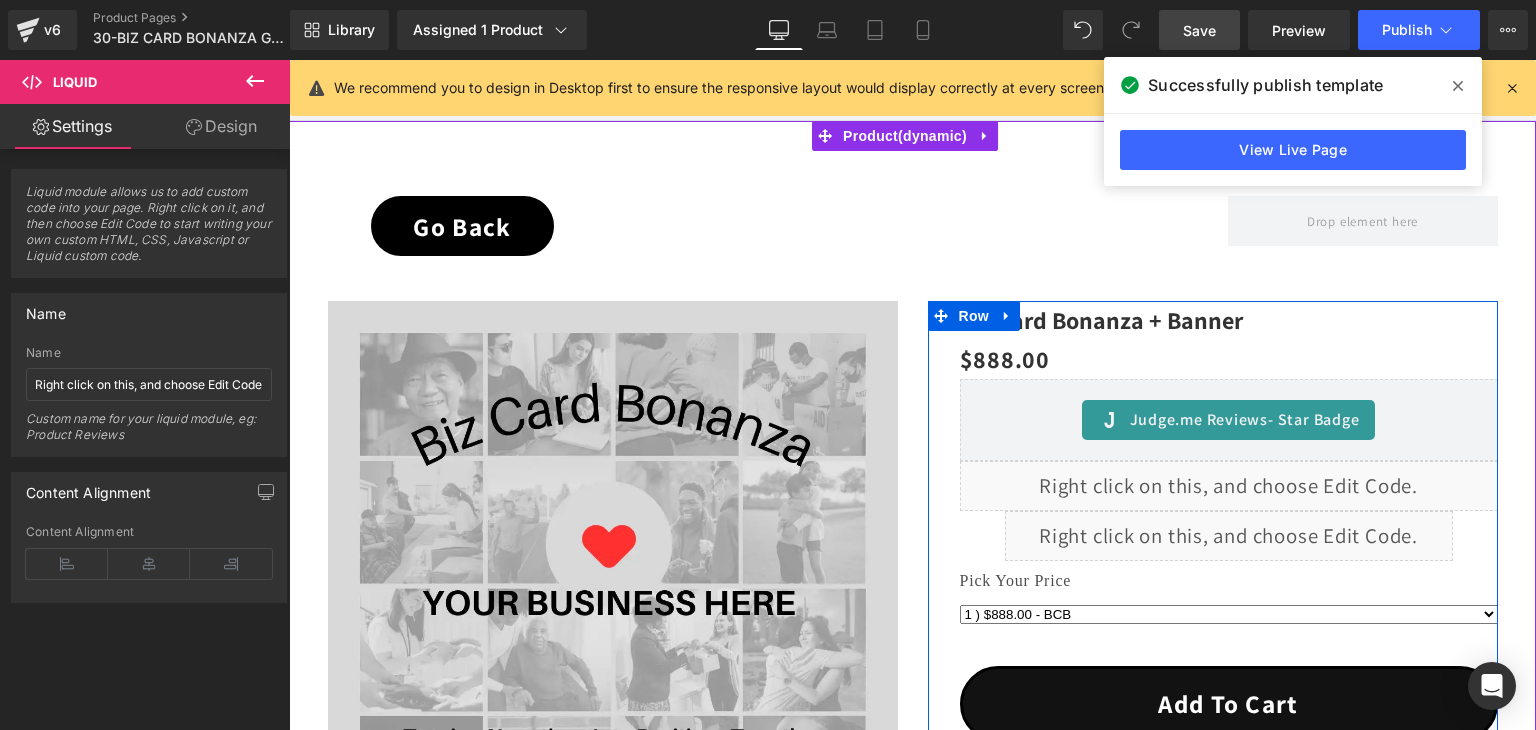 click on "Liquid" at bounding box center (1229, 486) 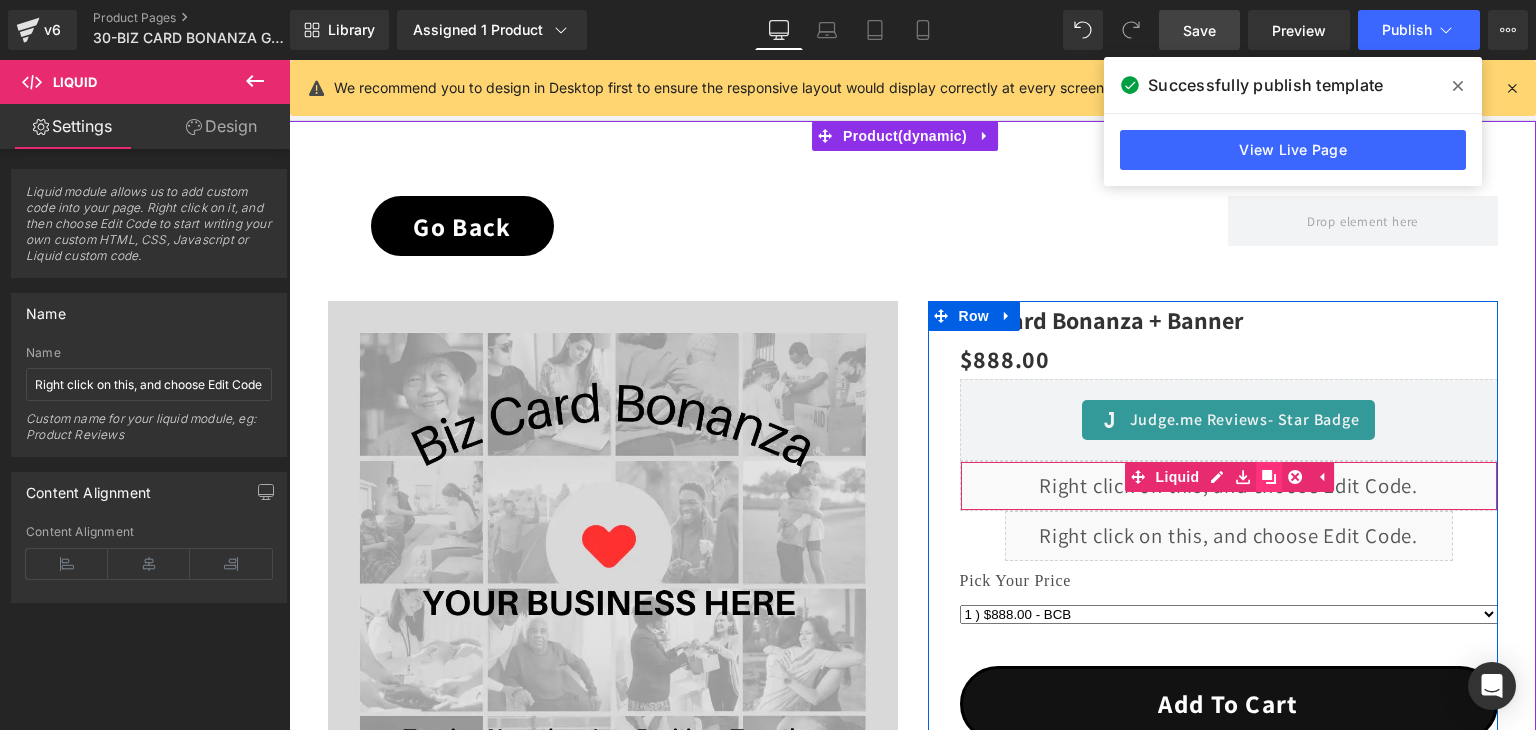 click 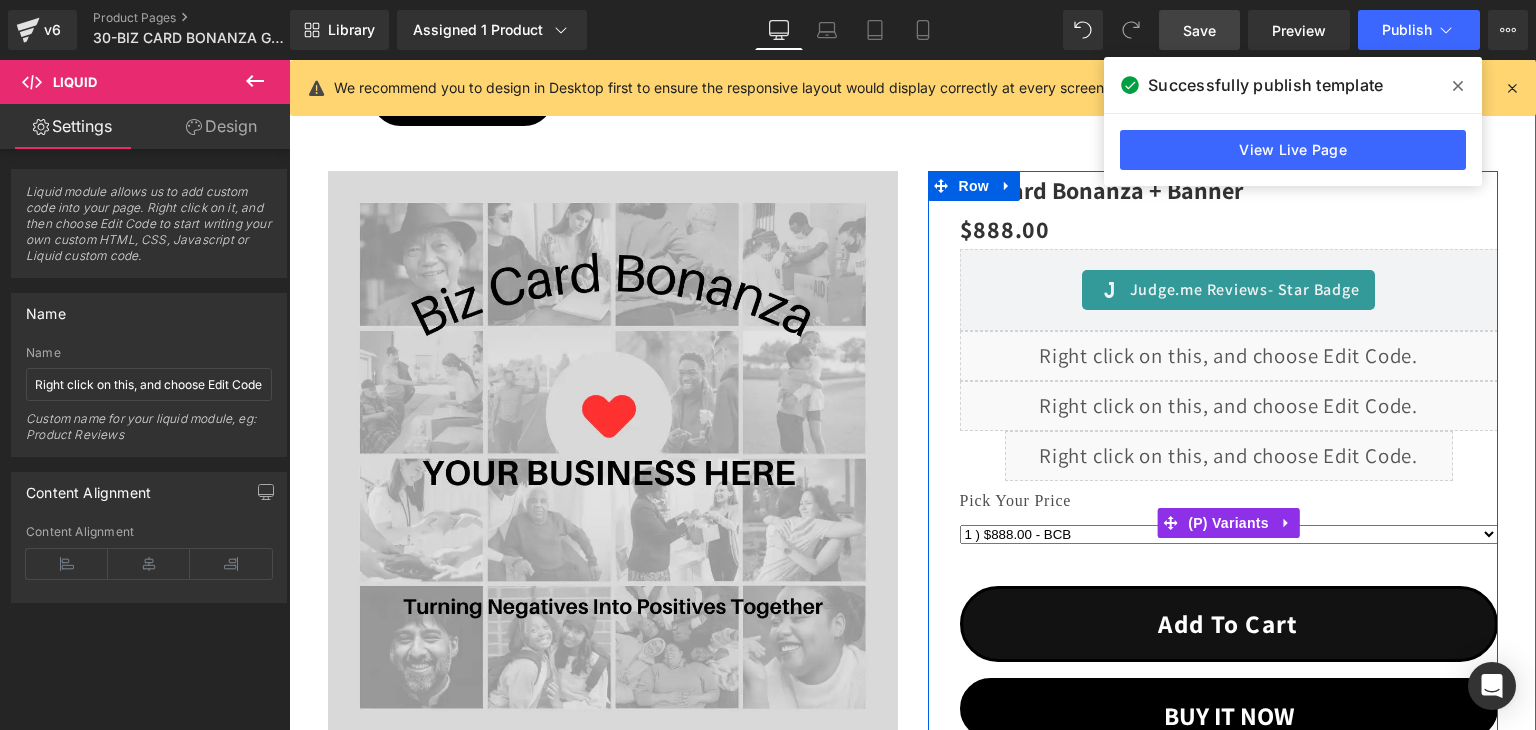 scroll, scrollTop: 250, scrollLeft: 0, axis: vertical 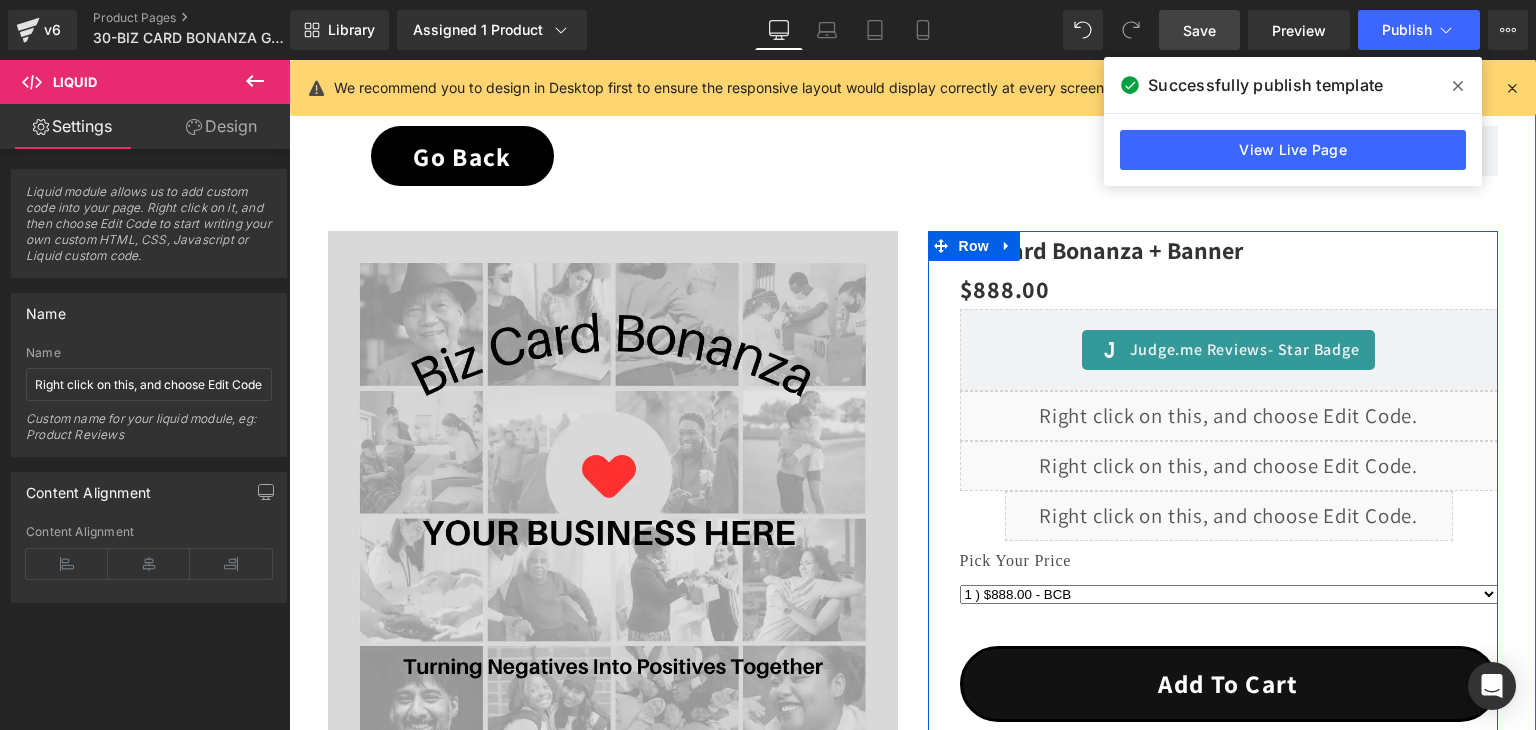 click on "Liquid" at bounding box center (1229, 466) 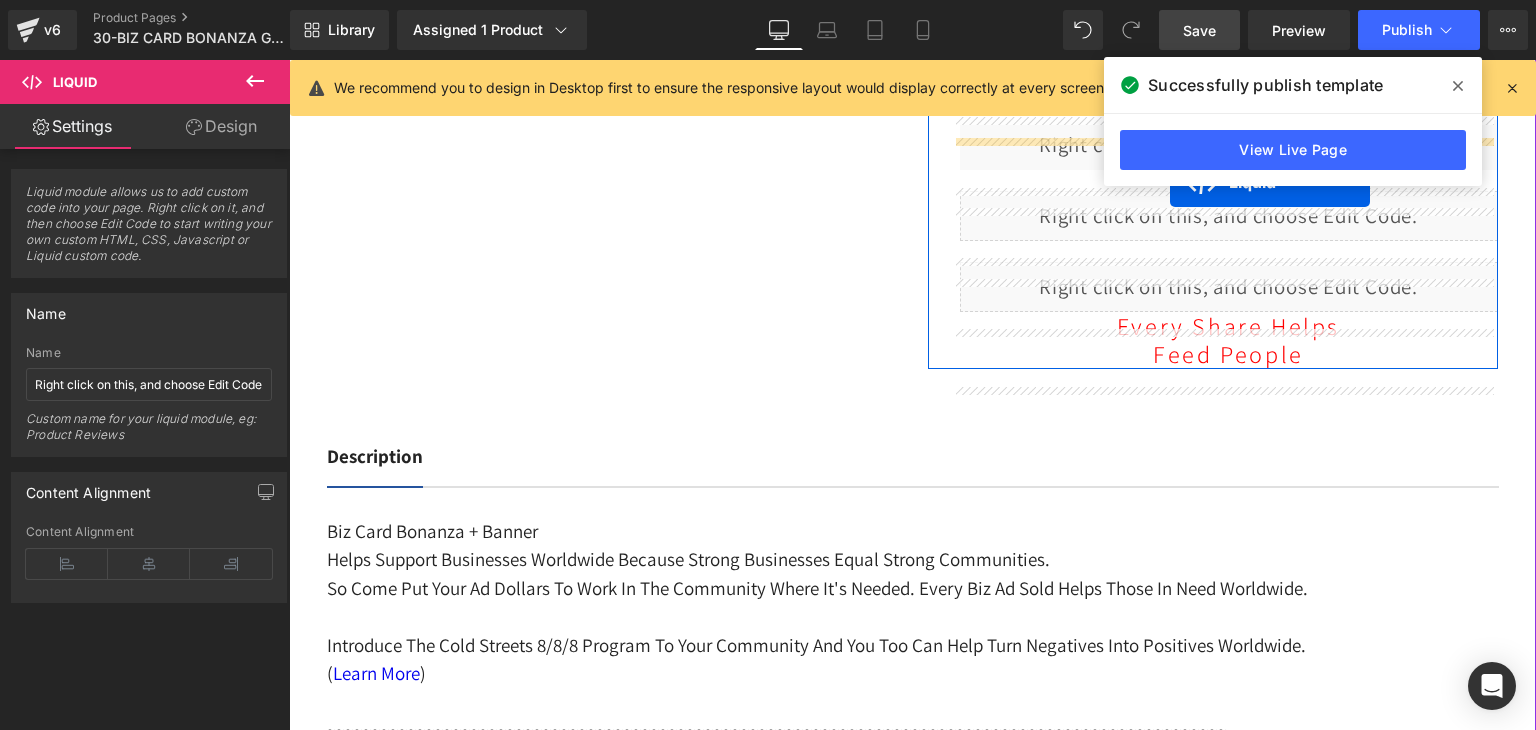 scroll, scrollTop: 930, scrollLeft: 0, axis: vertical 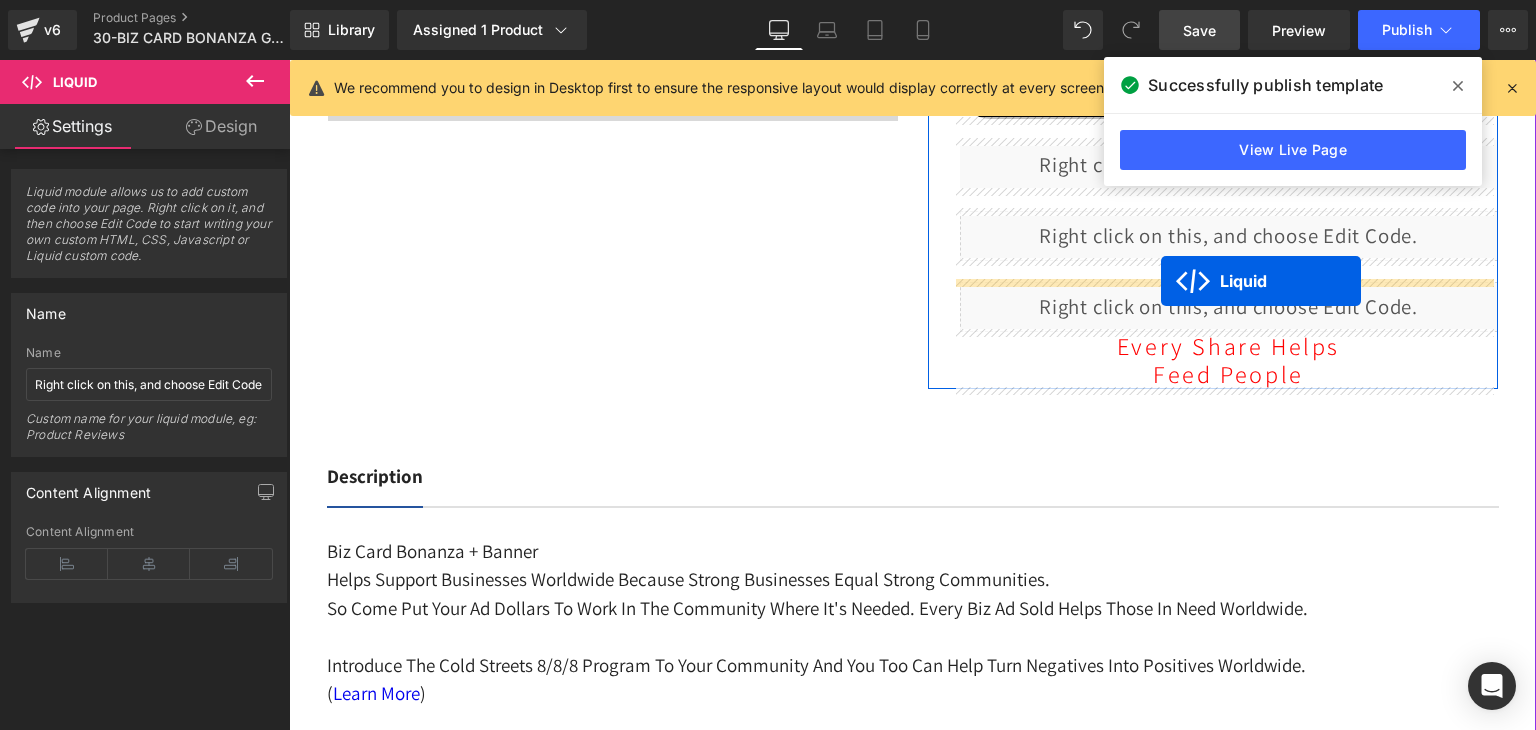 drag, startPoint x: 1174, startPoint y: 456, endPoint x: 1161, endPoint y: 281, distance: 175.4822 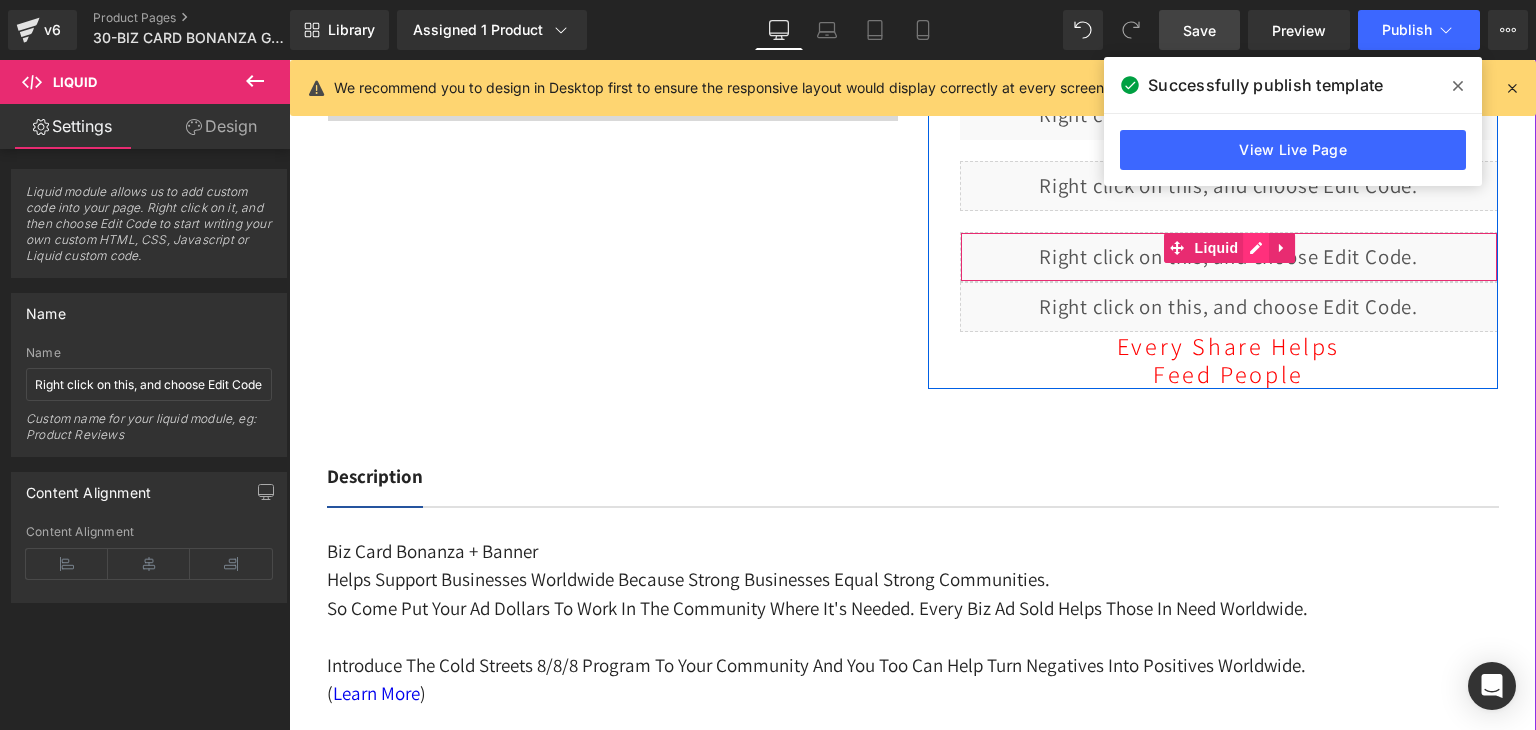 click on "Liquid" at bounding box center [1229, 257] 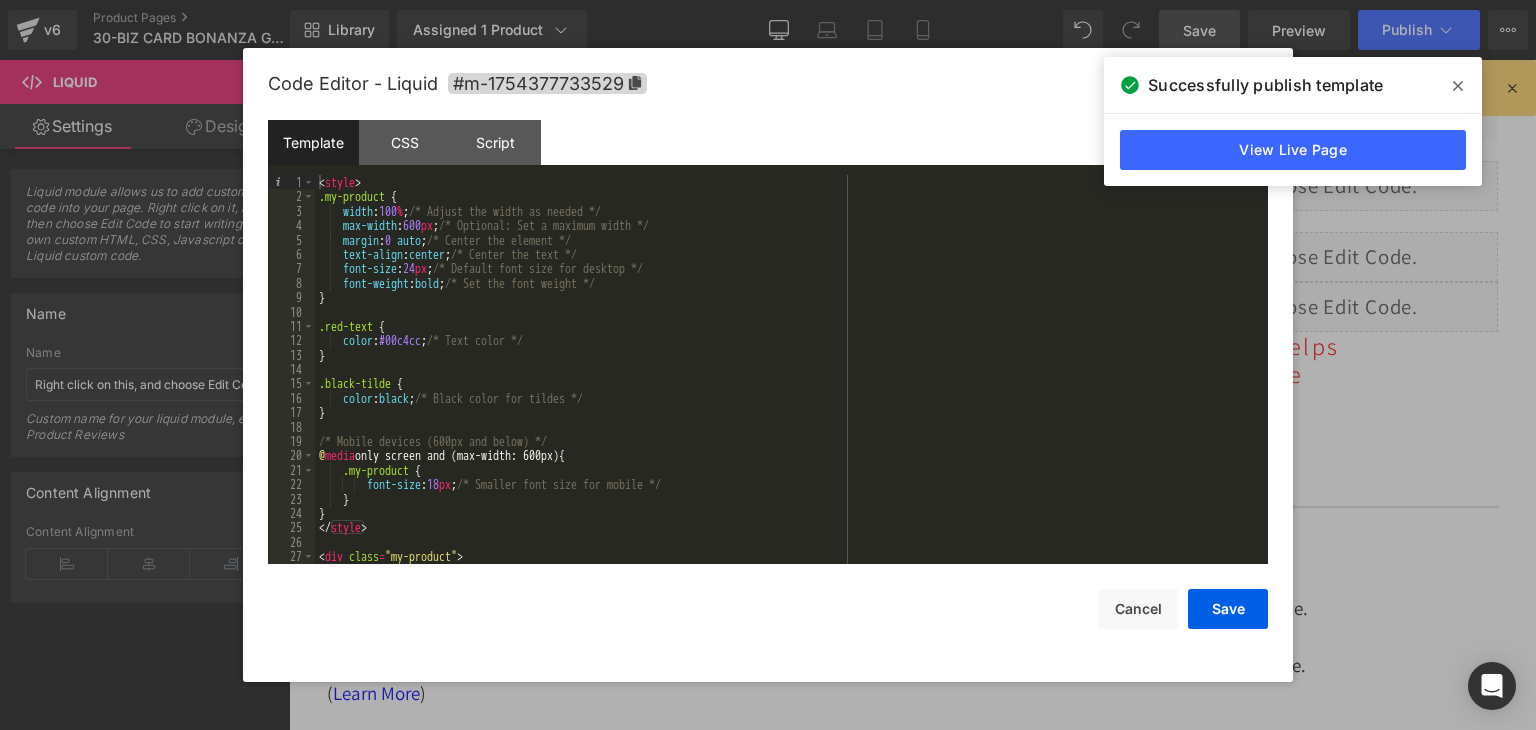 scroll, scrollTop: 0, scrollLeft: 0, axis: both 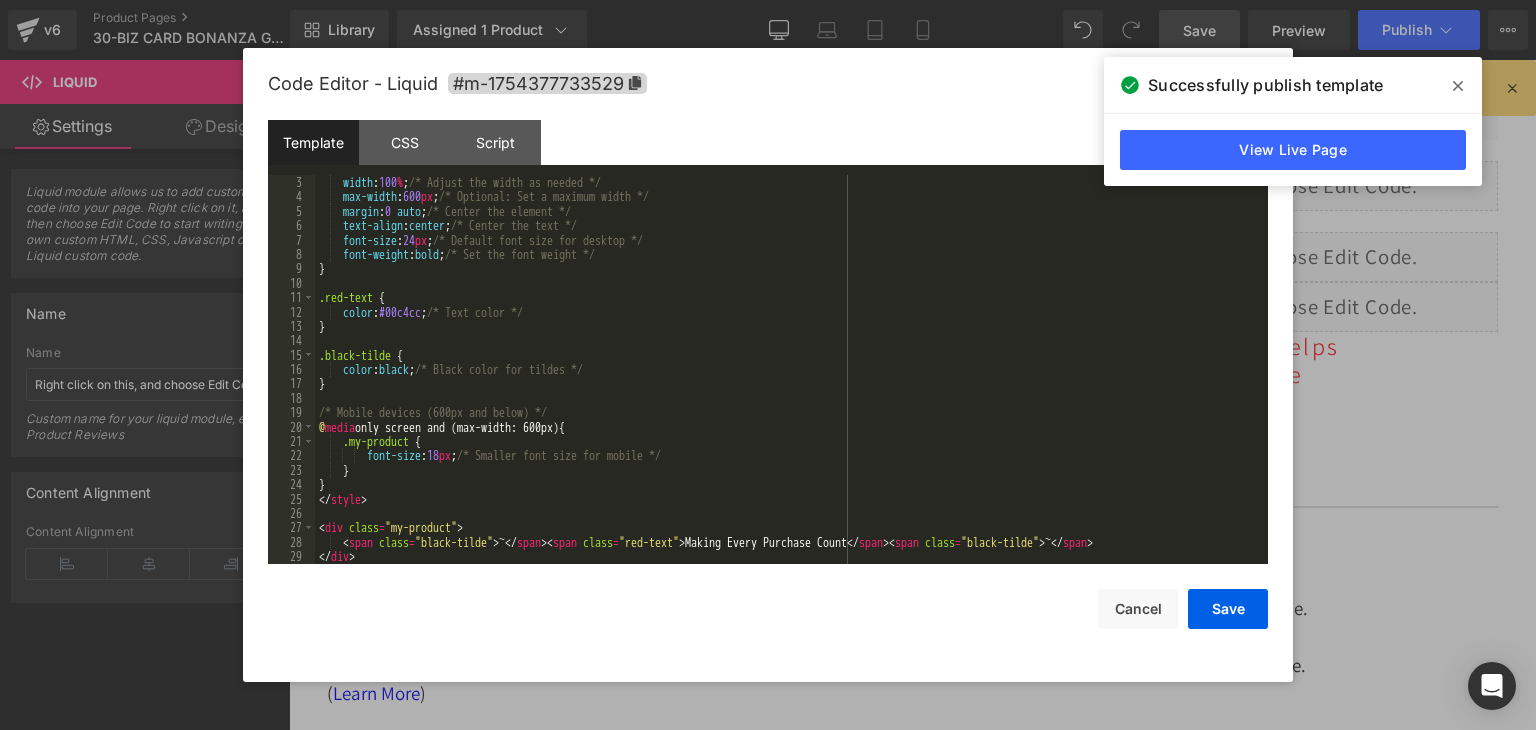 click on "width :  100 % ;  /* Adjust the width as needed */       max-width :  600 px ;  /* Optional: Set a maximum width */       margin :  0   auto ;  /* Center the element */       text-align :  center ;  /* Center the text */       font-size :  24 px ;  /* Default font size for desktop */       font-weight :  bold ;  /* Set the font weight */ } .red-text   {       color :  #00c4cc ;  /* Text color */ } .black-tilde   {       color :  black ;  /* Black color for tildes */ } /* Mobile devices (600px and below) */ @ media  only screen and (max-width: 600px)  {       .my-product   {             font-size :  18 px ;  /* Smaller font size for mobile */       } } </ style > < div   class = "my-product" >       < span   class = "black-tilde" > ~  </ span > < span   class = "red-text" > Making Every Purchase Count </ span > < span   class = "black-tilde" >  ~ </ span > </ div >" at bounding box center (787, 384) 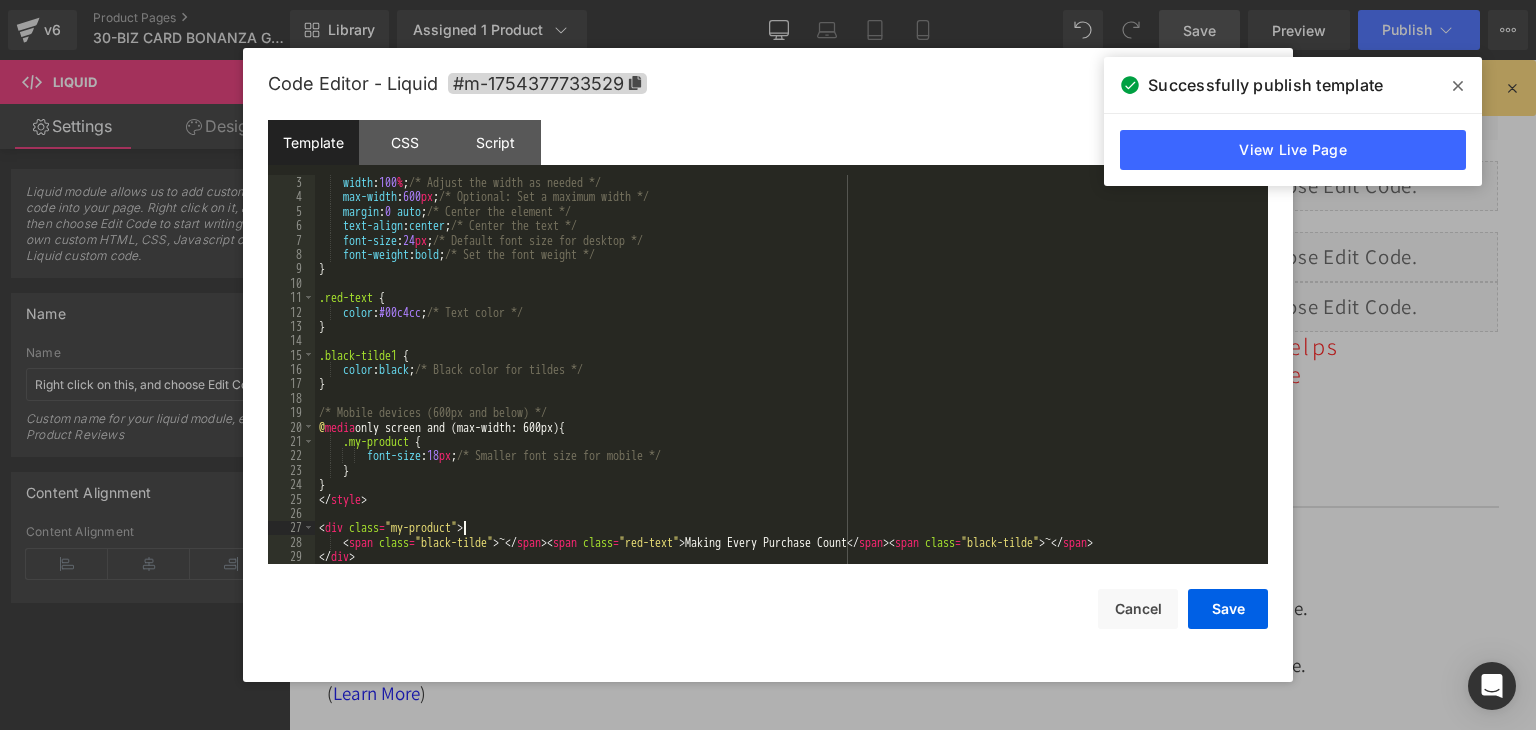 click on "width :  100 % ;  /* Adjust the width as needed */       max-width :  600 px ;  /* Optional: Set a maximum width */       margin :  0   auto ;  /* Center the element */       text-align :  center ;  /* Center the text */       font-size :  24 px ;  /* Default font size for desktop */       font-weight :  bold ;  /* Set the font weight */ } .red-text   {       color :  #00c4cc ;  /* Text color */ } .black-tilde1   {       color :  black ;  /* Black color for tildes */ } /* Mobile devices (600px and below) */ @ media  only screen and (max-width: 600px)  {       .my-product   {             font-size :  18 px ;  /* Smaller font size for mobile */       } } </ style > < div   class = "my-product" >       < span   class = "black-tilde" > ~  </ span > < span   class = "red-text" > Making Every Purchase Count </ span > < span   class = "black-tilde" >  ~ </ span > </ div >" at bounding box center (787, 384) 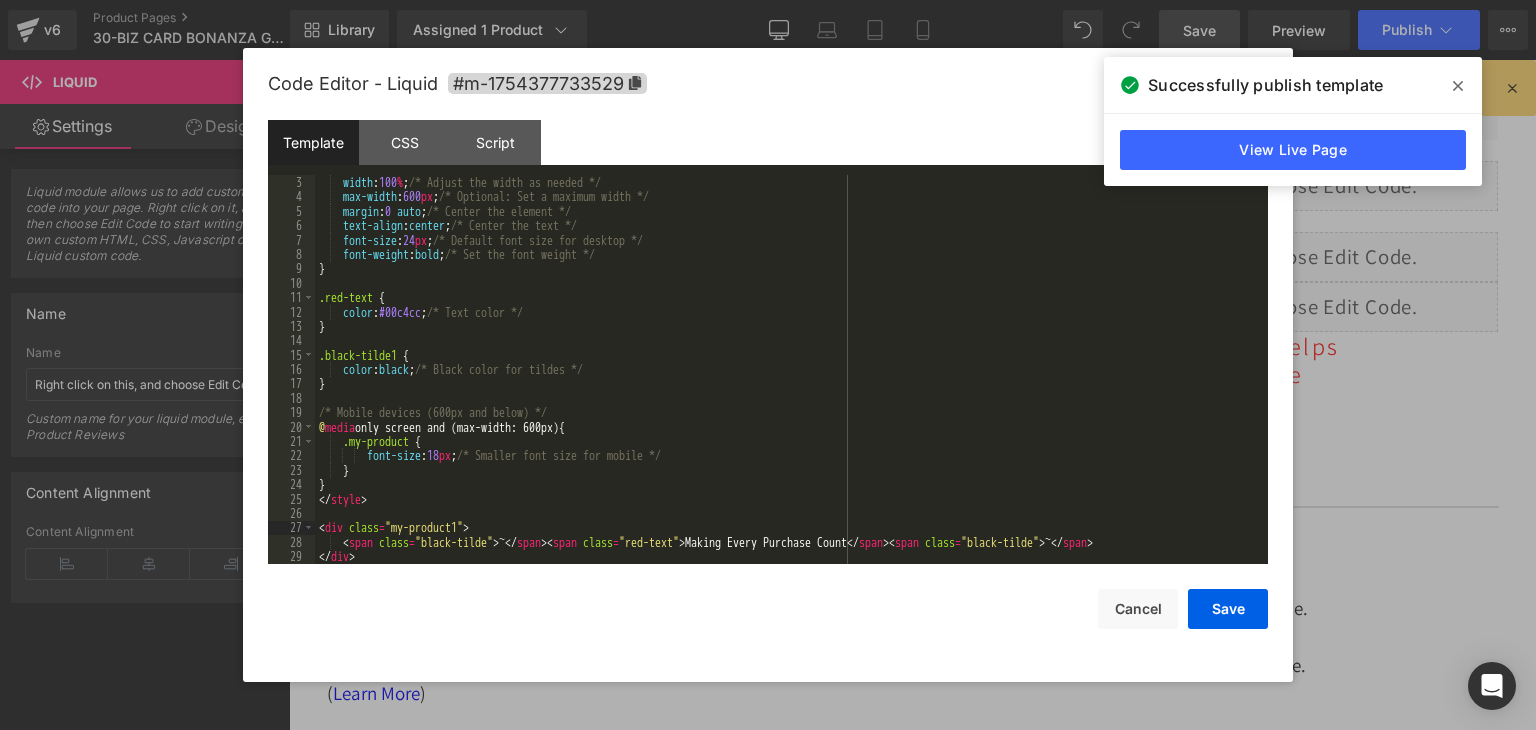 click on "width :  100 % ;  /* Adjust the width as needed */       max-width :  600 px ;  /* Optional: Set a maximum width */       margin :  0   auto ;  /* Center the element */       text-align :  center ;  /* Center the text */       font-size :  24 px ;  /* Default font size for desktop */       font-weight :  bold ;  /* Set the font weight */ } .red-text   {       color :  #00c4cc ;  /* Text color */ } .black-tilde1   {       color :  black ;  /* Black color for tildes */ } /* Mobile devices (600px and below) */ @ media  only screen and (max-width: 600px)  {       .my-product   {             font-size :  18 px ;  /* Smaller font size for mobile */       } } </ style > < div   class = "my-product1" >       < span   class = "black-tilde" > ~  </ span > < span   class = "red-text" > Making Every Purchase Count </ span > < span   class = "black-tilde" >  ~ </ span > </ div >" at bounding box center (787, 384) 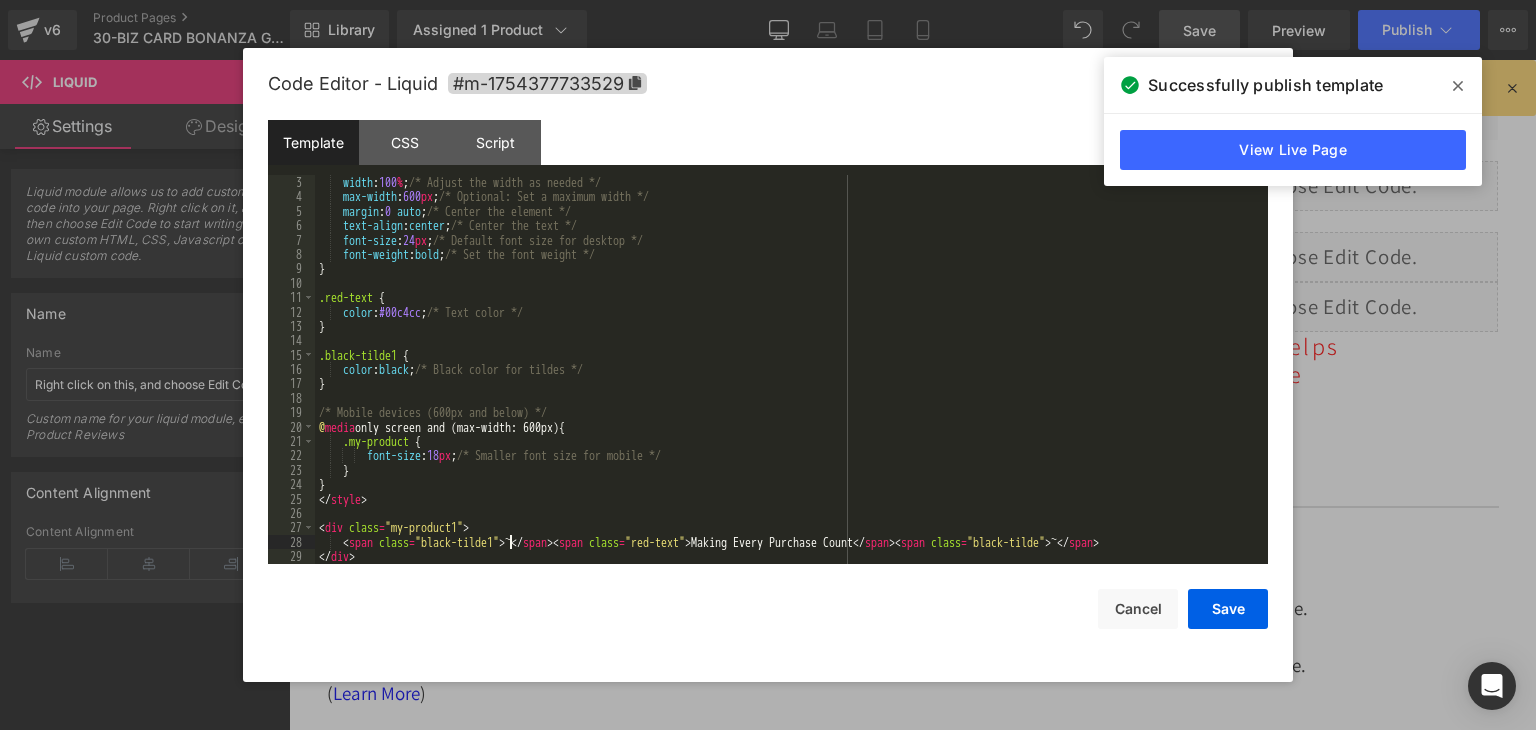 click on "width :  100 % ;  /* Adjust the width as needed */       max-width :  600 px ;  /* Optional: Set a maximum width */       margin :  0   auto ;  /* Center the element */       text-align :  center ;  /* Center the text */       font-size :  24 px ;  /* Default font size for desktop */       font-weight :  bold ;  /* Set the font weight */ } .red-text   {       color :  #00c4cc ;  /* Text color */ } .black-tilde1   {       color :  black ;  /* Black color for tildes */ } /* Mobile devices (600px and below) */ @ media  only screen and (max-width: 600px)  {       .my-product   {             font-size :  18 px ;  /* Smaller font size for mobile */       } } </ style > < div   class = "my-product1" >       < span   class = "black-tilde1" > ~  </ span > < span   class = "red-text" > Making Every Purchase Count </ span > < span   class = "black-tilde" >  ~ </ span > </ div >" at bounding box center [787, 384] 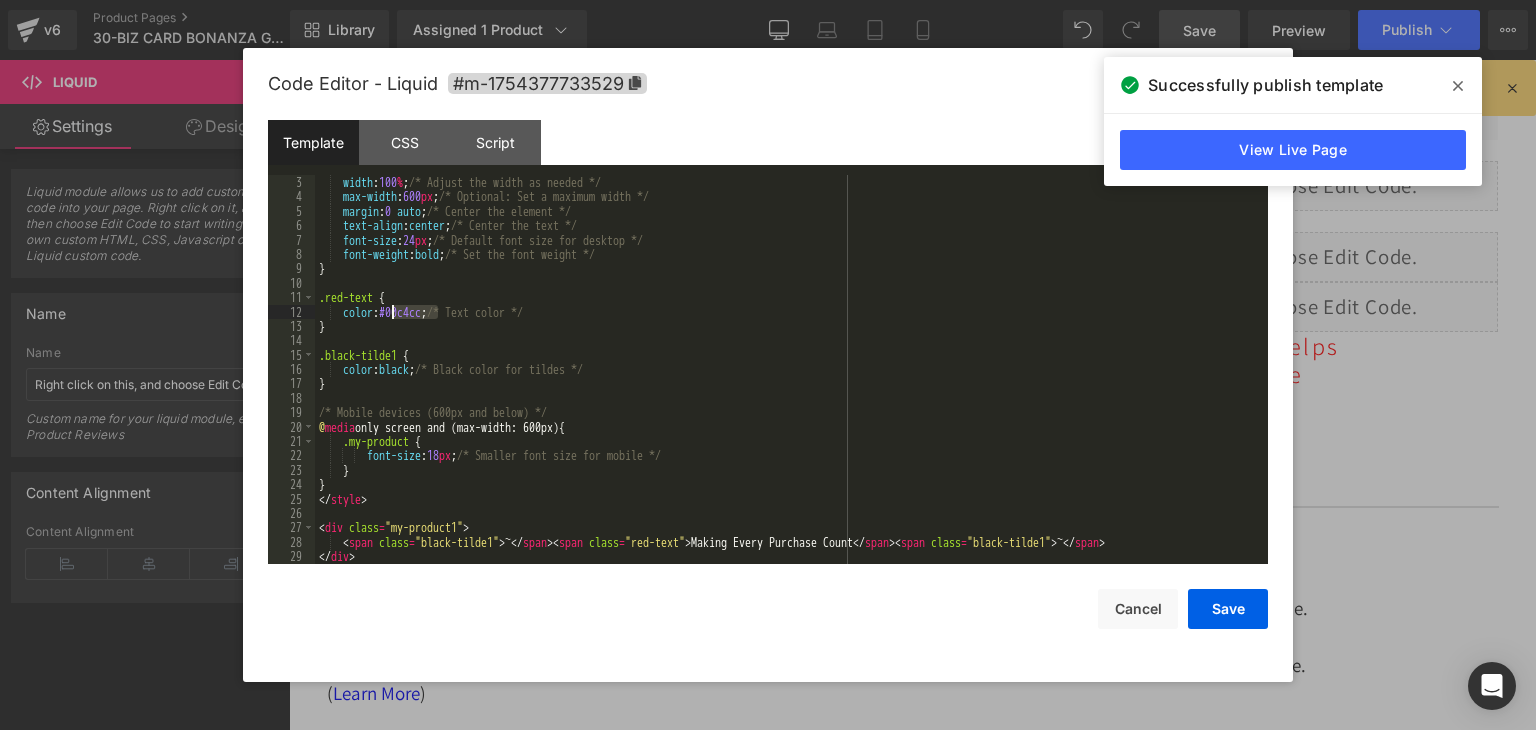 drag, startPoint x: 438, startPoint y: 310, endPoint x: 394, endPoint y: 310, distance: 44 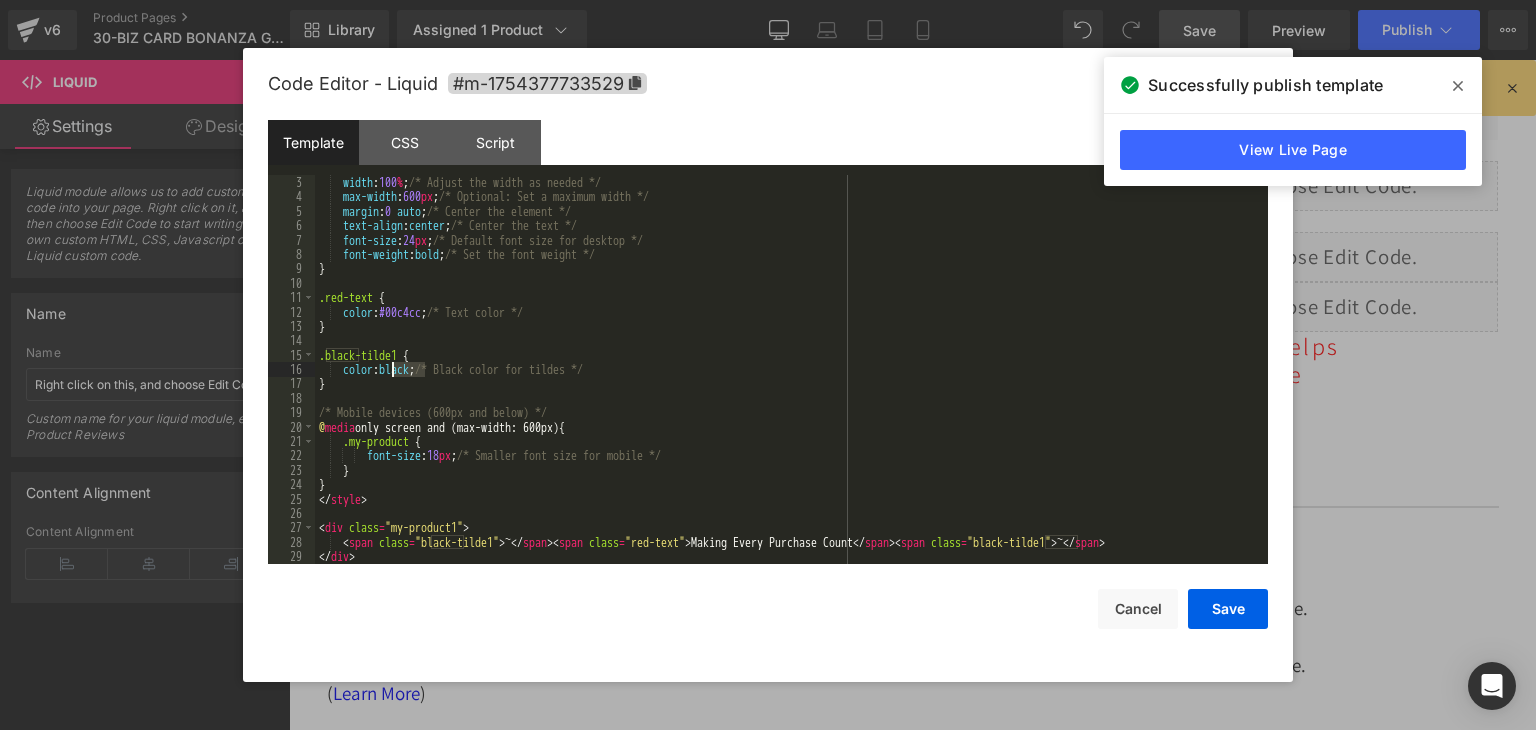 drag, startPoint x: 424, startPoint y: 370, endPoint x: 391, endPoint y: 368, distance: 33.06055 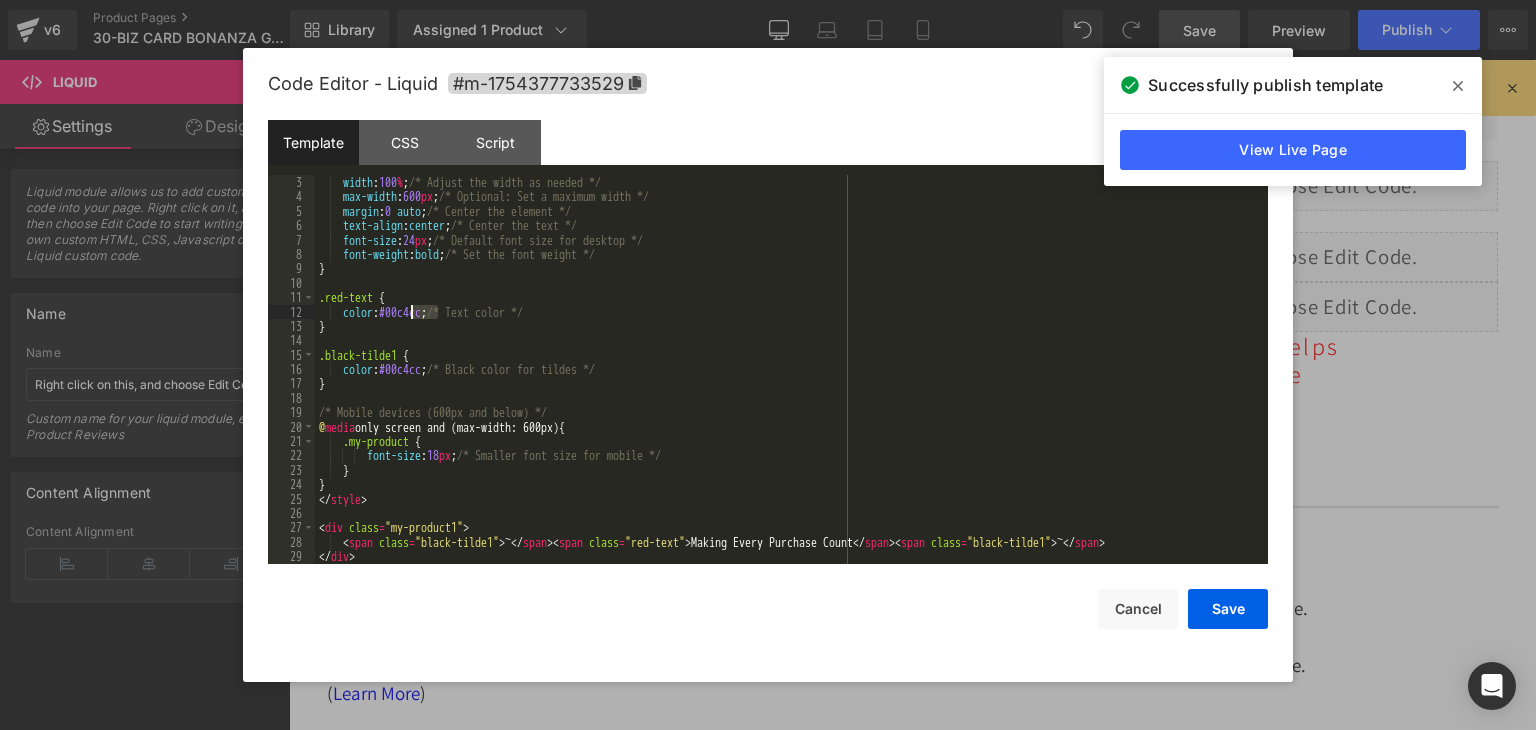 drag, startPoint x: 440, startPoint y: 315, endPoint x: 412, endPoint y: 309, distance: 28.635643 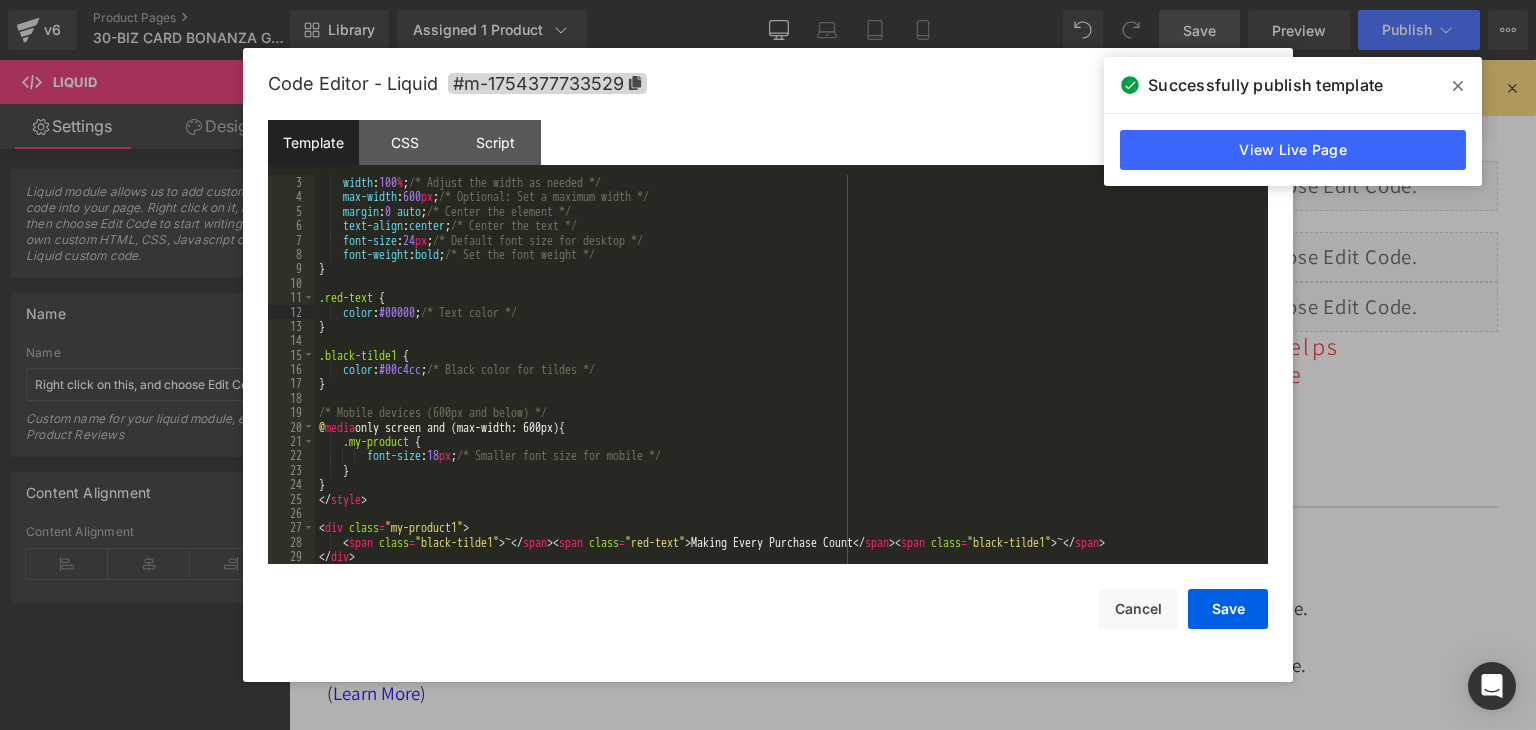 type 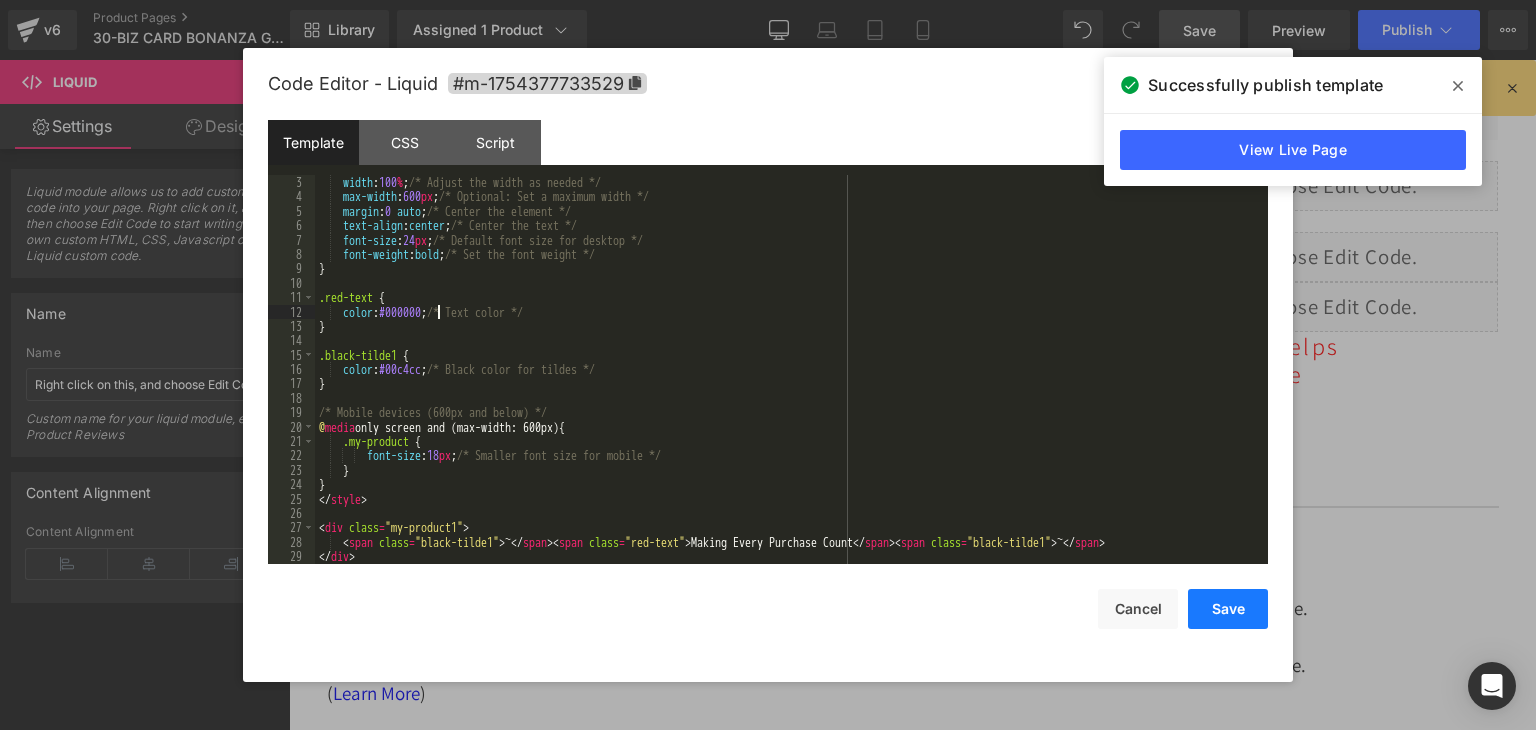 click on "Save" at bounding box center (1228, 609) 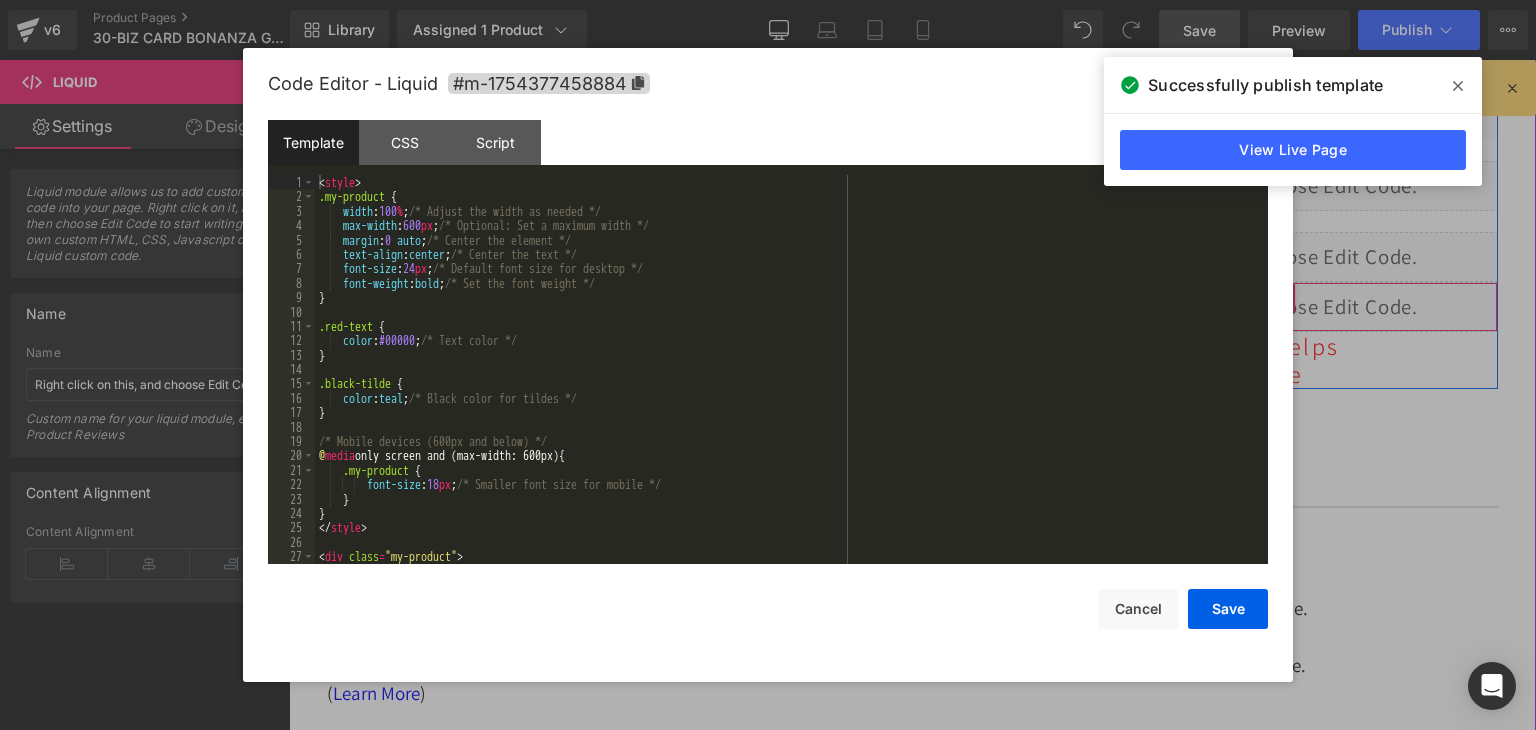 click on "Liquid" at bounding box center [1229, 307] 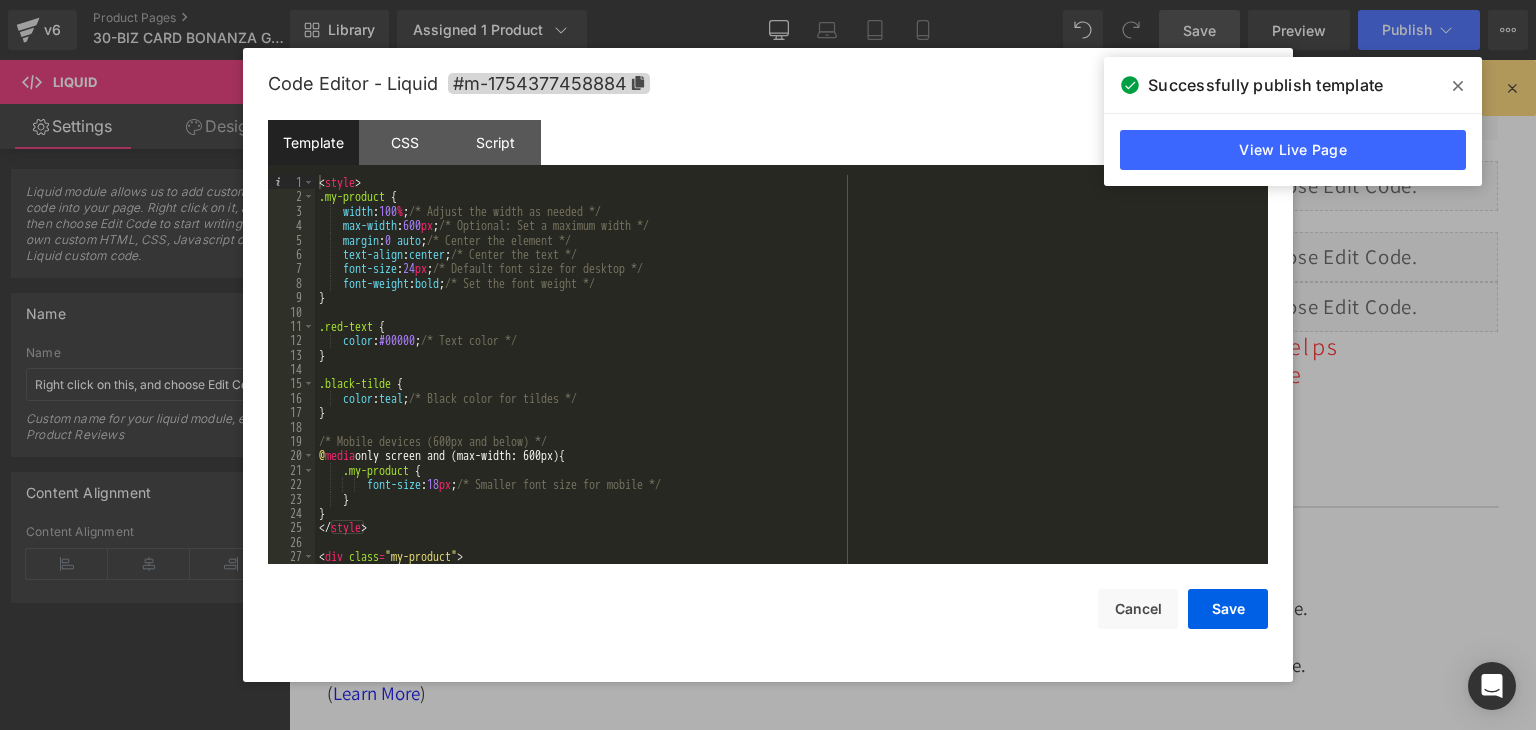 scroll, scrollTop: 43, scrollLeft: 0, axis: vertical 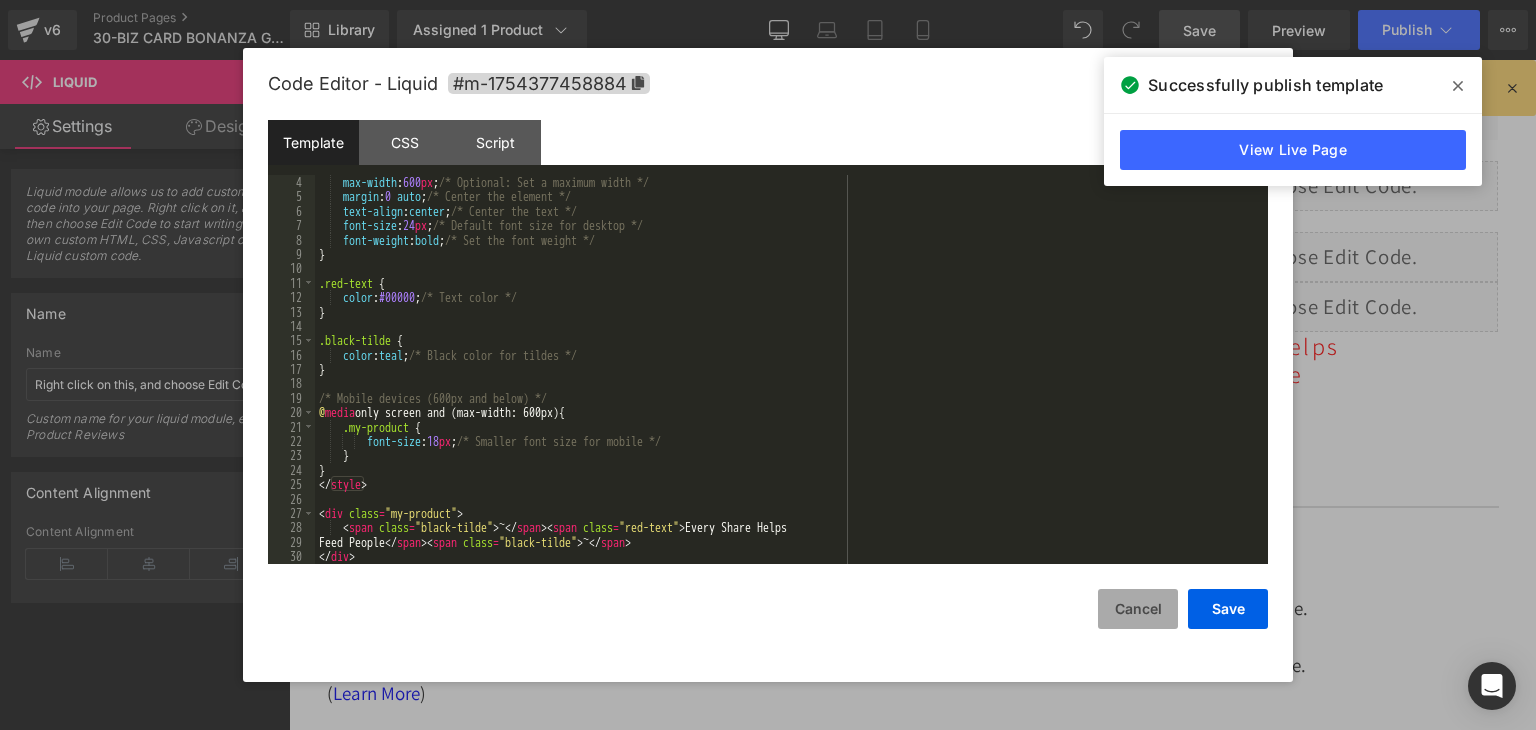 click on "Cancel" at bounding box center [1138, 609] 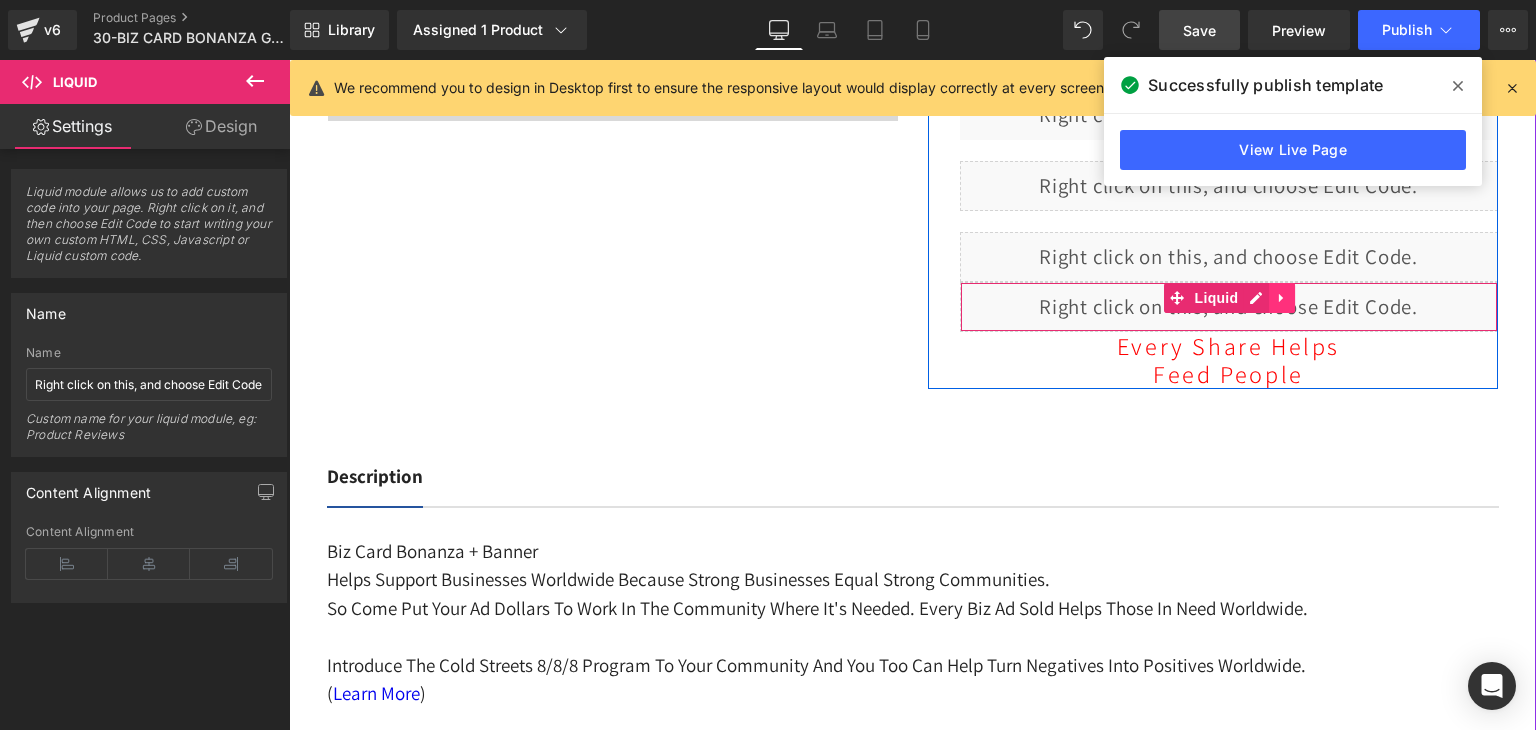 click 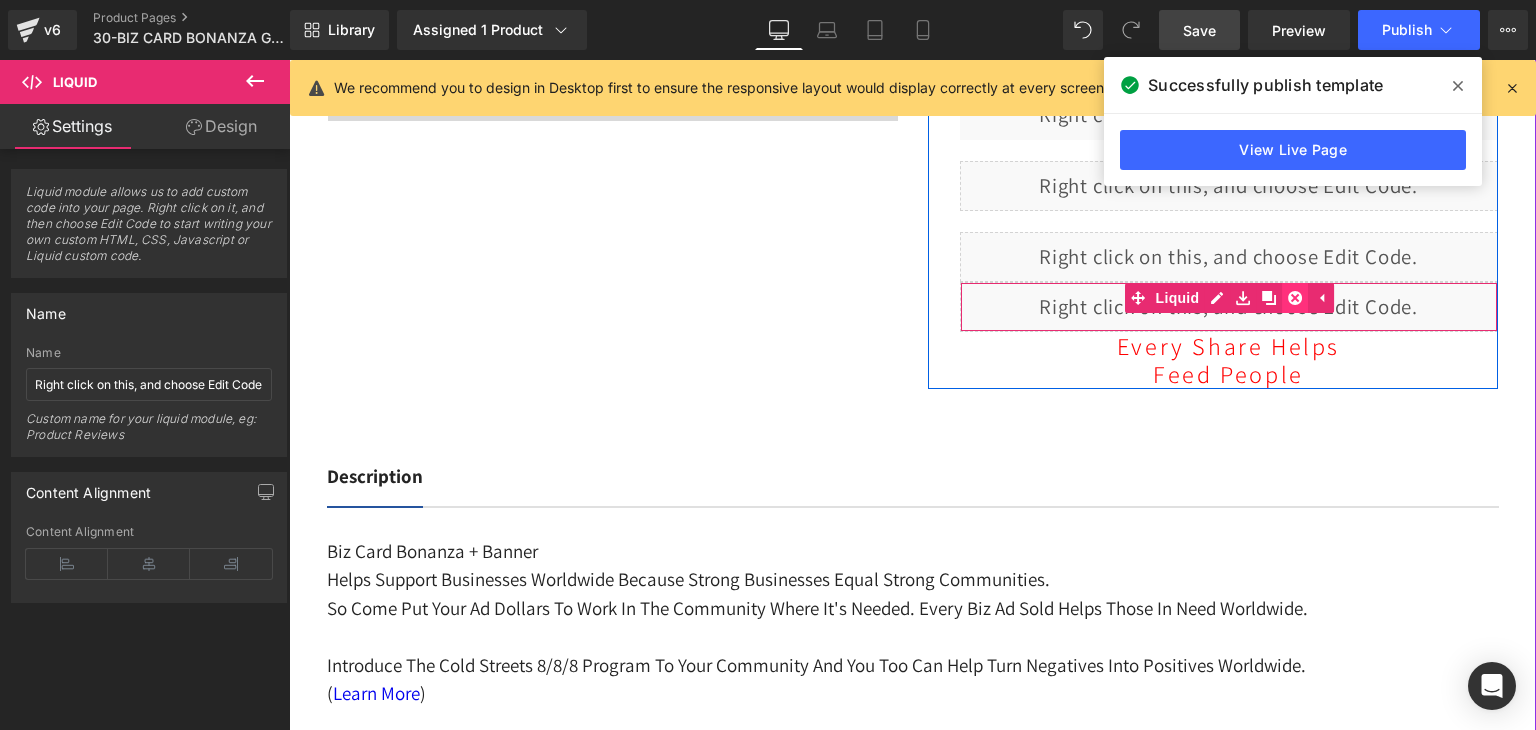 click 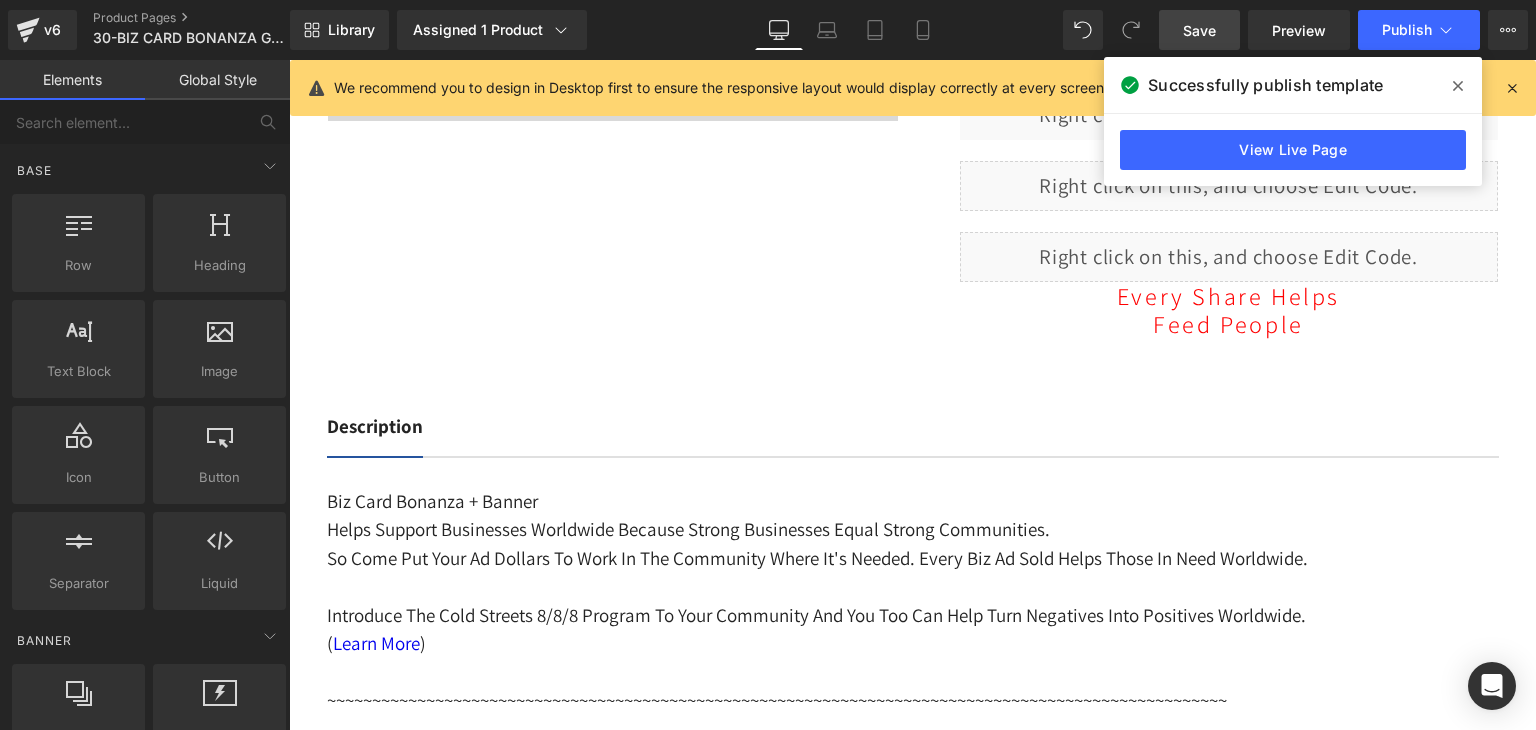 click on "Save" at bounding box center (1199, 30) 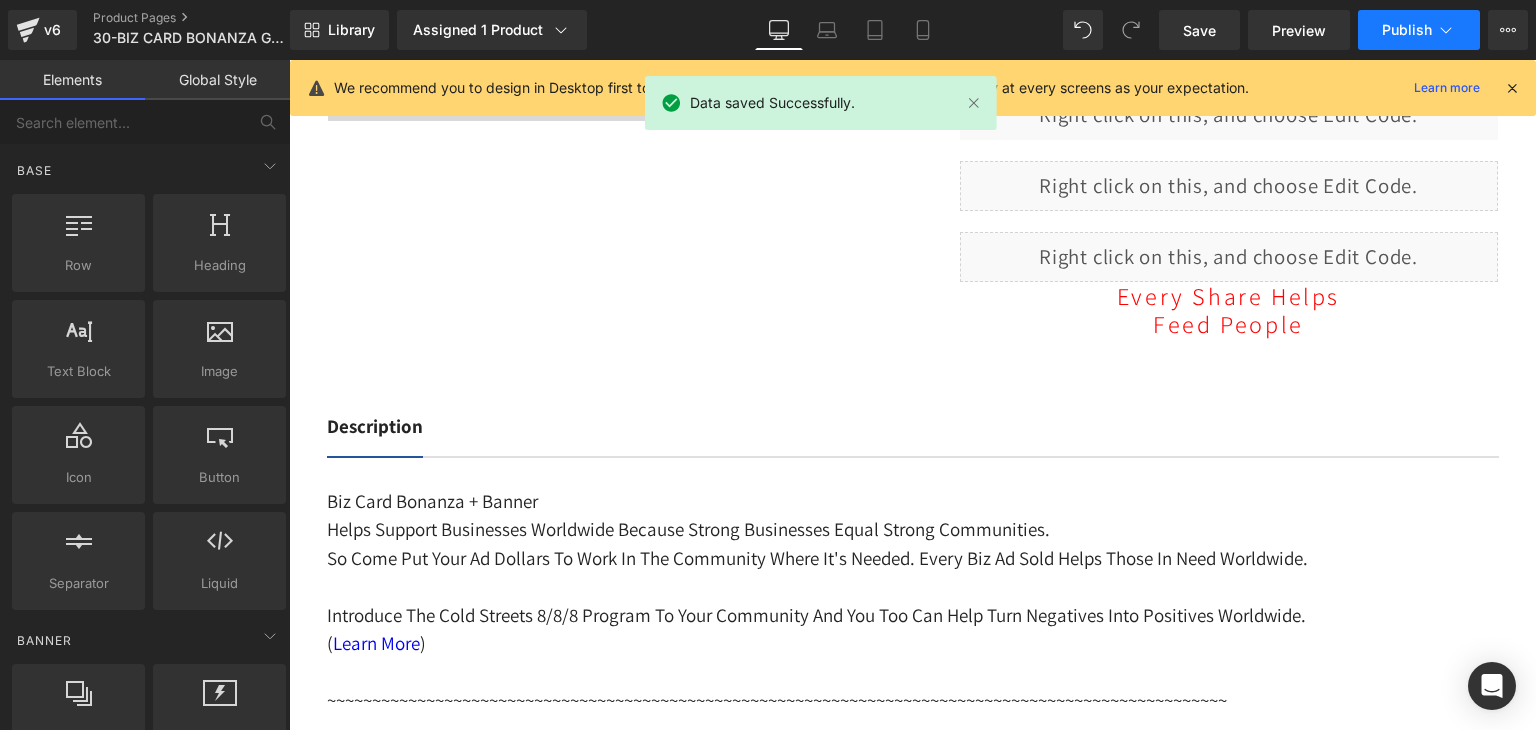 click 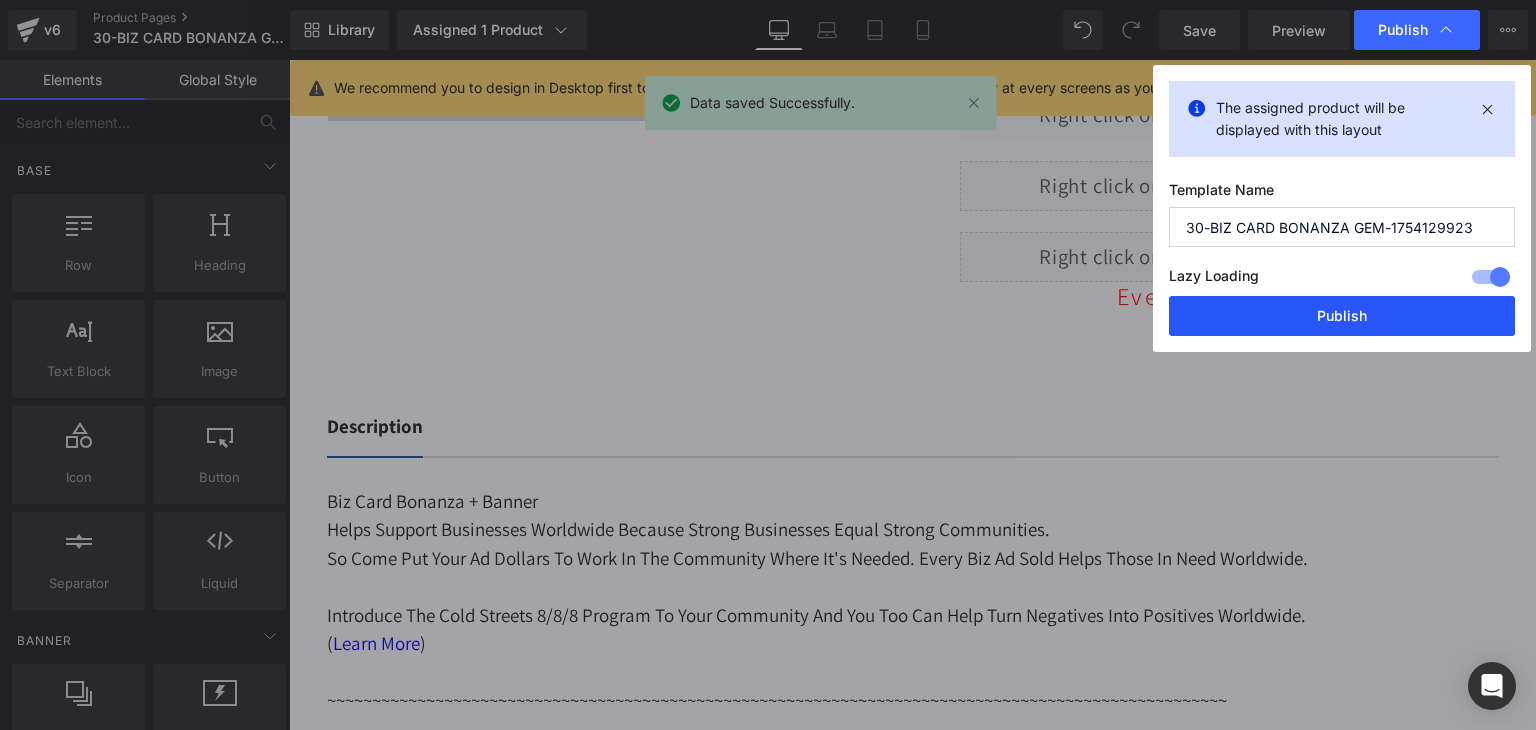 click on "Publish" at bounding box center (1342, 316) 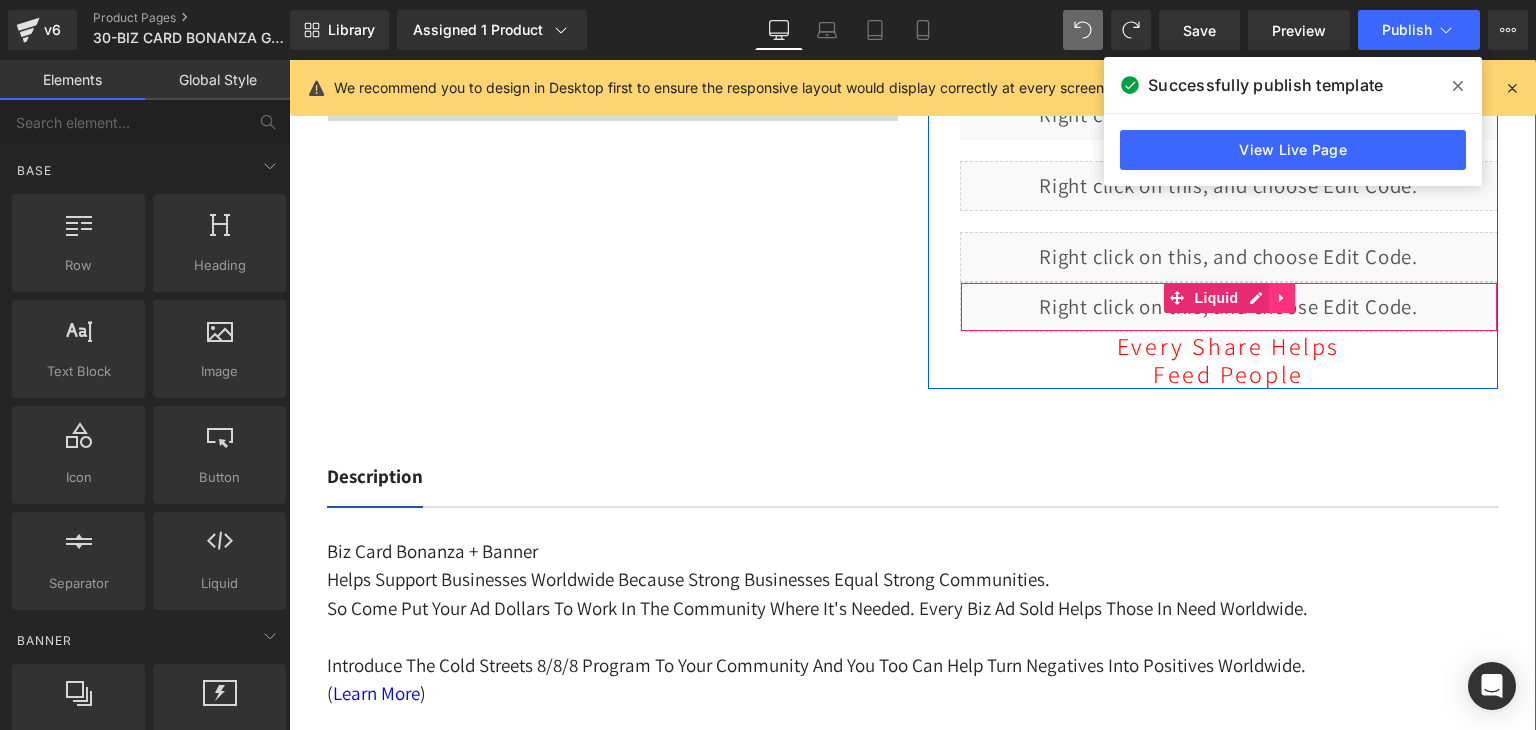 click 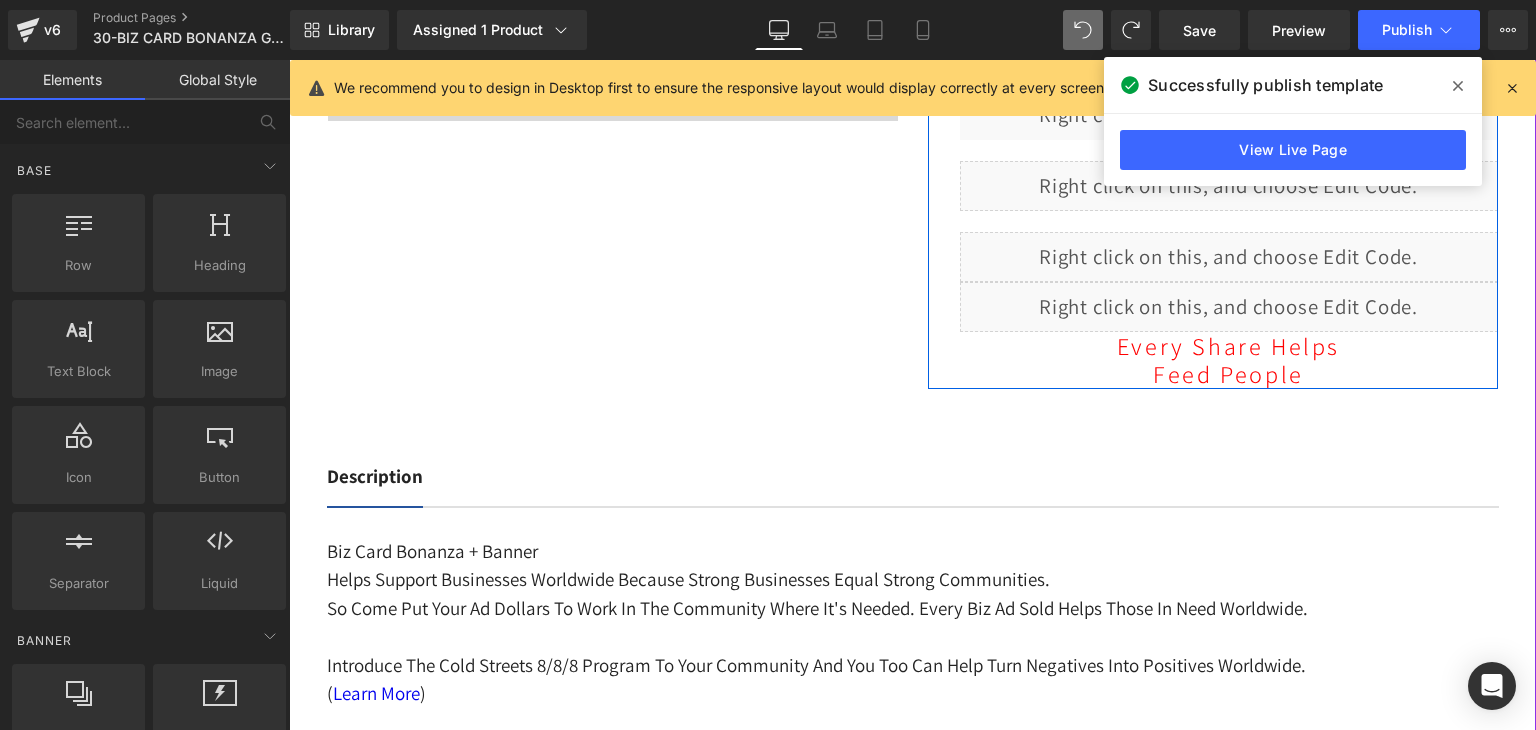 click on "Liquid" at bounding box center [1229, 257] 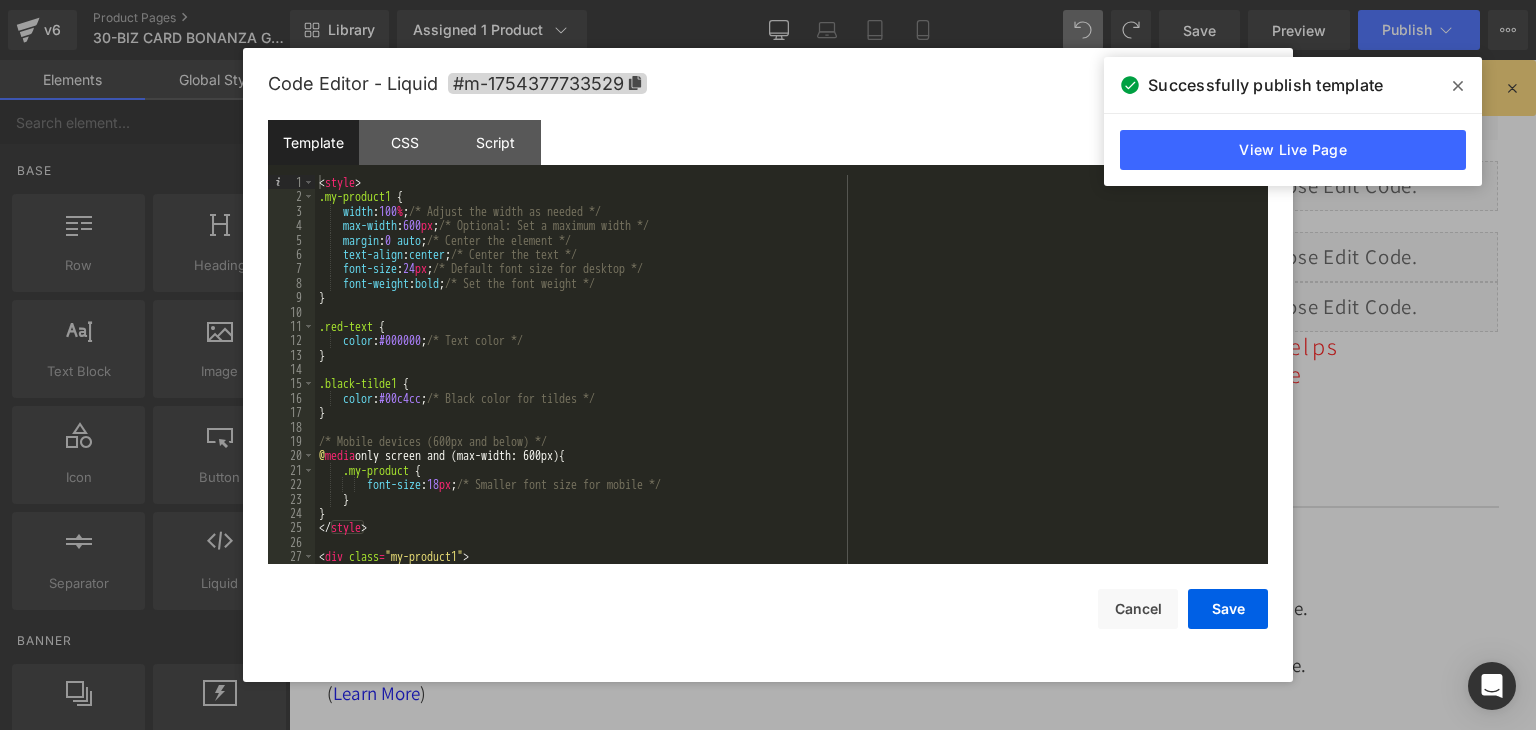 scroll, scrollTop: 28, scrollLeft: 0, axis: vertical 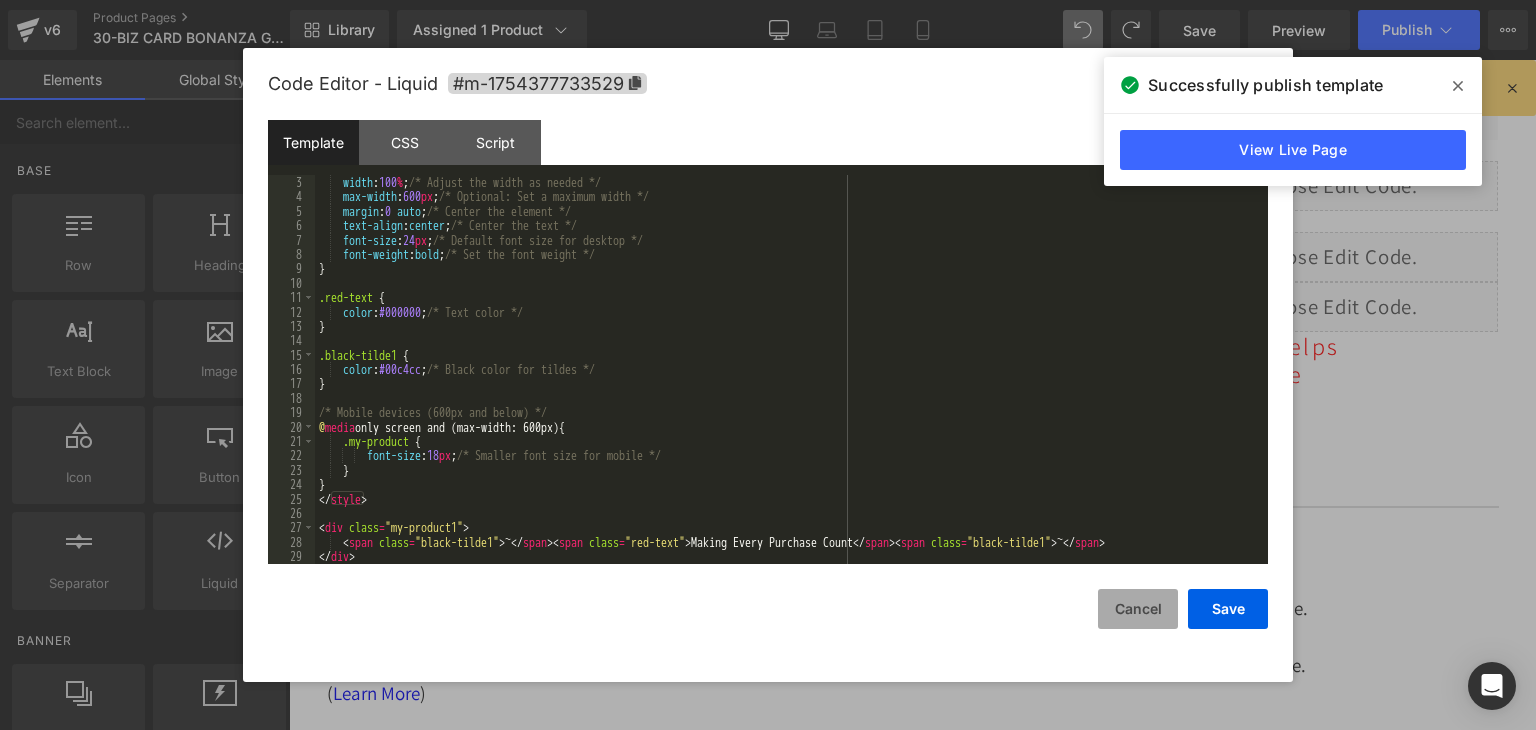 click on "Cancel" at bounding box center [1138, 609] 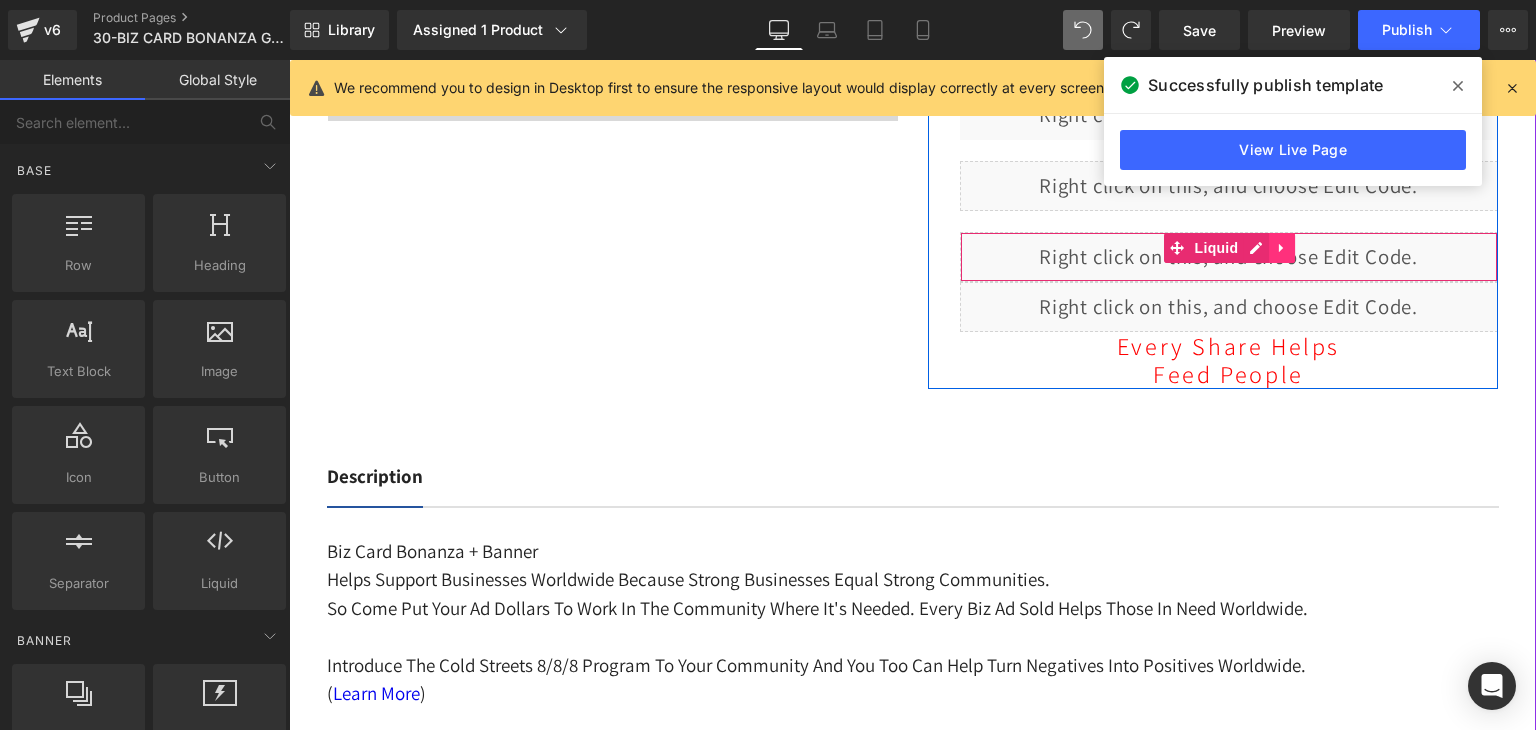 click at bounding box center (1282, 248) 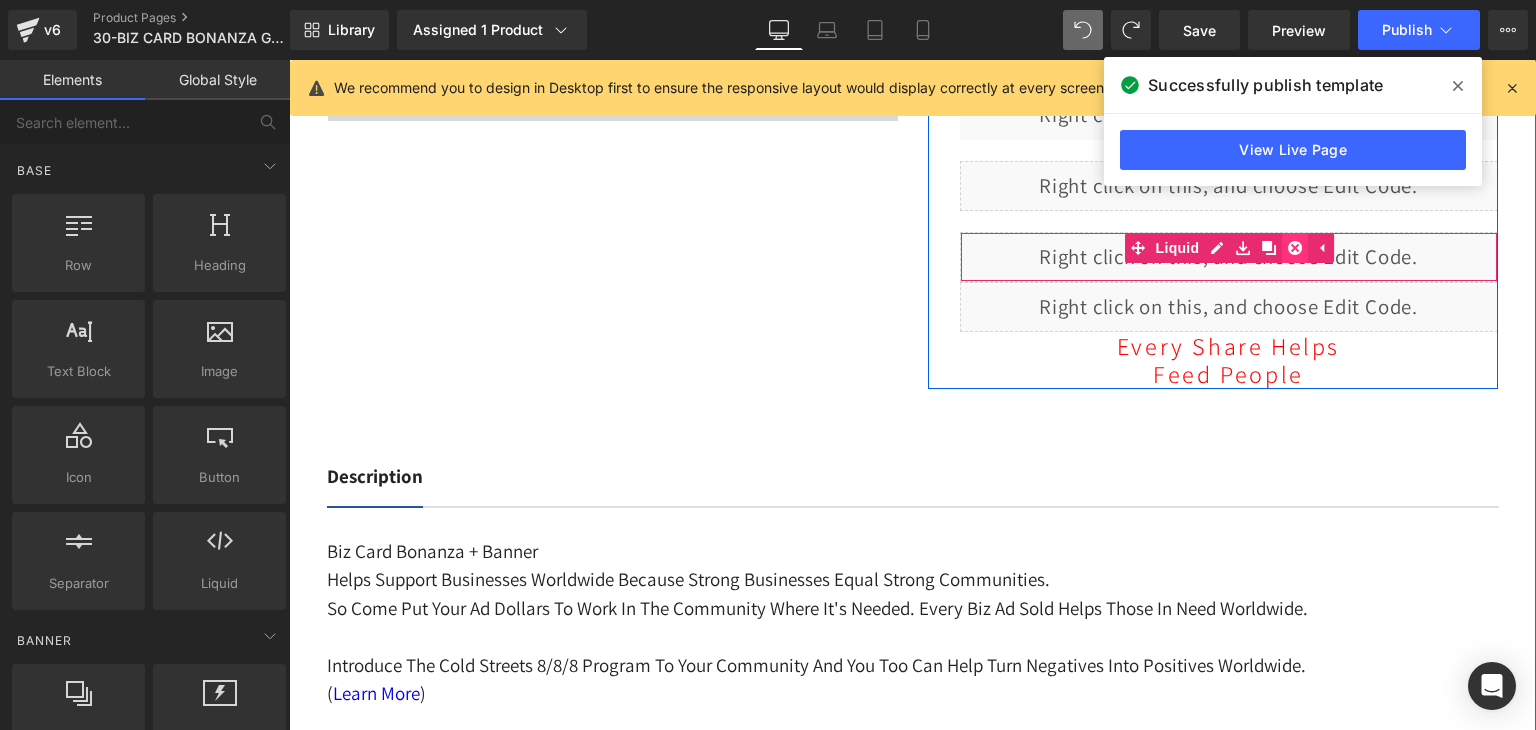 click 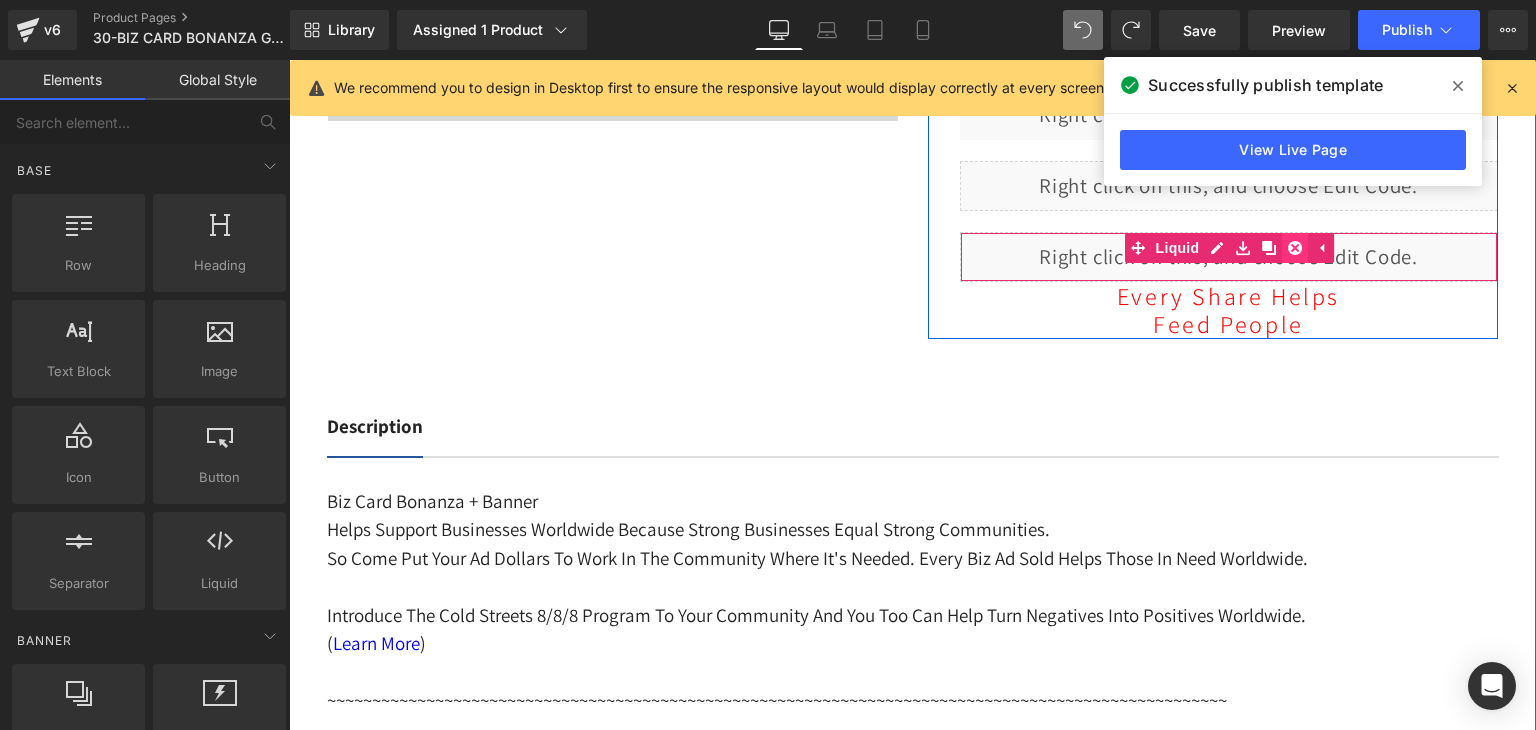 click 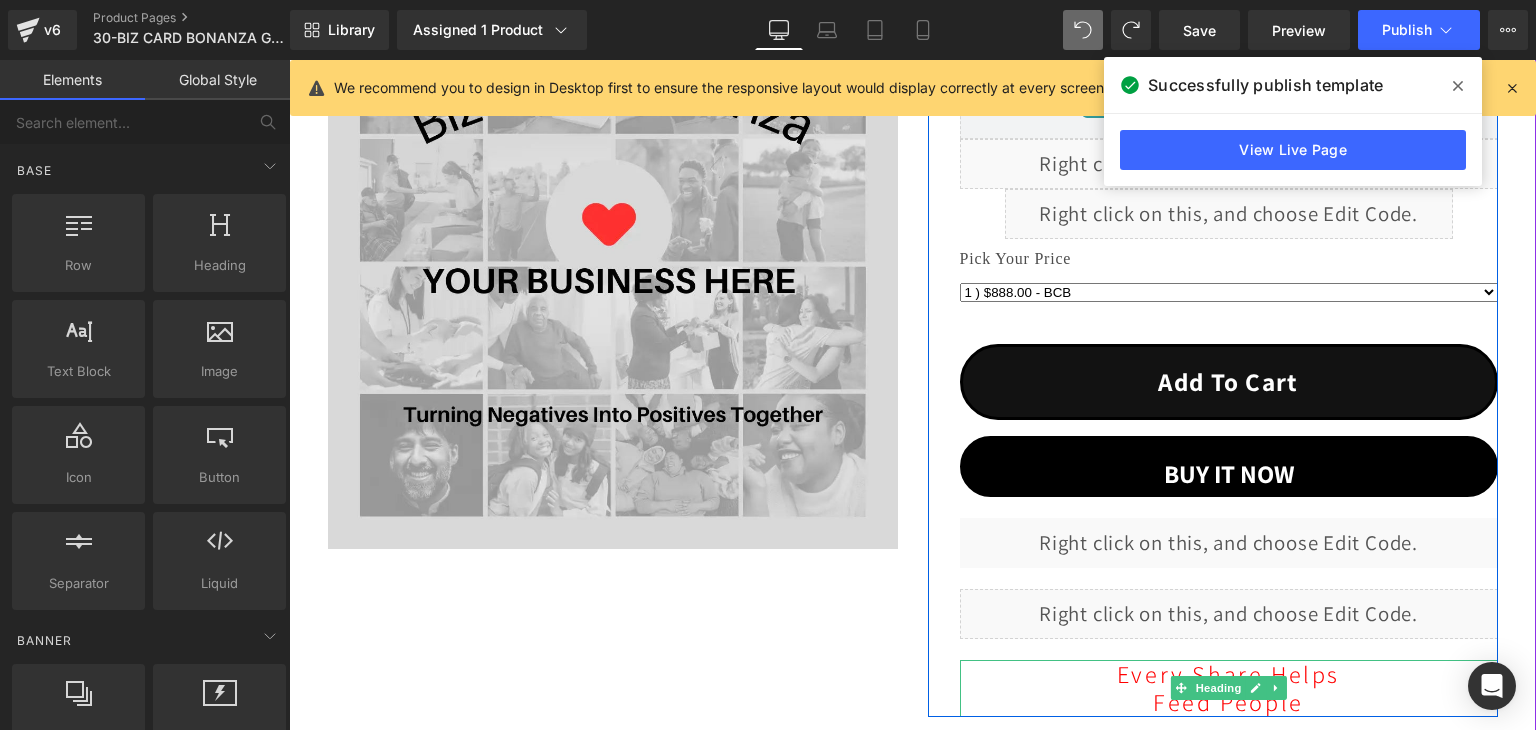 scroll, scrollTop: 230, scrollLeft: 0, axis: vertical 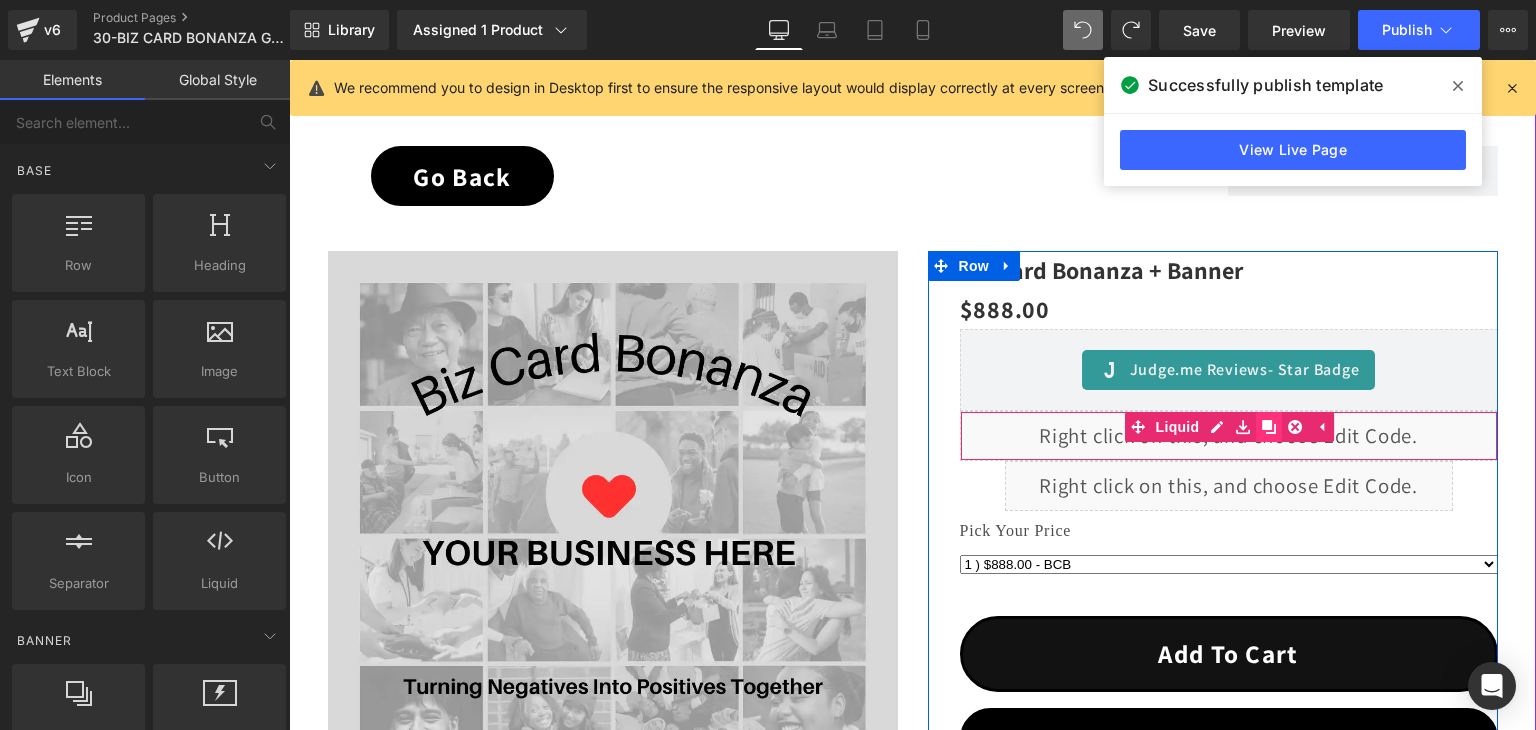 click 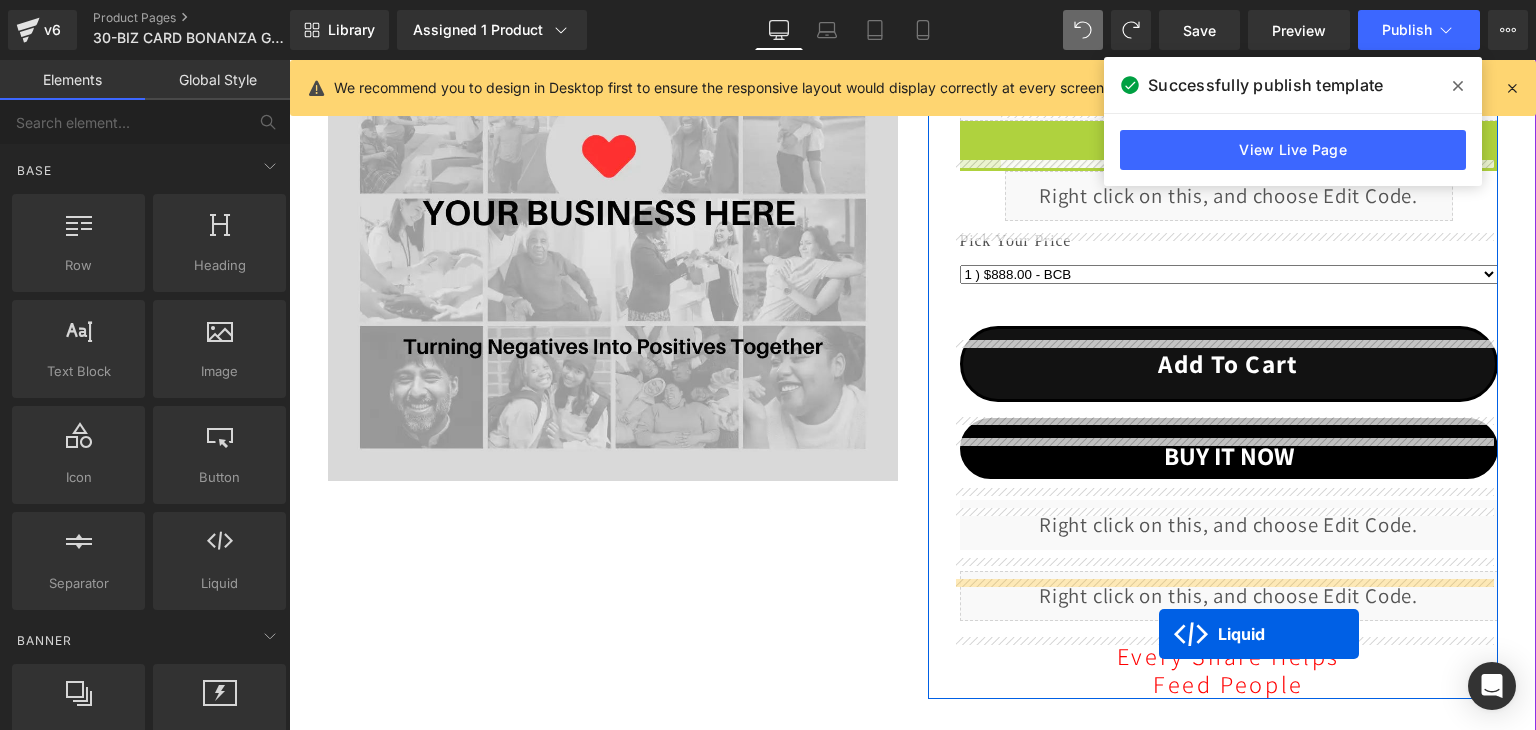 scroll, scrollTop: 630, scrollLeft: 0, axis: vertical 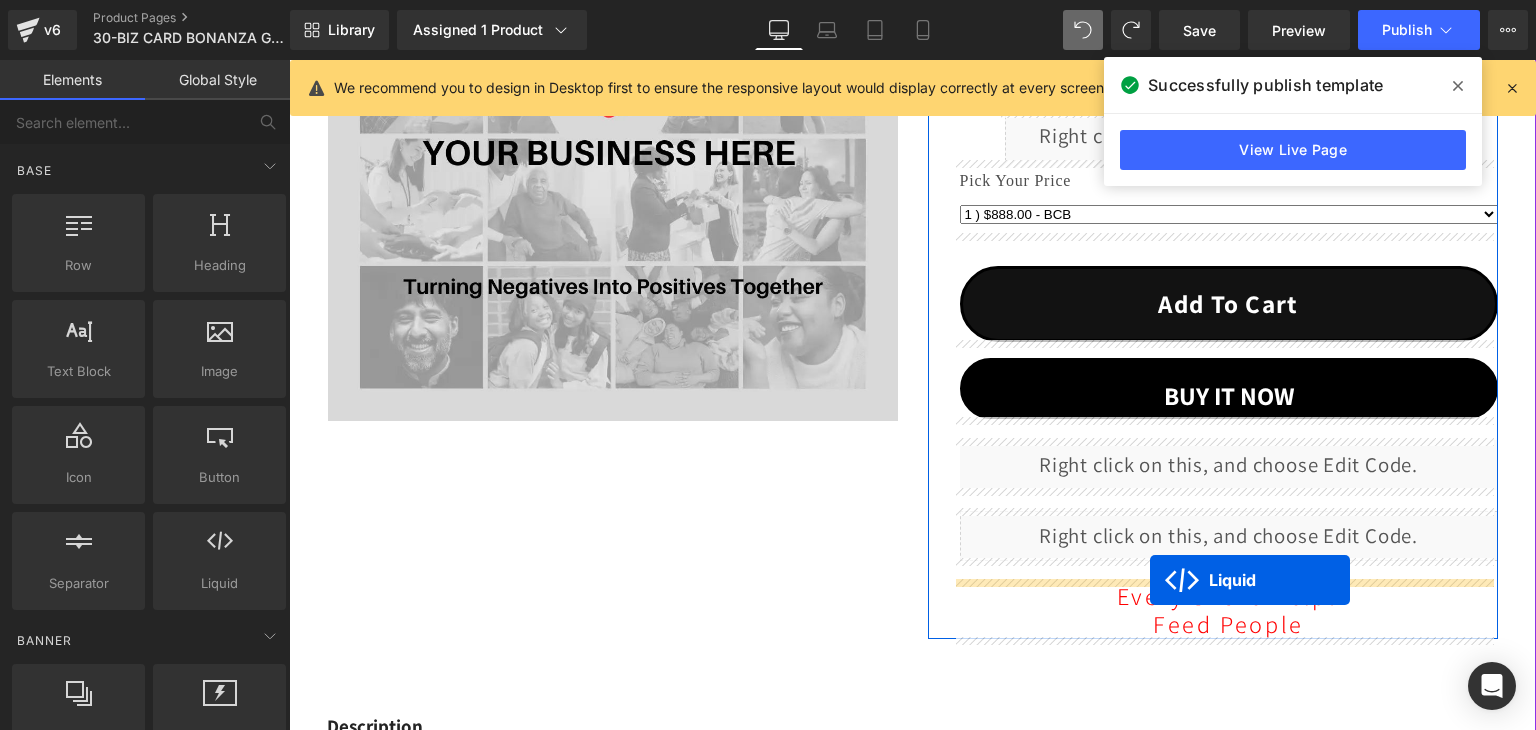 drag, startPoint x: 1170, startPoint y: 473, endPoint x: 1150, endPoint y: 580, distance: 108.85311 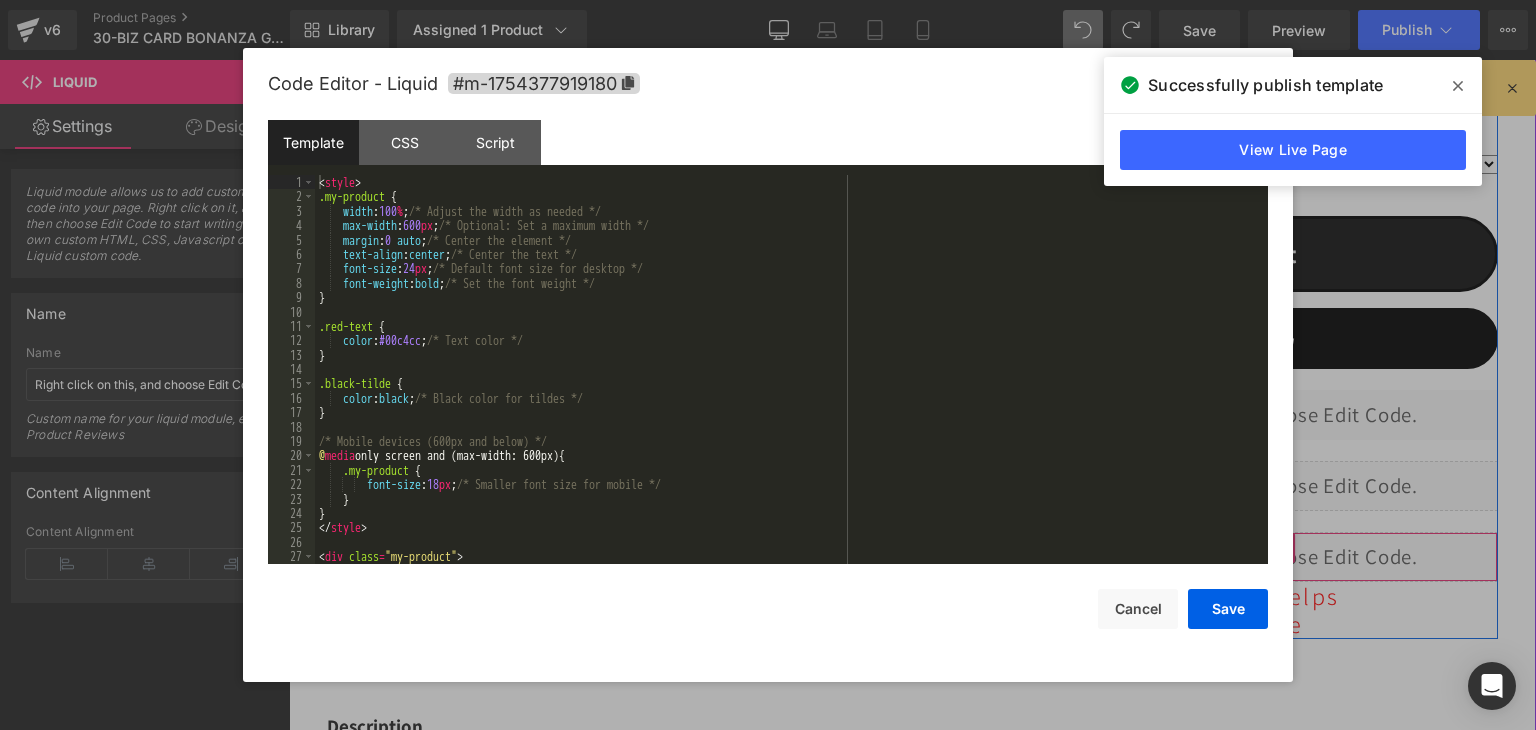 click on "Liquid" at bounding box center [1229, 557] 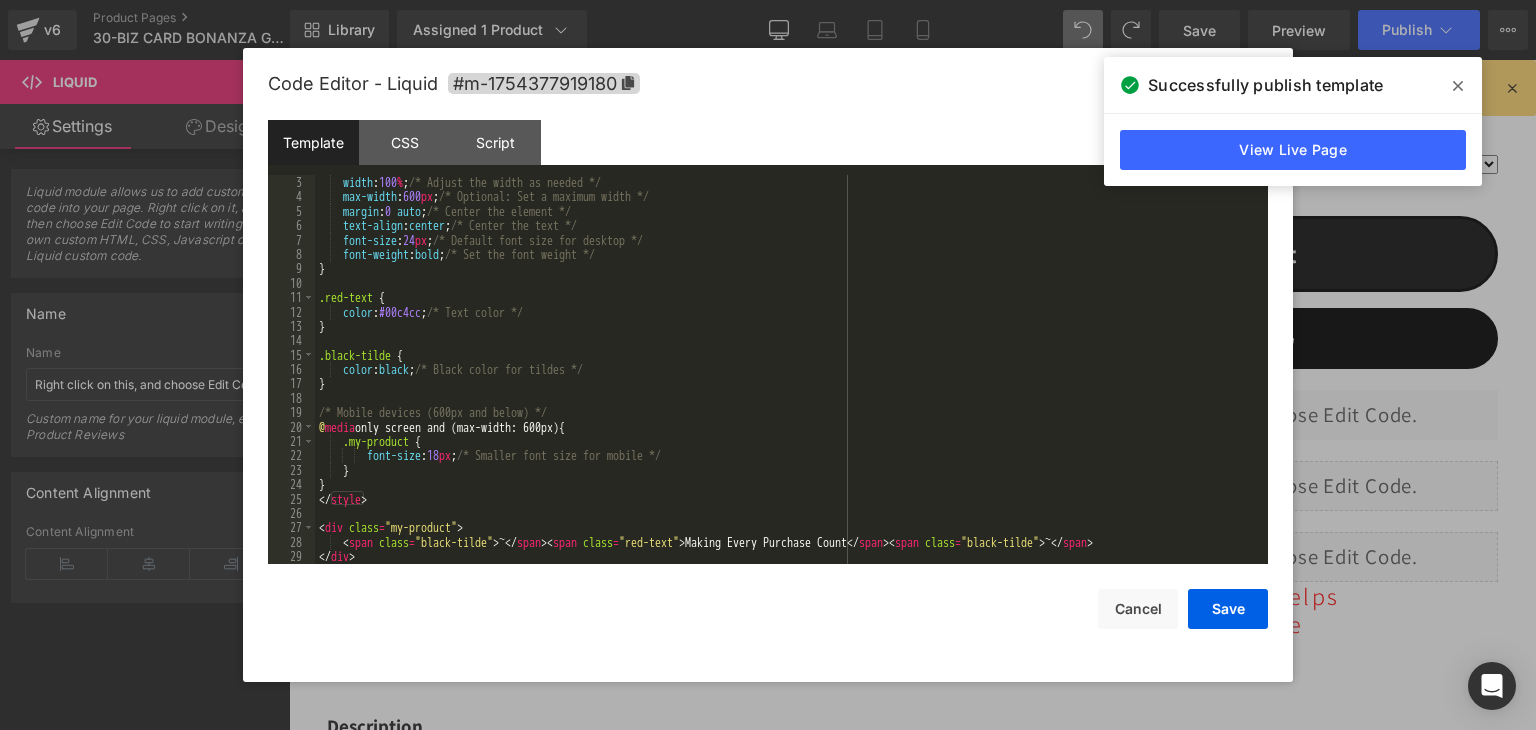 scroll, scrollTop: 0, scrollLeft: 0, axis: both 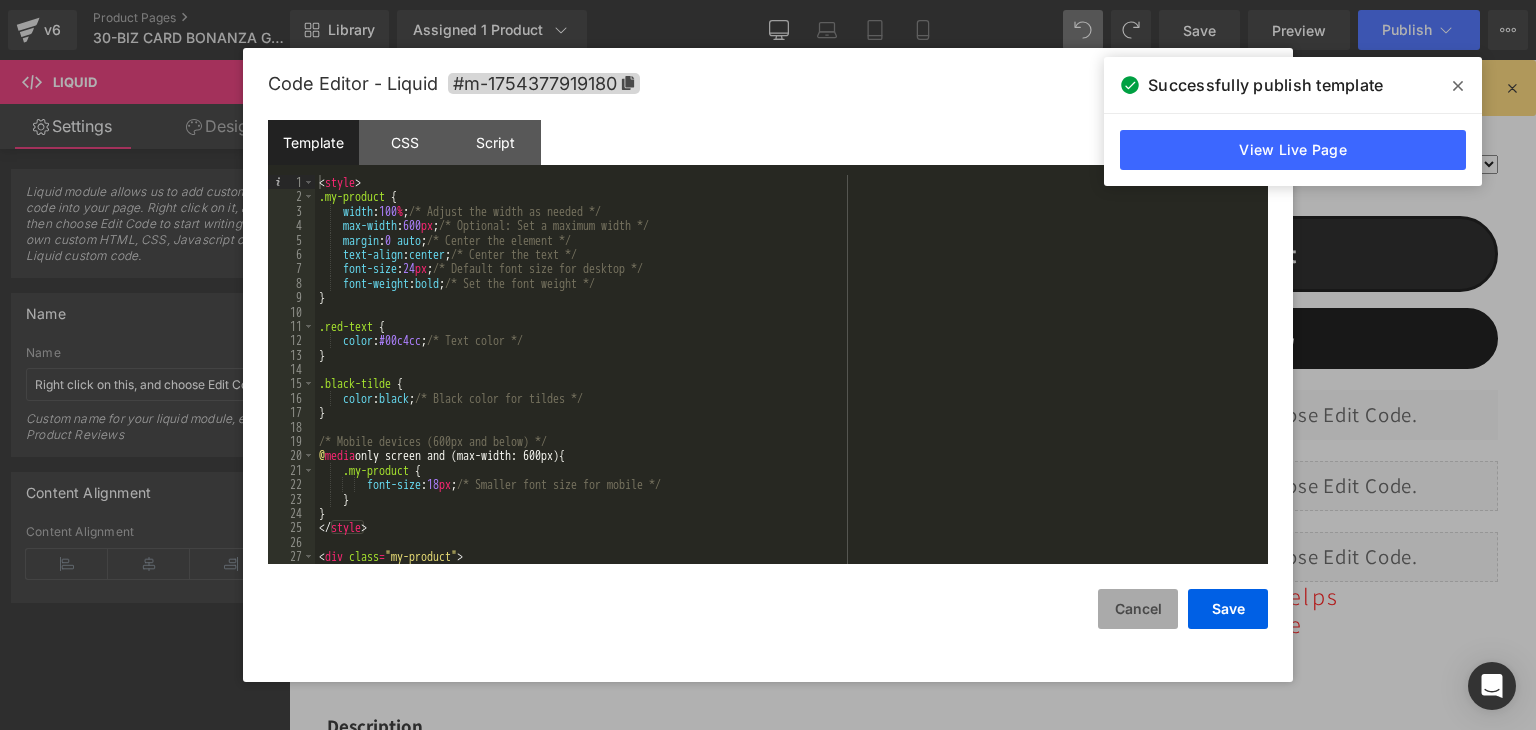 click on "Cancel" at bounding box center [1138, 609] 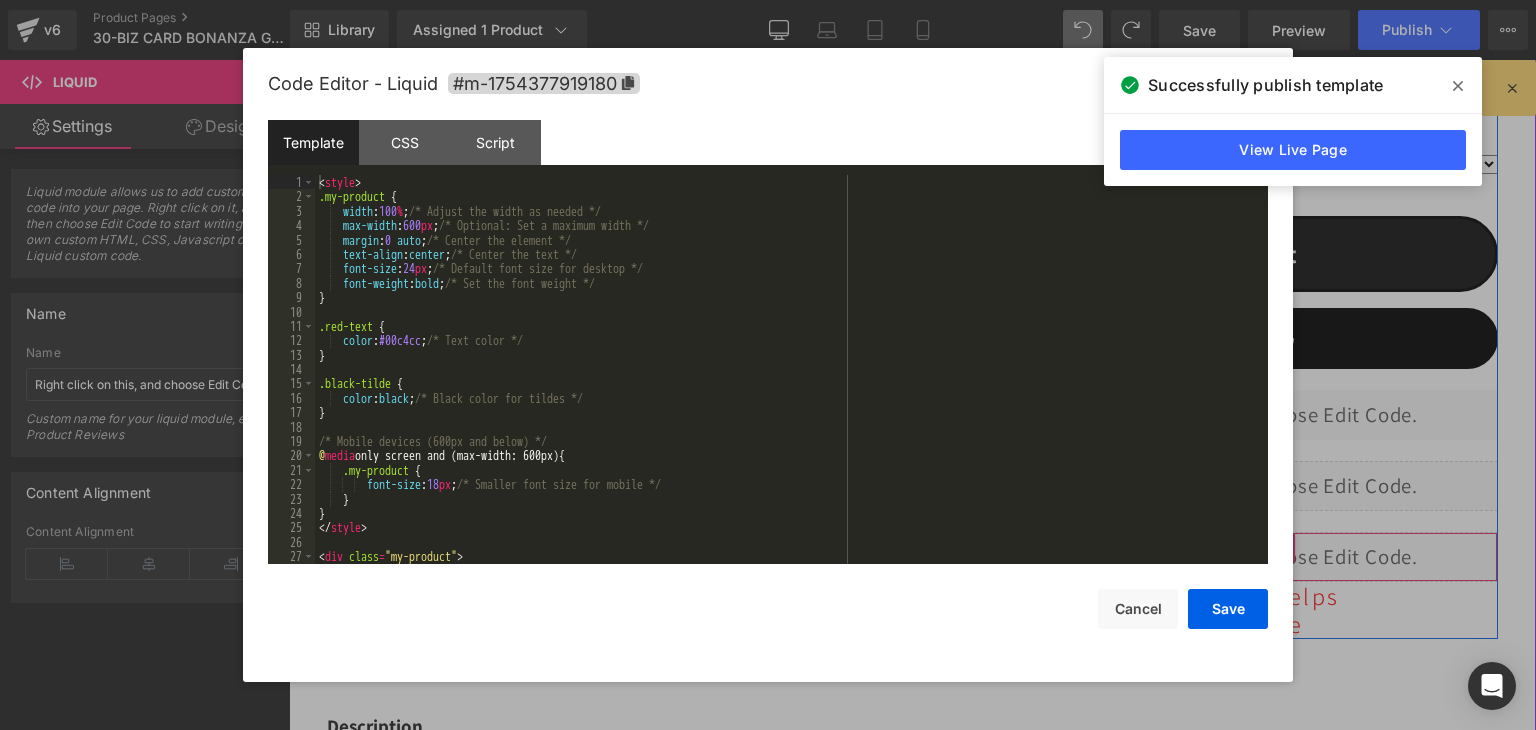click on "Liquid" at bounding box center (1229, 557) 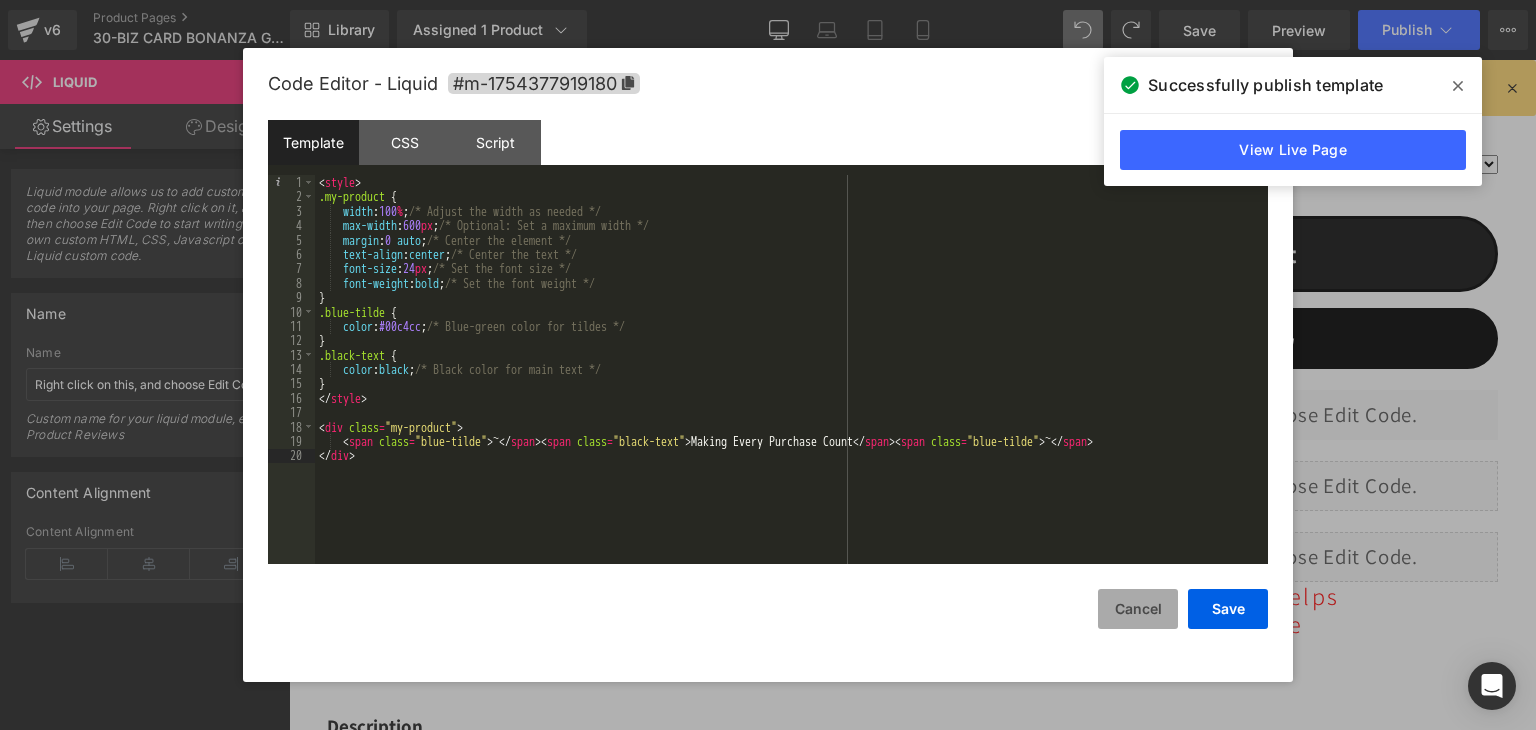 click on "Cancel" at bounding box center [1138, 609] 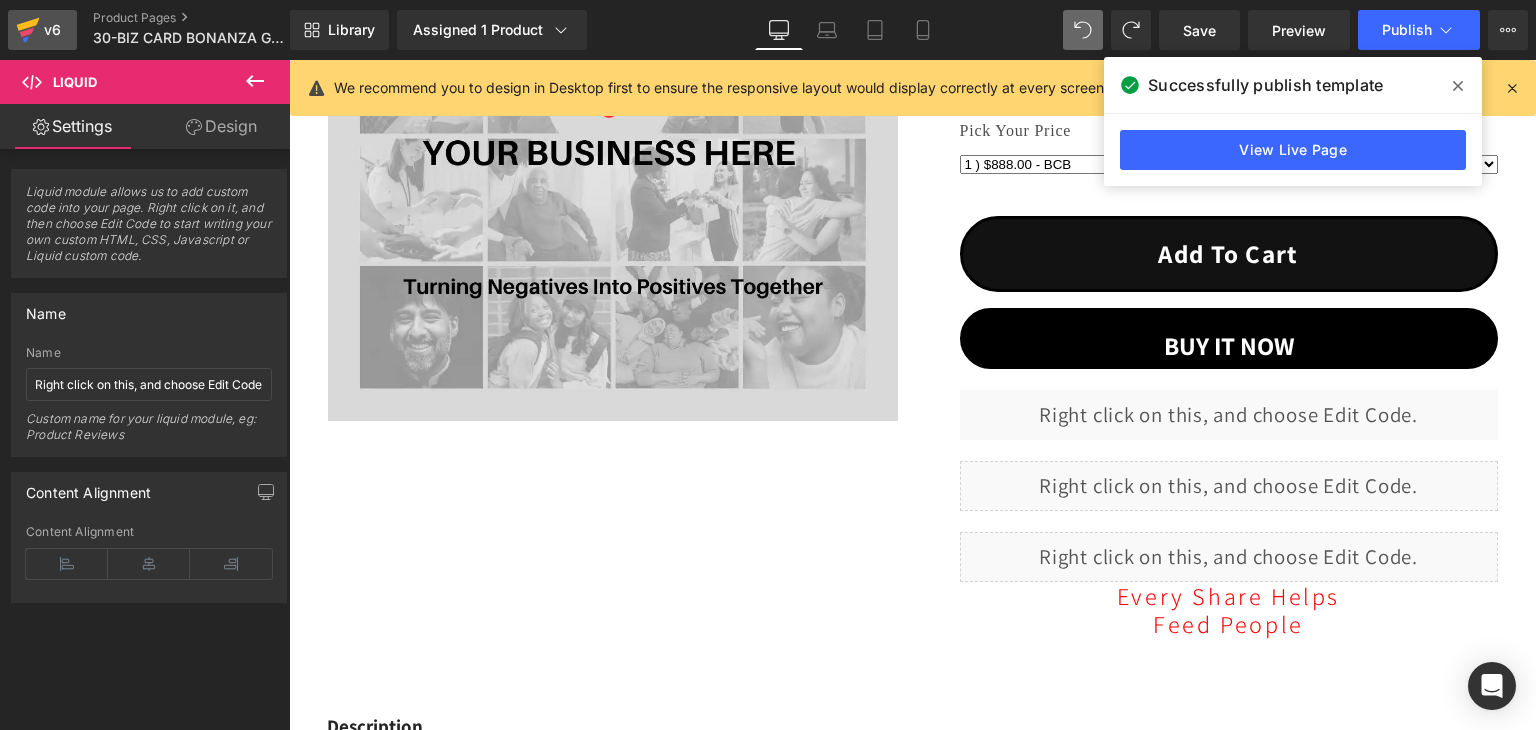 click 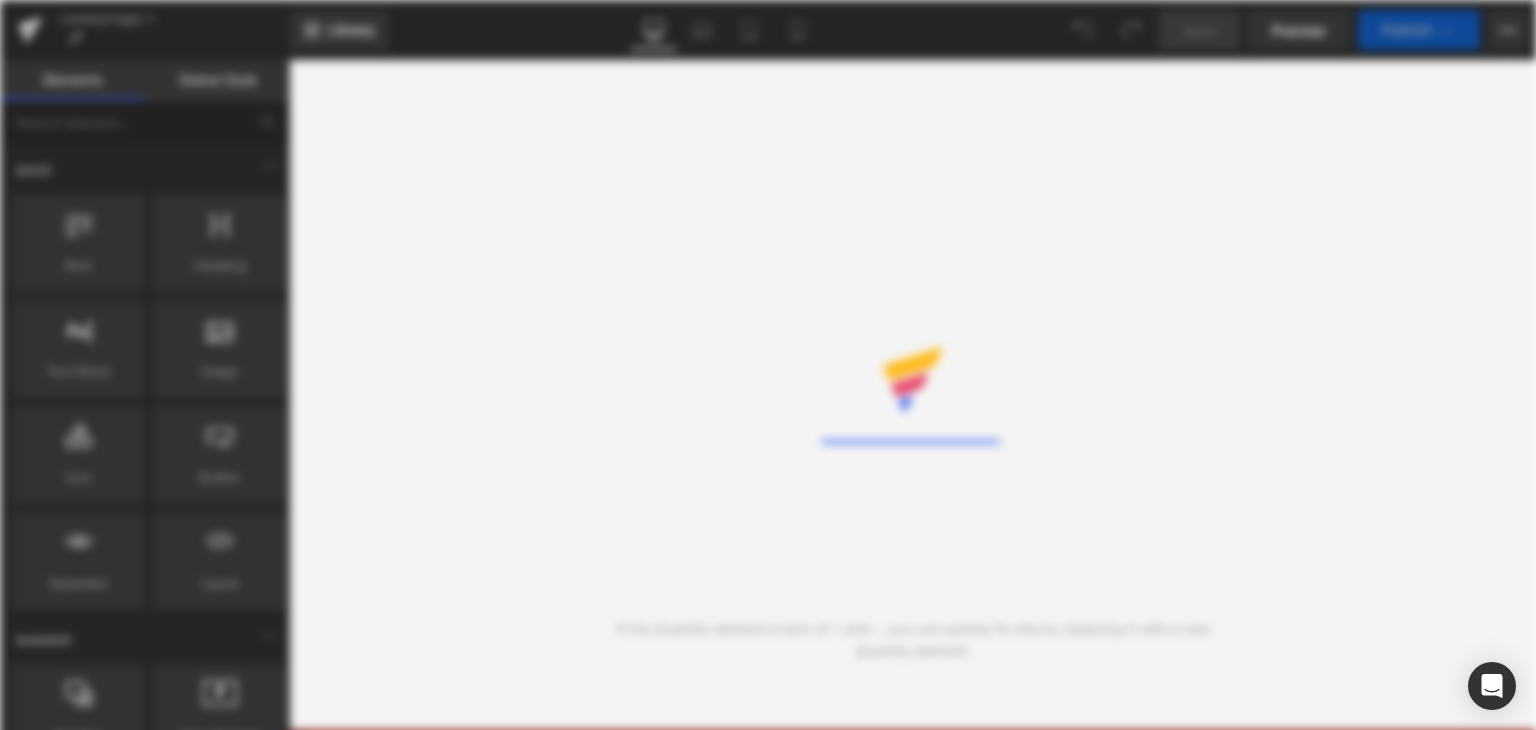 scroll, scrollTop: 0, scrollLeft: 0, axis: both 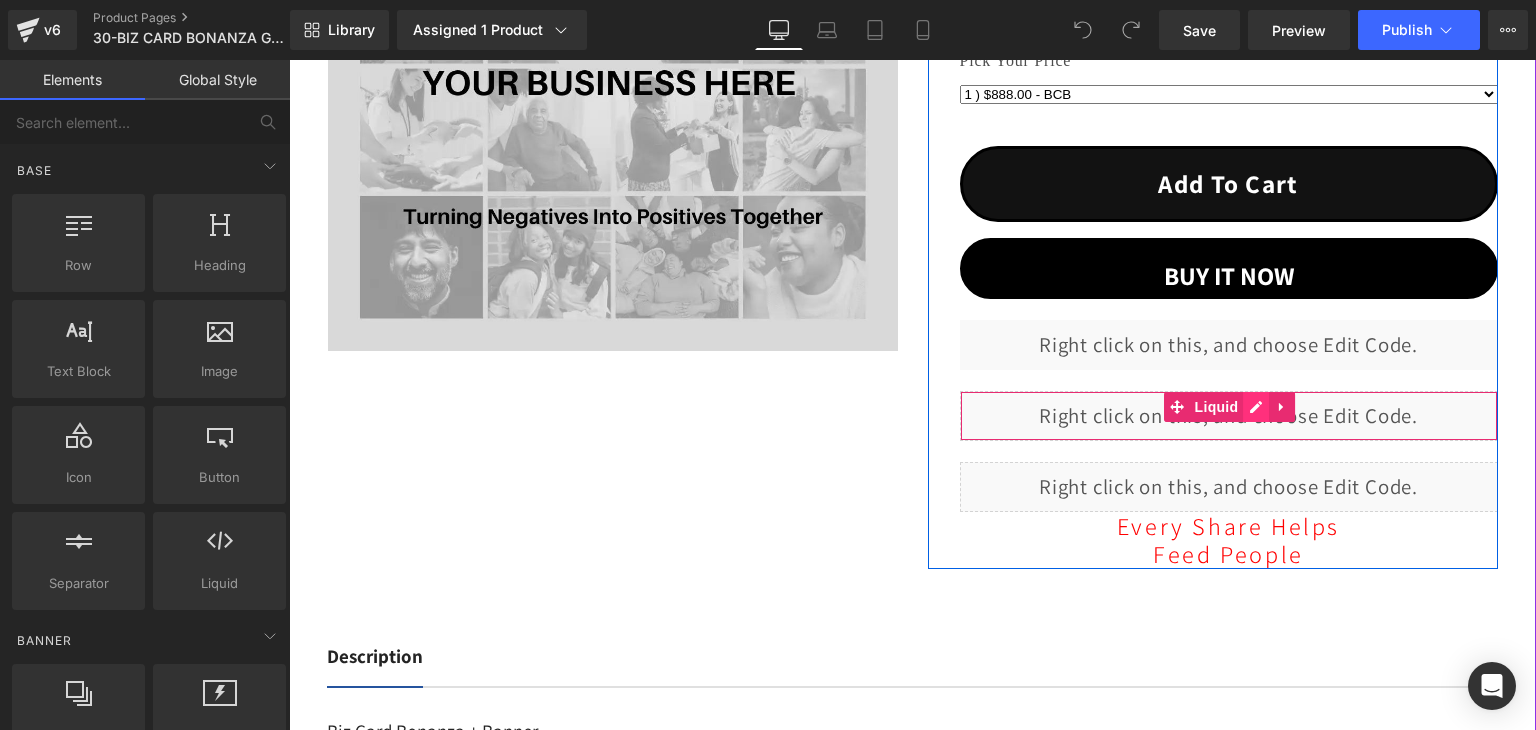 click on "Liquid" at bounding box center [1229, 416] 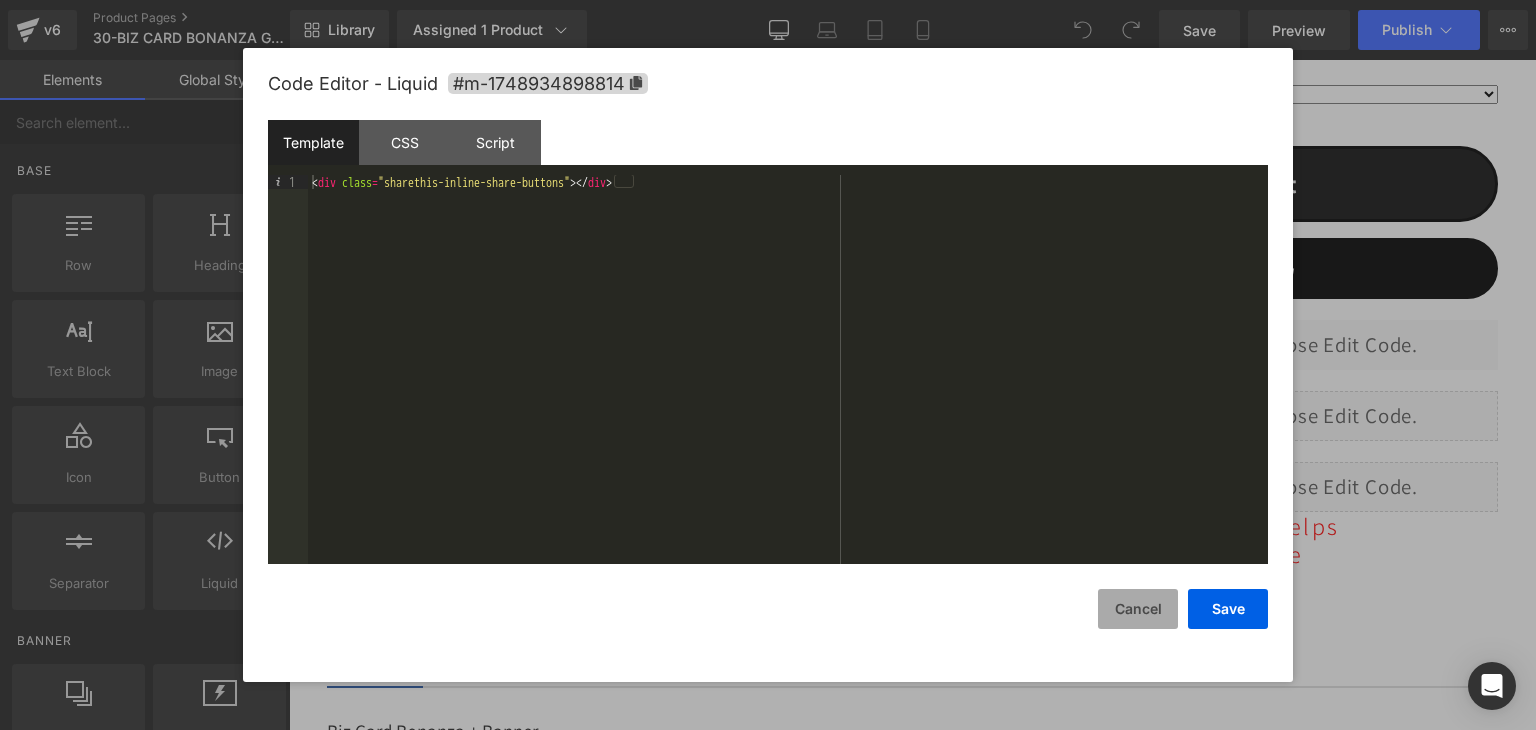 click on "Cancel" at bounding box center (1138, 609) 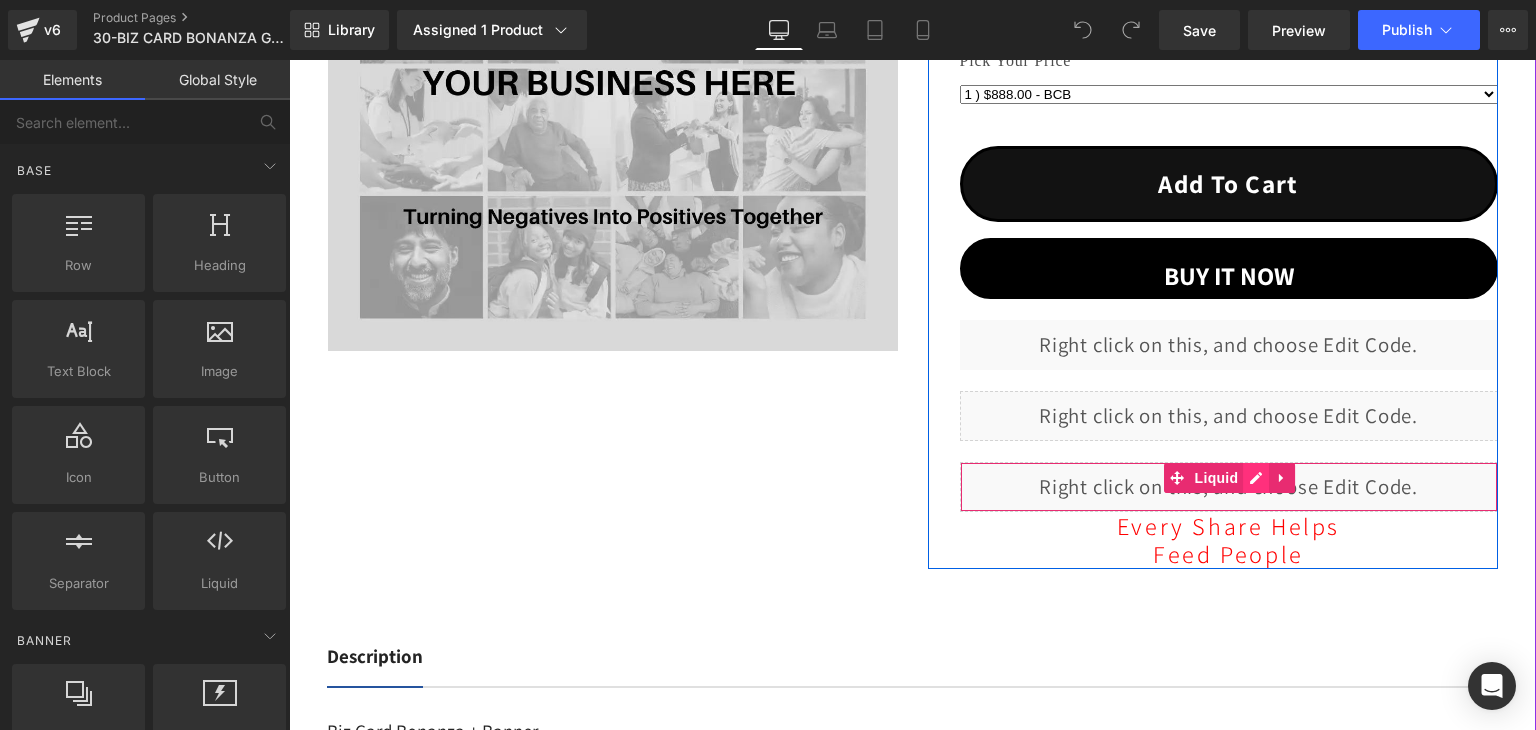 click on "Liquid" at bounding box center [1229, 487] 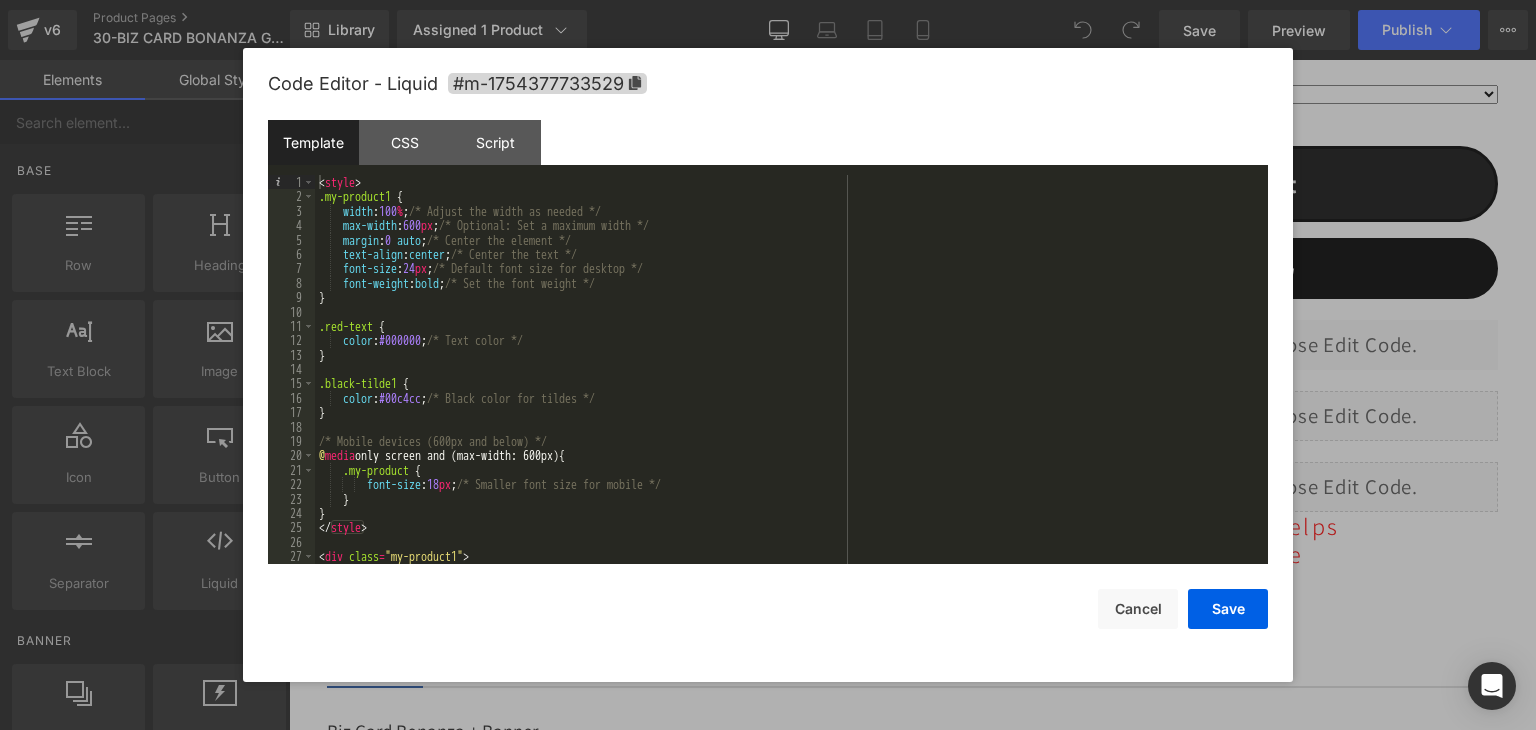 scroll, scrollTop: 28, scrollLeft: 0, axis: vertical 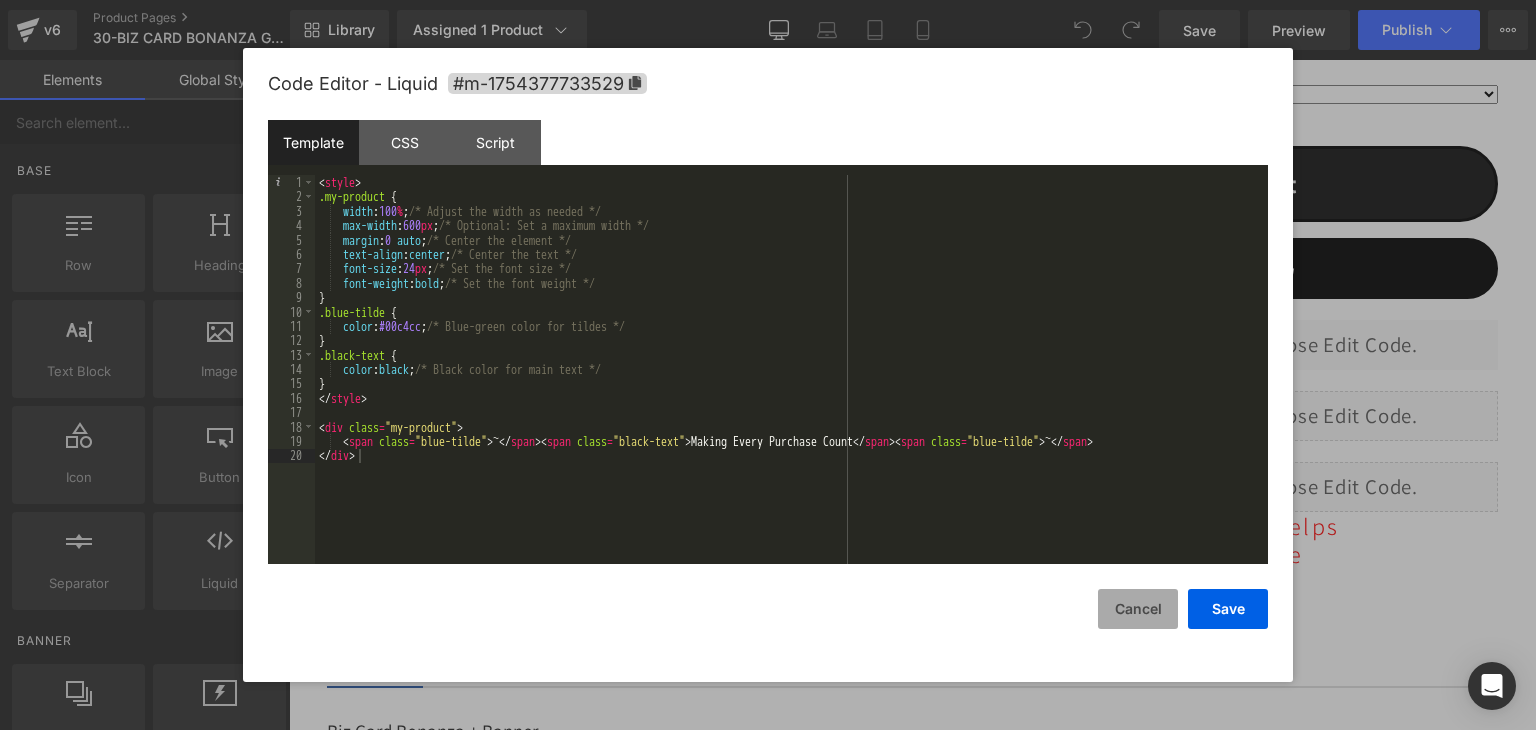 click on "Cancel" at bounding box center (1138, 609) 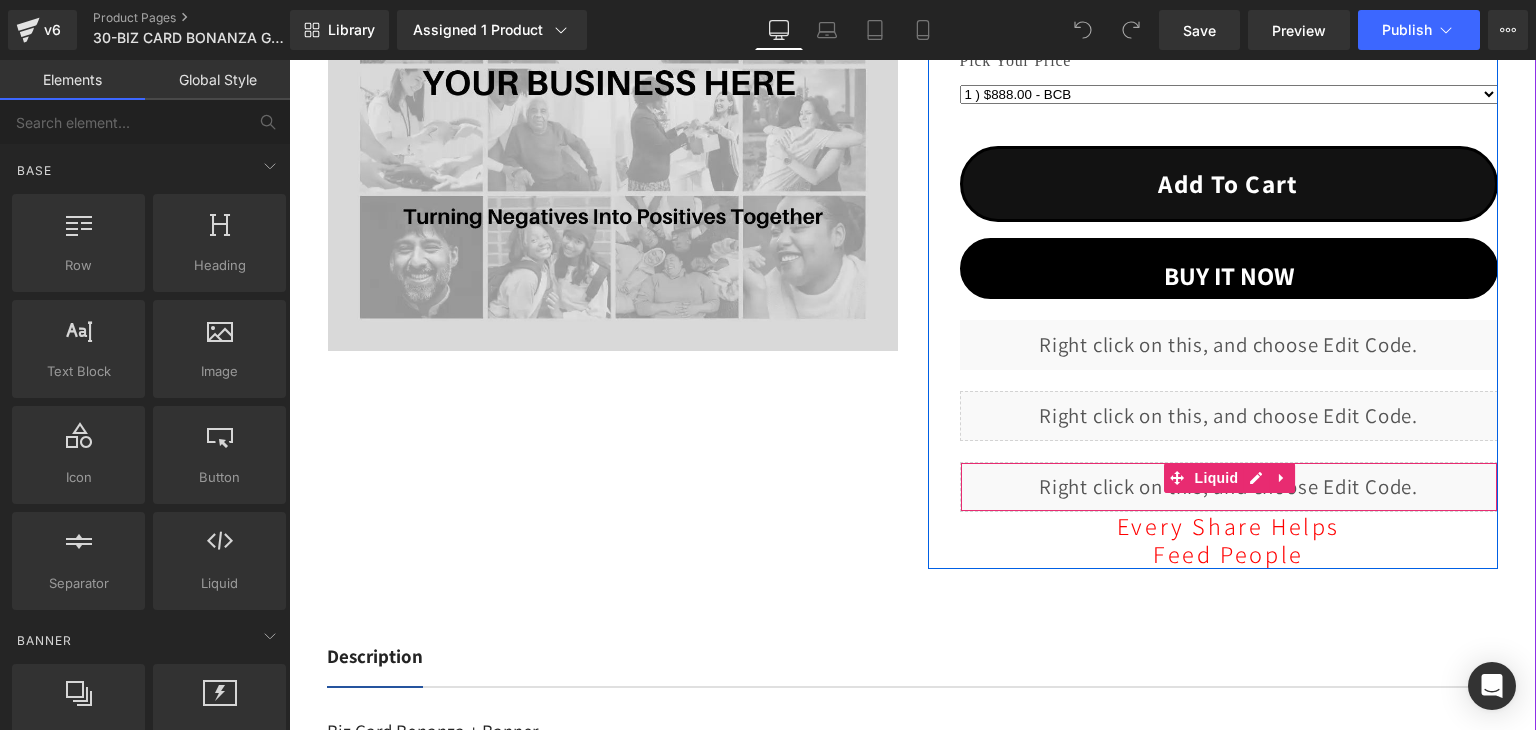 click on "Liquid" at bounding box center [1229, 487] 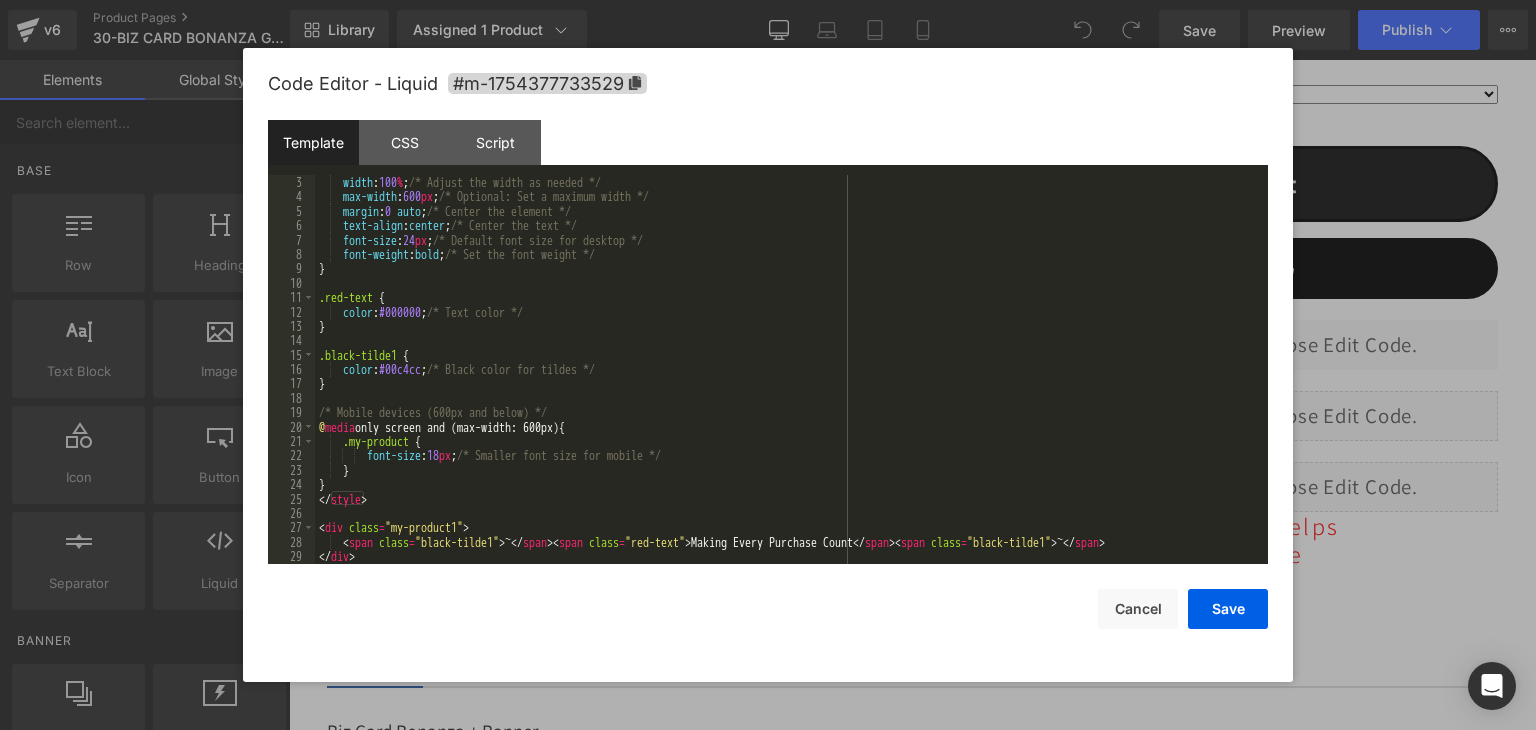 scroll, scrollTop: 28, scrollLeft: 0, axis: vertical 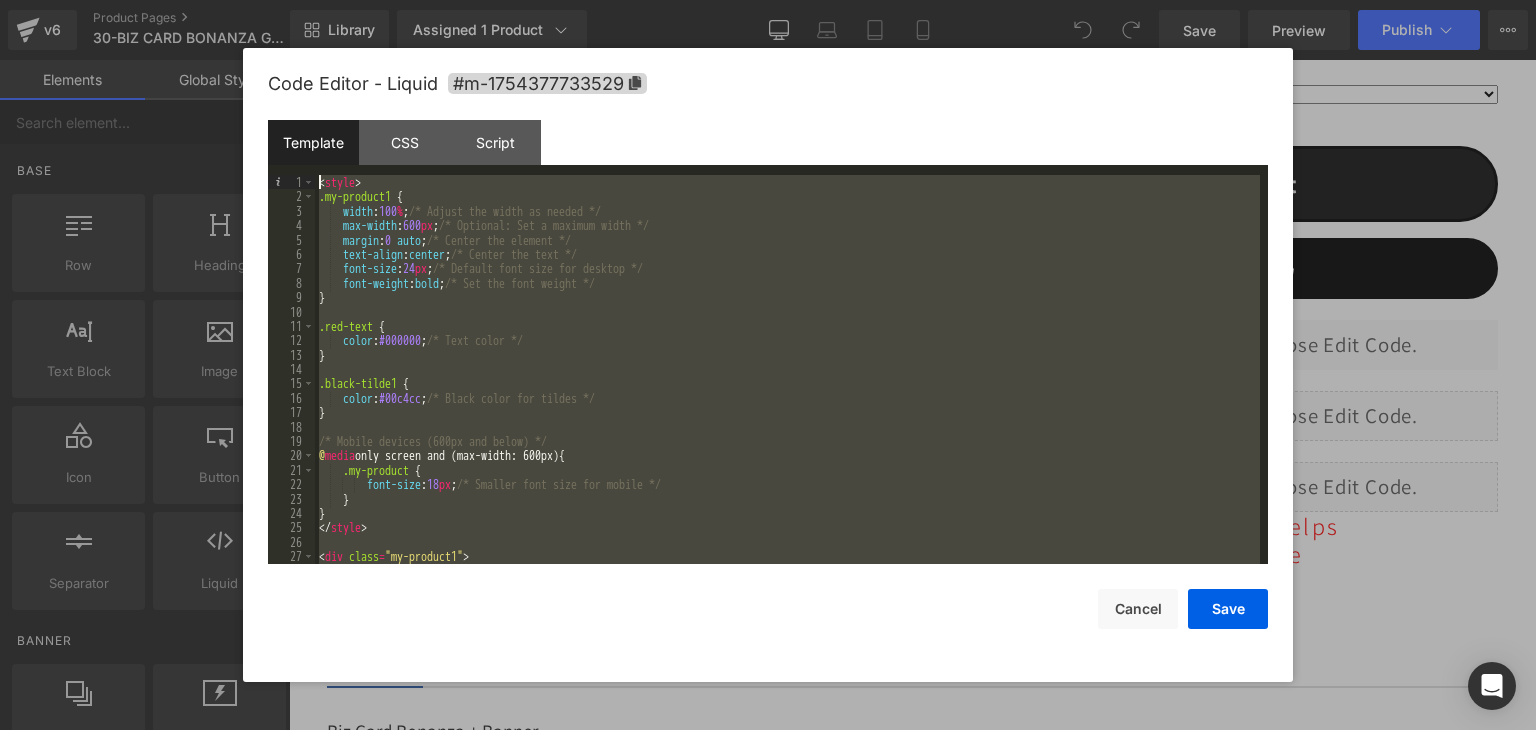 drag, startPoint x: 365, startPoint y: 557, endPoint x: 292, endPoint y: 151, distance: 412.51062 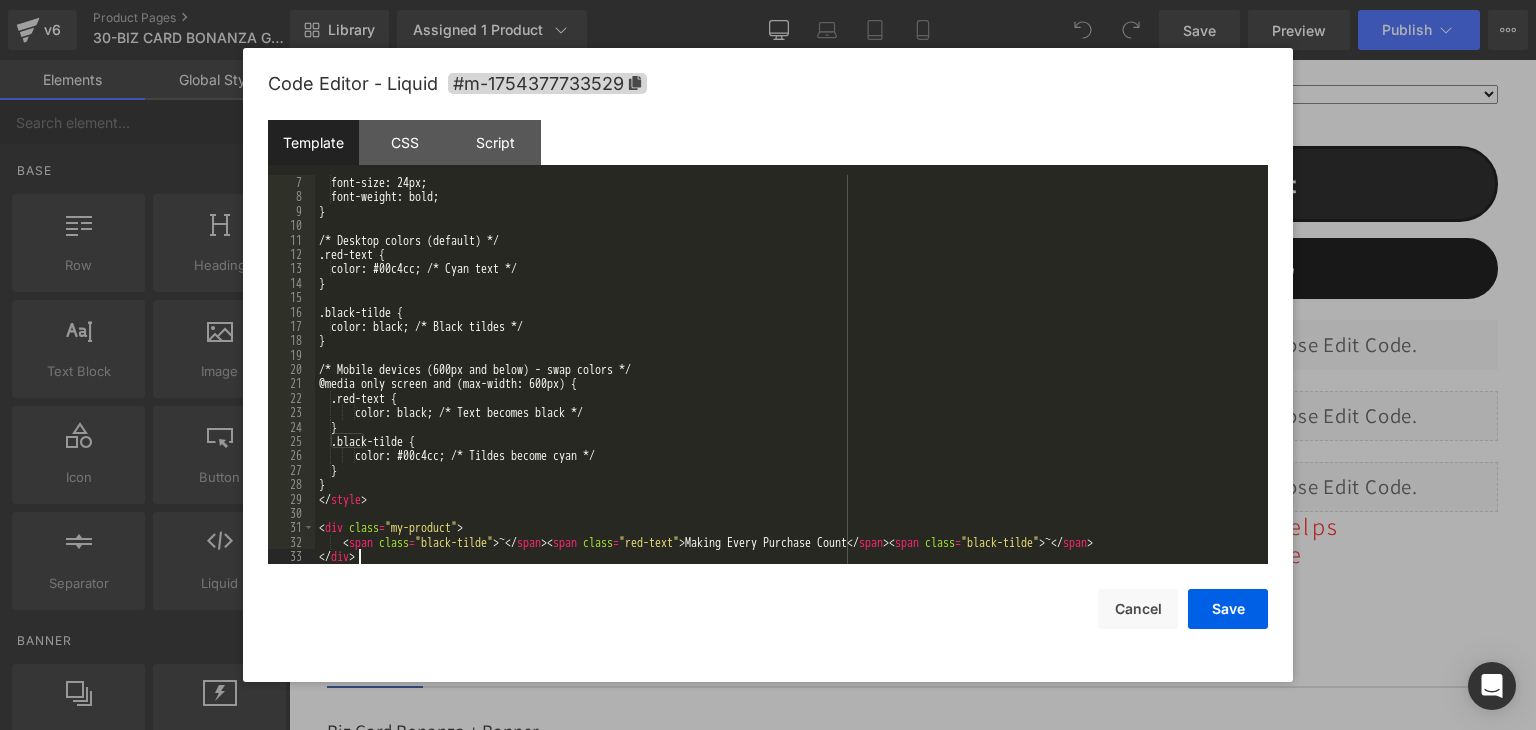 scroll, scrollTop: 86, scrollLeft: 0, axis: vertical 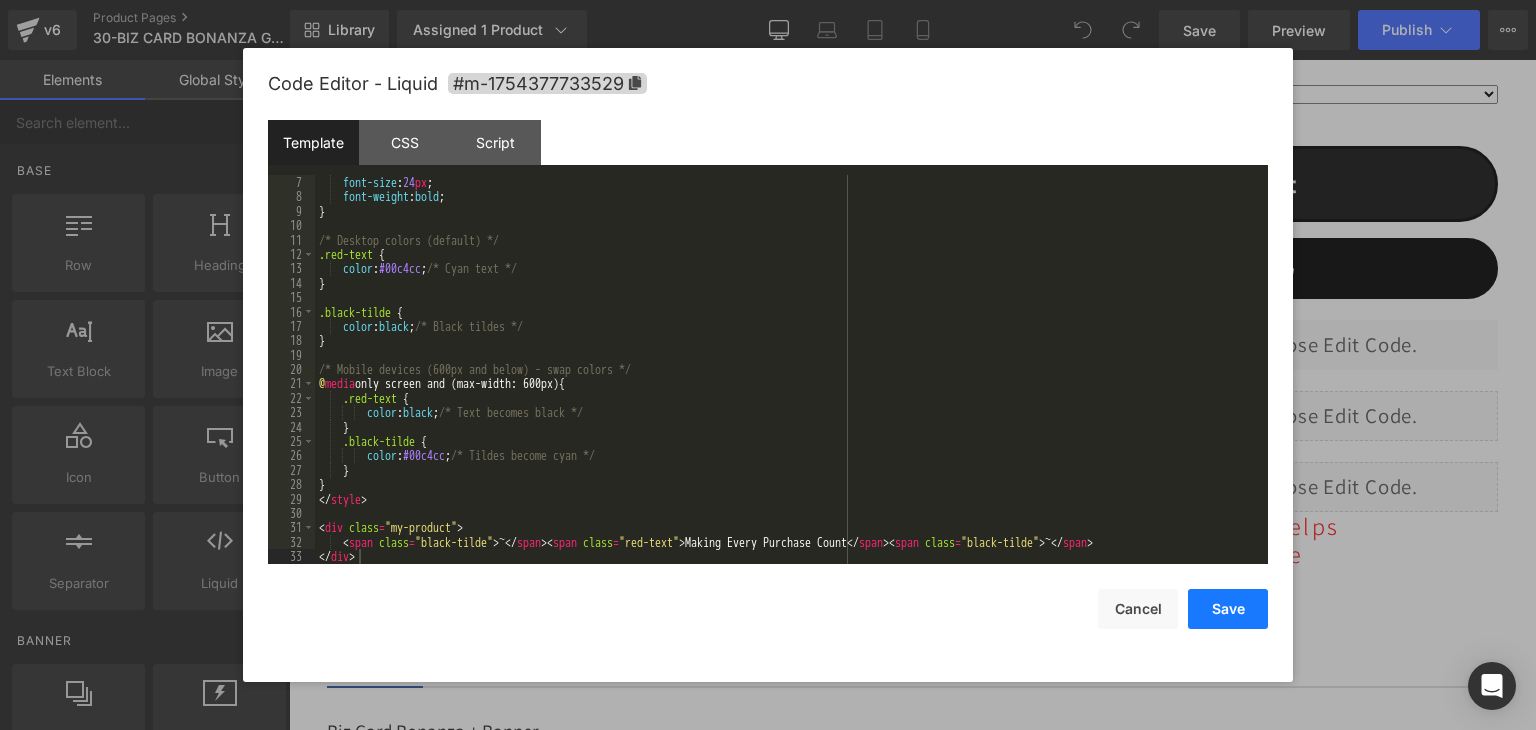 click on "Save" at bounding box center [1228, 609] 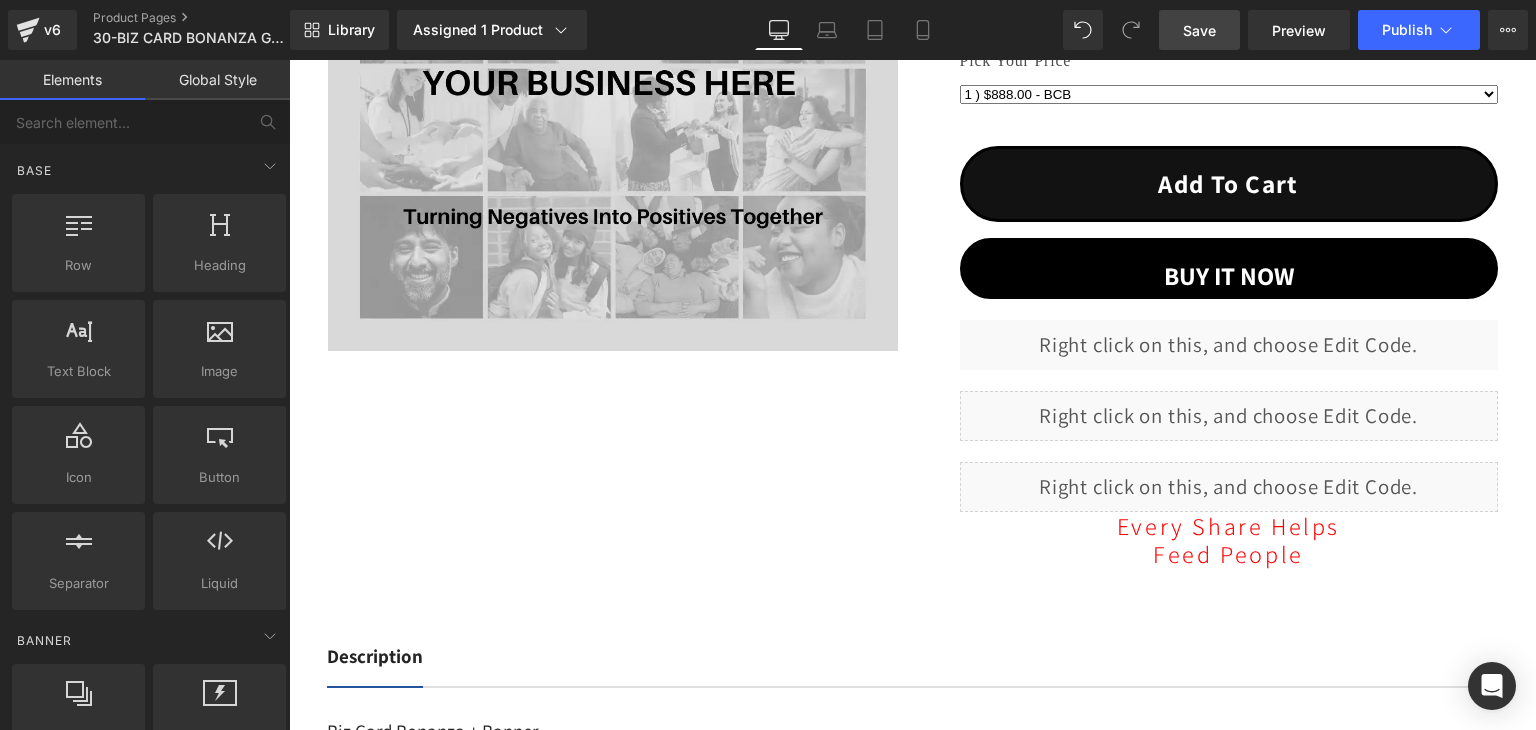 click on "Save" at bounding box center [1199, 30] 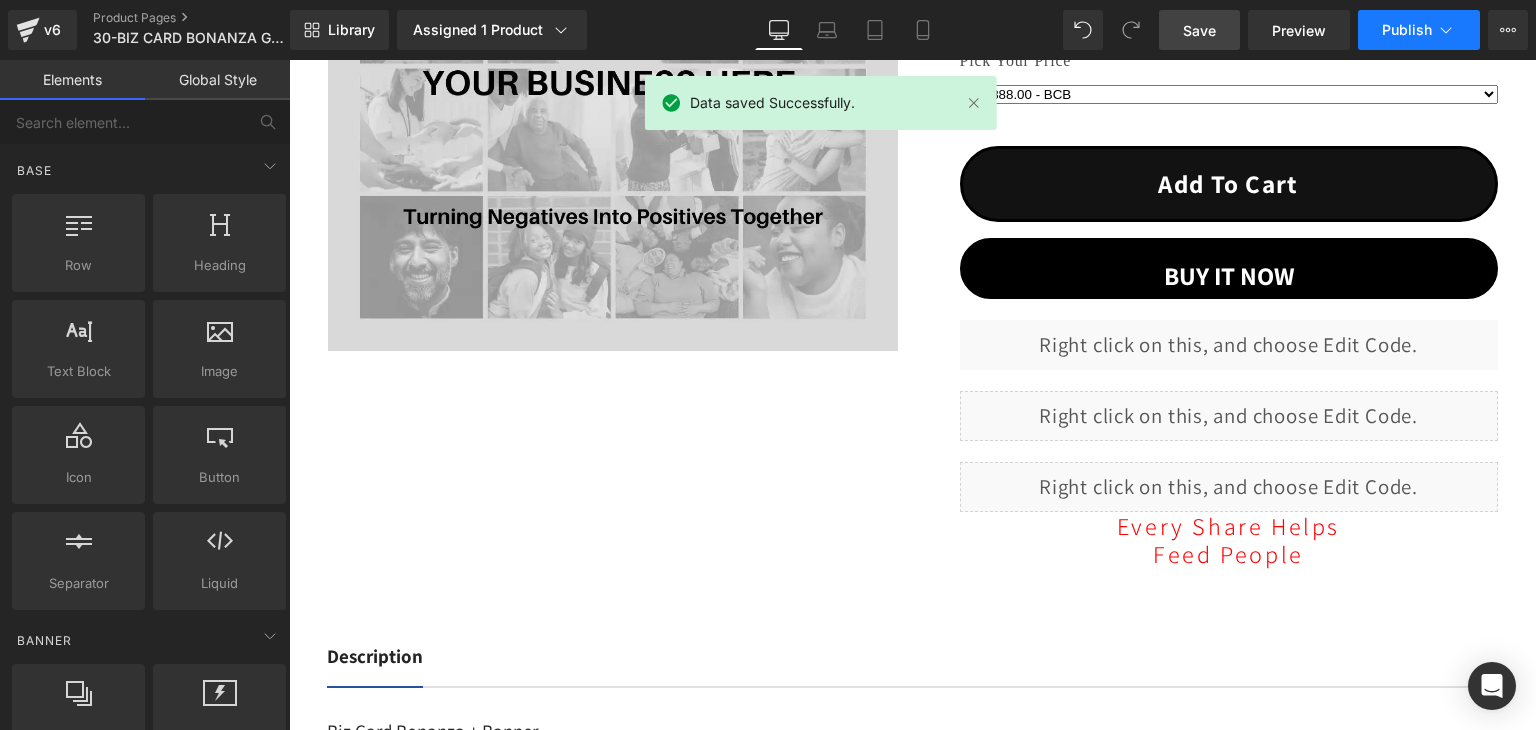 click on "Publish" at bounding box center (1407, 30) 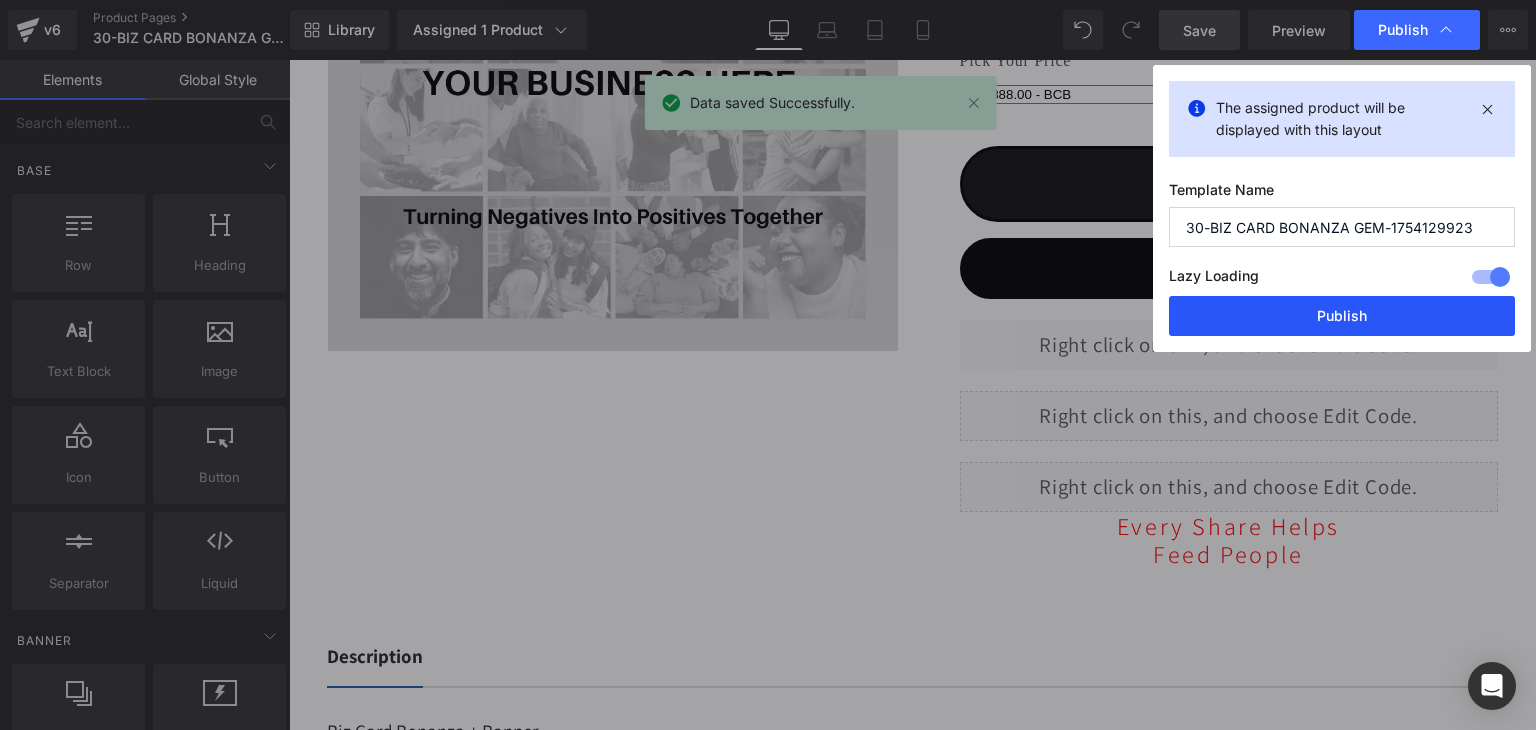 click on "Publish" at bounding box center (1342, 316) 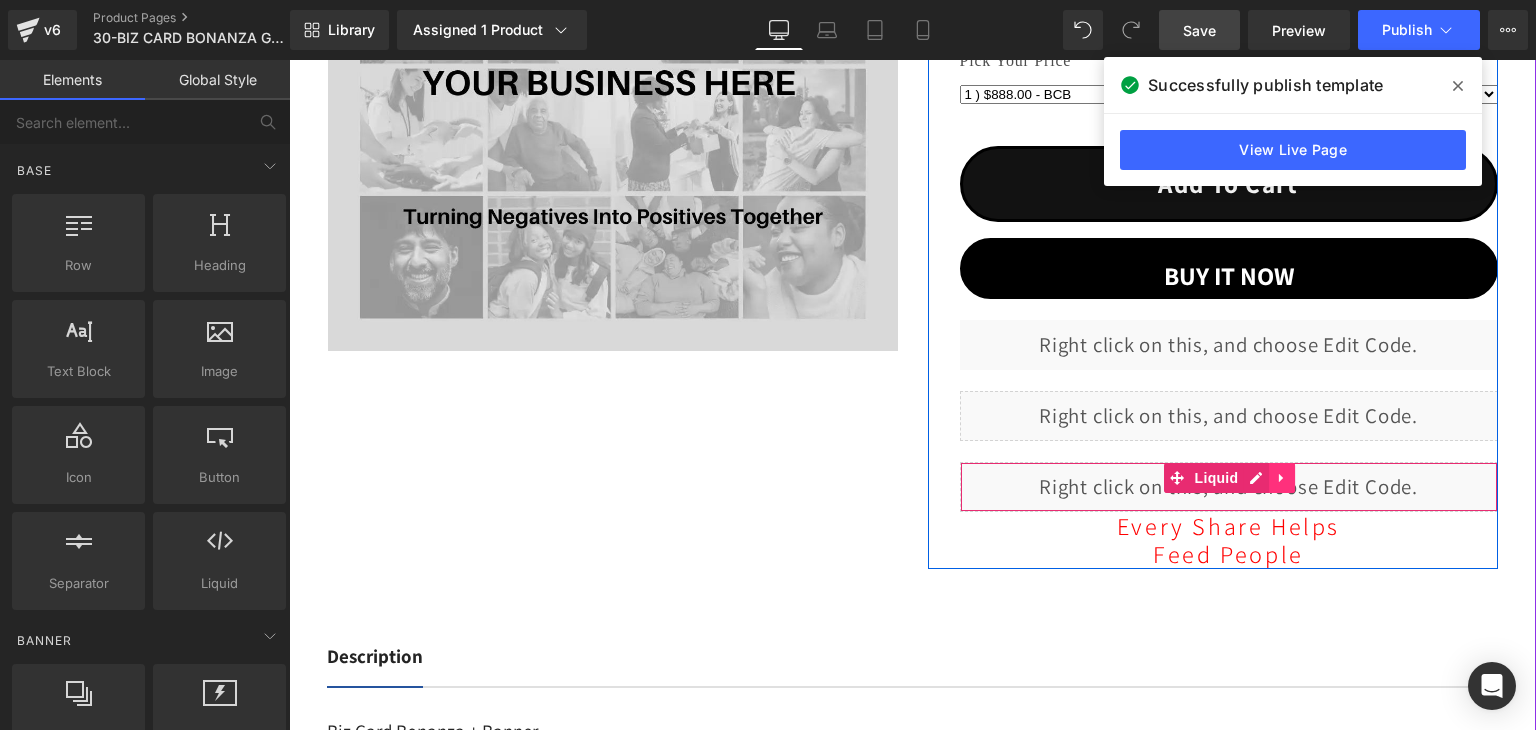 click at bounding box center [1282, 478] 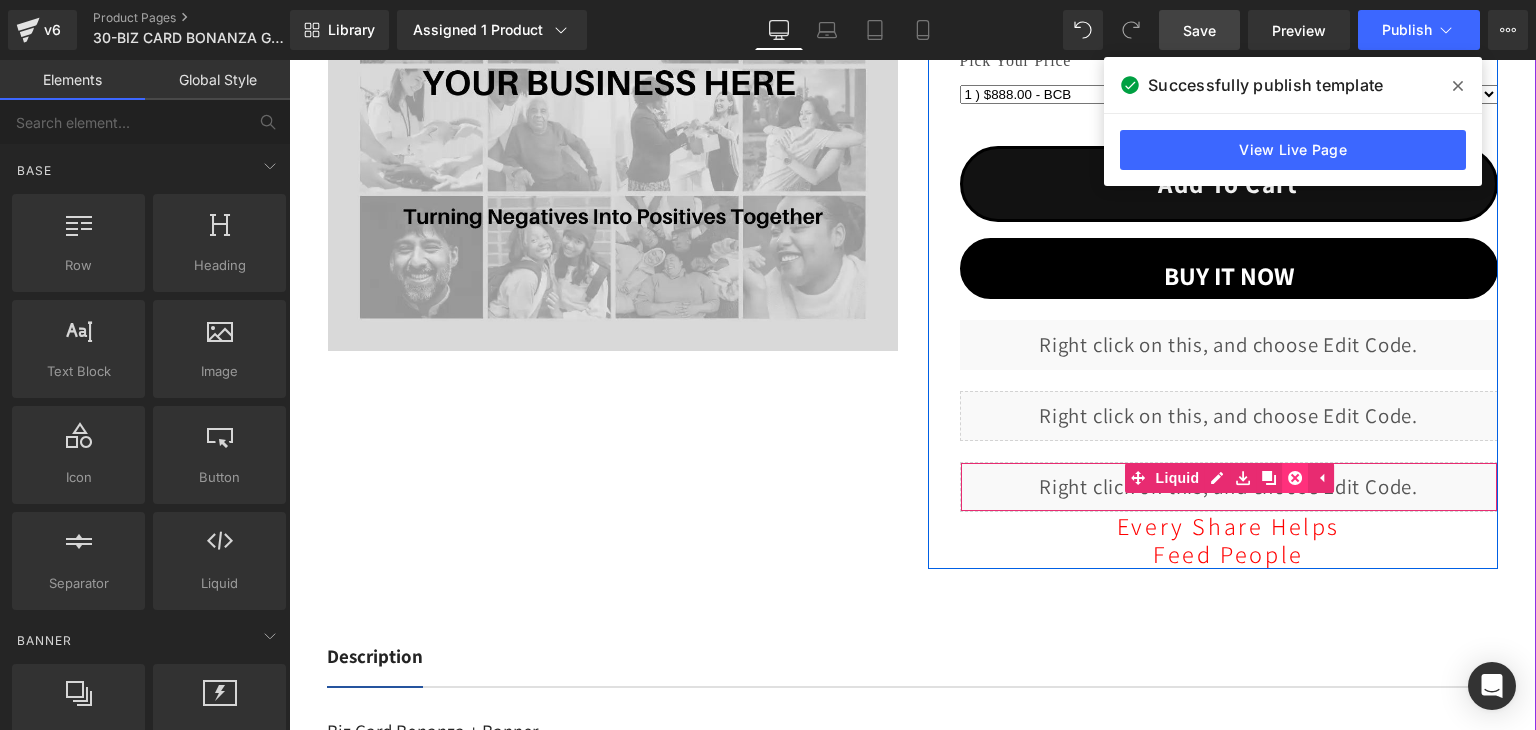 click 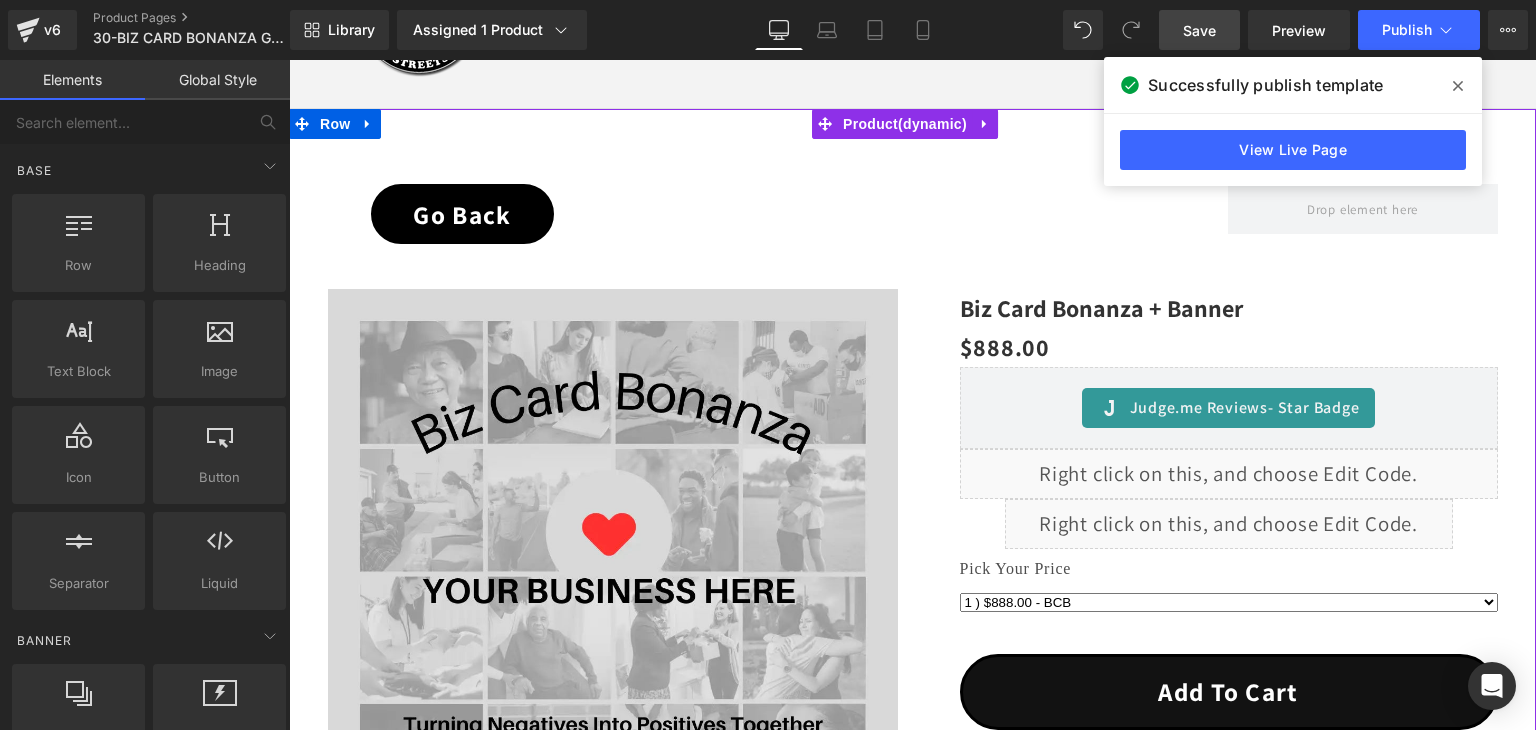 scroll, scrollTop: 200, scrollLeft: 0, axis: vertical 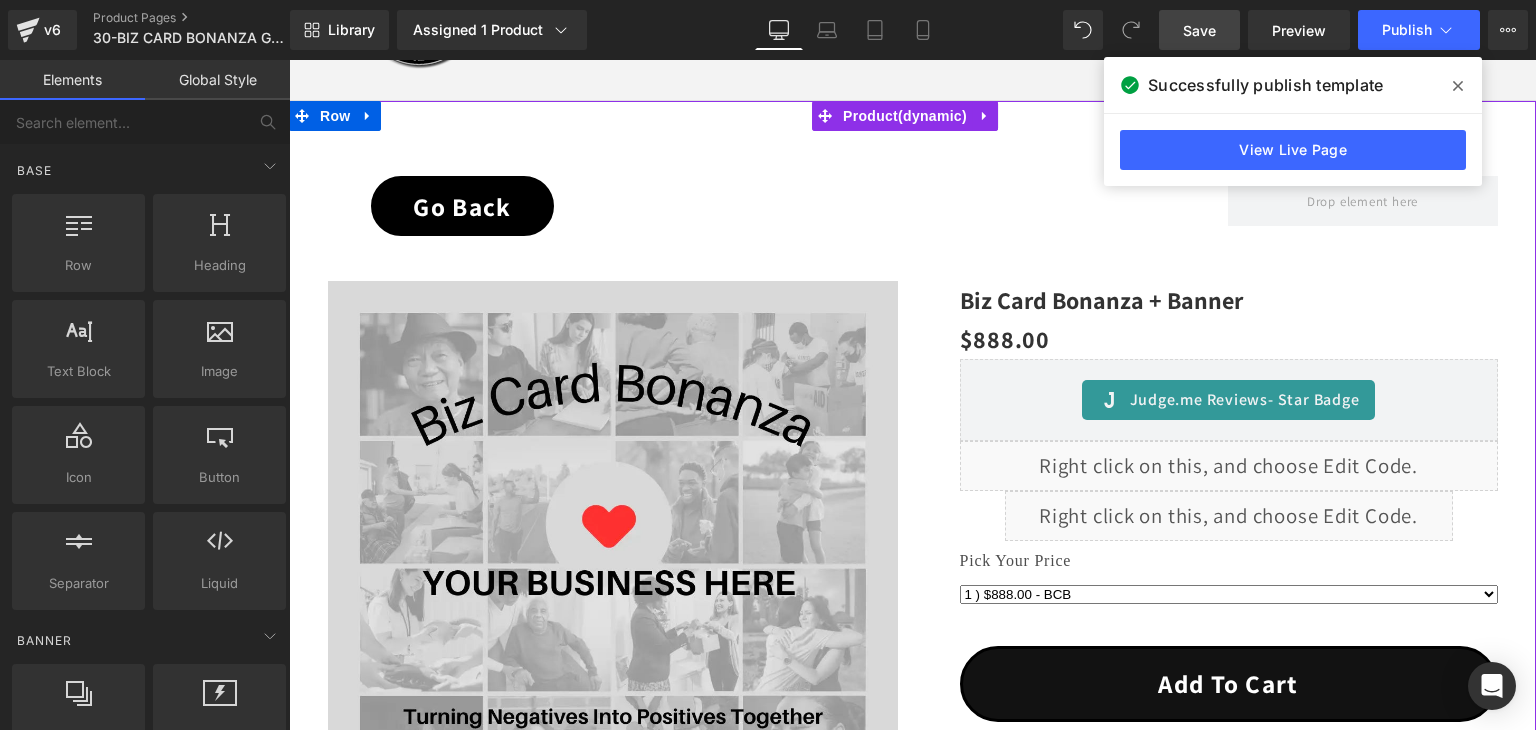 click on "Liquid" at bounding box center [1229, 466] 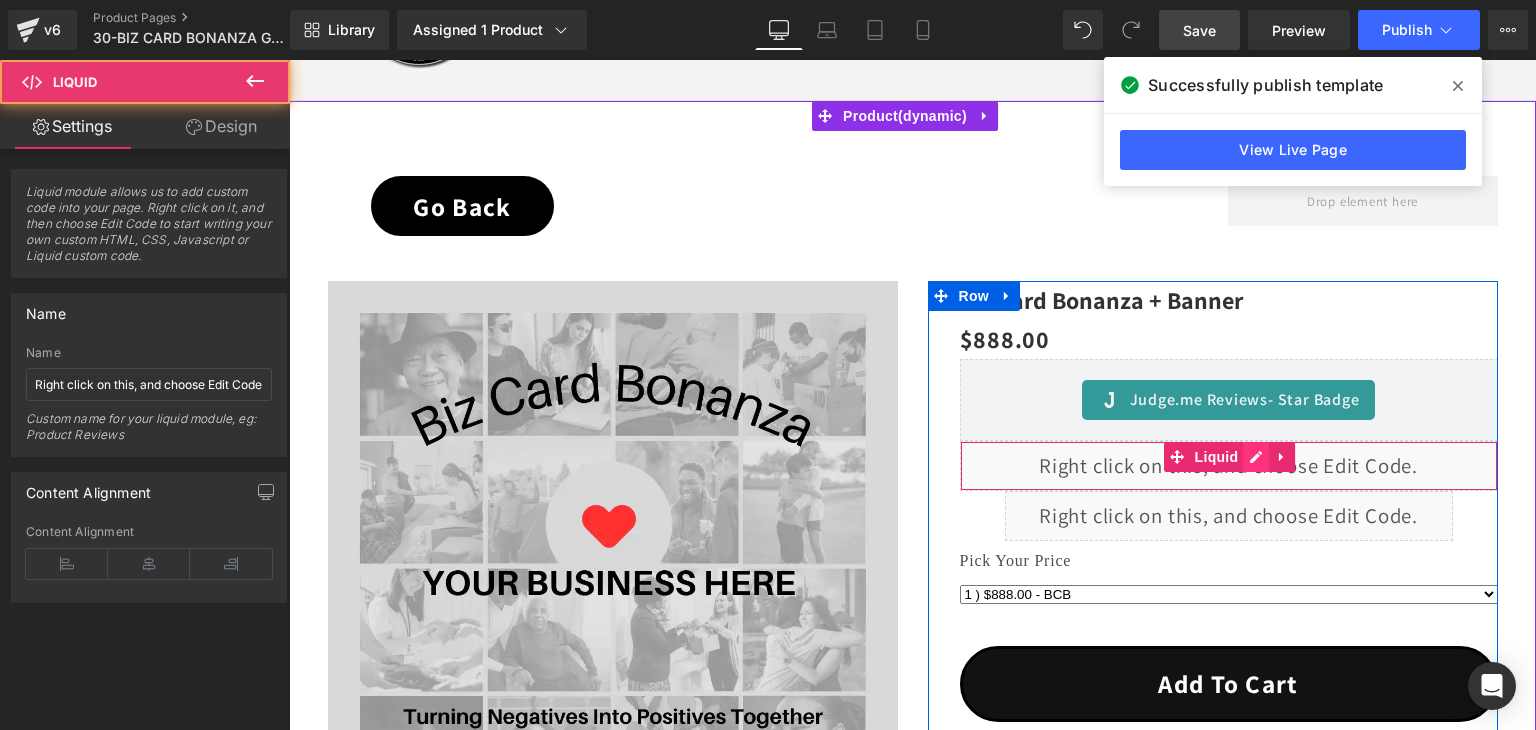 click on "Liquid" at bounding box center [1229, 466] 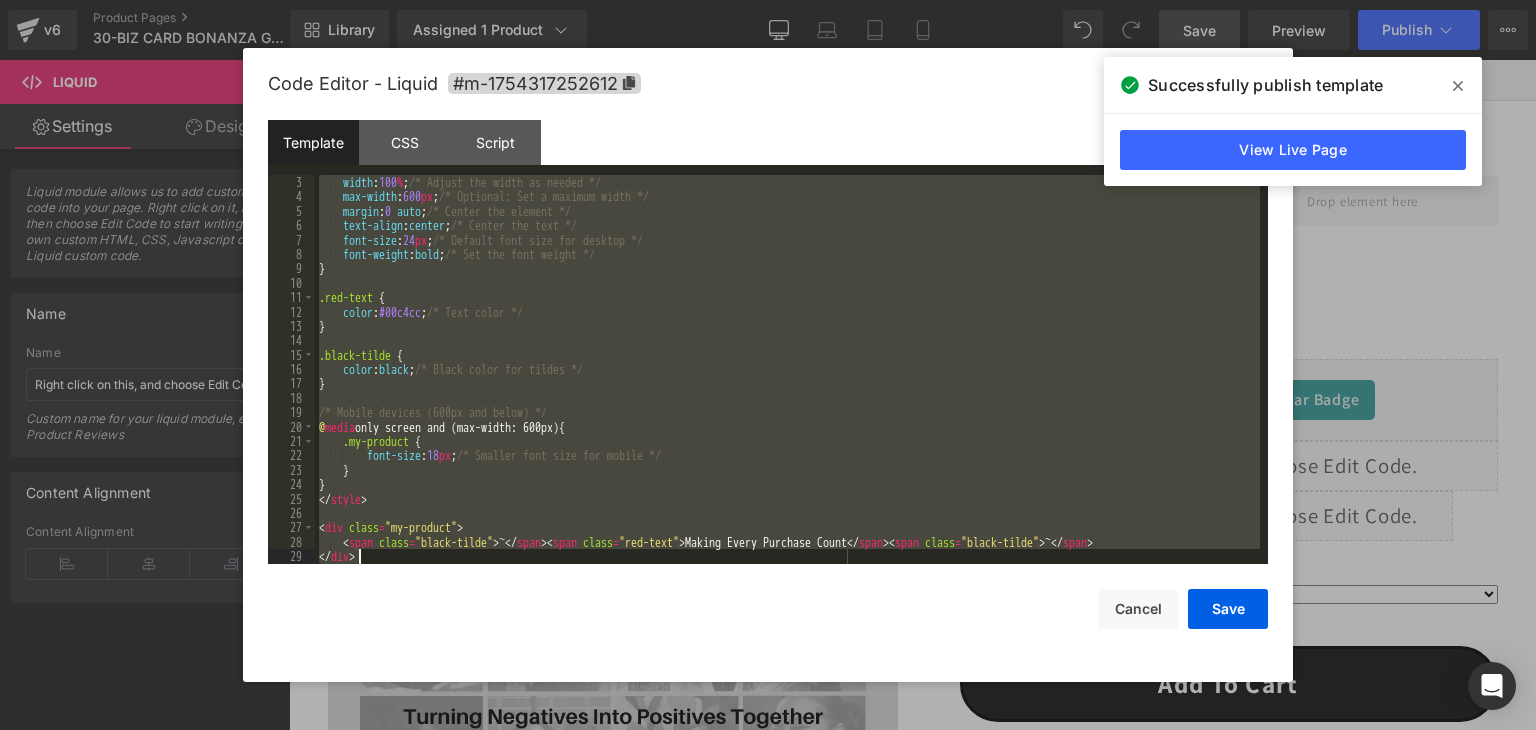 scroll, scrollTop: 28, scrollLeft: 0, axis: vertical 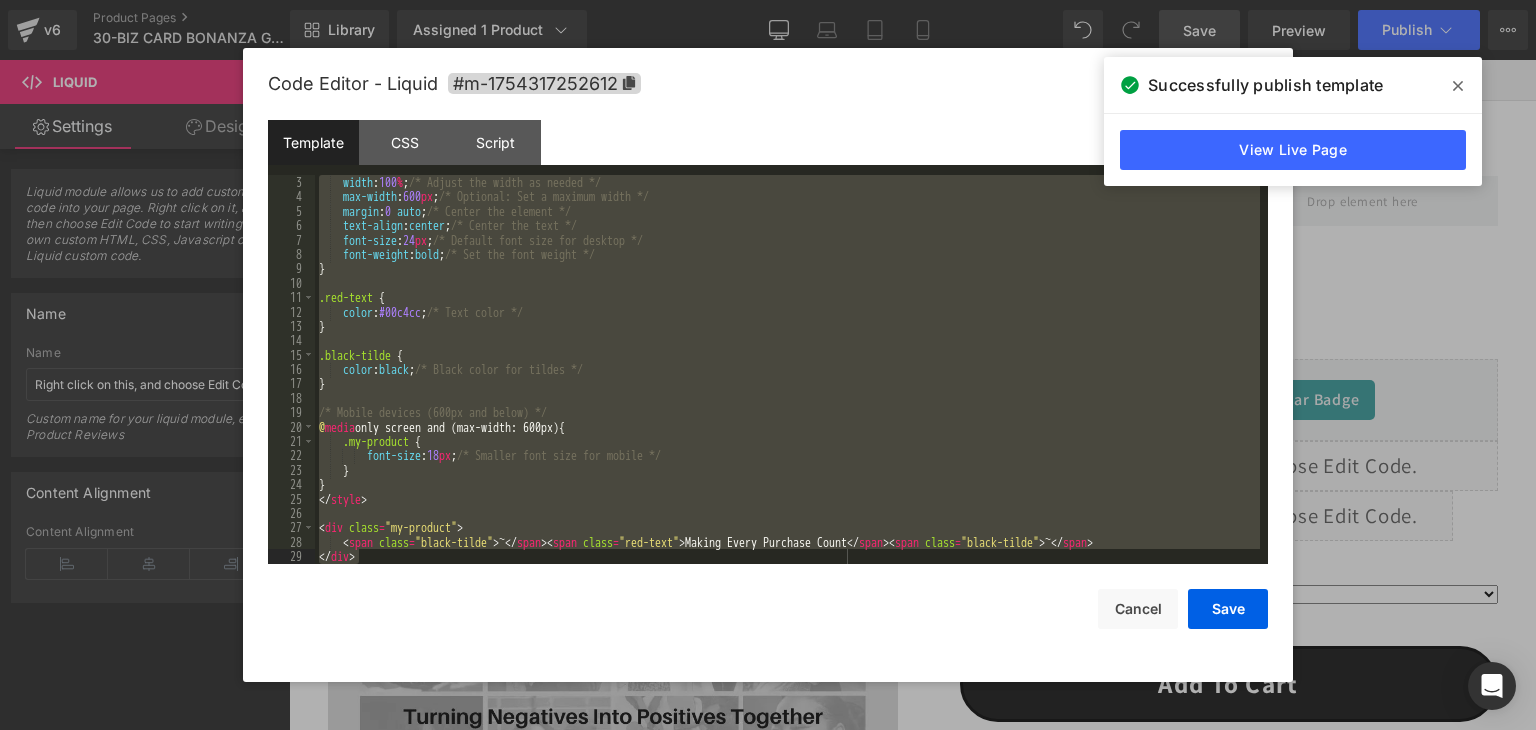 drag, startPoint x: 316, startPoint y: 185, endPoint x: 440, endPoint y: 621, distance: 453.2902 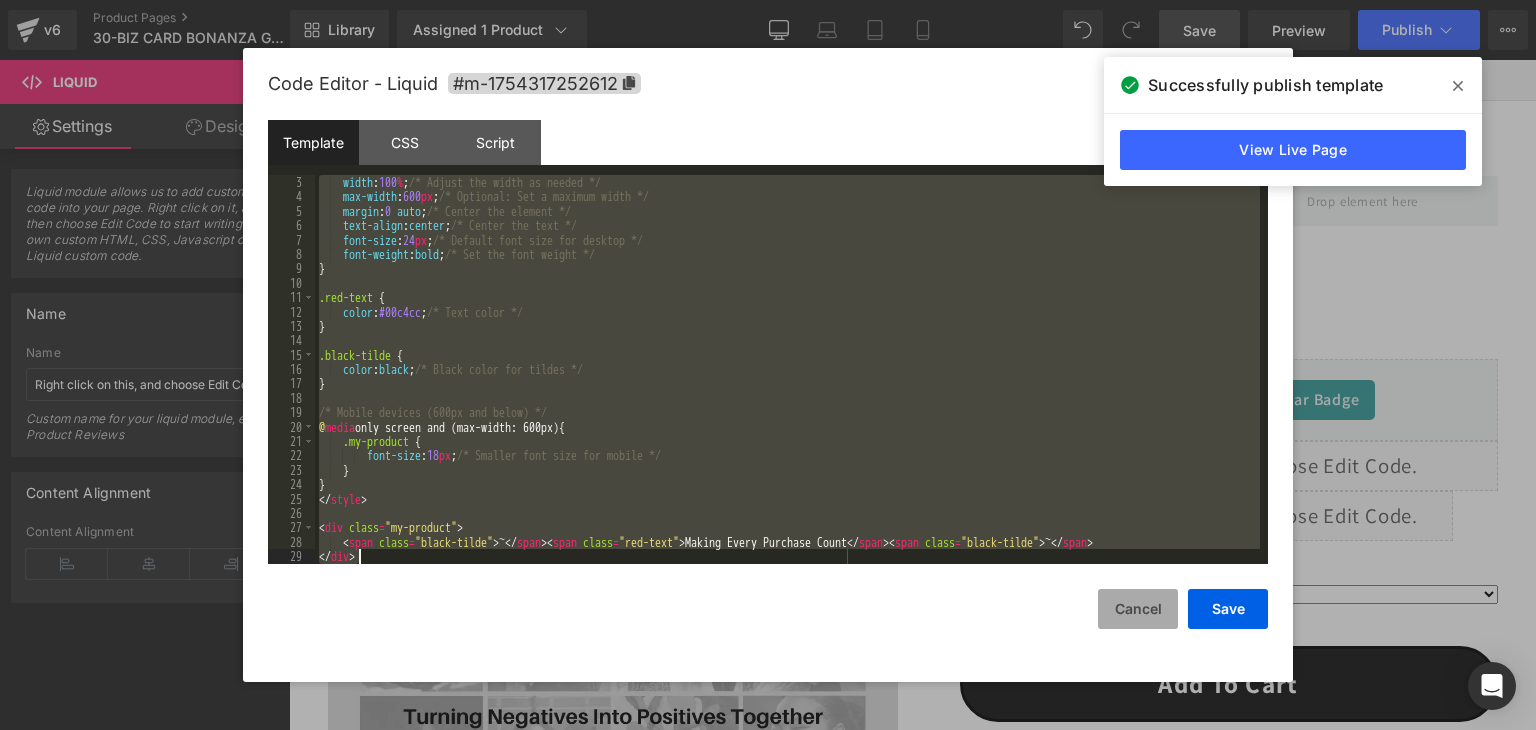 click on "Cancel" at bounding box center (1138, 609) 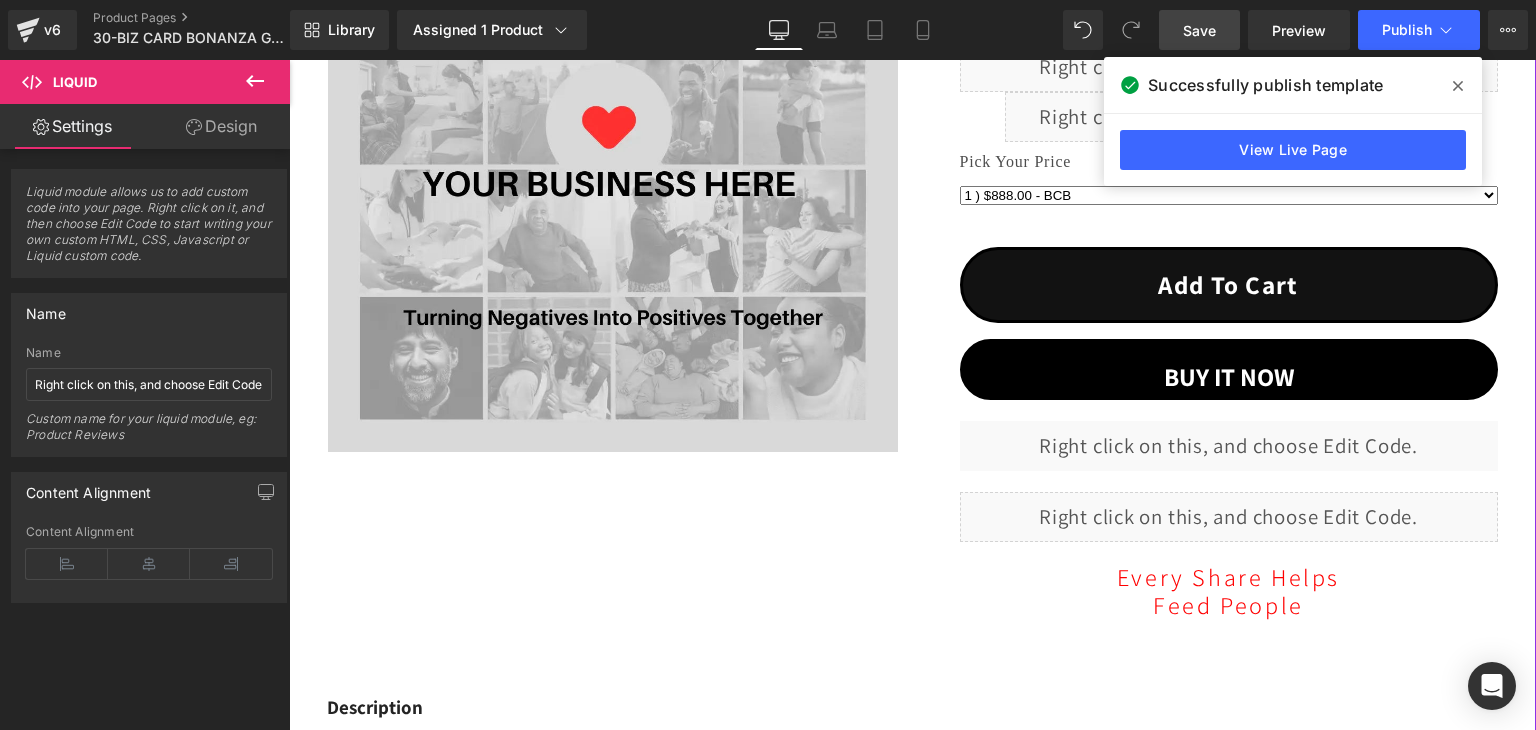 scroll, scrollTop: 600, scrollLeft: 0, axis: vertical 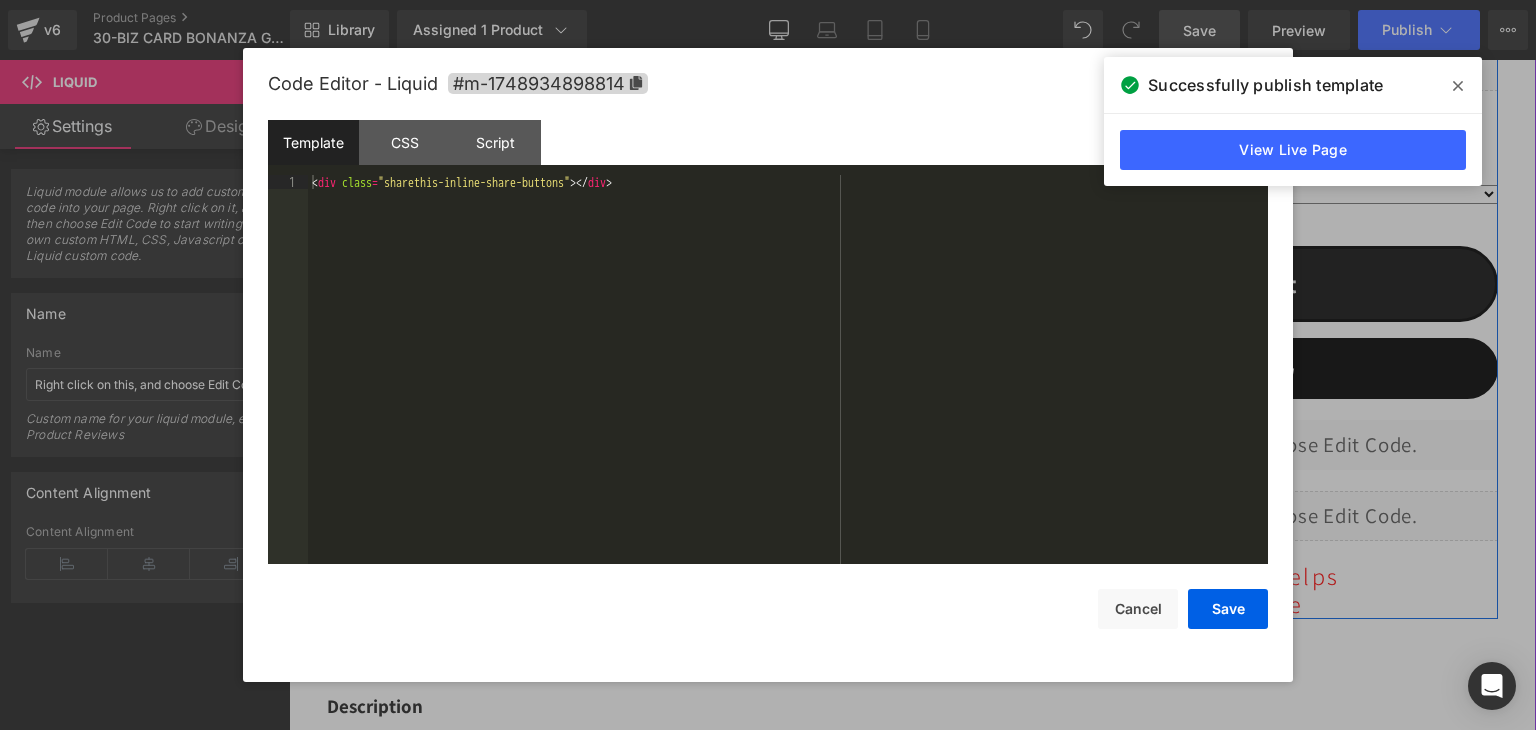 click on "Liquid" at bounding box center (1229, 516) 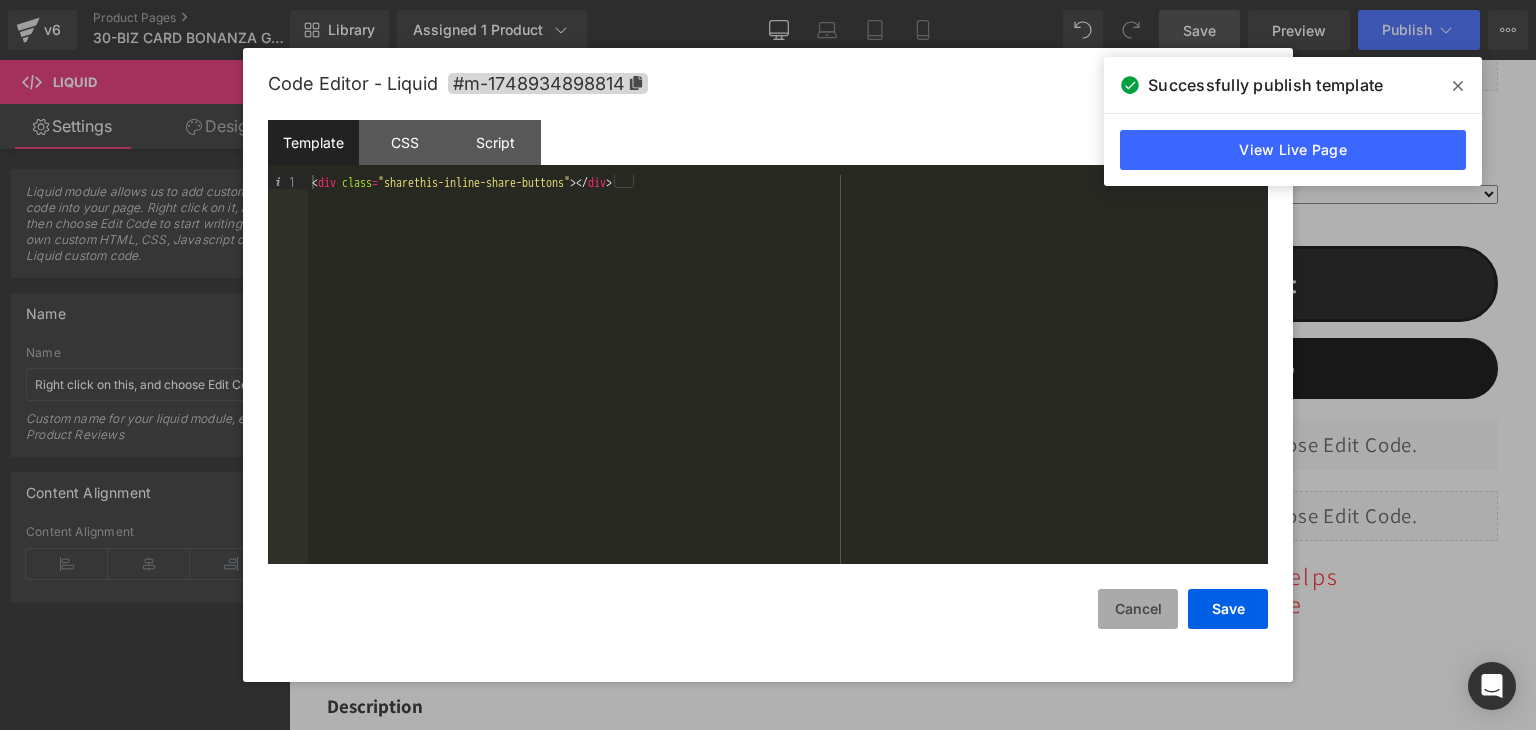 click on "Cancel" at bounding box center [1138, 609] 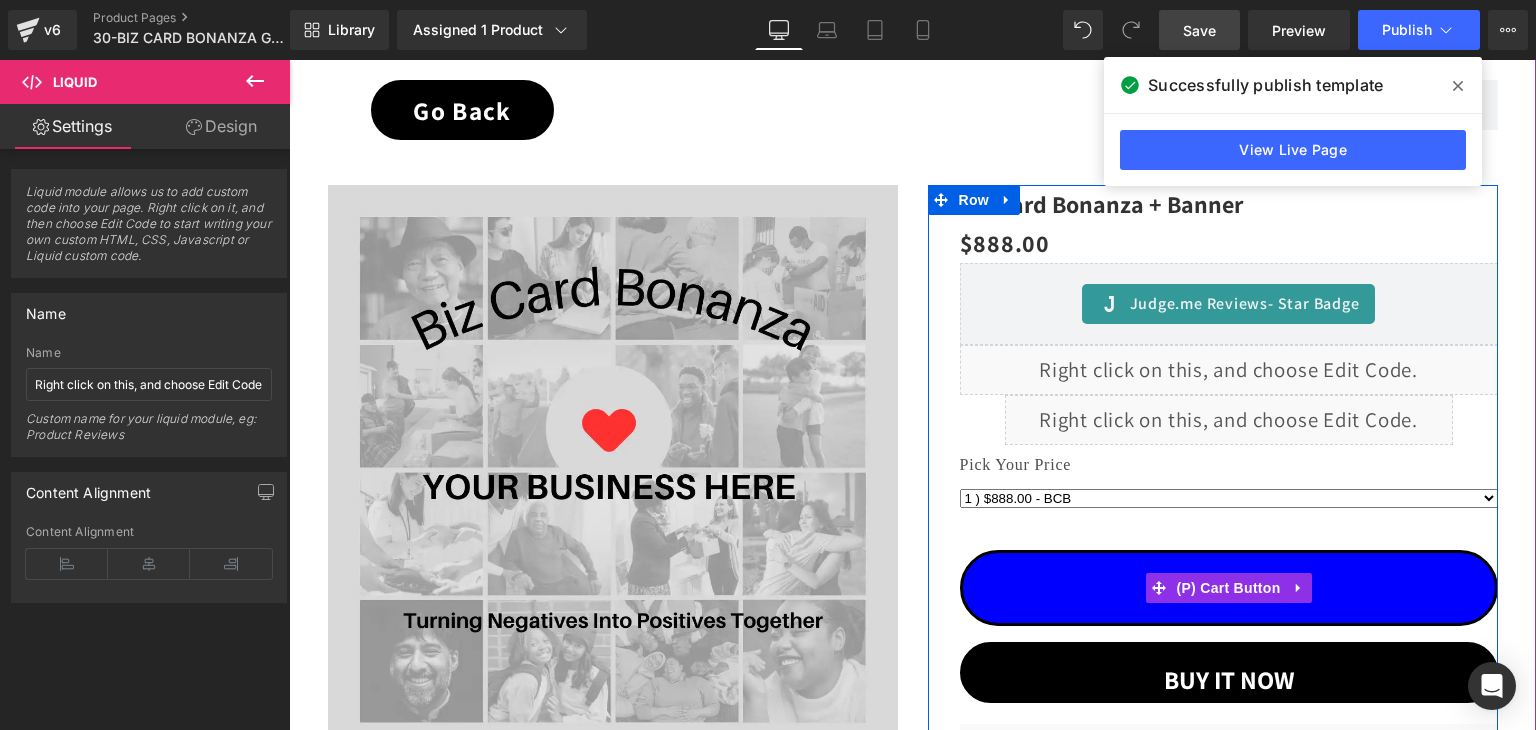 scroll, scrollTop: 300, scrollLeft: 0, axis: vertical 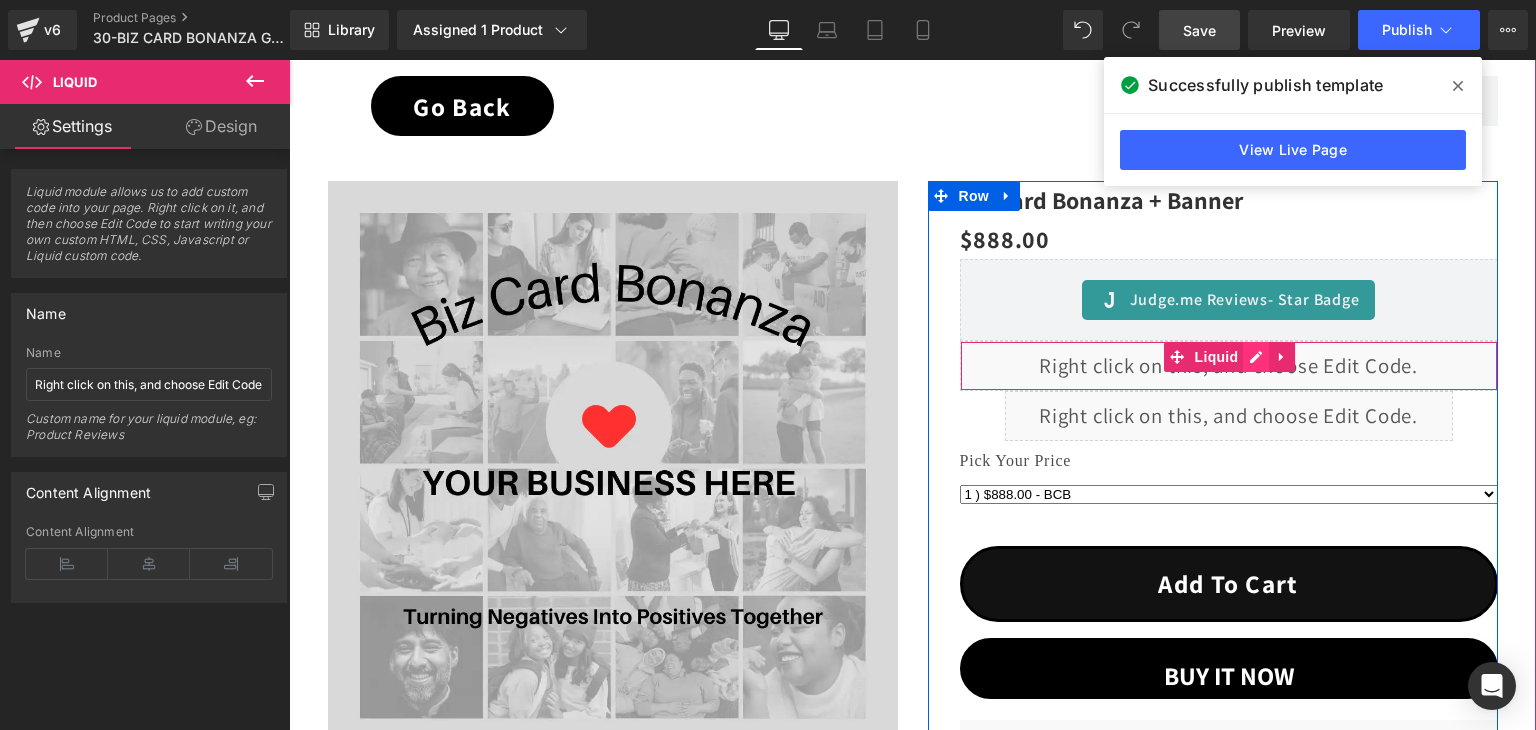 click on "Liquid" at bounding box center [1229, 366] 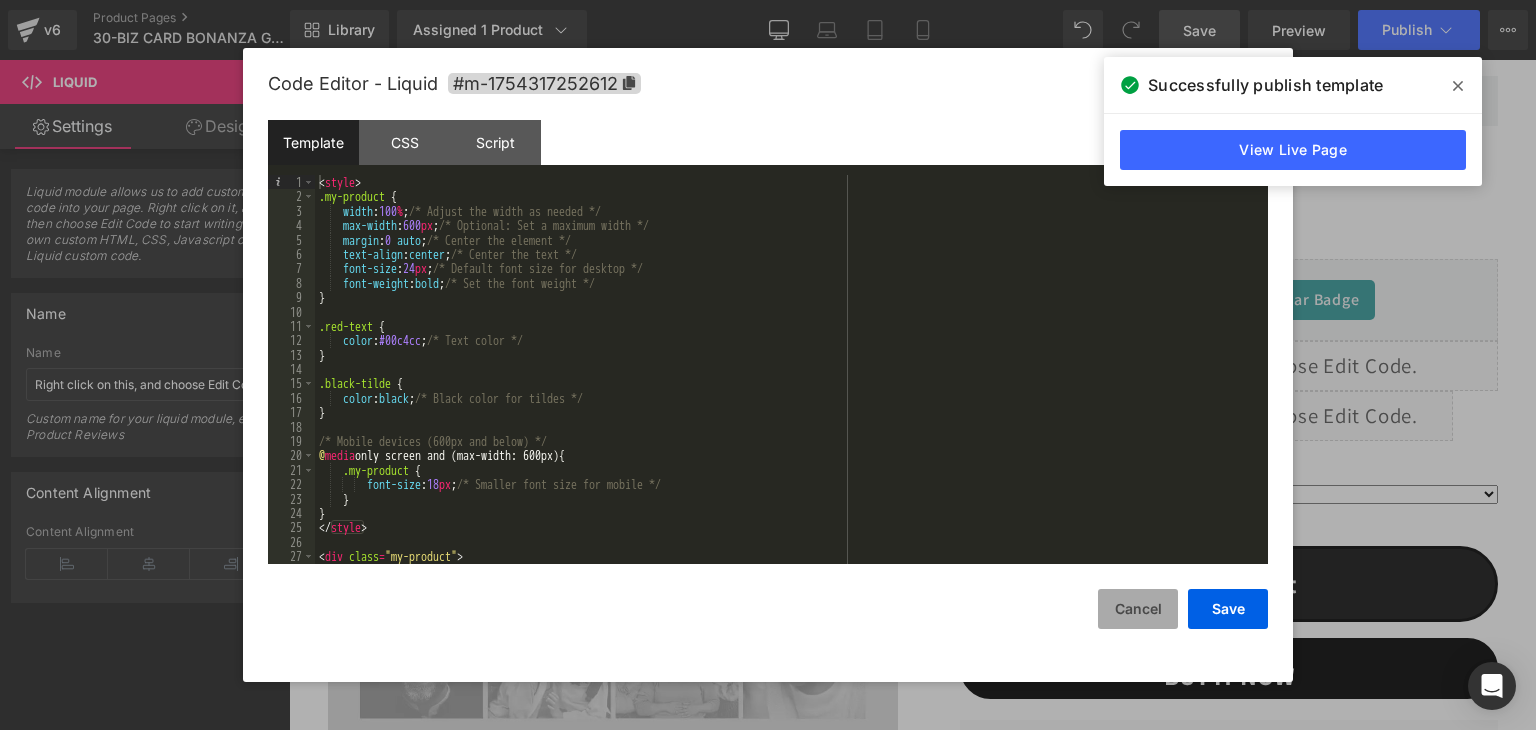 click on "Cancel" at bounding box center [1138, 609] 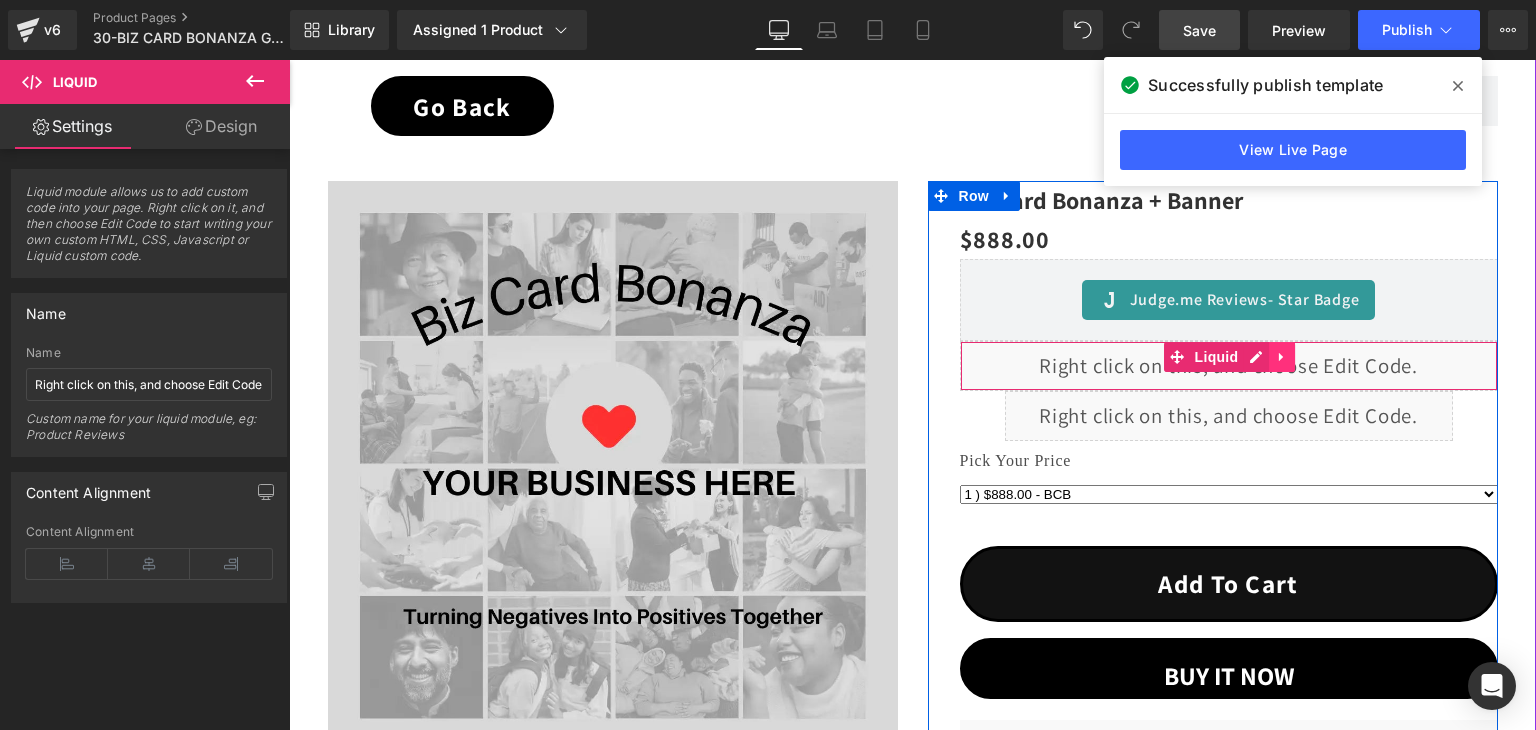 click 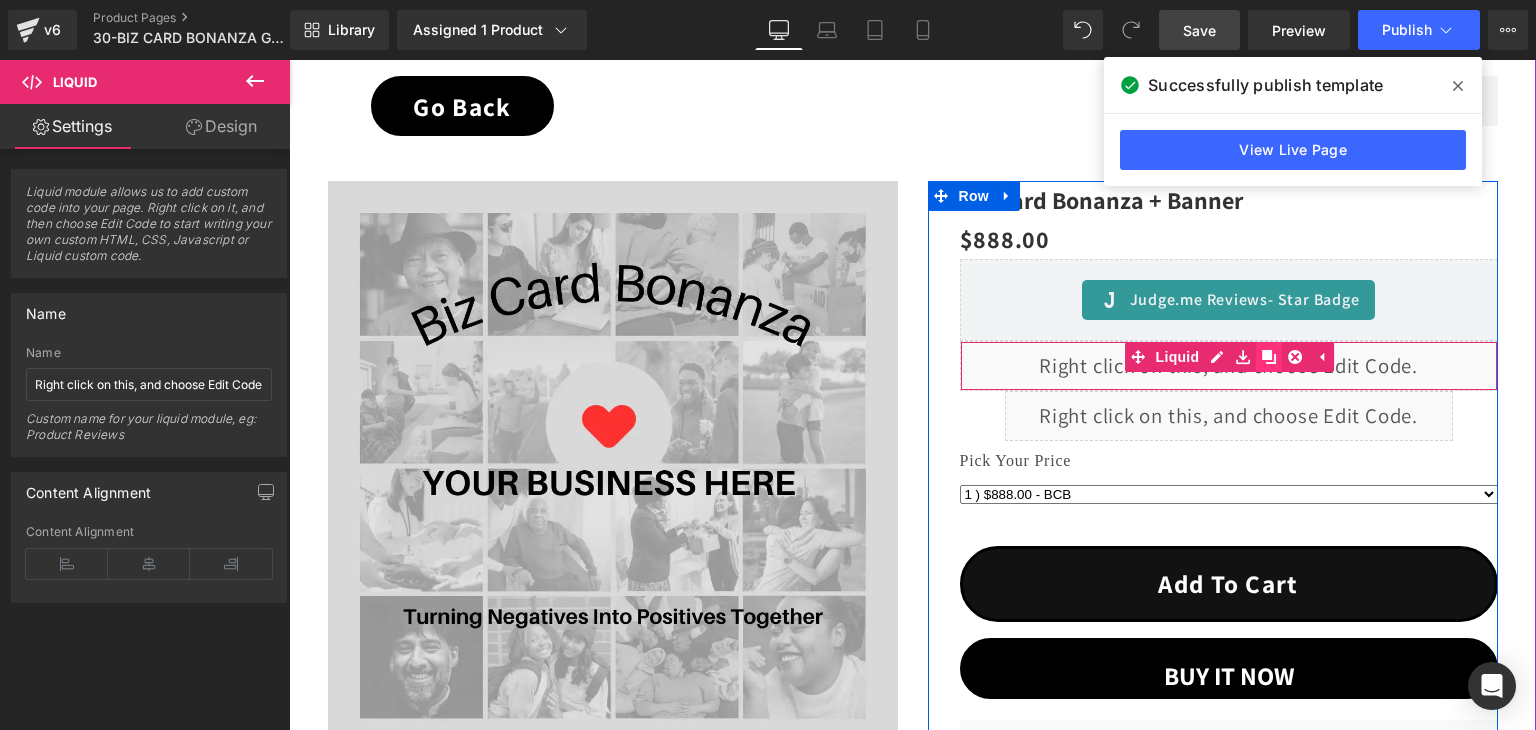 click 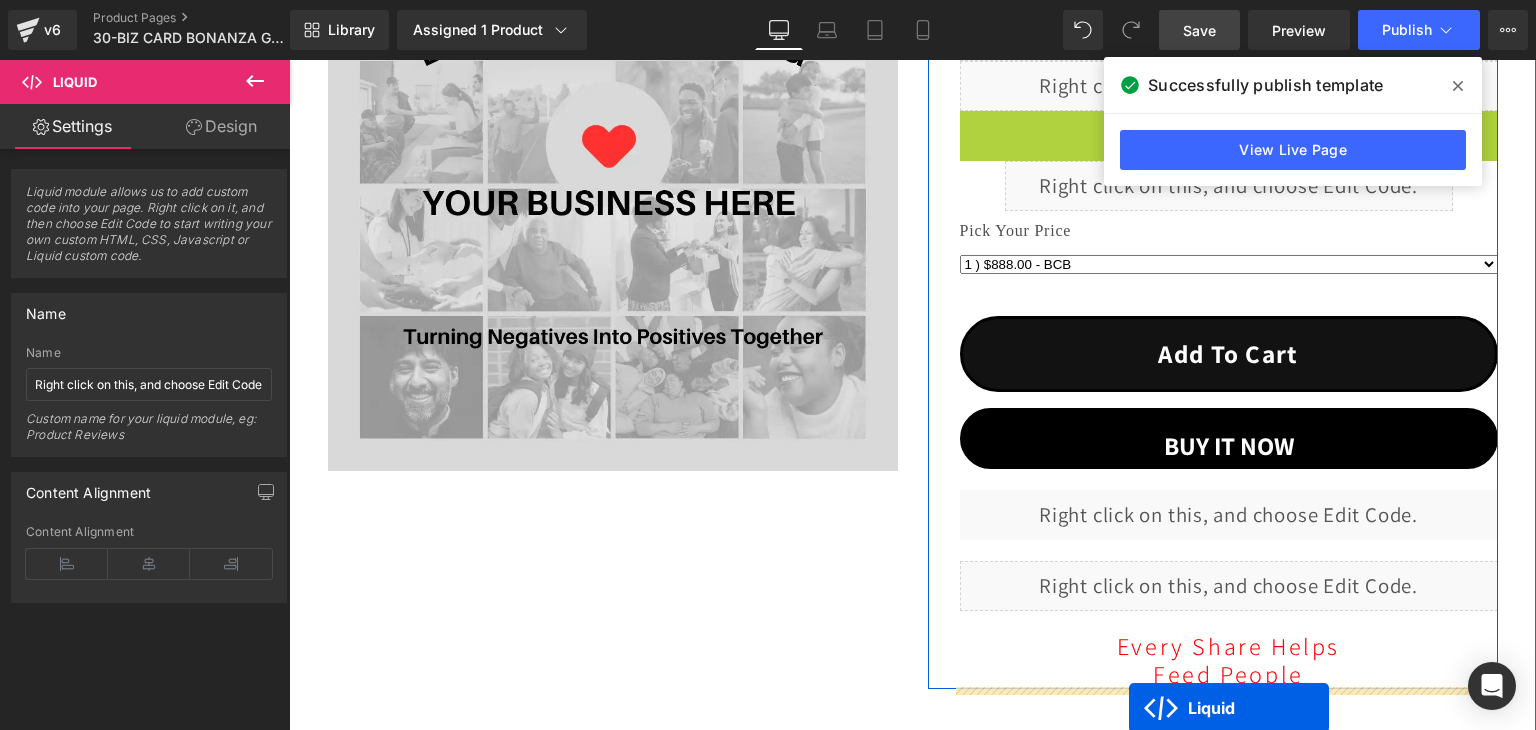scroll, scrollTop: 660, scrollLeft: 0, axis: vertical 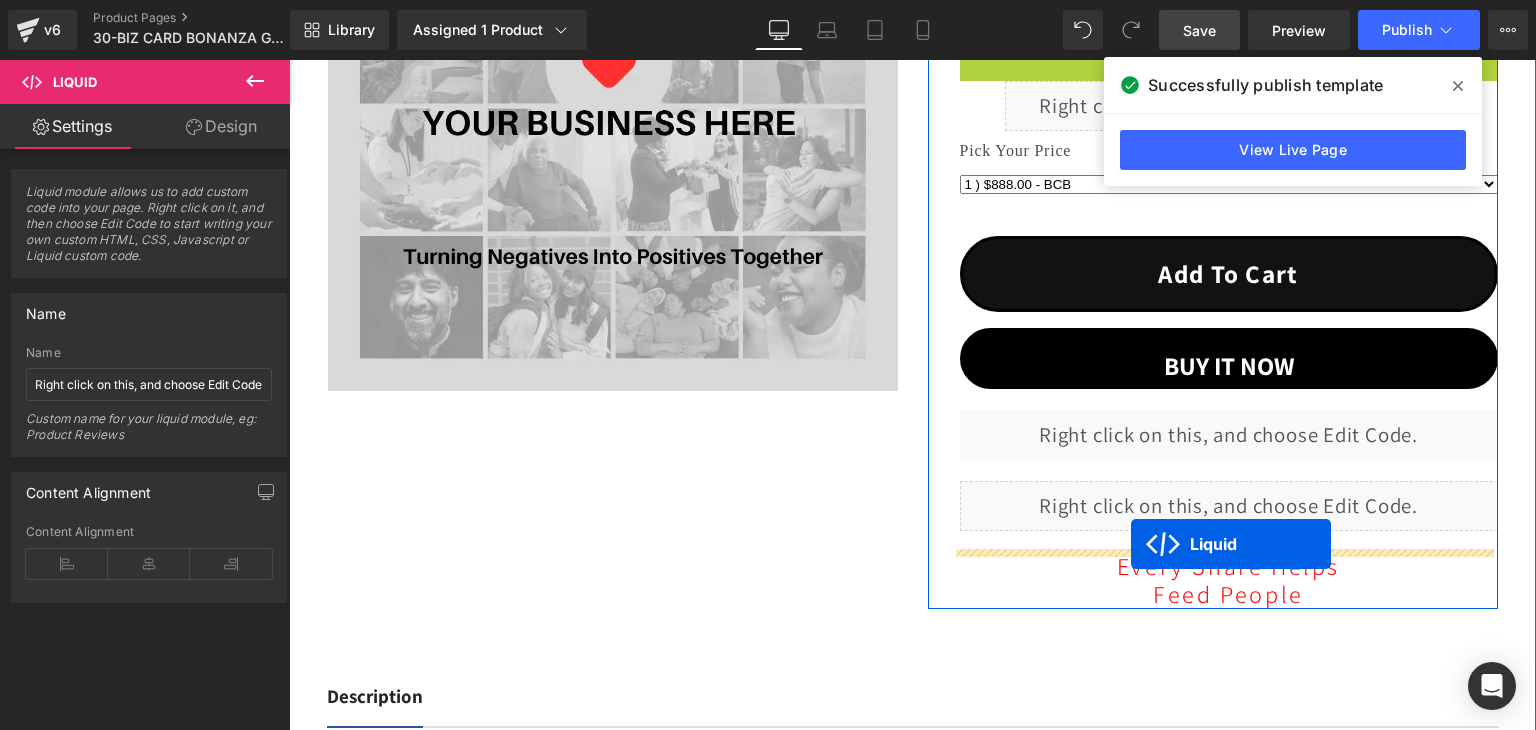 drag, startPoint x: 1169, startPoint y: 411, endPoint x: 1131, endPoint y: 544, distance: 138.32208 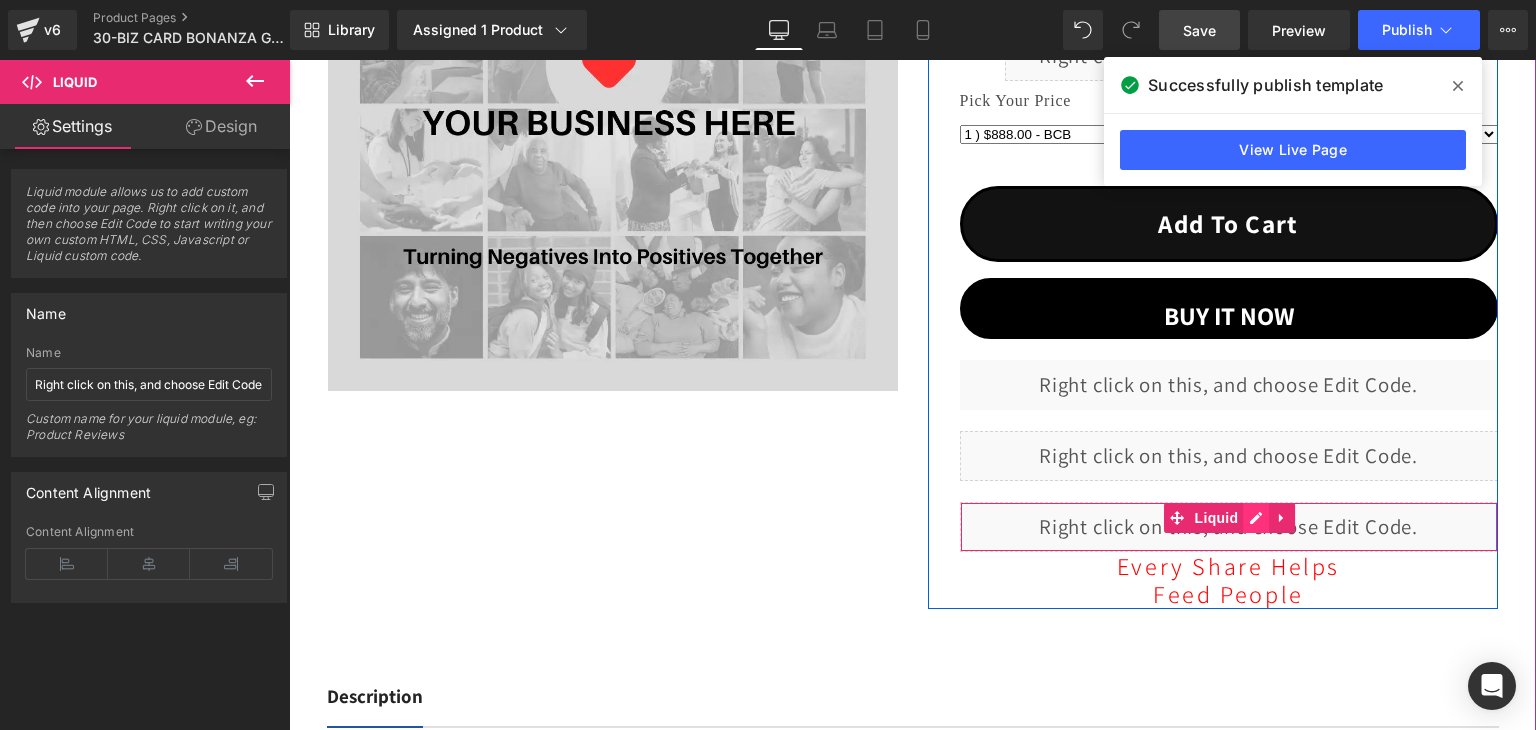click on "Liquid" at bounding box center (1229, 527) 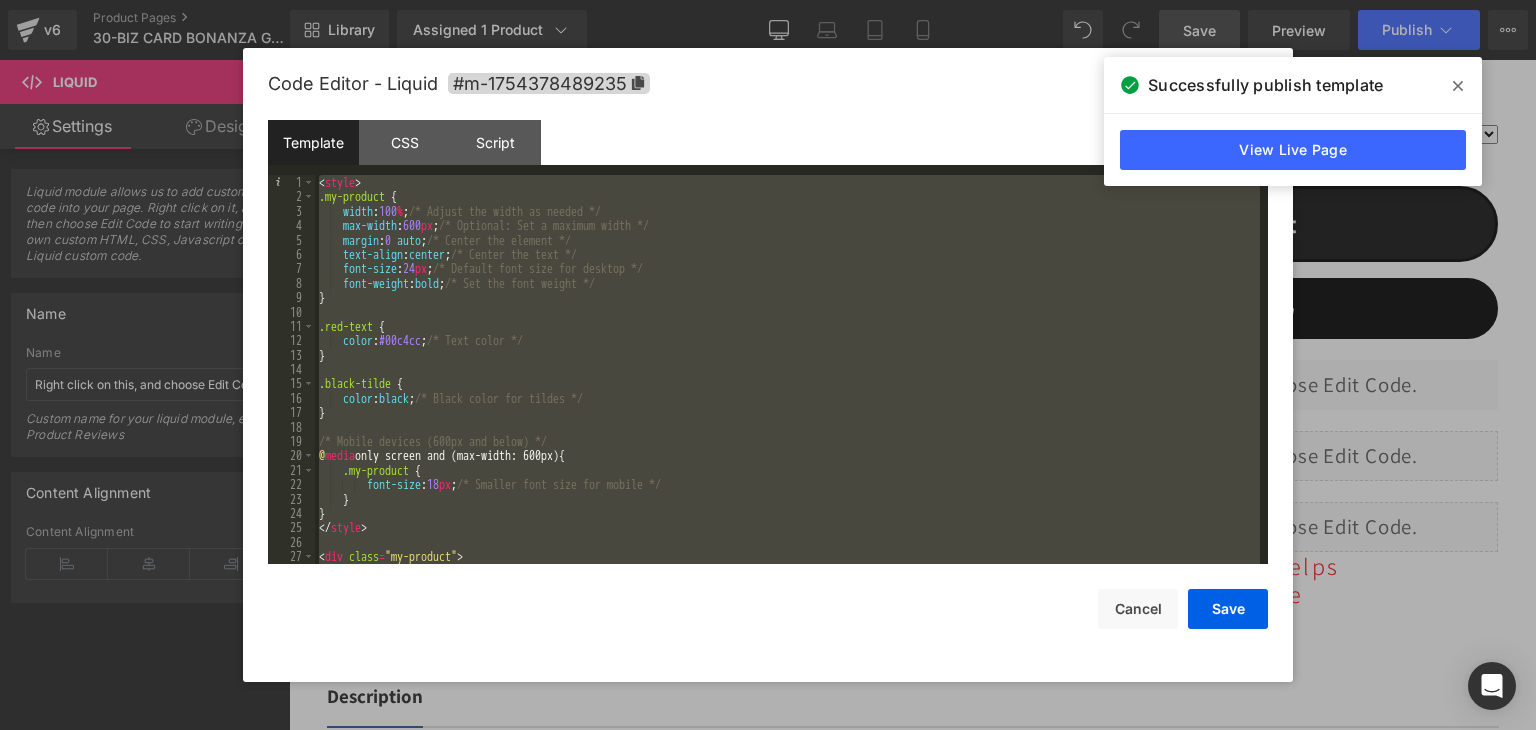 scroll, scrollTop: 28, scrollLeft: 0, axis: vertical 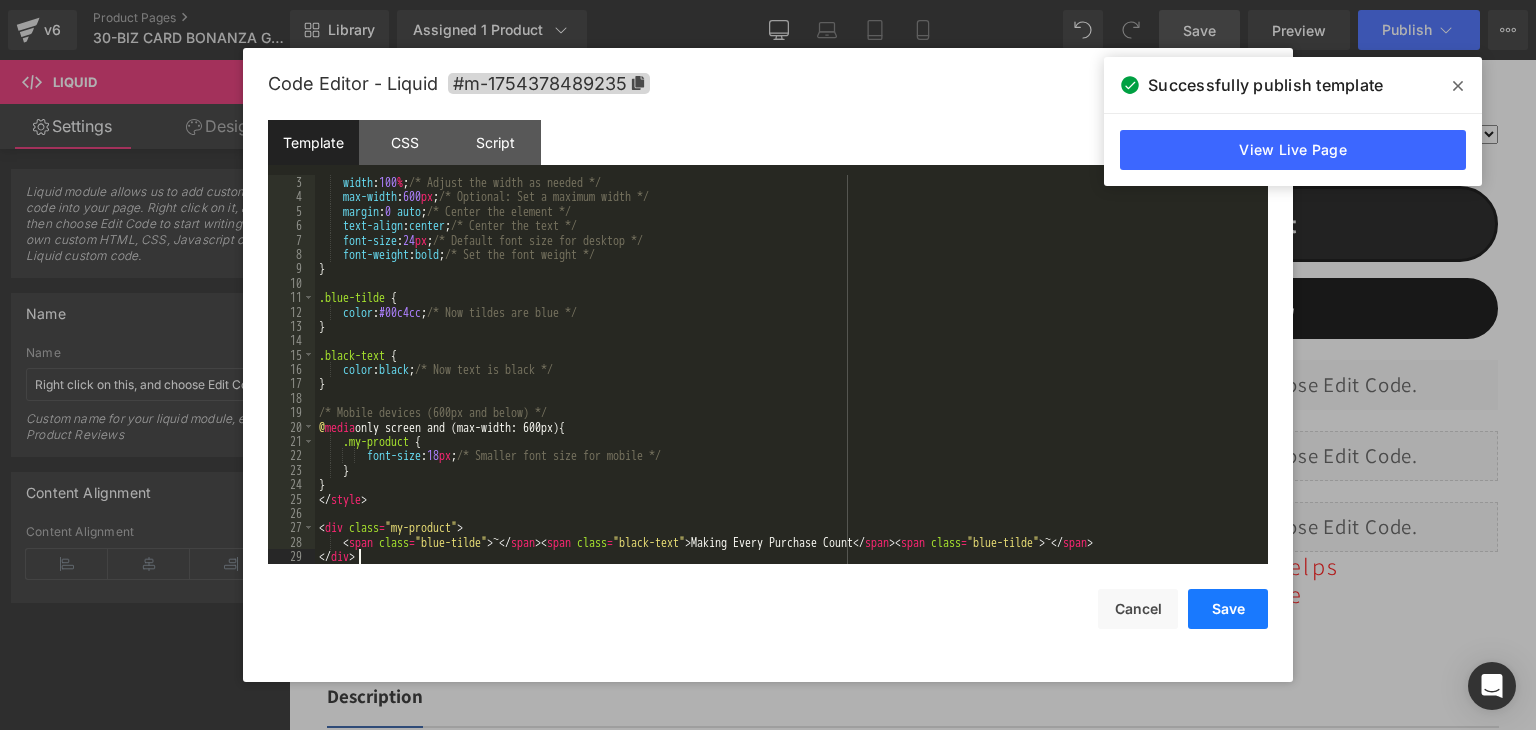click on "Save" at bounding box center [1228, 609] 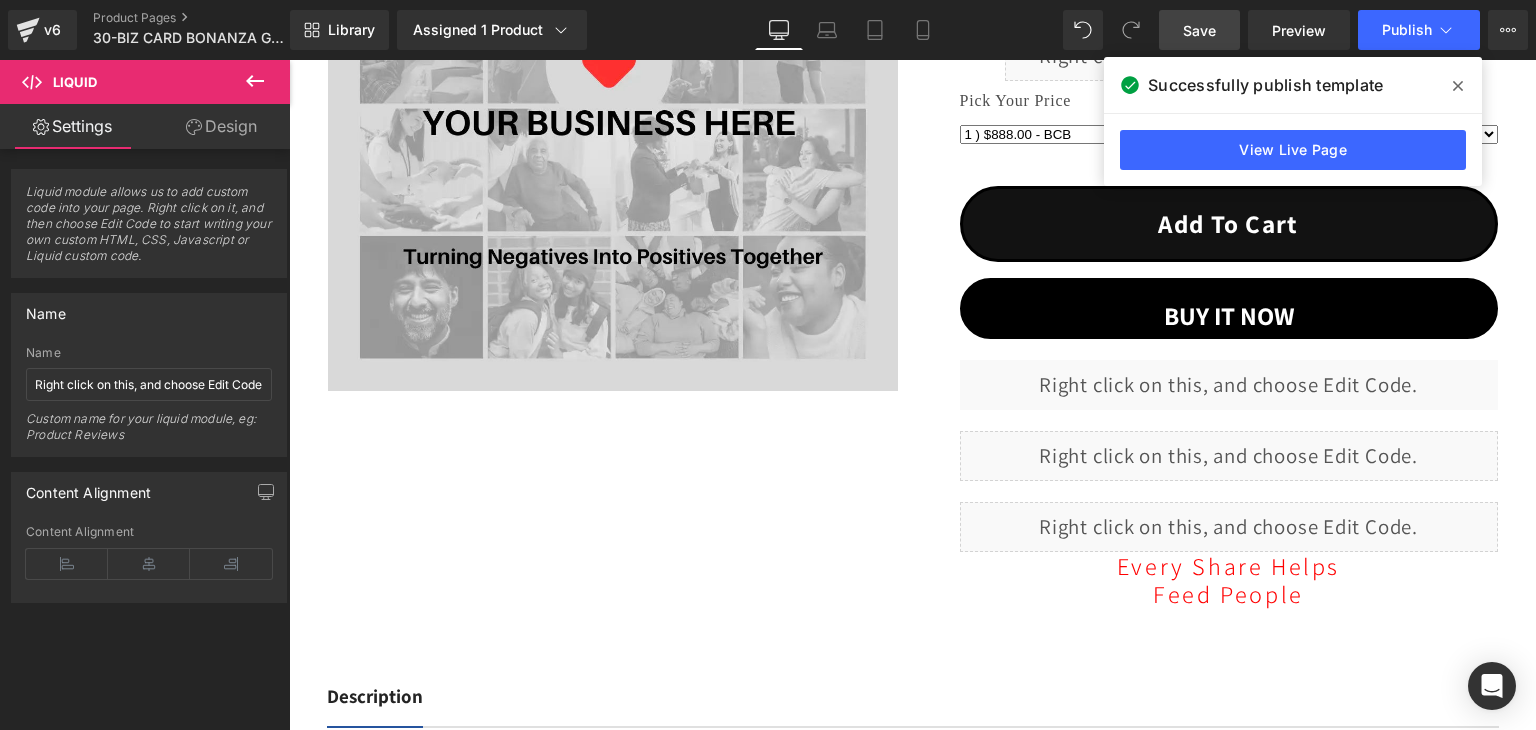 click on "Save" at bounding box center (1199, 30) 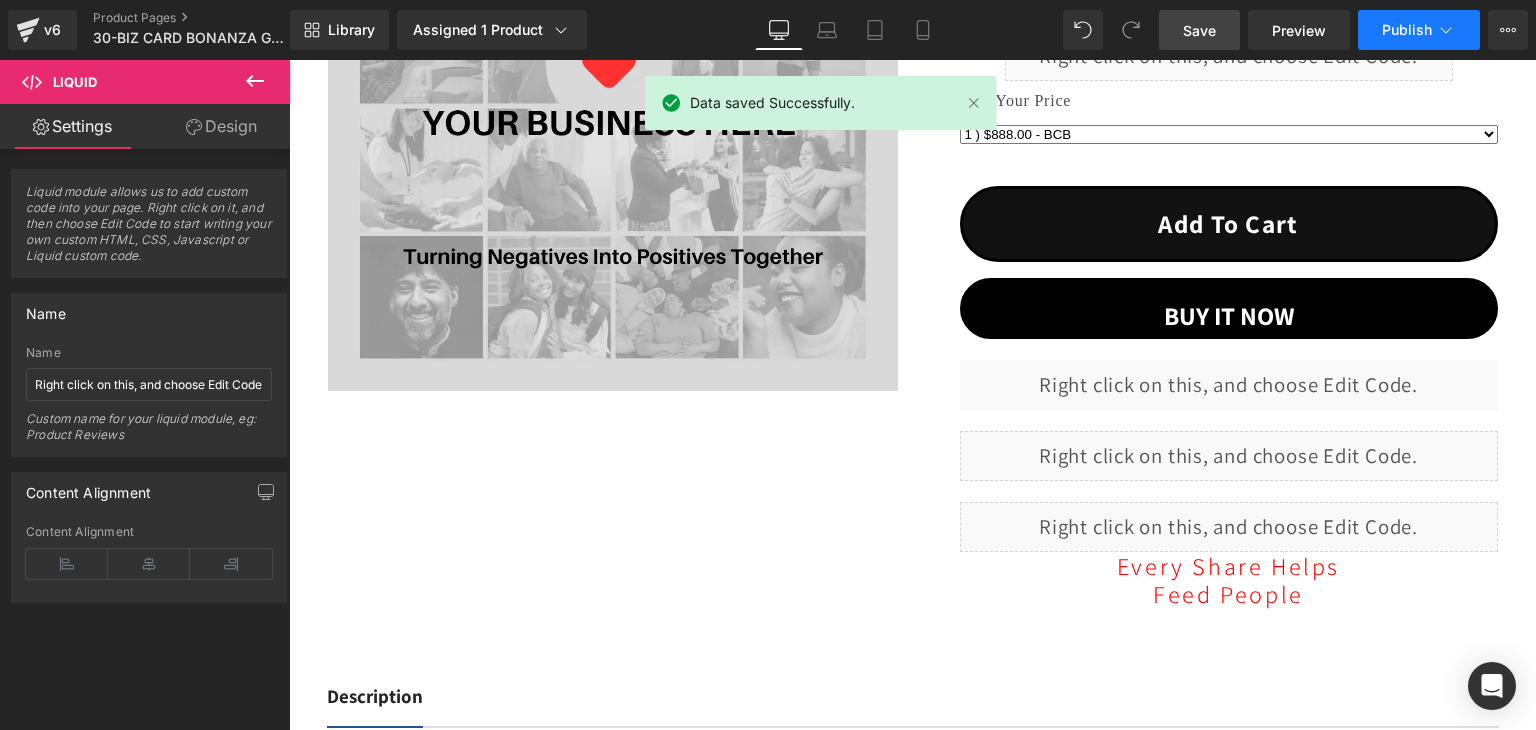 click on "Publish" at bounding box center [1419, 30] 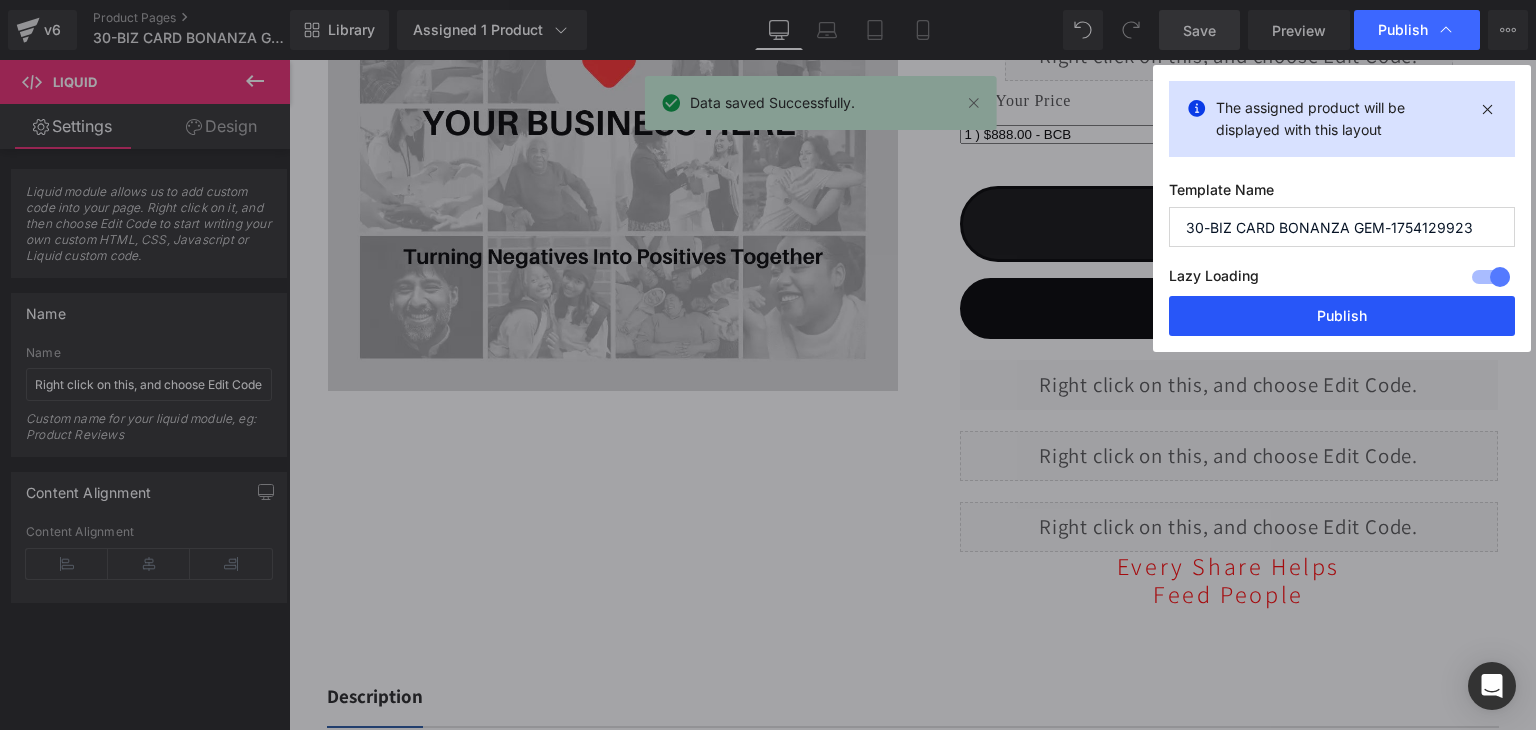click on "Publish" at bounding box center (1342, 316) 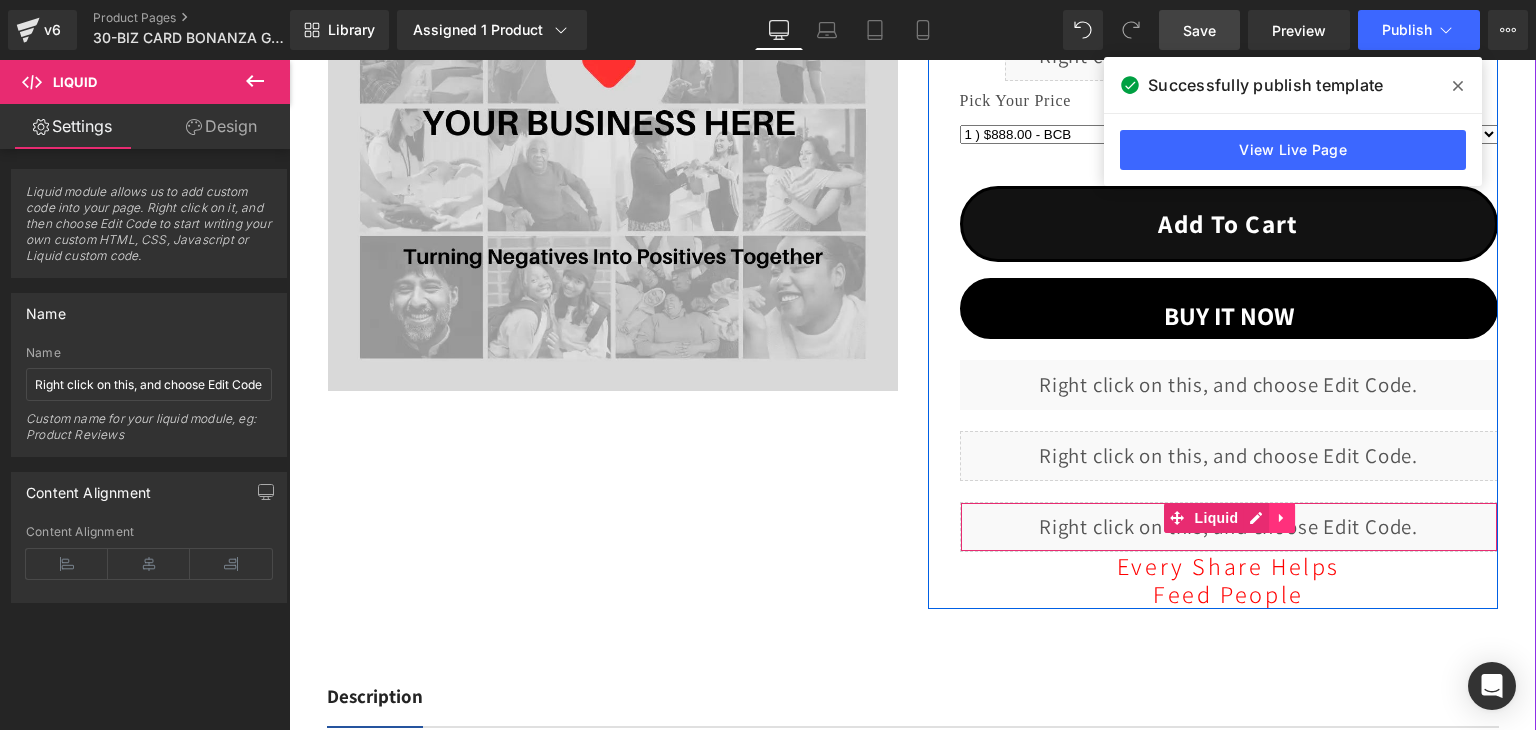 click 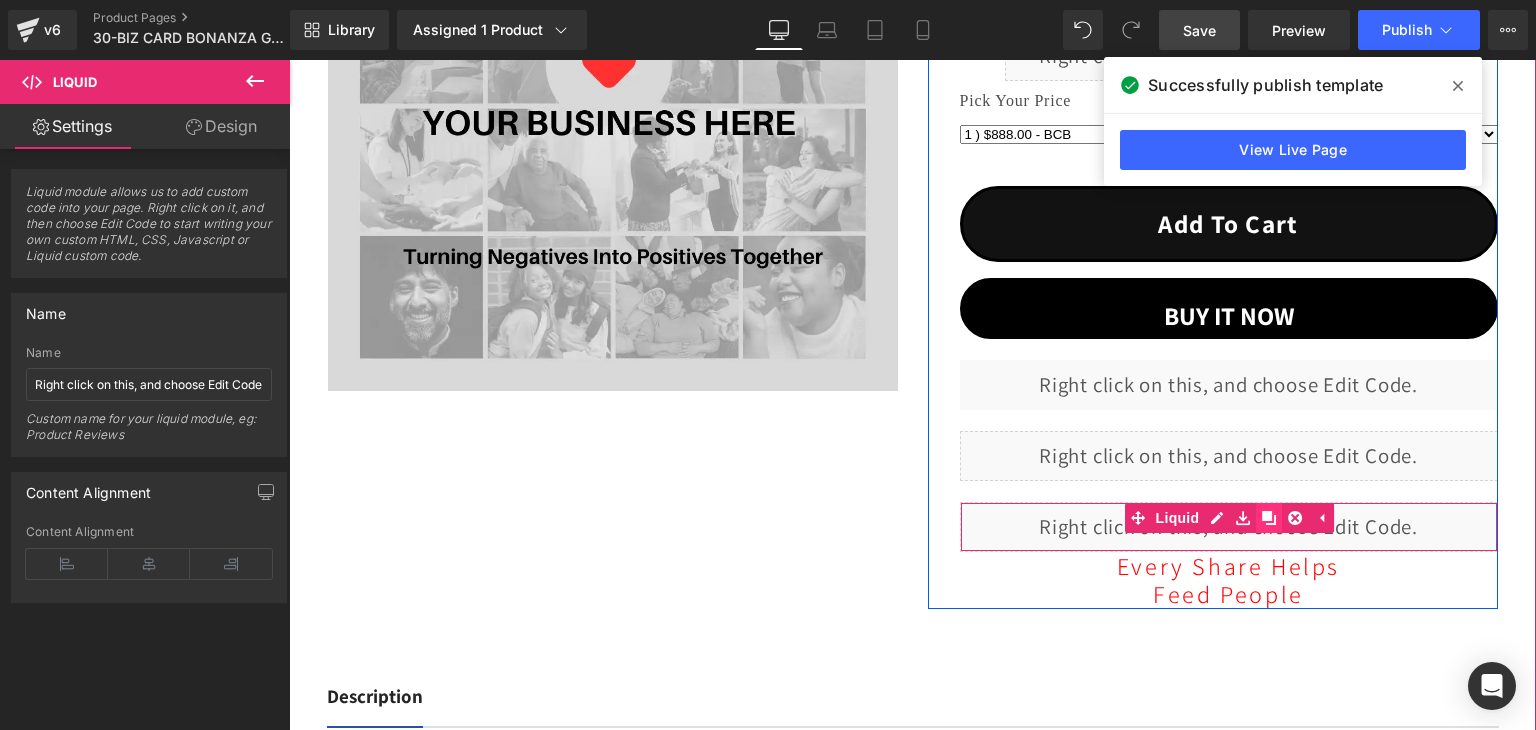 click 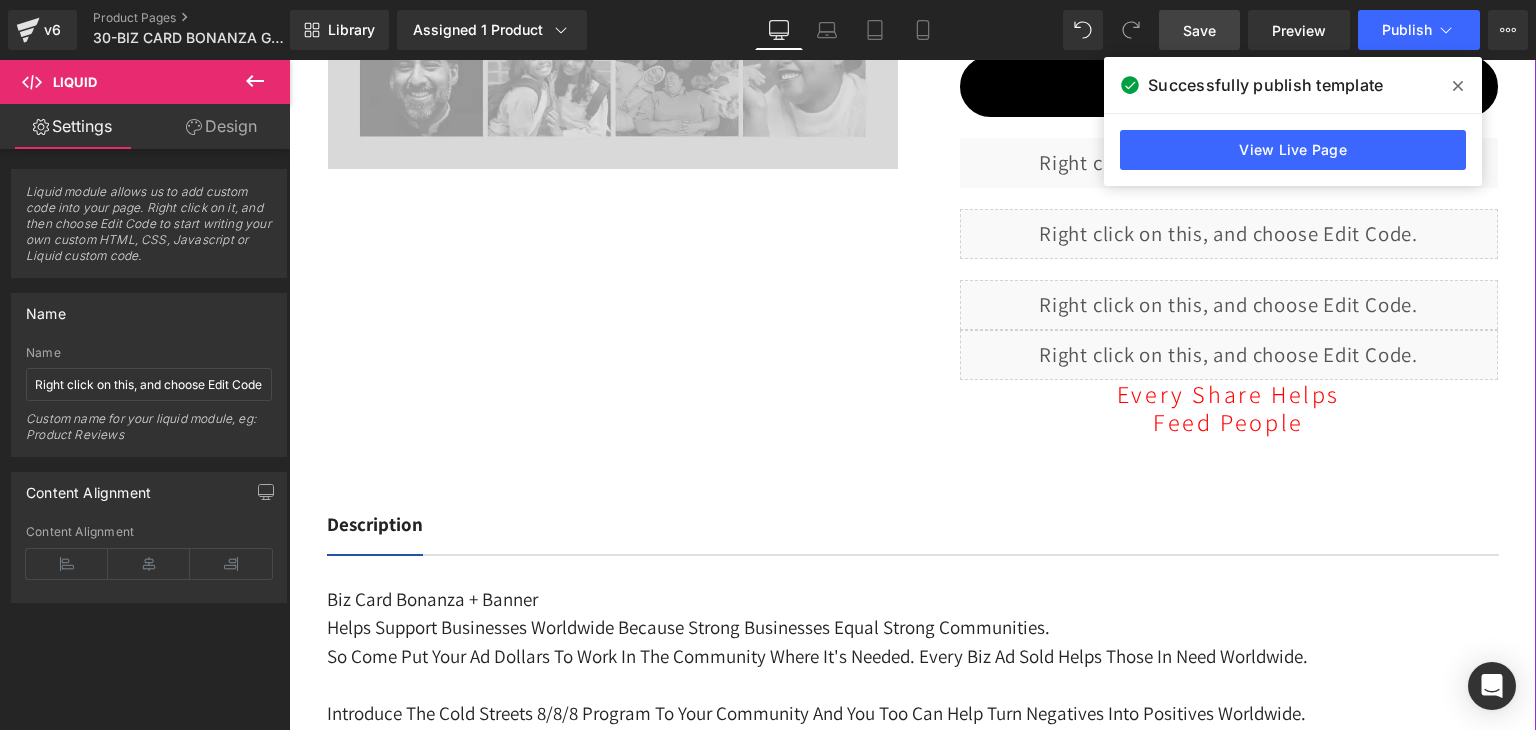 scroll, scrollTop: 869, scrollLeft: 0, axis: vertical 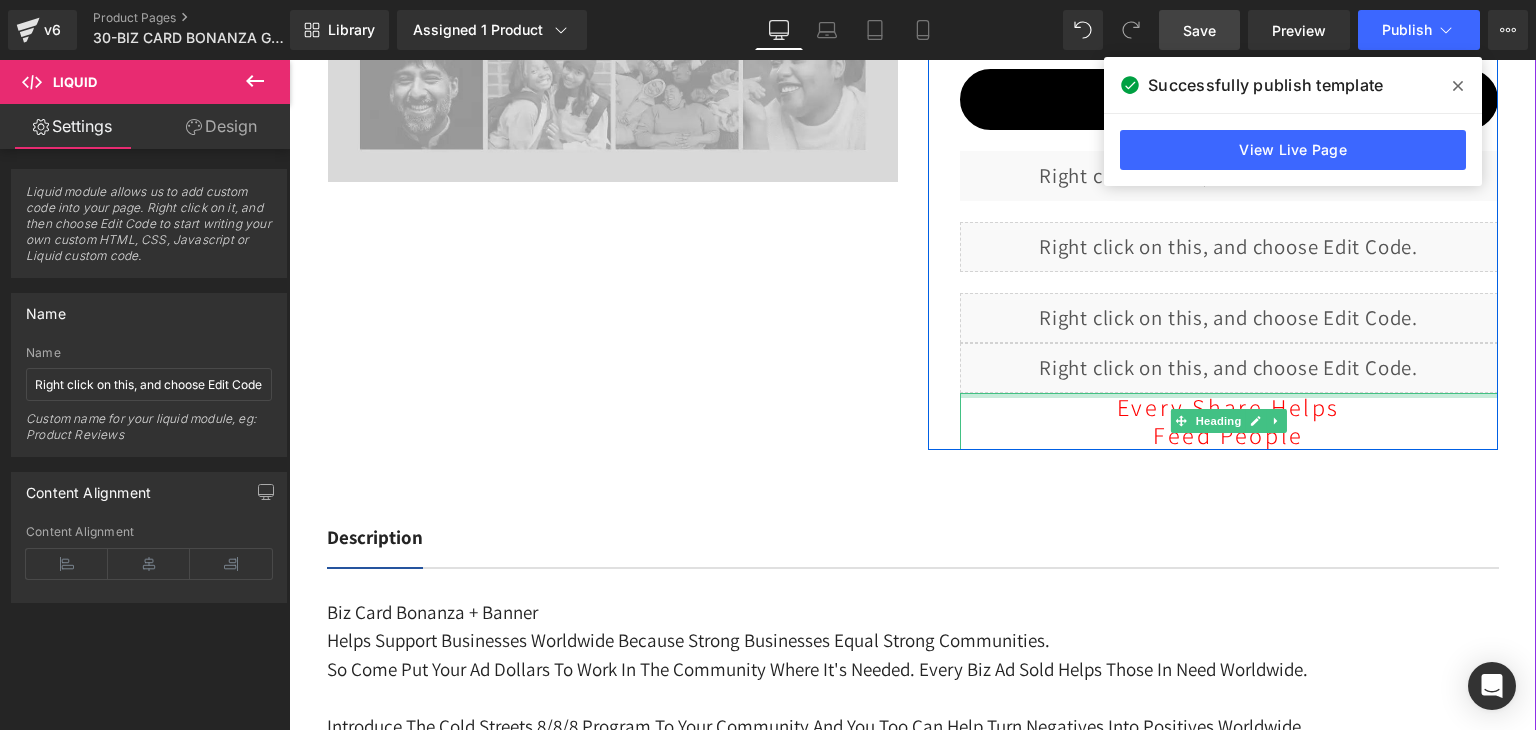 click on "Every Share Helps" at bounding box center [1228, 407] 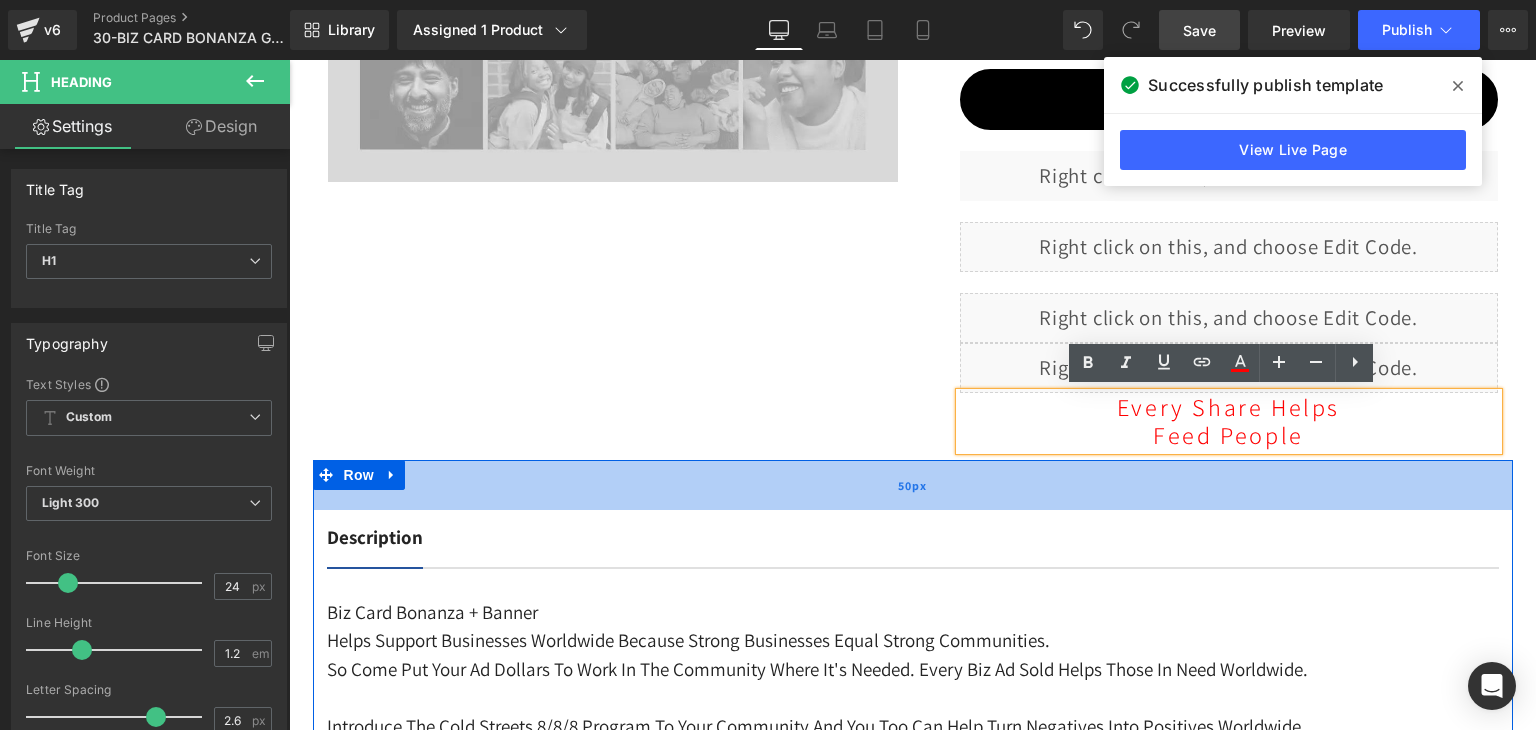 click on "50px" at bounding box center [913, 485] 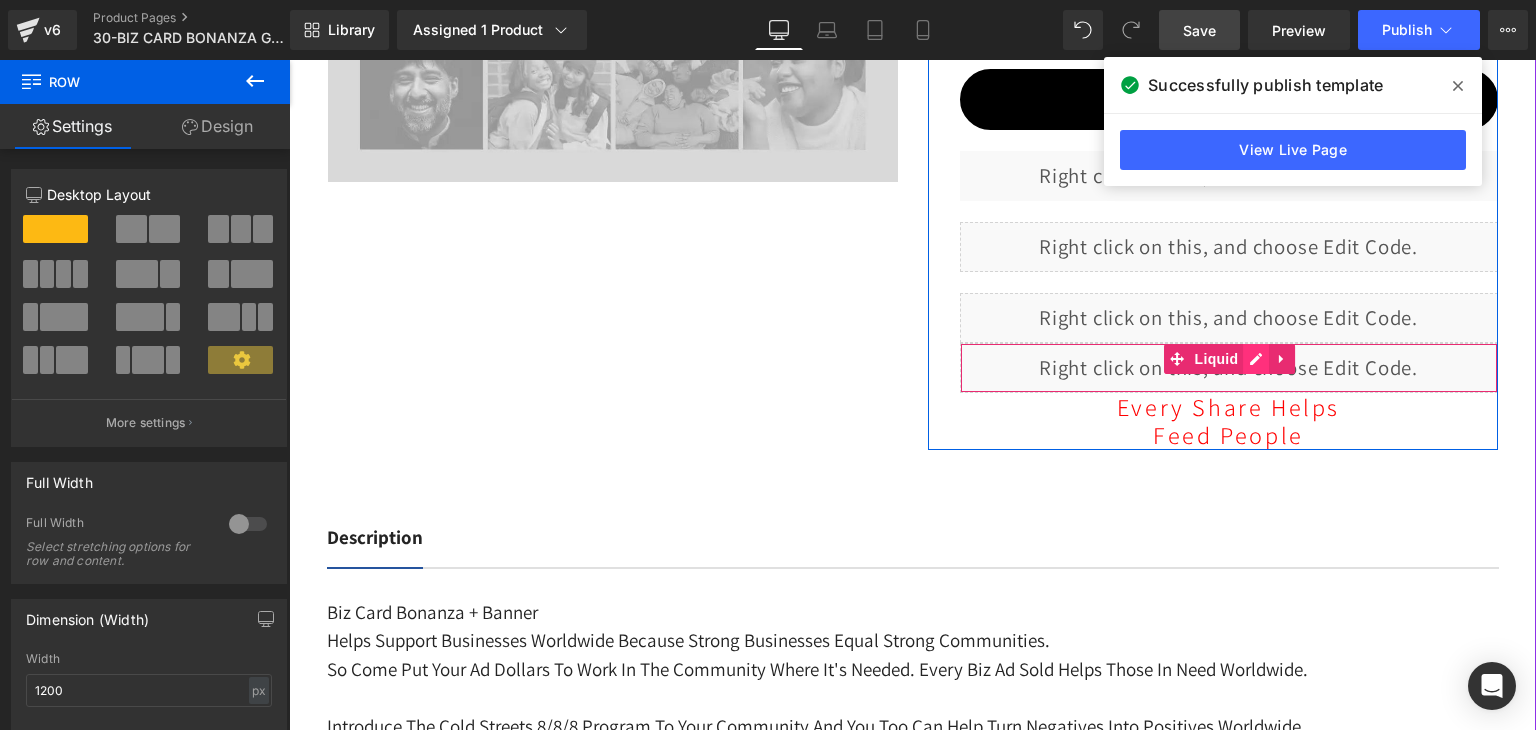 click on "Liquid" at bounding box center (1229, 368) 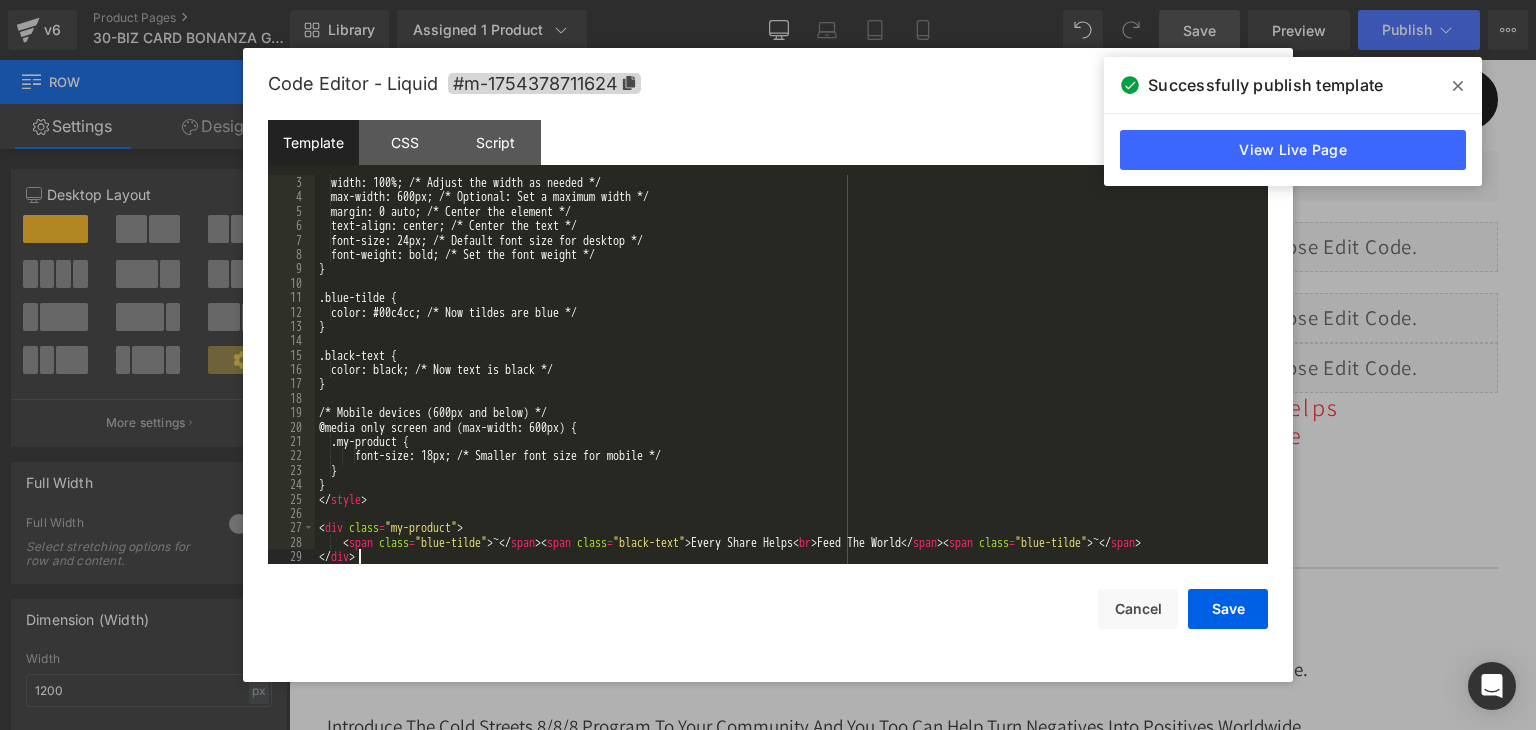 scroll, scrollTop: 28, scrollLeft: 0, axis: vertical 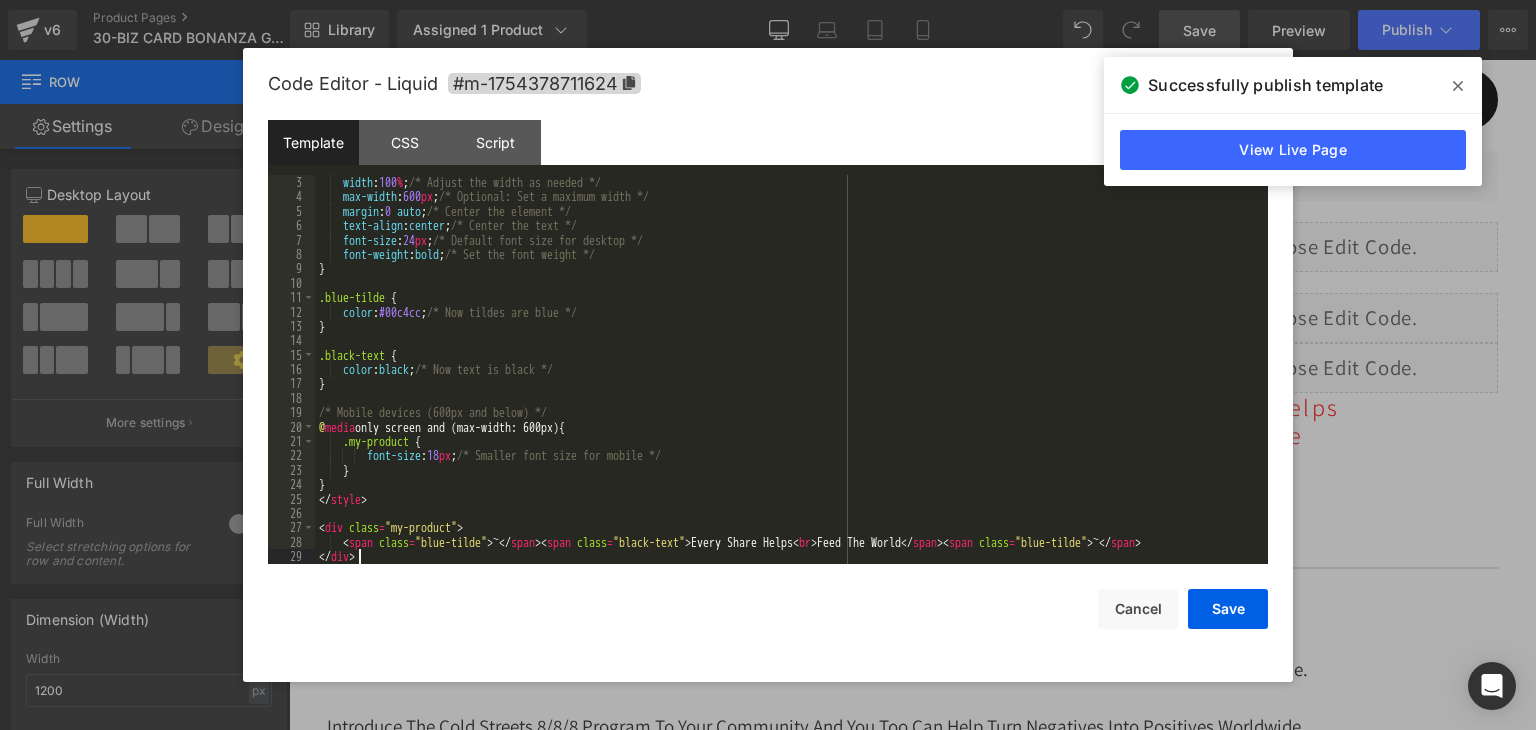 click on "Code Editor - Liquid #m-1754378711624 Template CSS Script Data 3 4 5 6 7 8 9 10 11 12 13 14 15 16 17 18 19 20 21 22 23 24 25 26 27 28 29       width :  100 % ;  /* Adjust the width as needed */       max-width :  600 px ;  /* Optional: Set a maximum width */       margin :  0   auto ;  /* Center the element */       text-align :  center ;  /* Center the text */       font-size :  24 px ;  /* Default font size for desktop */       font-weight :  bold ;  /* Set the font weight */ } .blue-tilde   {       color :  #00c4cc ;  /* Now tildes are blue */ } .black-text   {       color :  black ;  /* Now text is black */ } /* Mobile devices (600px and below) */ @ media  only screen and (max-width: 600px)  {       .my-product   {             font-size :  18 px ;  /* Smaller font size for mobile */       } } </ style > < div   class = "my-product" >       < span   class = "blue-tilde" > ~  </ span > < span   class = "black-text" > Every Share Helps < br > Feed The World </ span > < span   class = "blue-tilde" >  ~ </ > >" at bounding box center [768, 365] 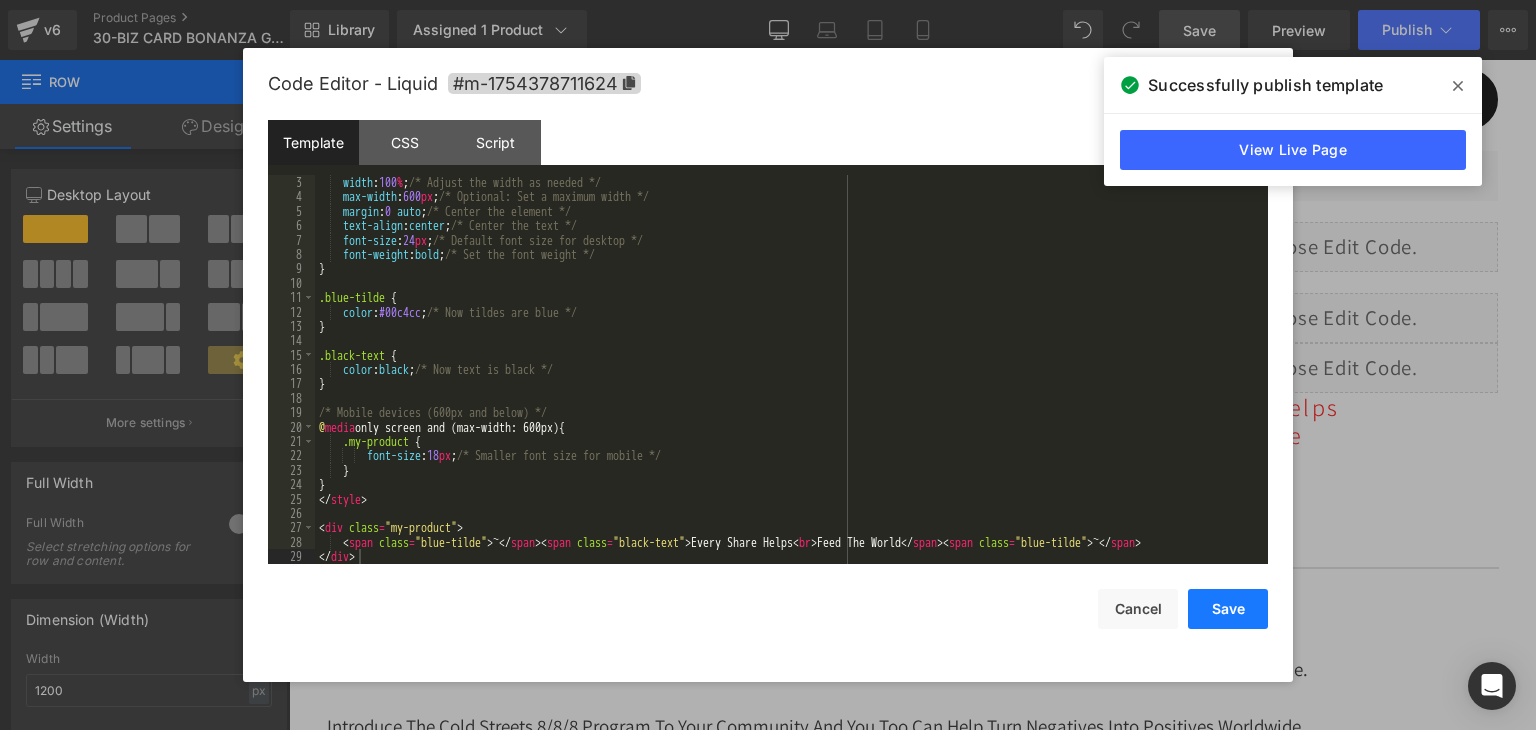 click on "Save" at bounding box center (1228, 609) 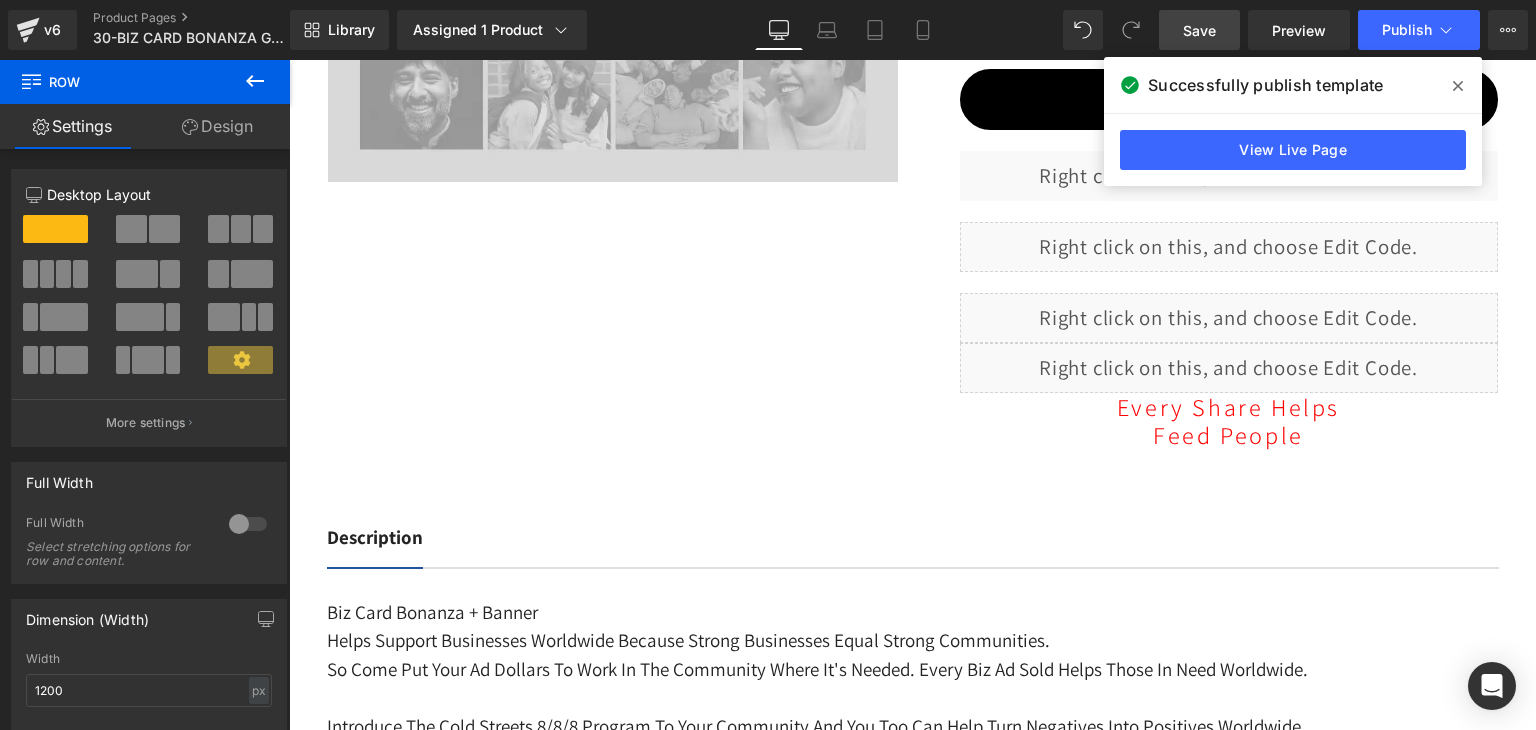 click on "Save" at bounding box center [1199, 30] 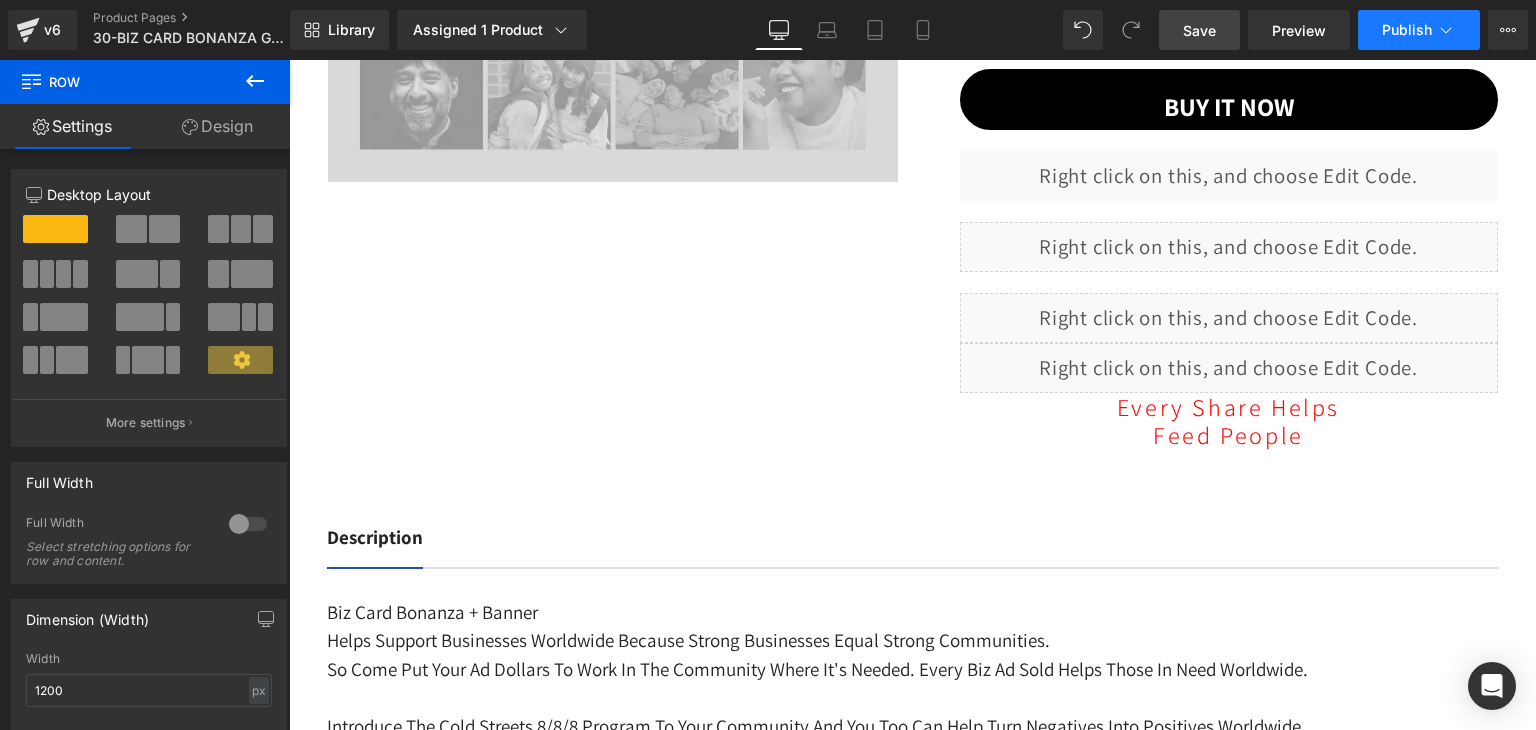 click 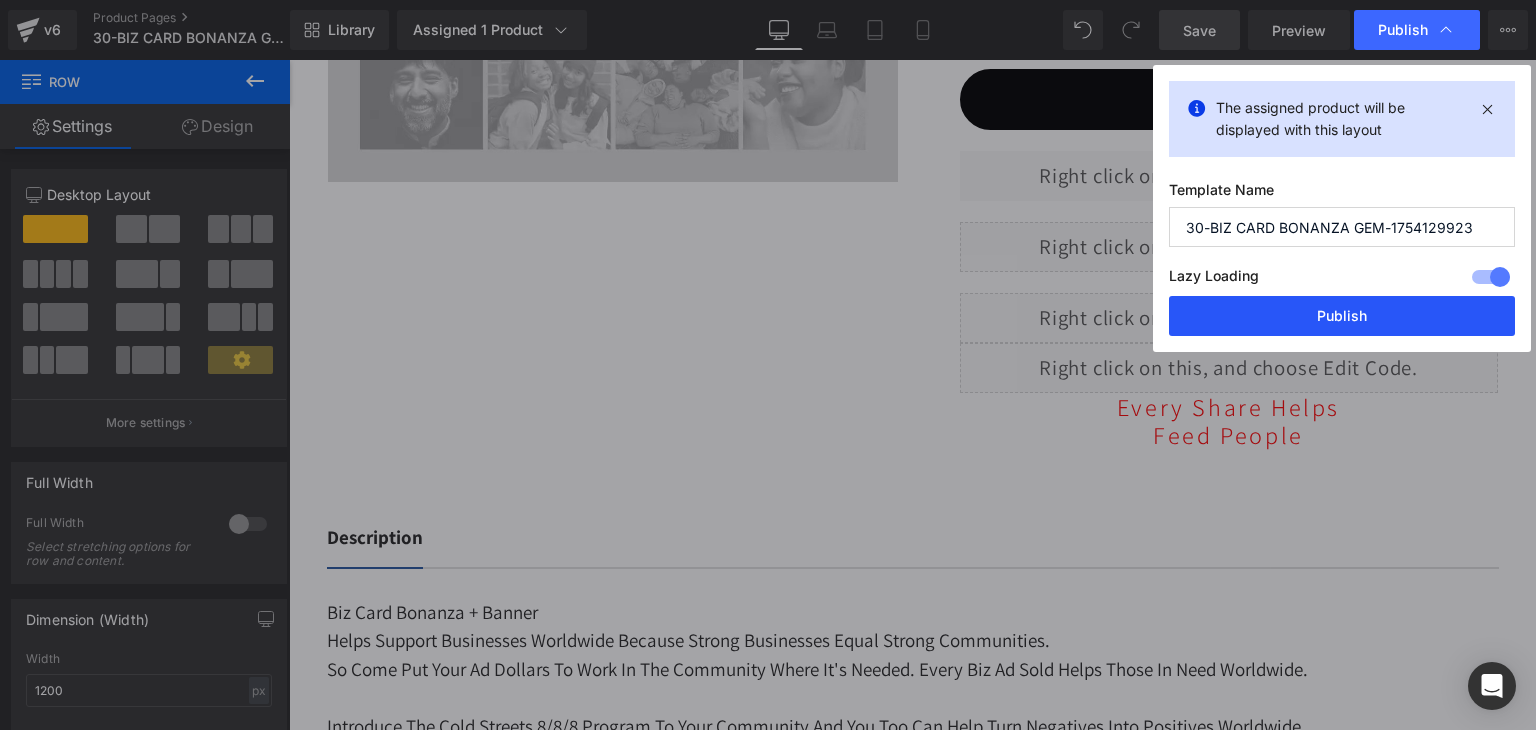 click on "Publish" at bounding box center (1342, 316) 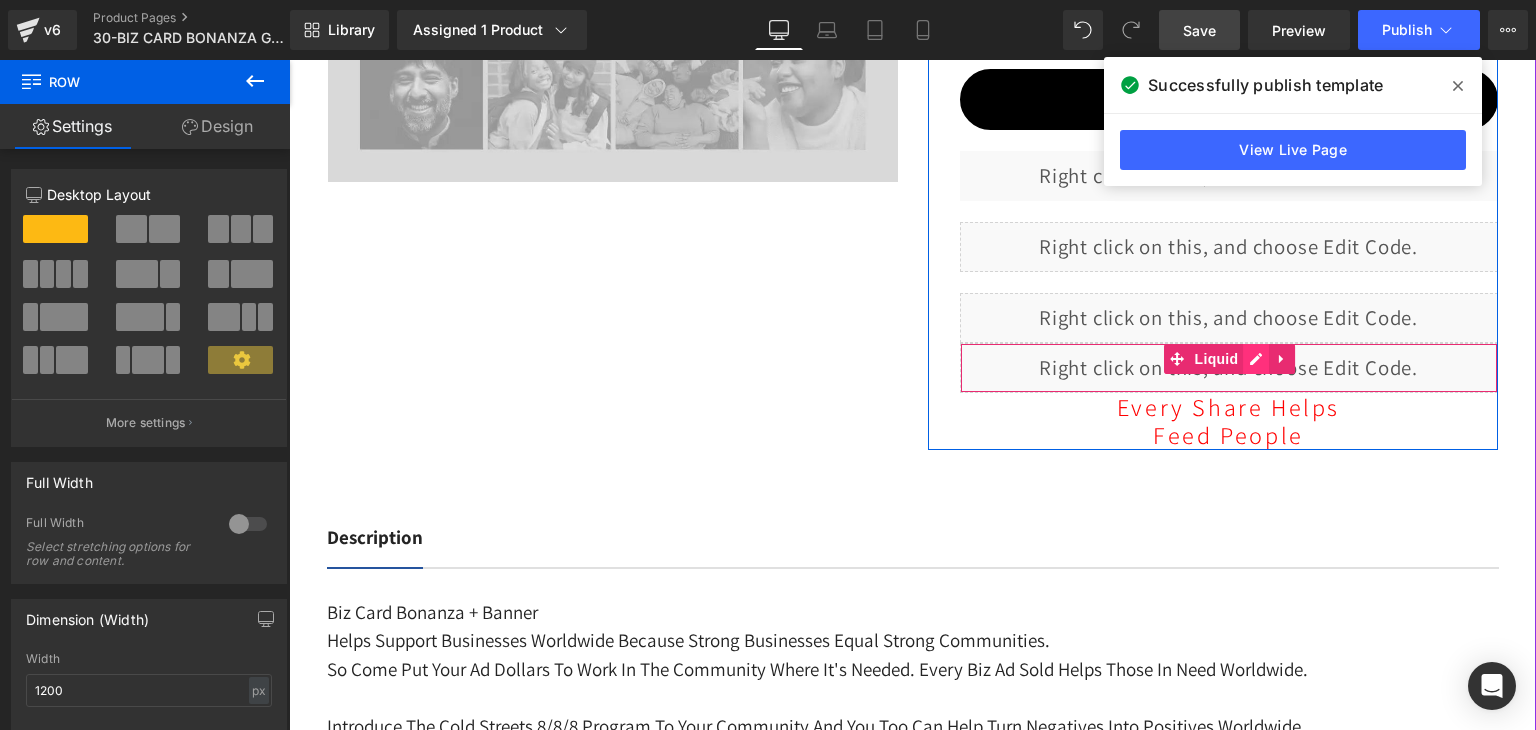 click on "Liquid" at bounding box center [1229, 368] 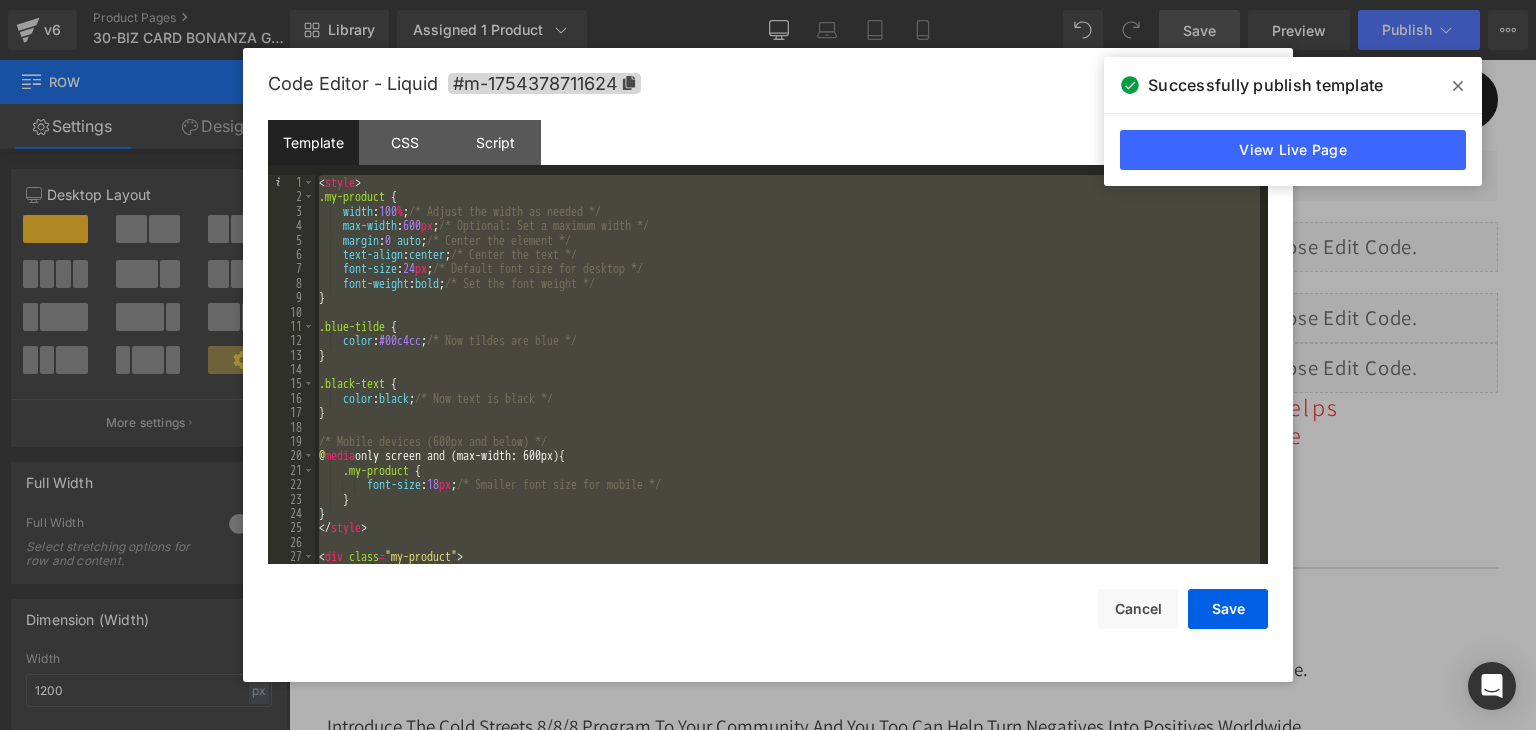 scroll, scrollTop: 43, scrollLeft: 0, axis: vertical 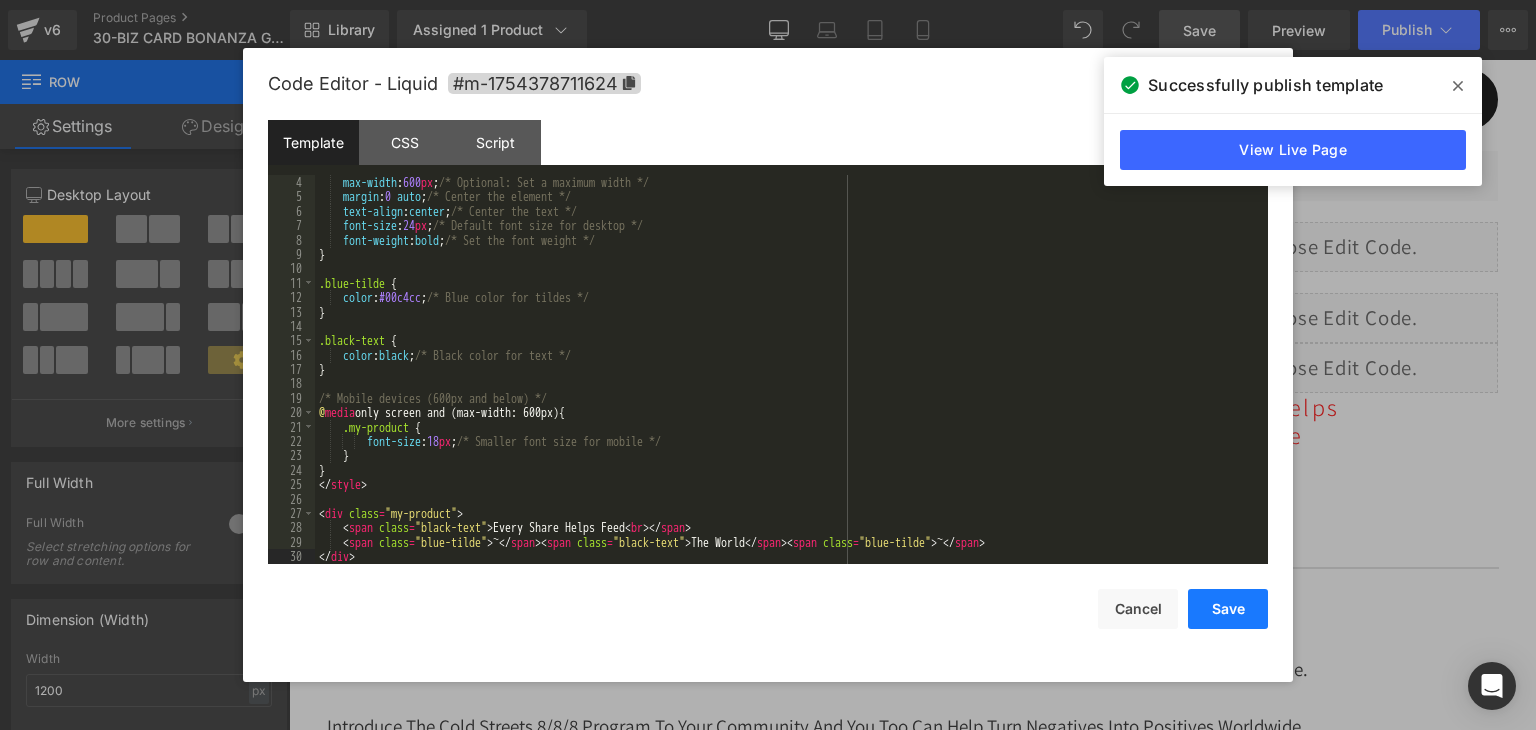 click on "Save" at bounding box center [1228, 609] 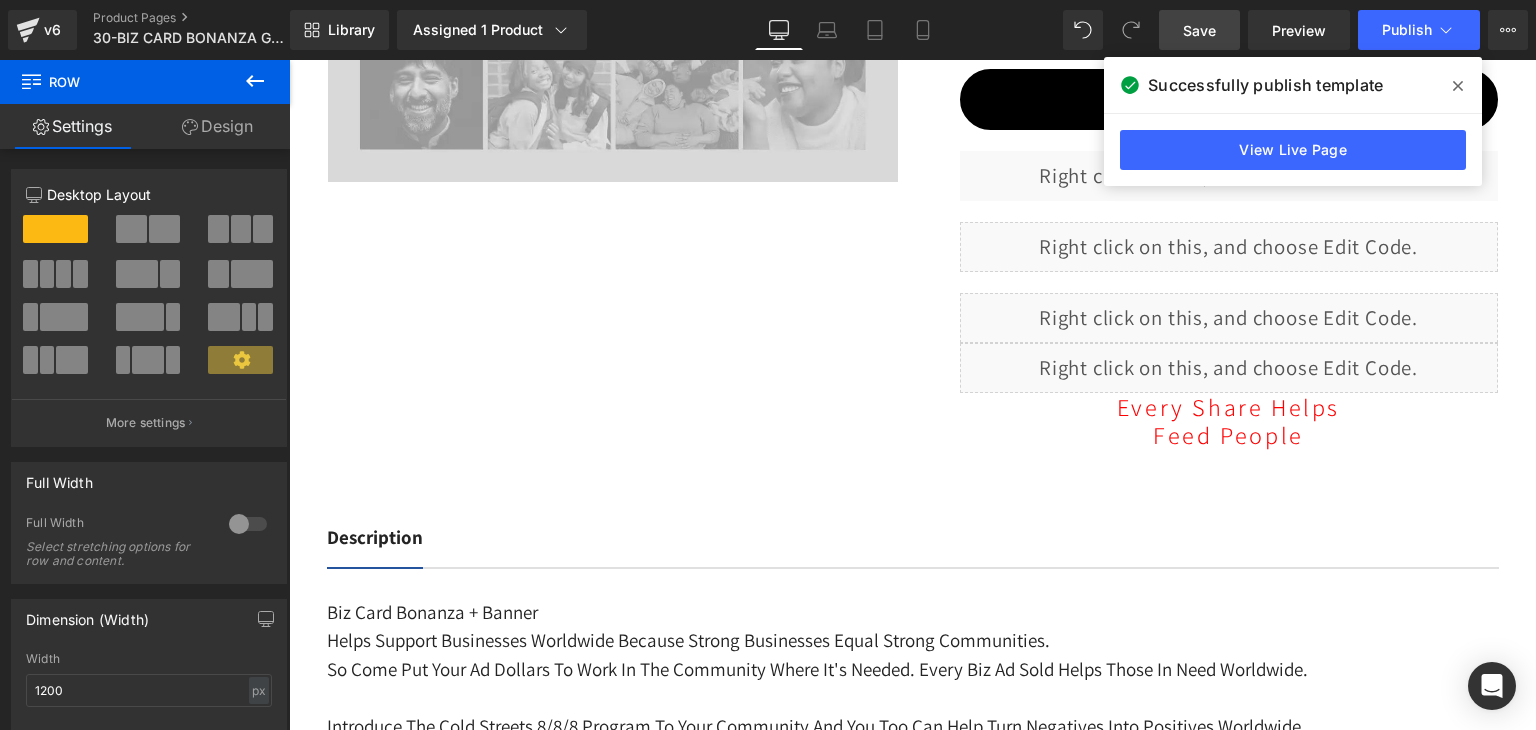 click on "Save" at bounding box center (1199, 30) 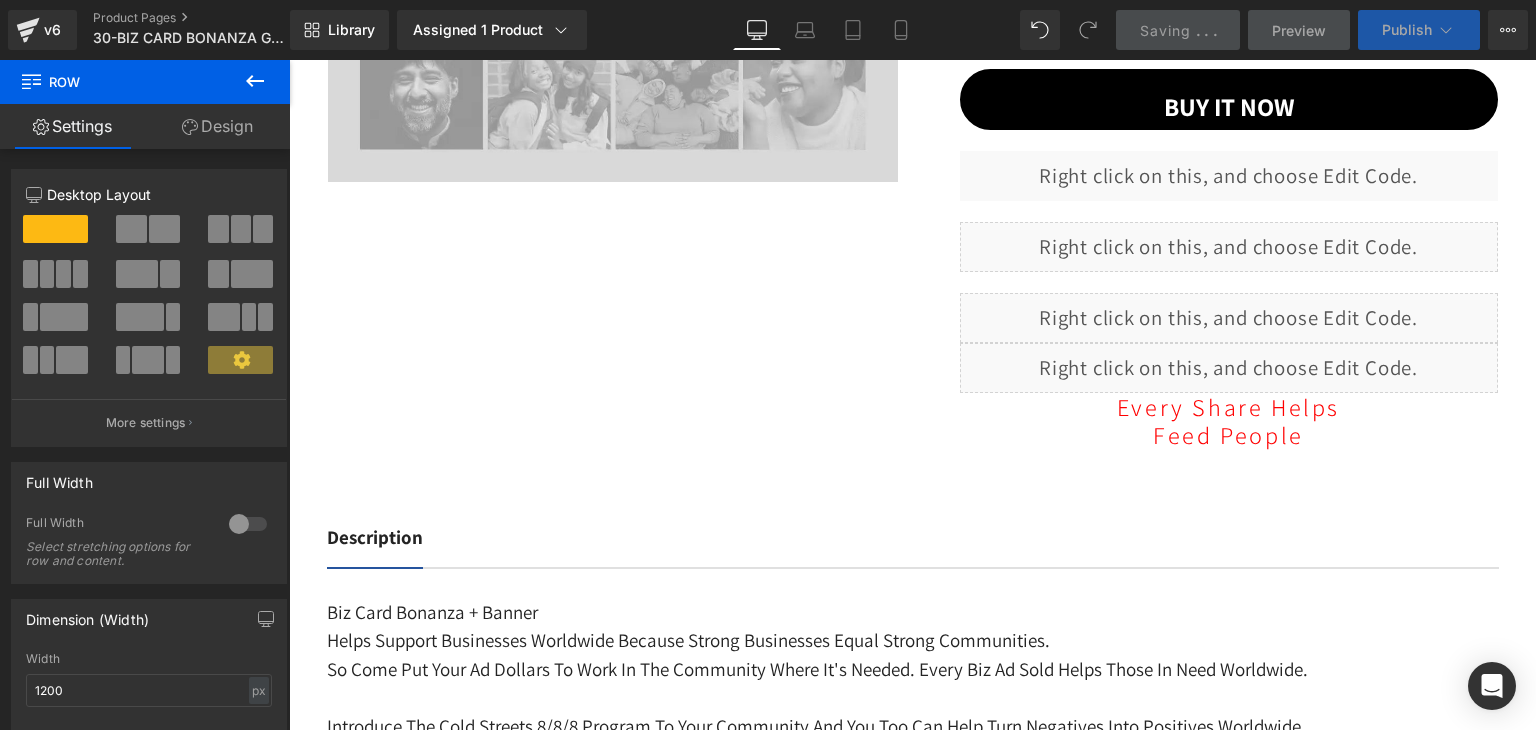 click 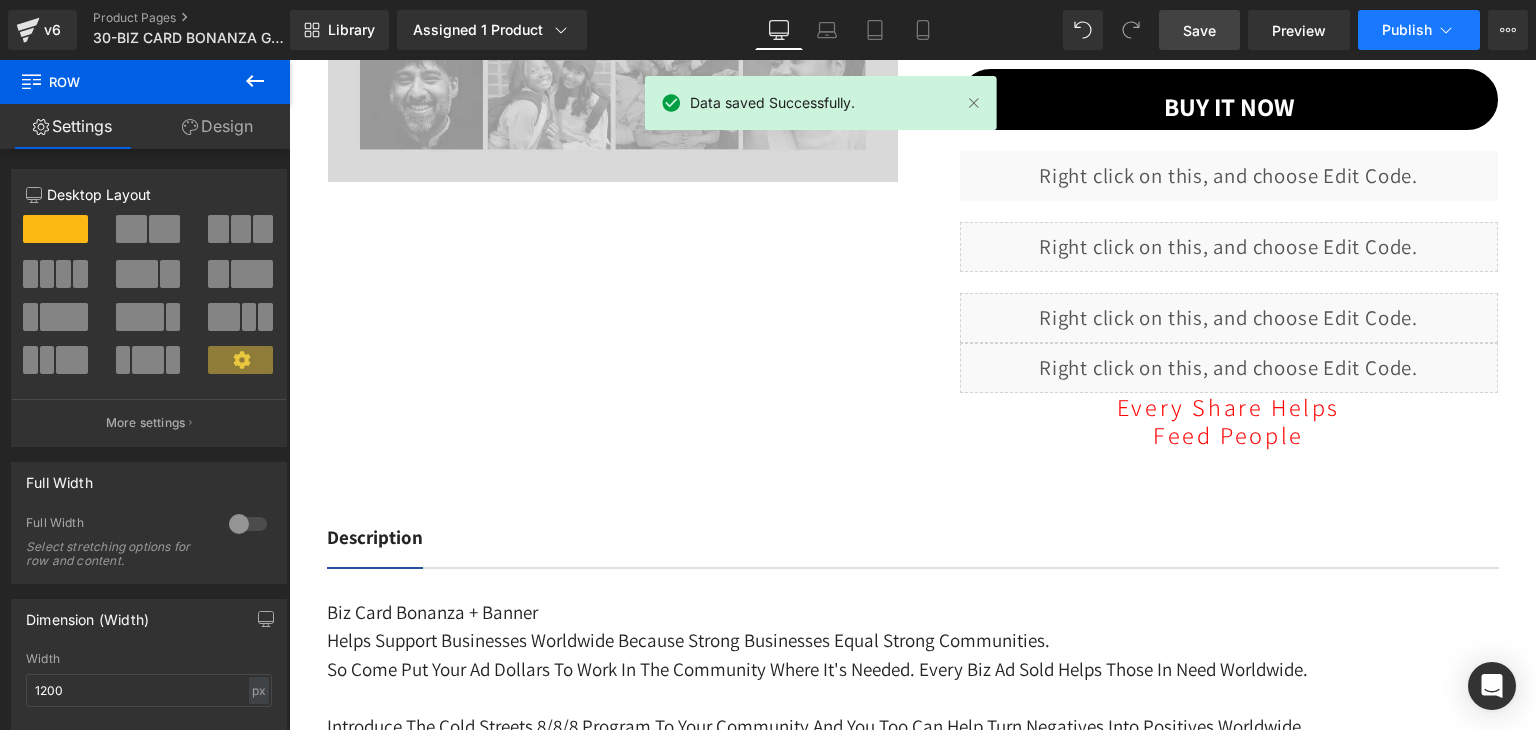 click 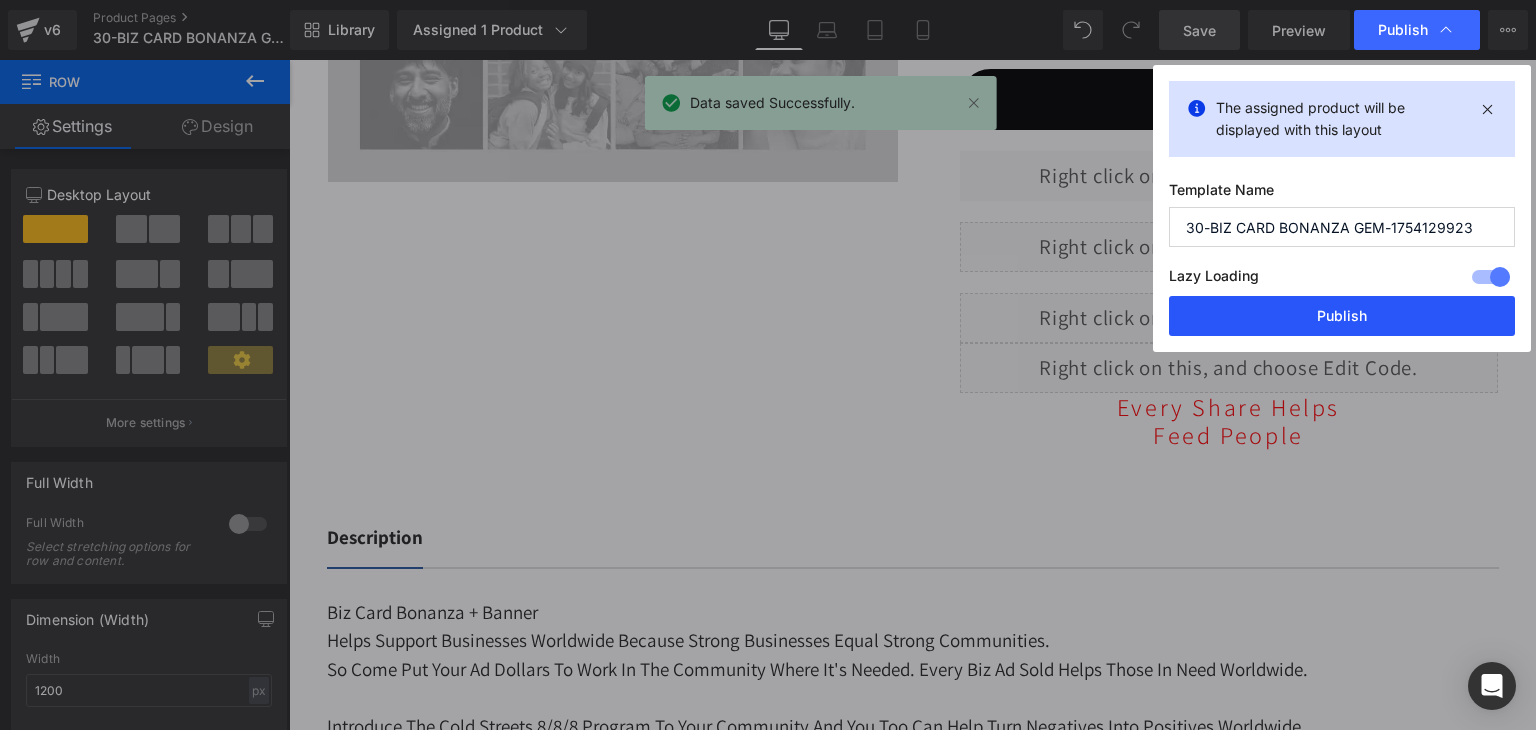 click on "Publish" at bounding box center [1342, 316] 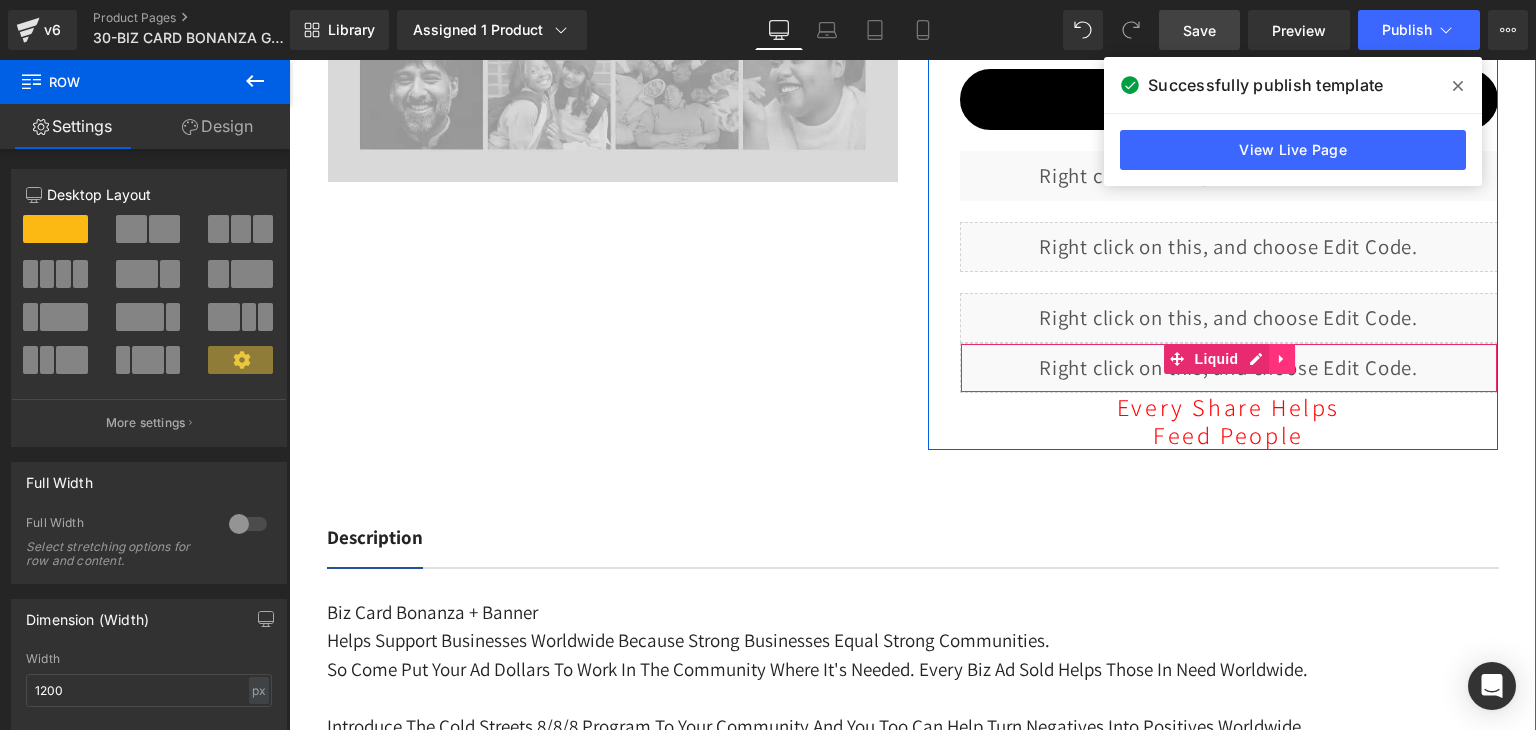 click 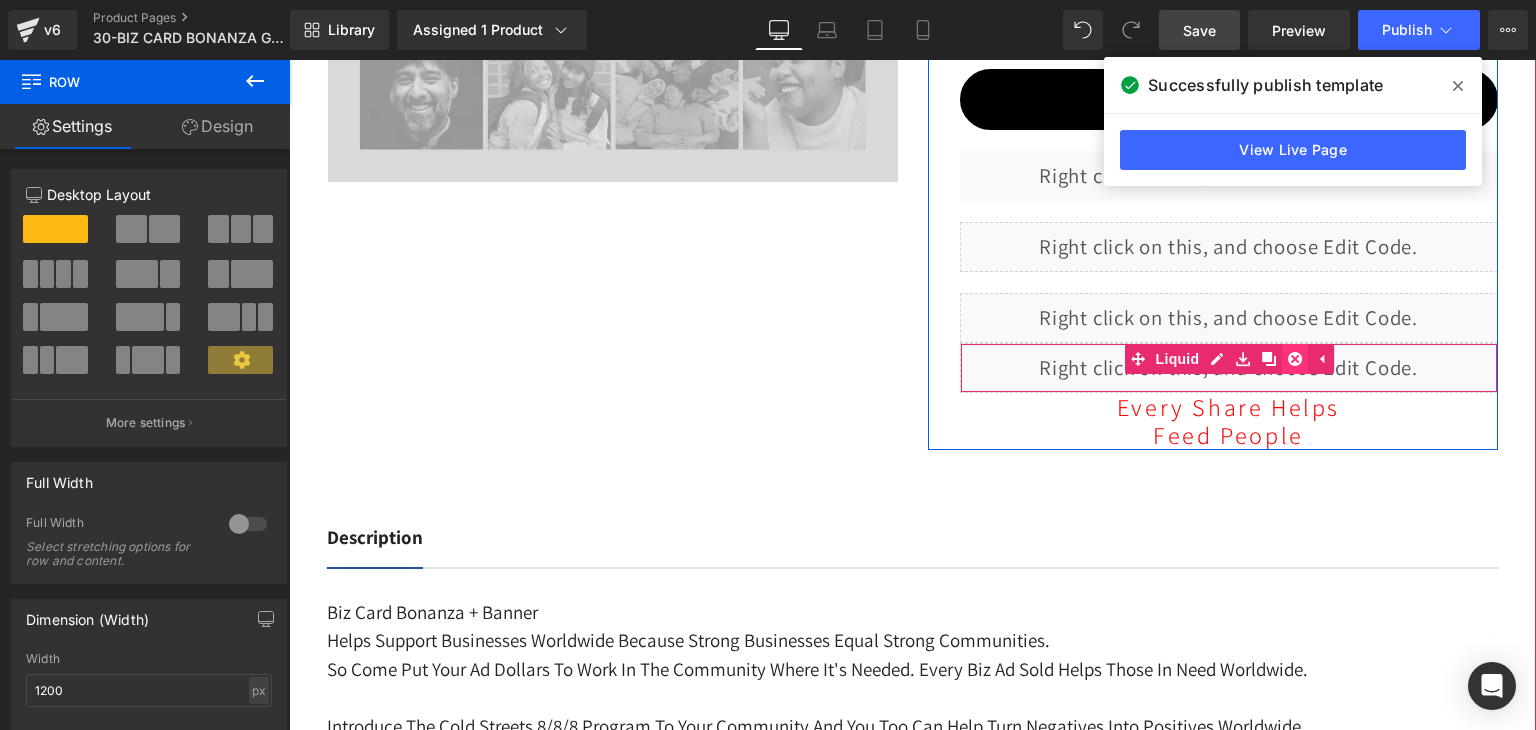 click 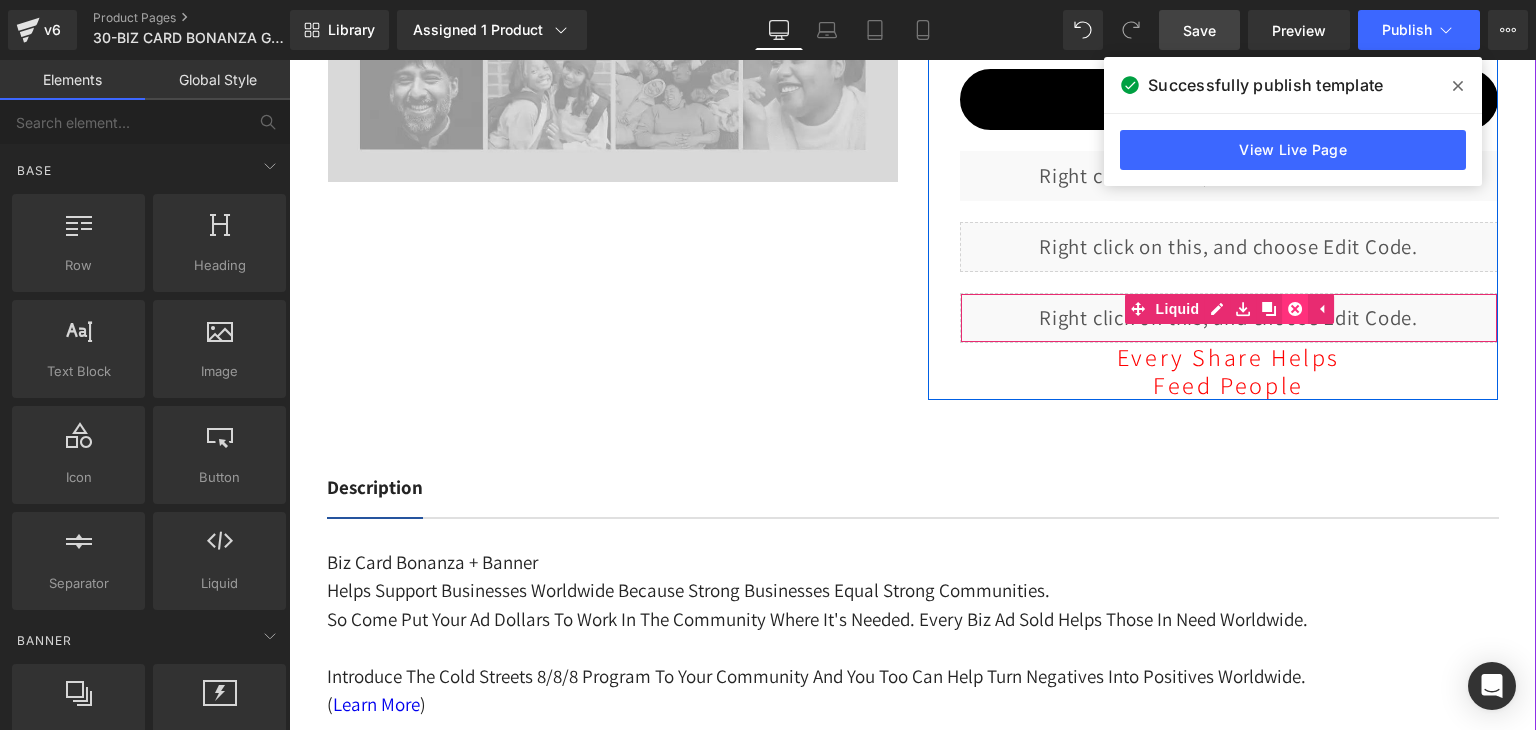 click 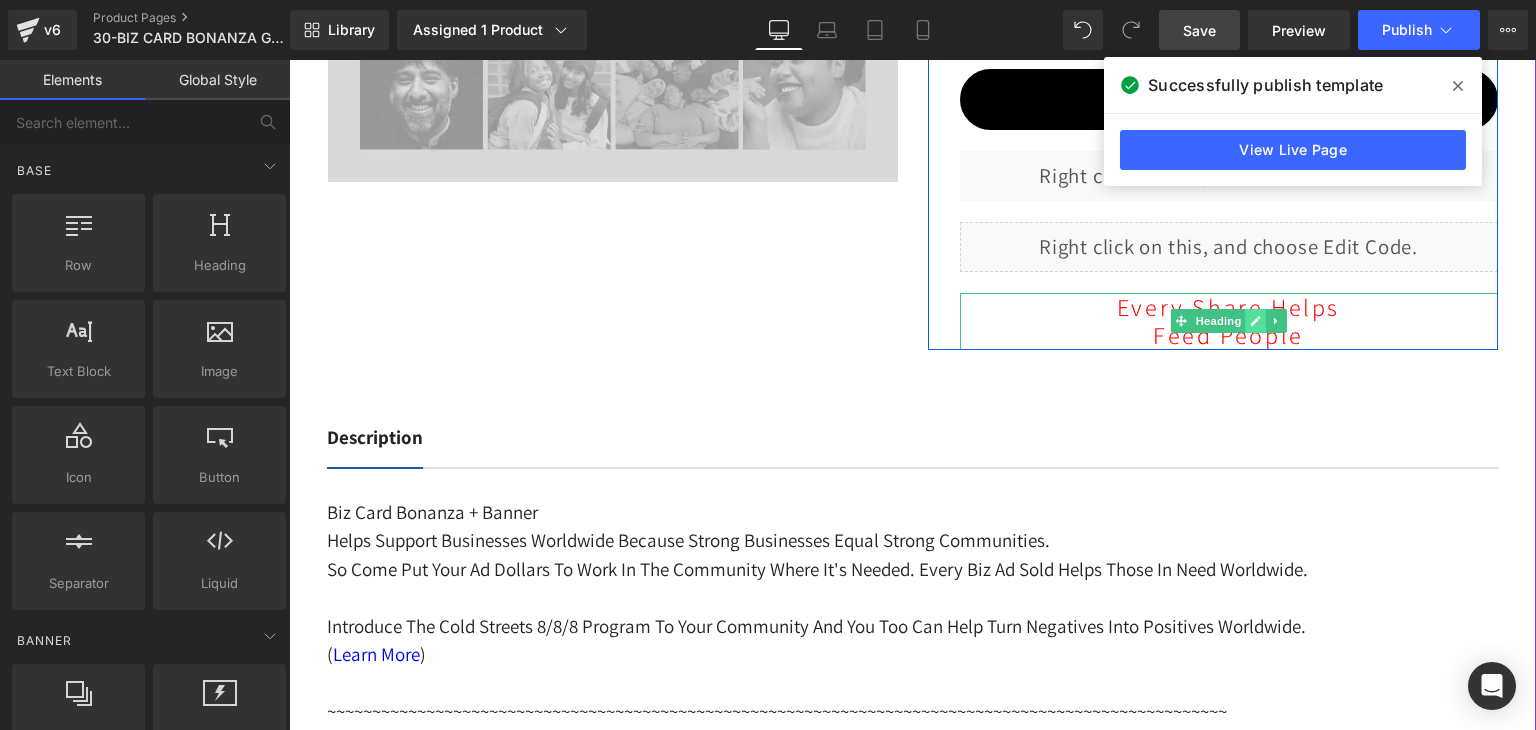 click 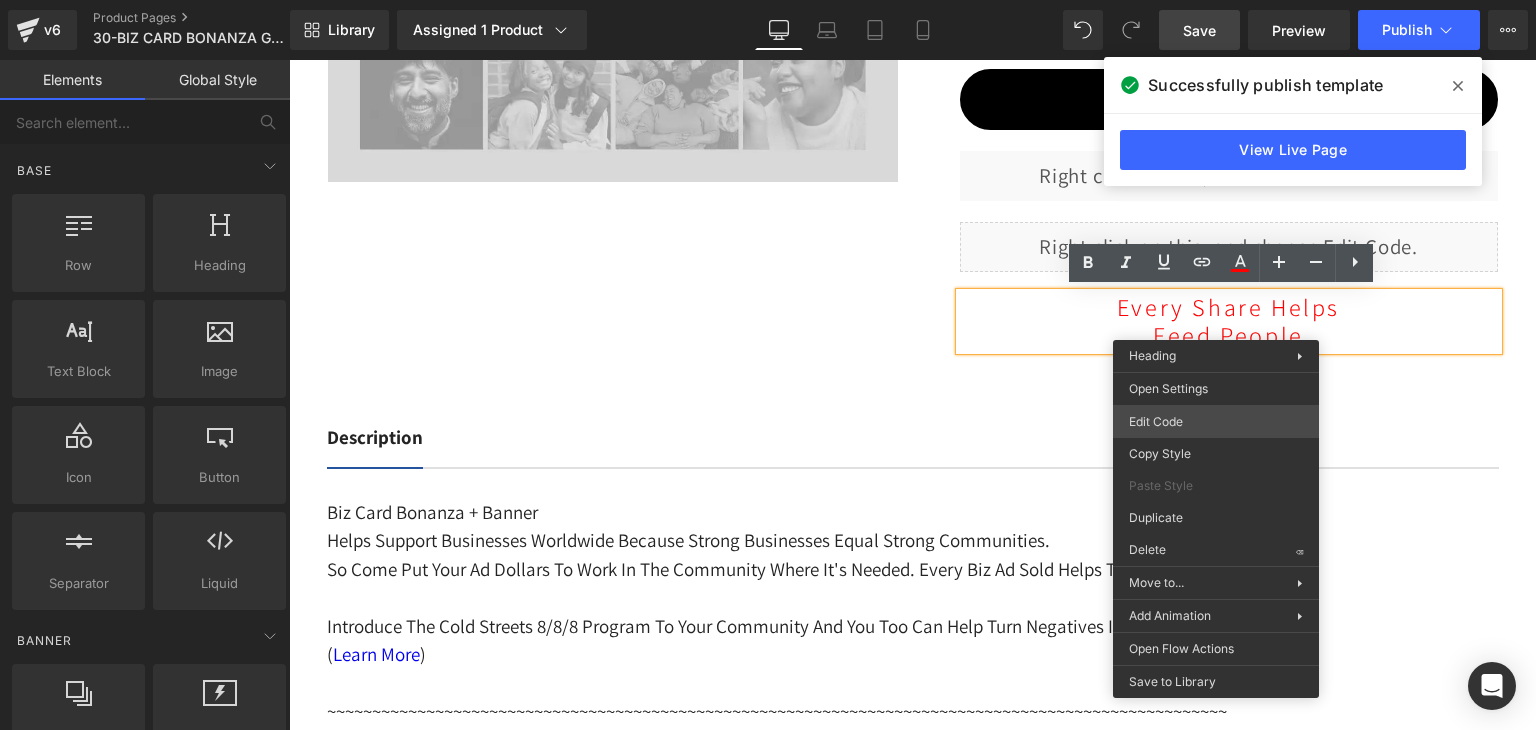 click on "Liquid  You are previewing how the   will restyle your page. You can not edit Elements in Preset Preview Mode.  v6 Product Pages 30-BIZ CARD BONANZA GEM-1754129923 Library Assigned 1 Product  Product Preview
Biz Card Bonanza + Banner Manage assigned products Desktop Desktop Laptop Tablet Mobile Save Preview Publish Scheduled View Live Page View with current Template Save Template to Library Schedule Publish  Optimize  Publish Settings Shortcuts  Your page can’t be published   You've reached the maximum number of published pages on your plan  (9/999999).  You need to upgrade your plan or unpublish all your pages to get 1 publish slot.   Unpublish pages   Upgrade plan  Elements Global Style Base Row  rows, columns, layouts, div Heading  headings, titles, h1,h2,h3,h4,h5,h6 Text Block  texts, paragraphs, contents, blocks Image  images, photos, alts, uploads Icon  icons, symbols Button  button, call to action, cta Separator  separators, dividers, horizontal lines Liquid  Banner Parallax  Hero Banner" at bounding box center (768, 0) 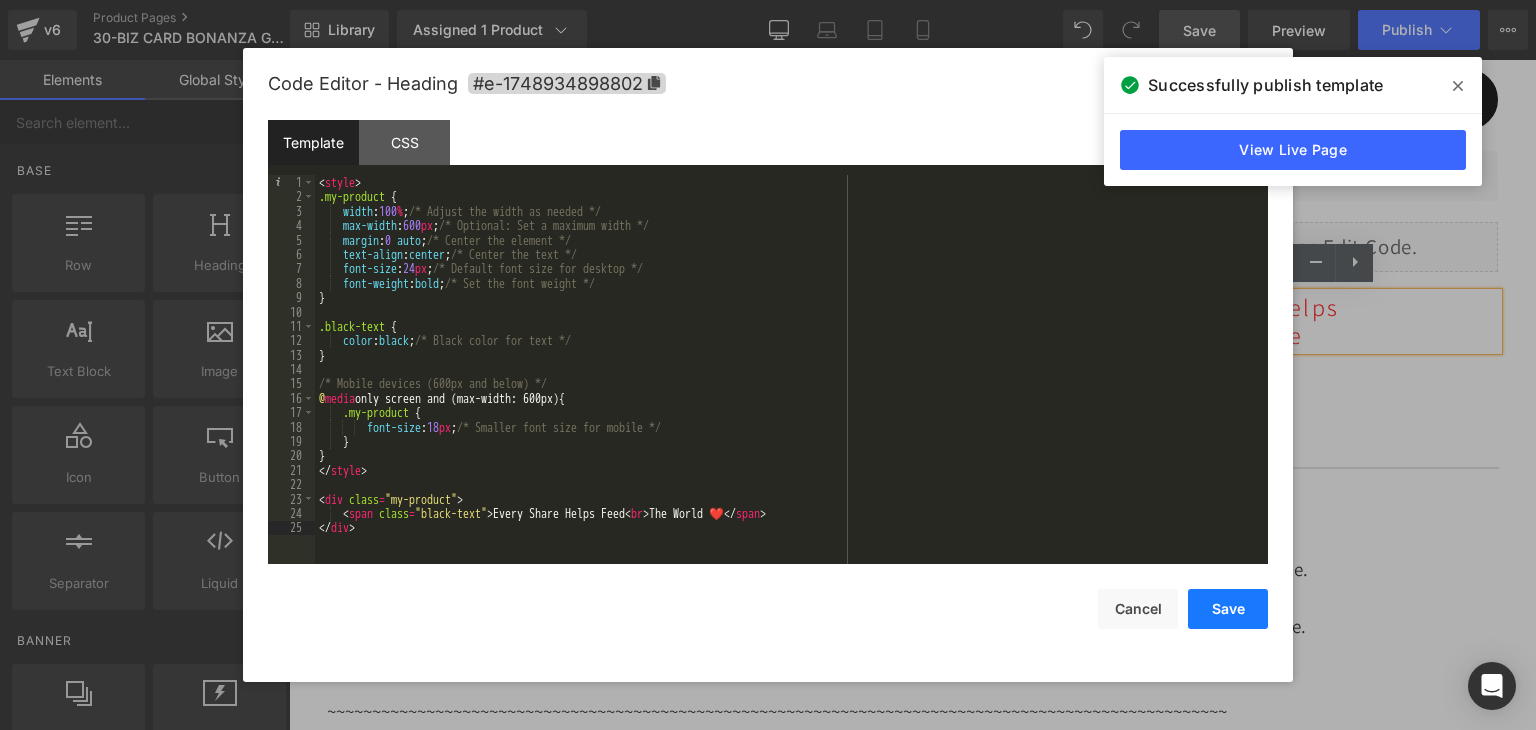 click on "Save" at bounding box center (1228, 609) 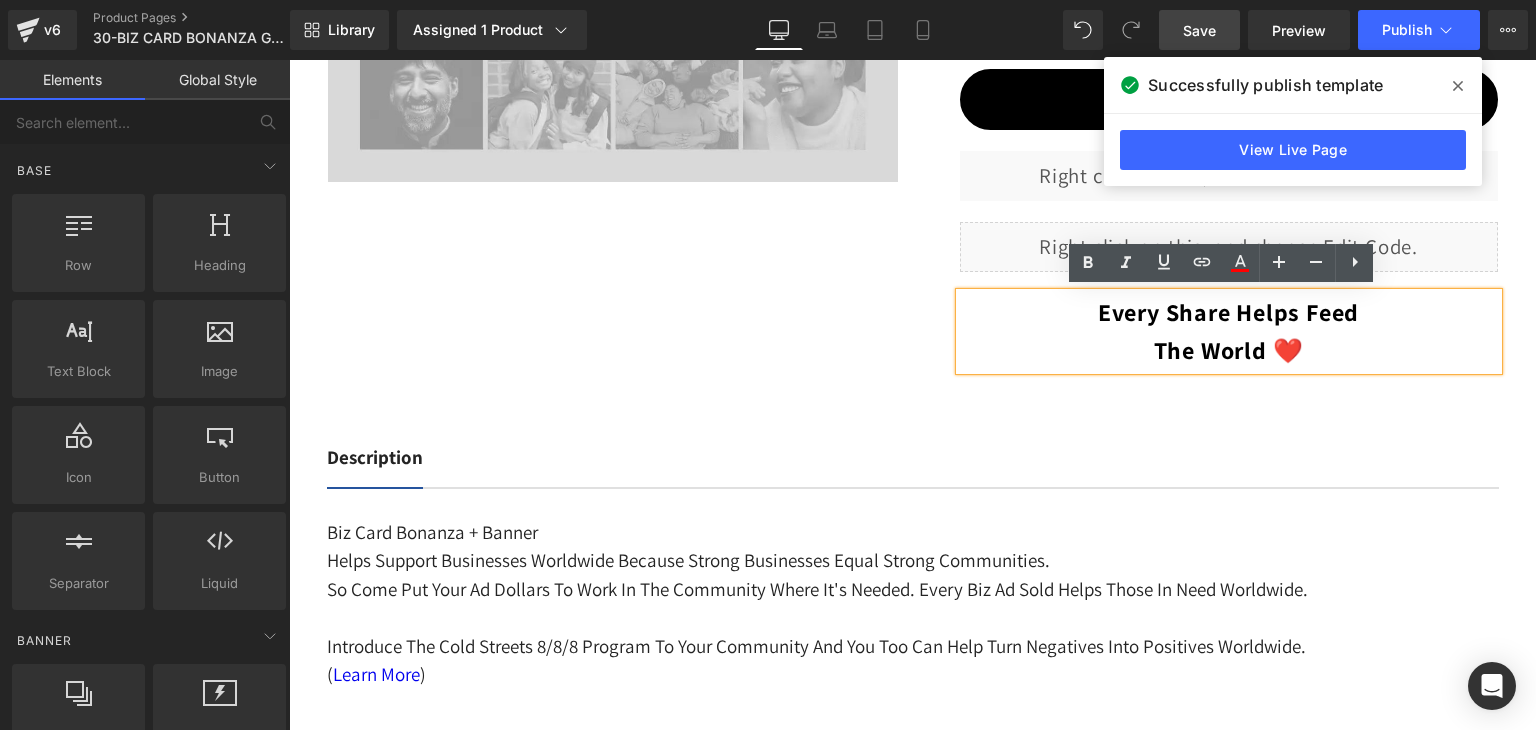click on "Save" at bounding box center (1199, 30) 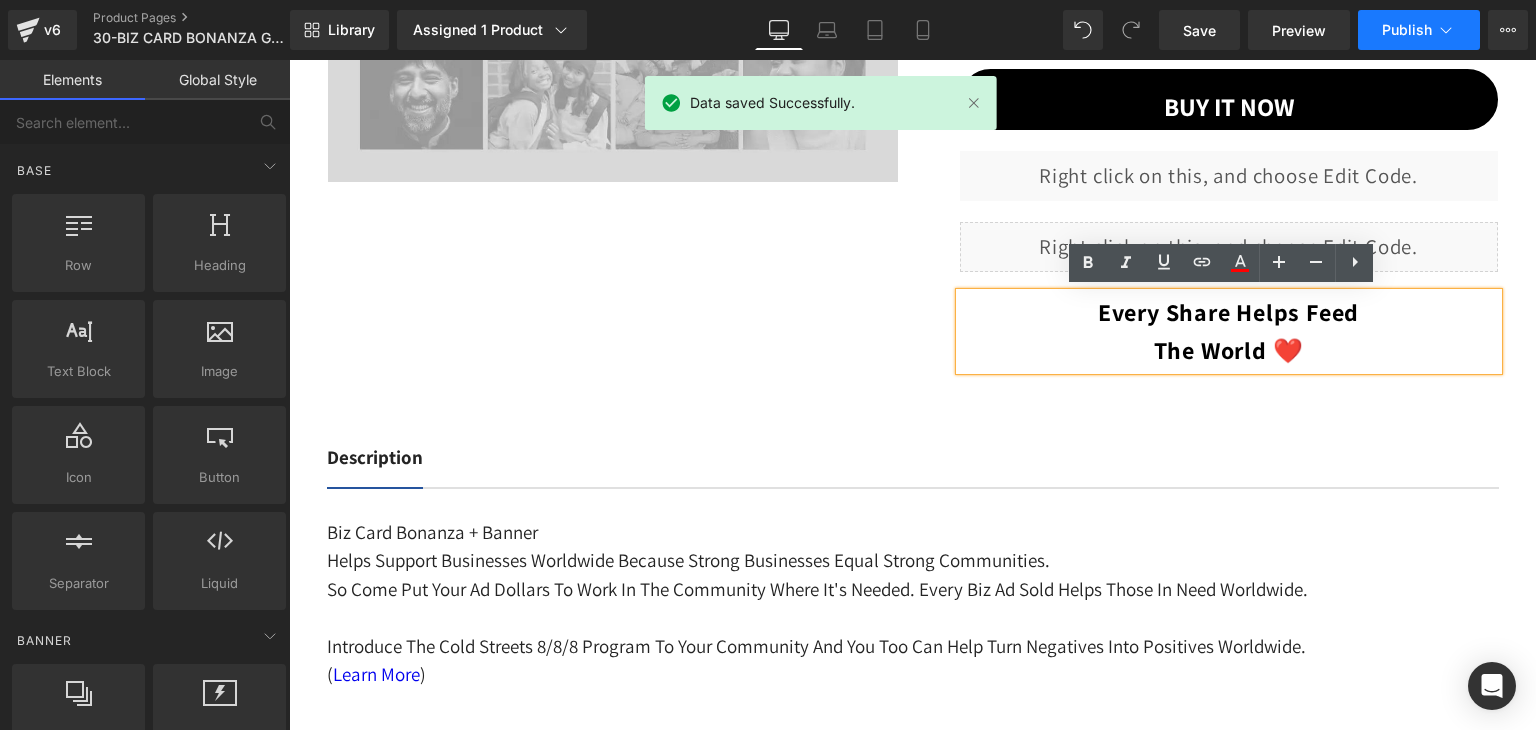 click on "Publish" at bounding box center (1407, 30) 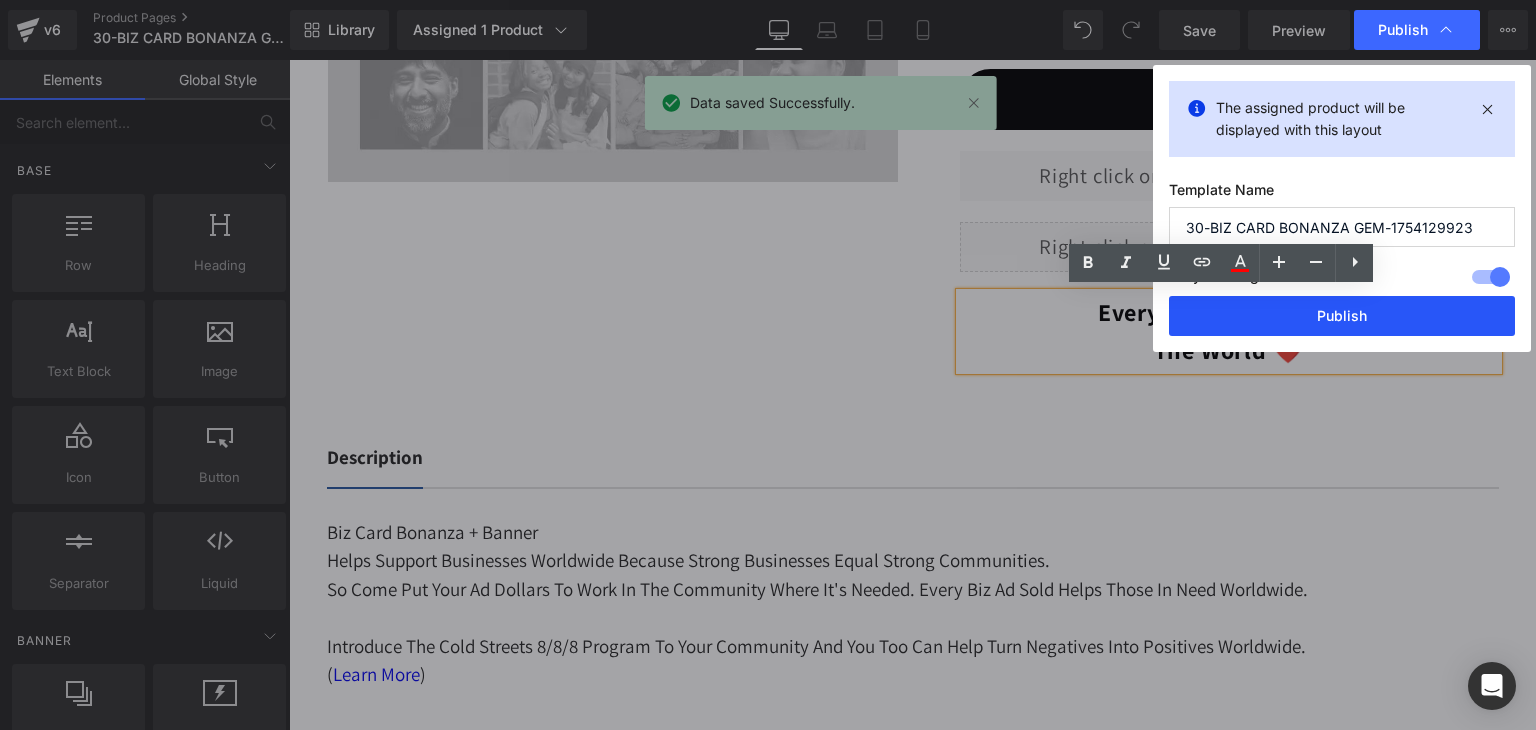click on "Publish" at bounding box center (1342, 316) 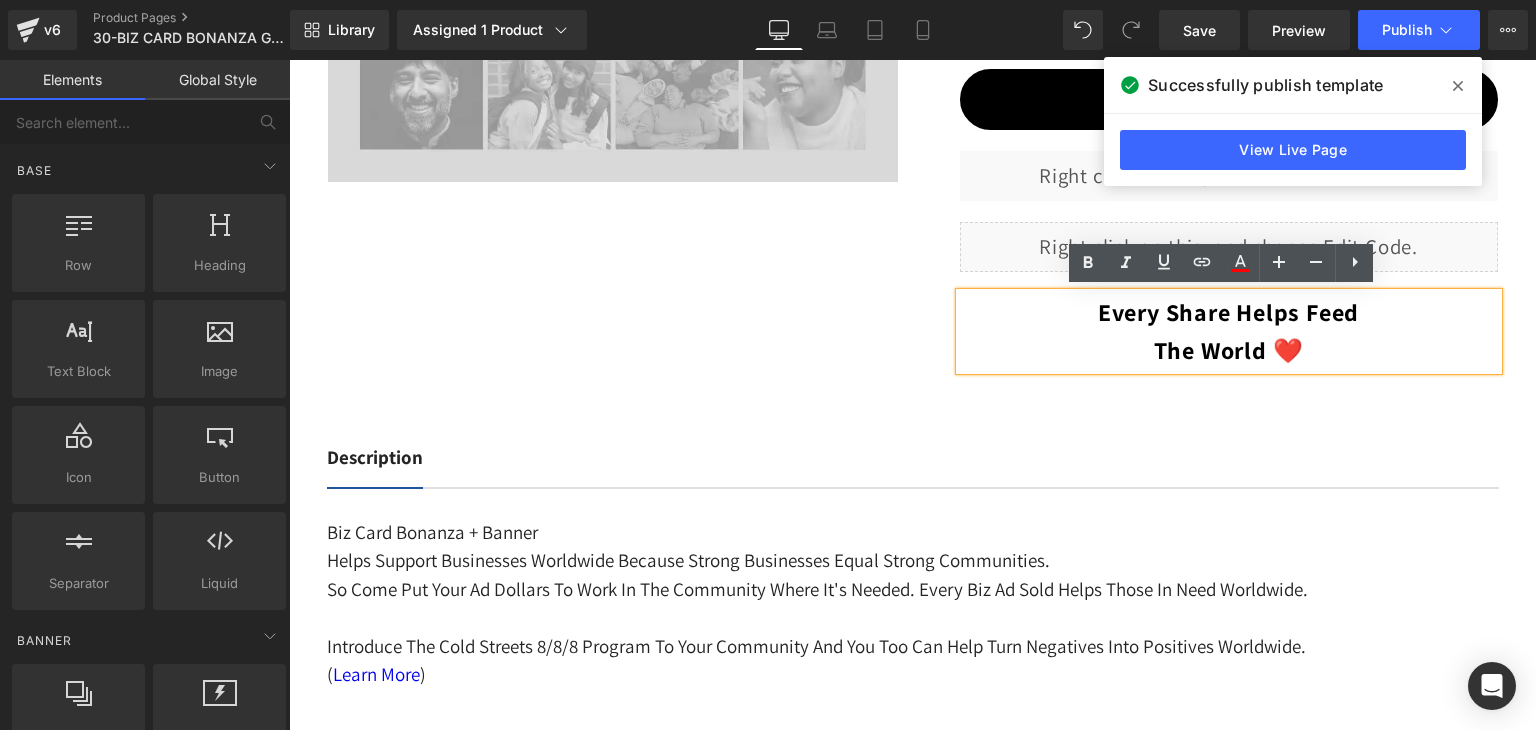 click on "Every Share Helps Feed The World ❤️" at bounding box center (1228, 331) 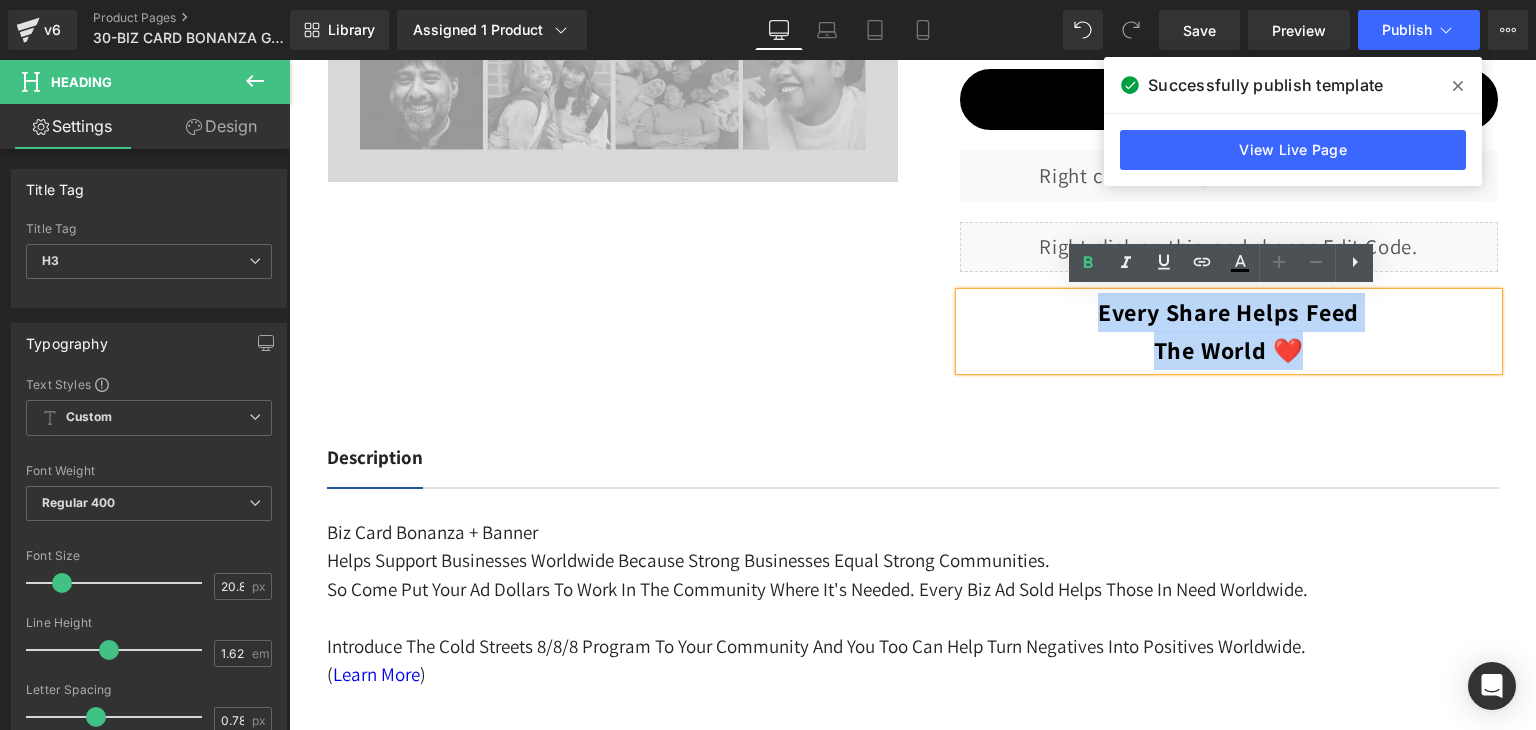 drag, startPoint x: 1310, startPoint y: 355, endPoint x: 1059, endPoint y: 315, distance: 254.16727 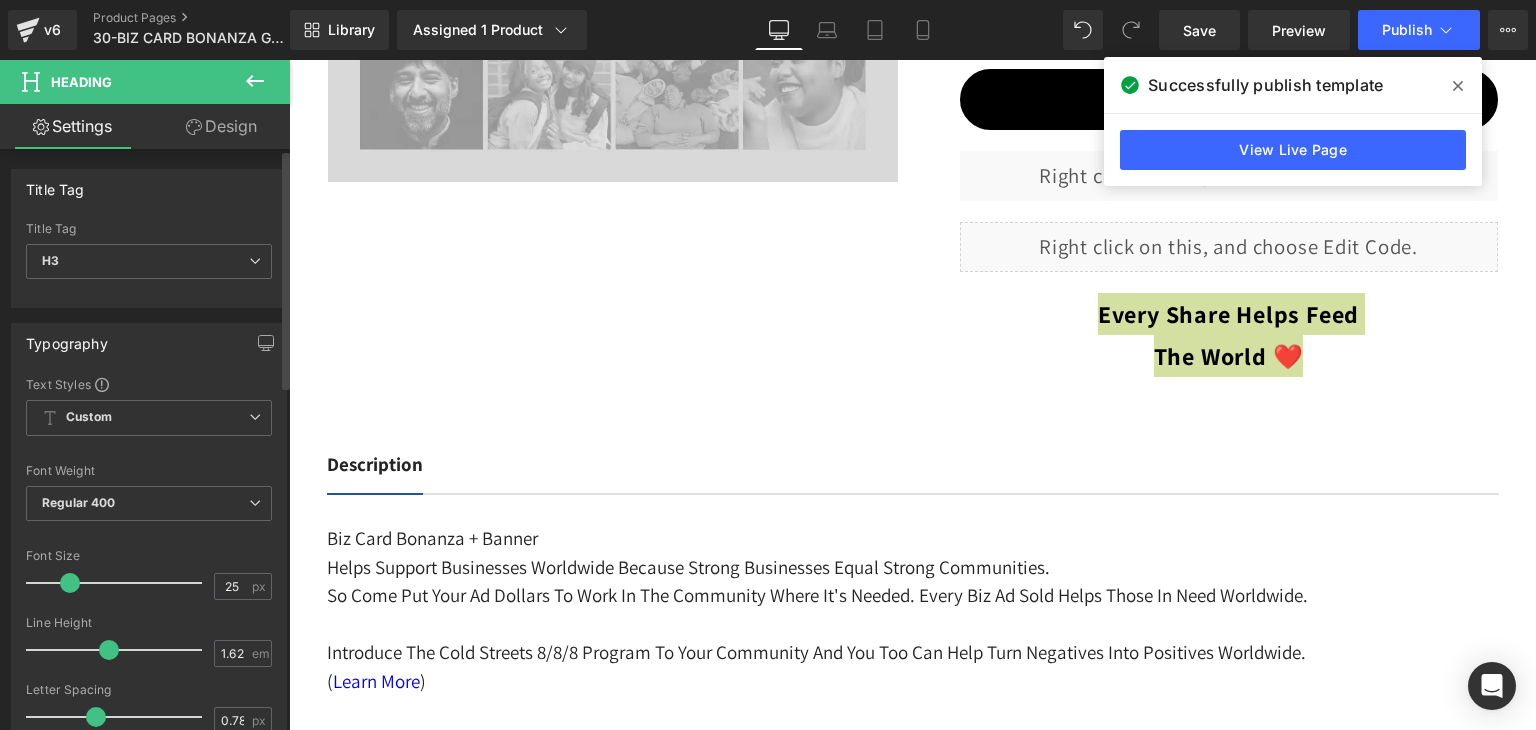 type on "24" 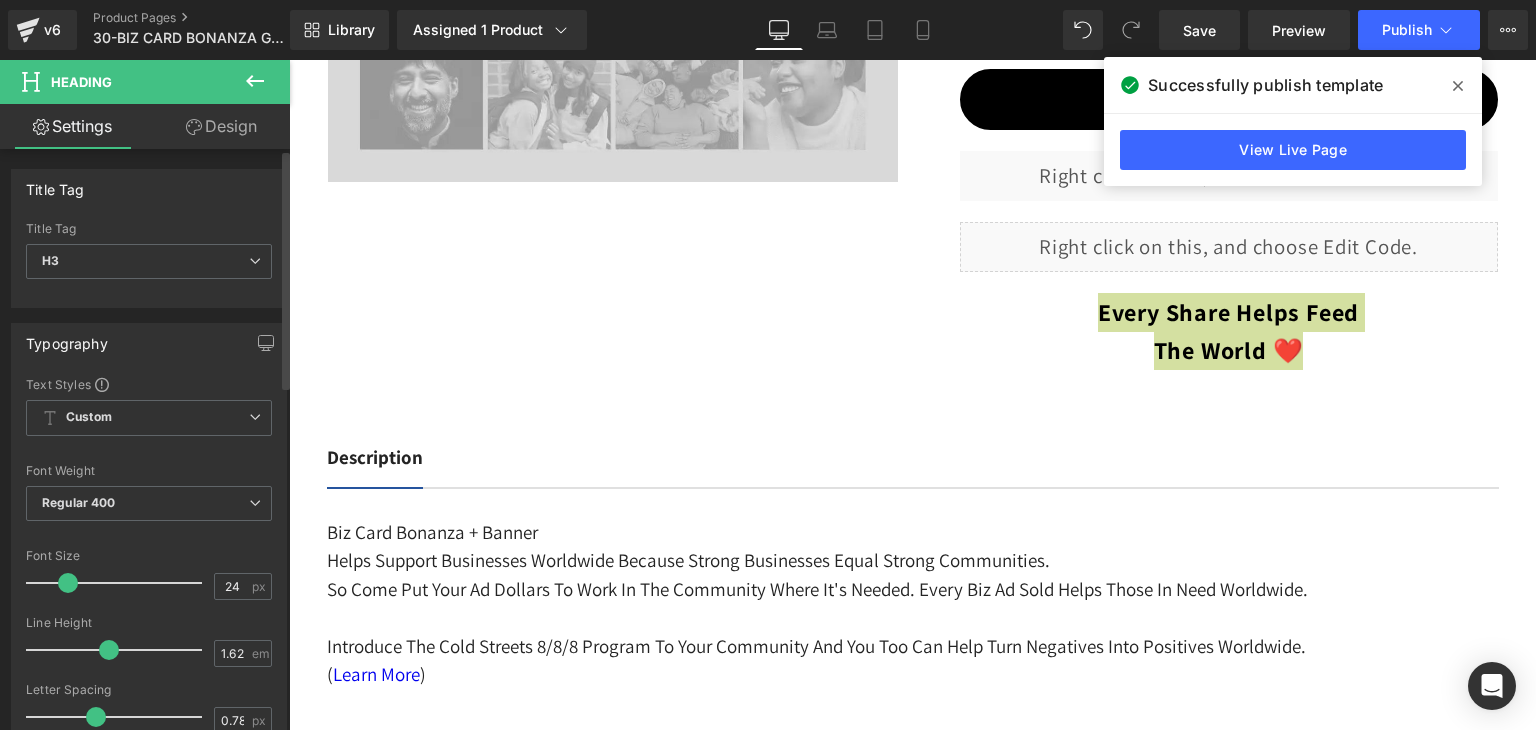 click at bounding box center [68, 583] 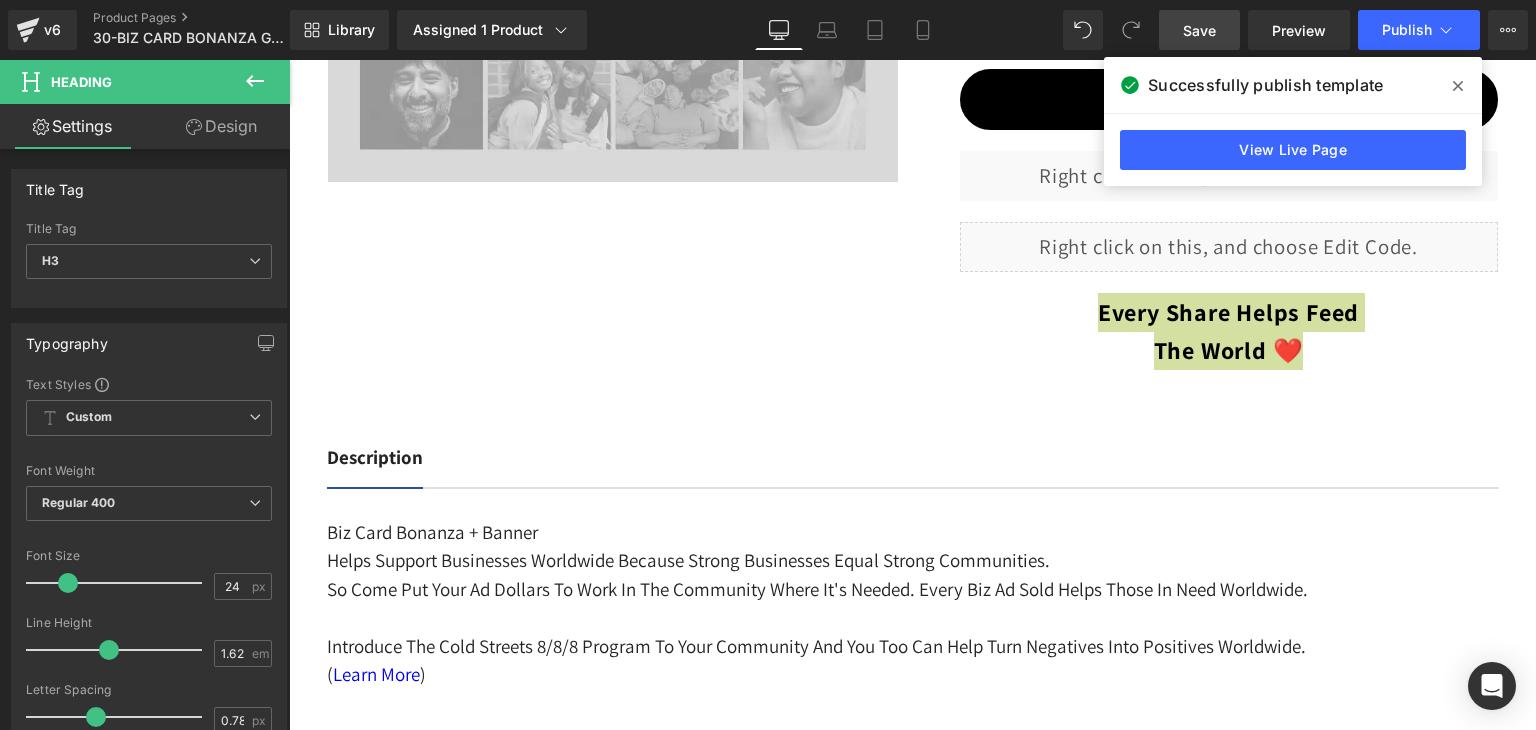click on "Save" at bounding box center (1199, 30) 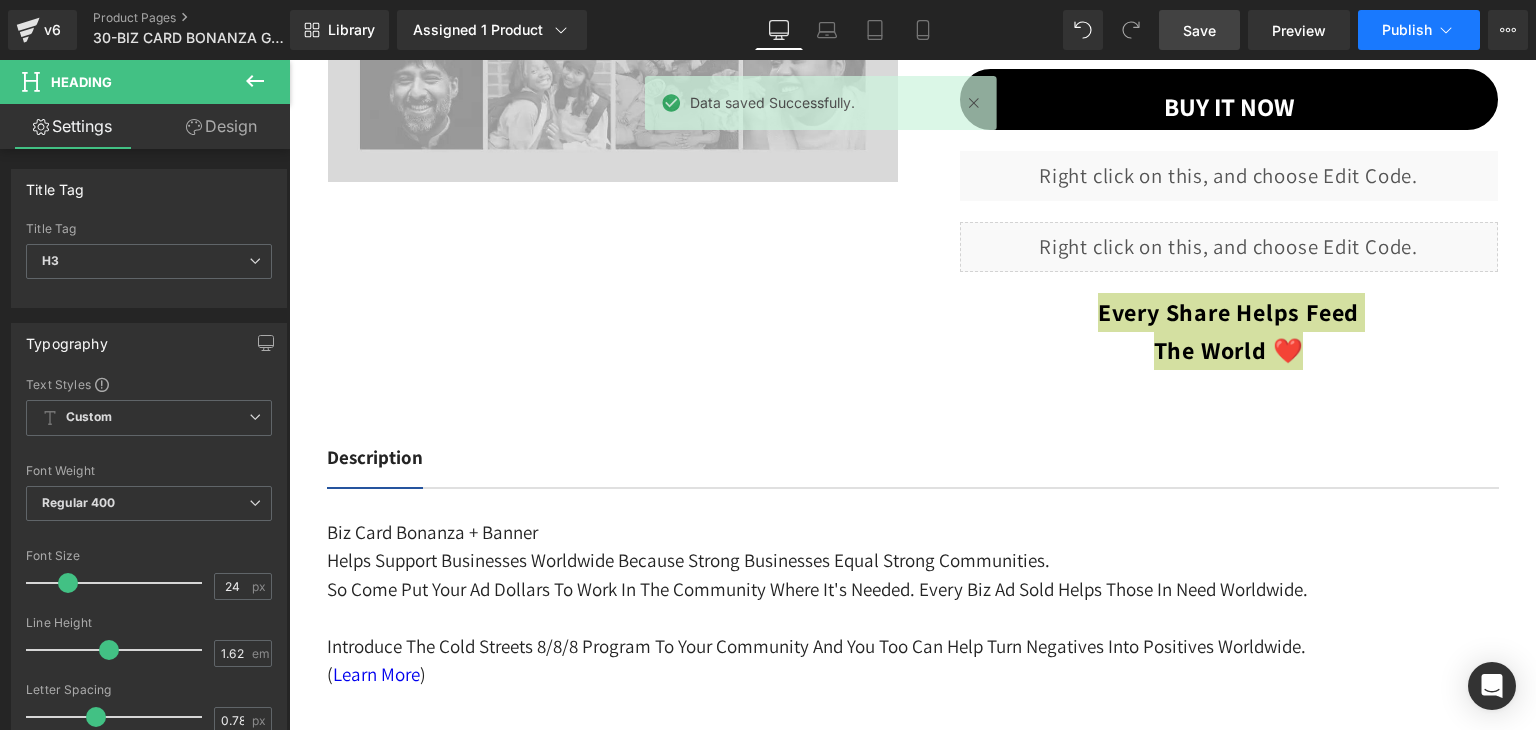 click on "Publish" at bounding box center (1407, 30) 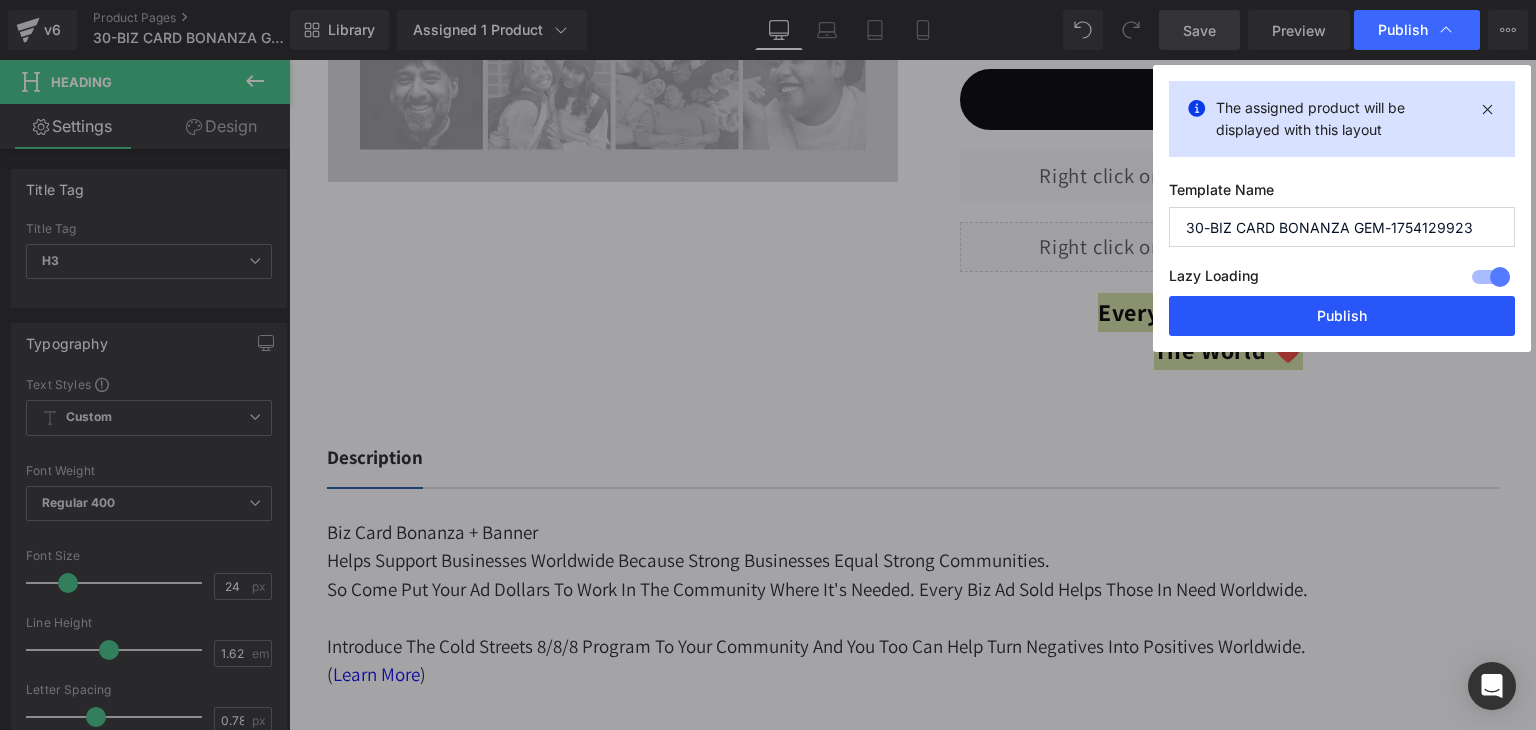 click on "Publish" at bounding box center (1342, 316) 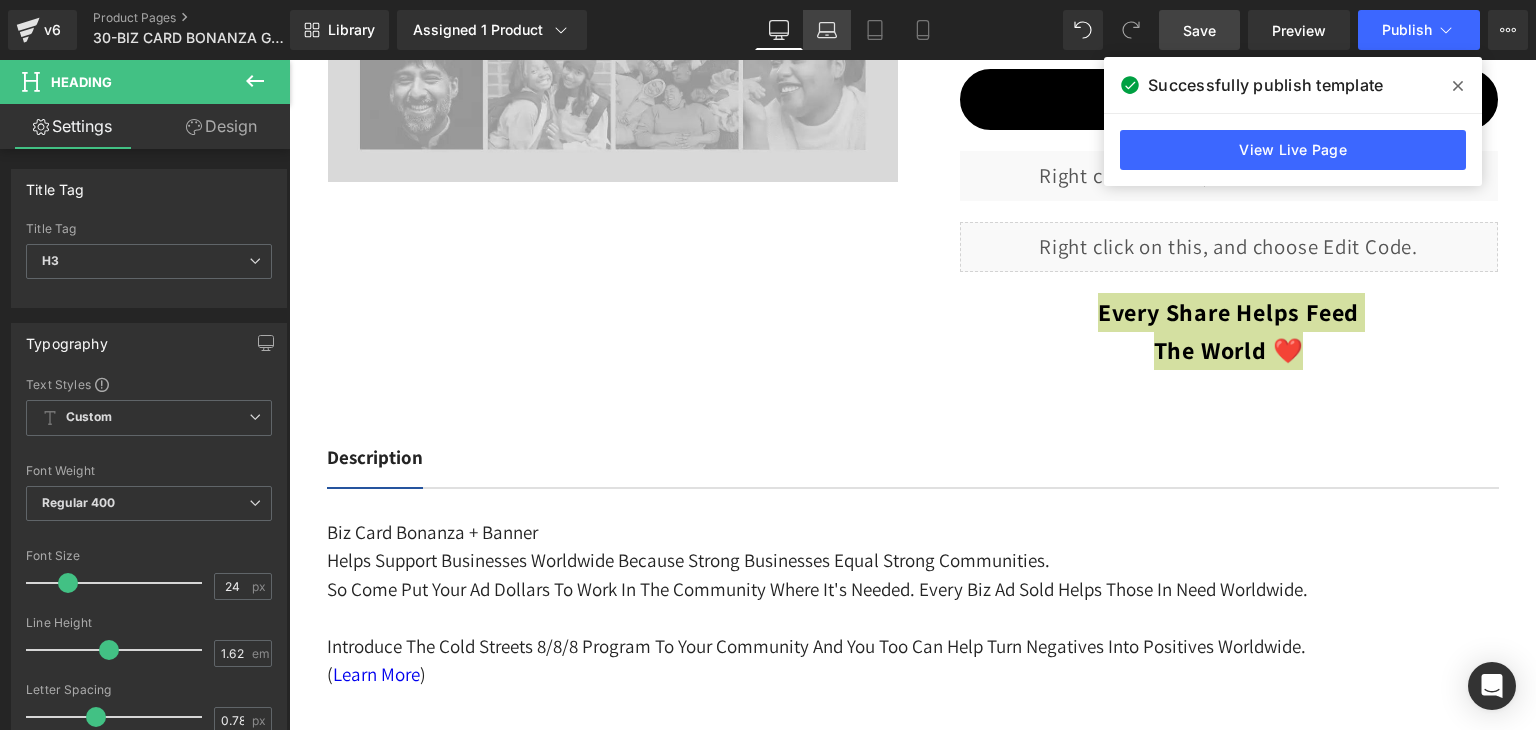 click 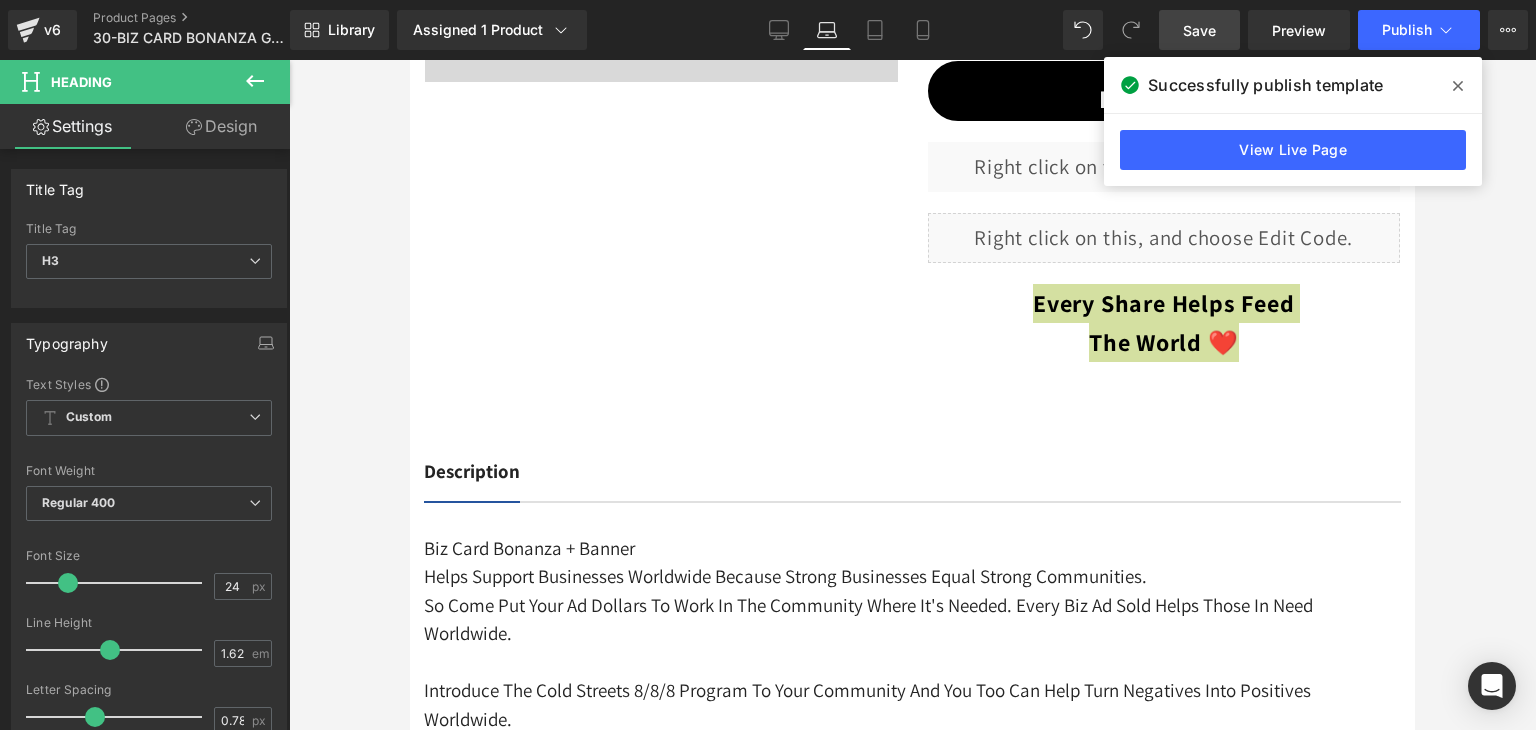 scroll, scrollTop: 864, scrollLeft: 0, axis: vertical 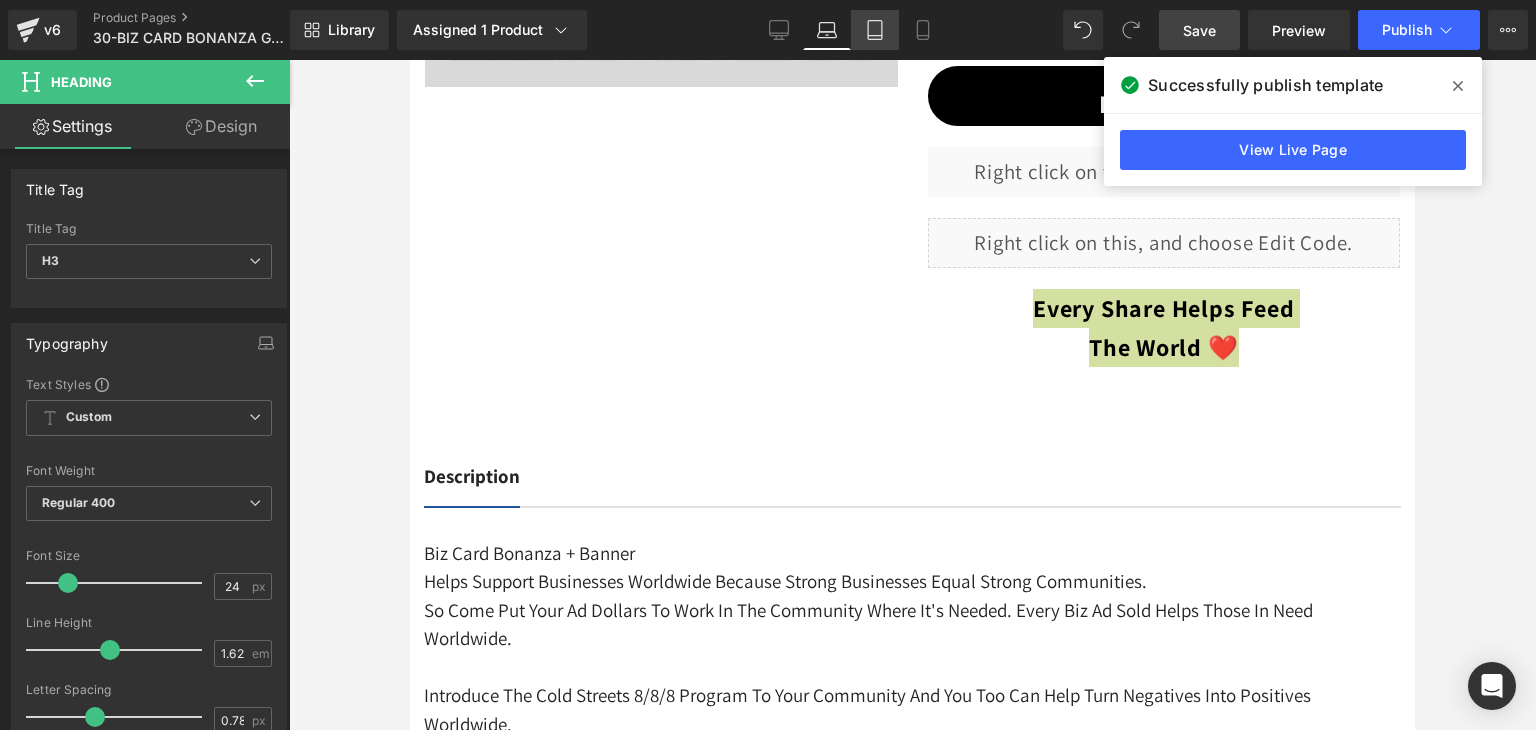 click 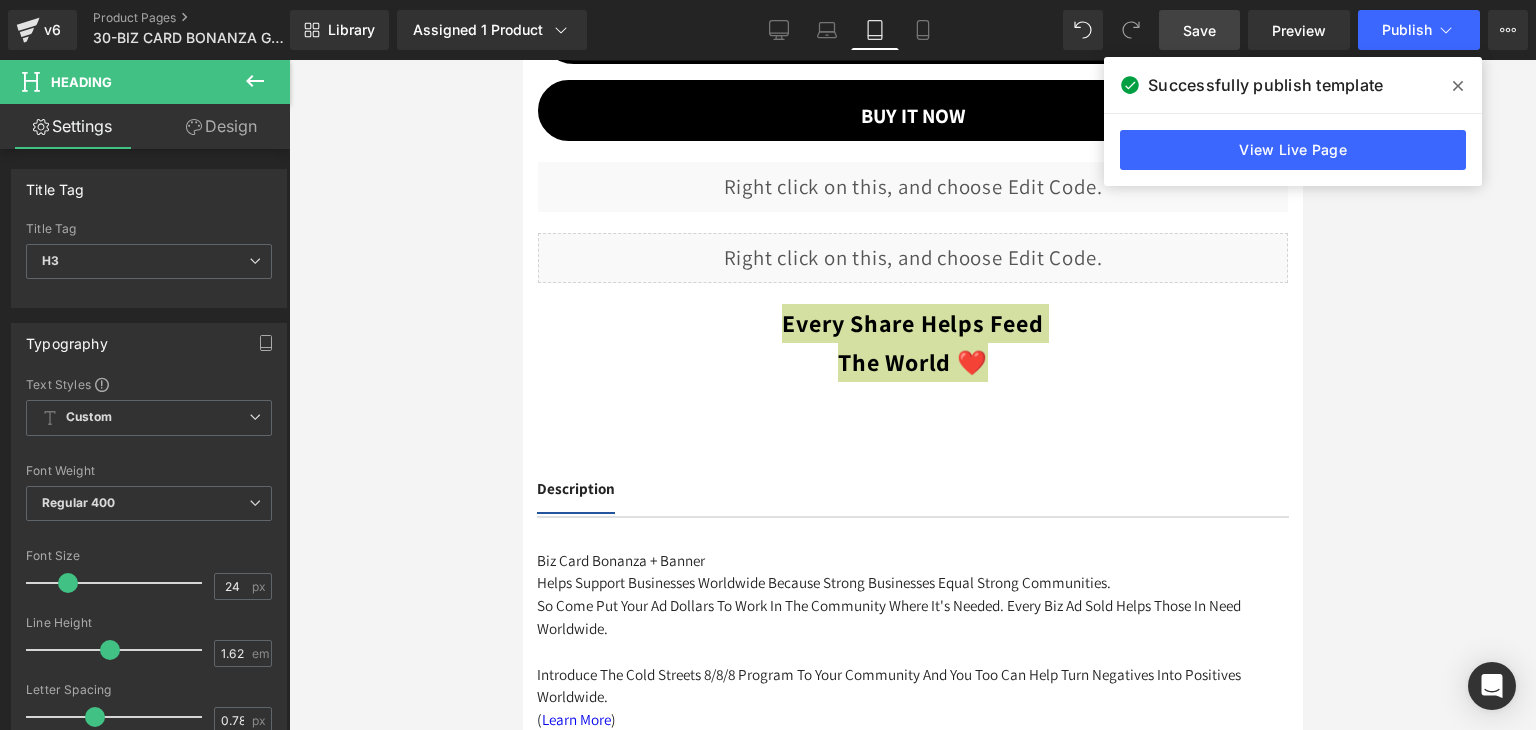 scroll, scrollTop: 1664, scrollLeft: 0, axis: vertical 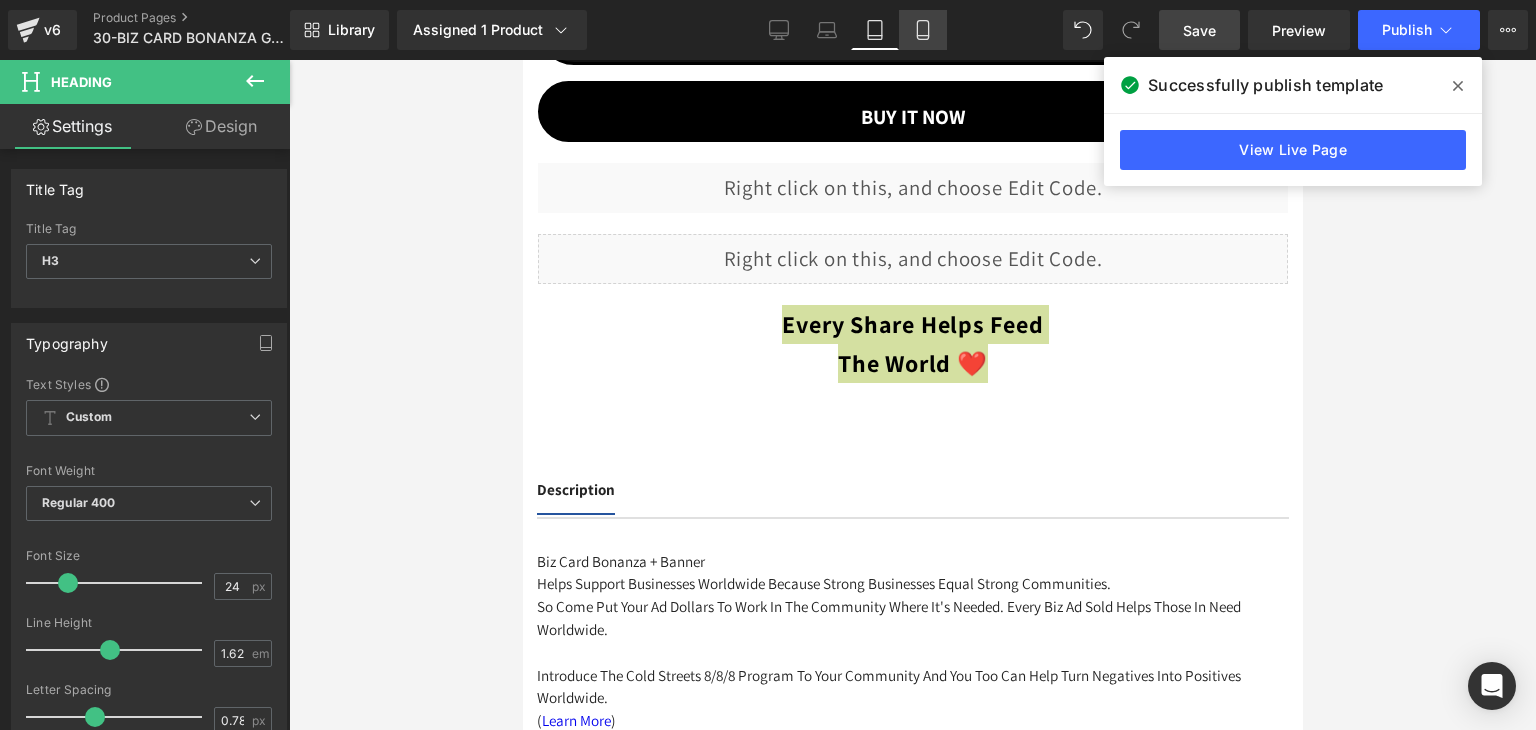 click on "Mobile" at bounding box center (923, 30) 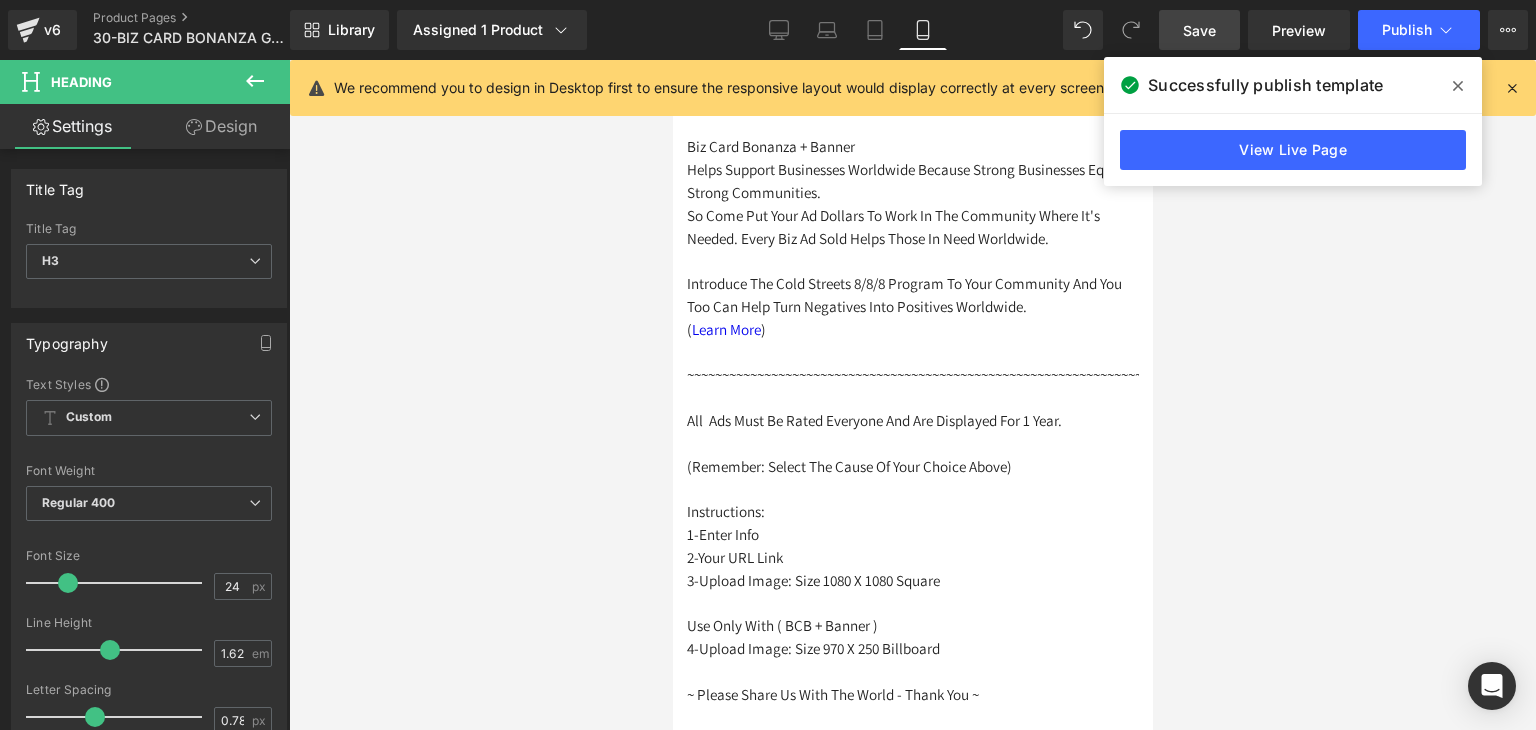 scroll, scrollTop: 1328, scrollLeft: 0, axis: vertical 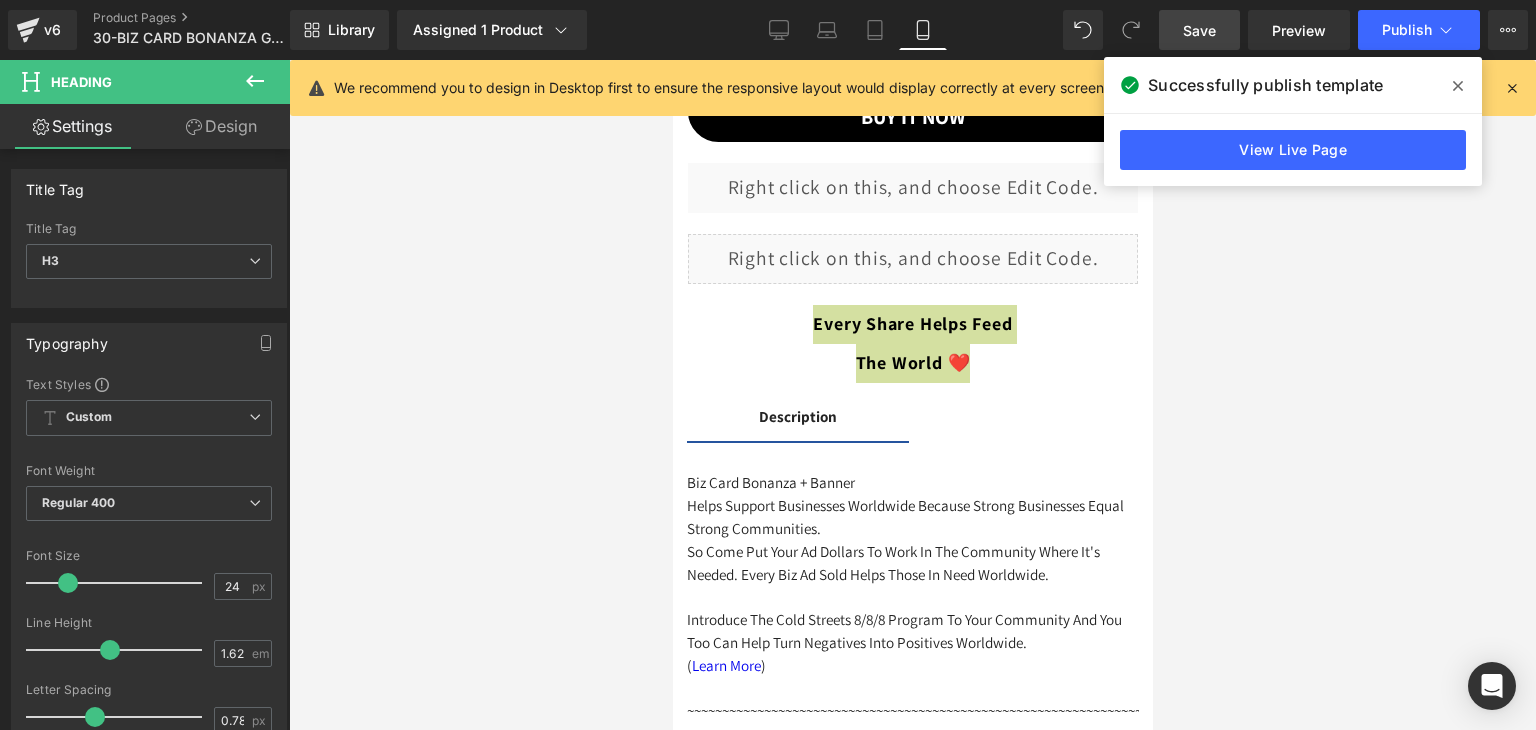 click at bounding box center (912, 395) 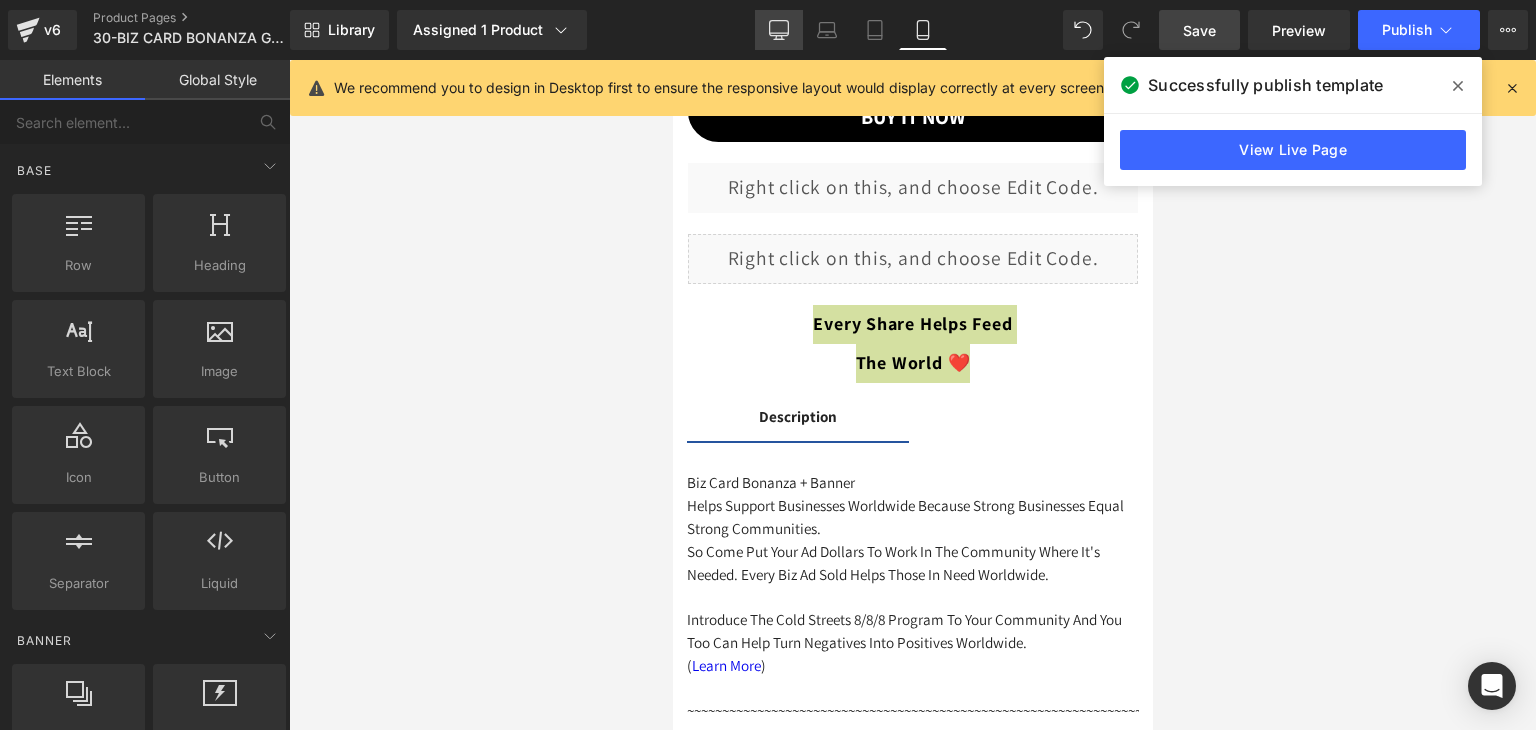 click 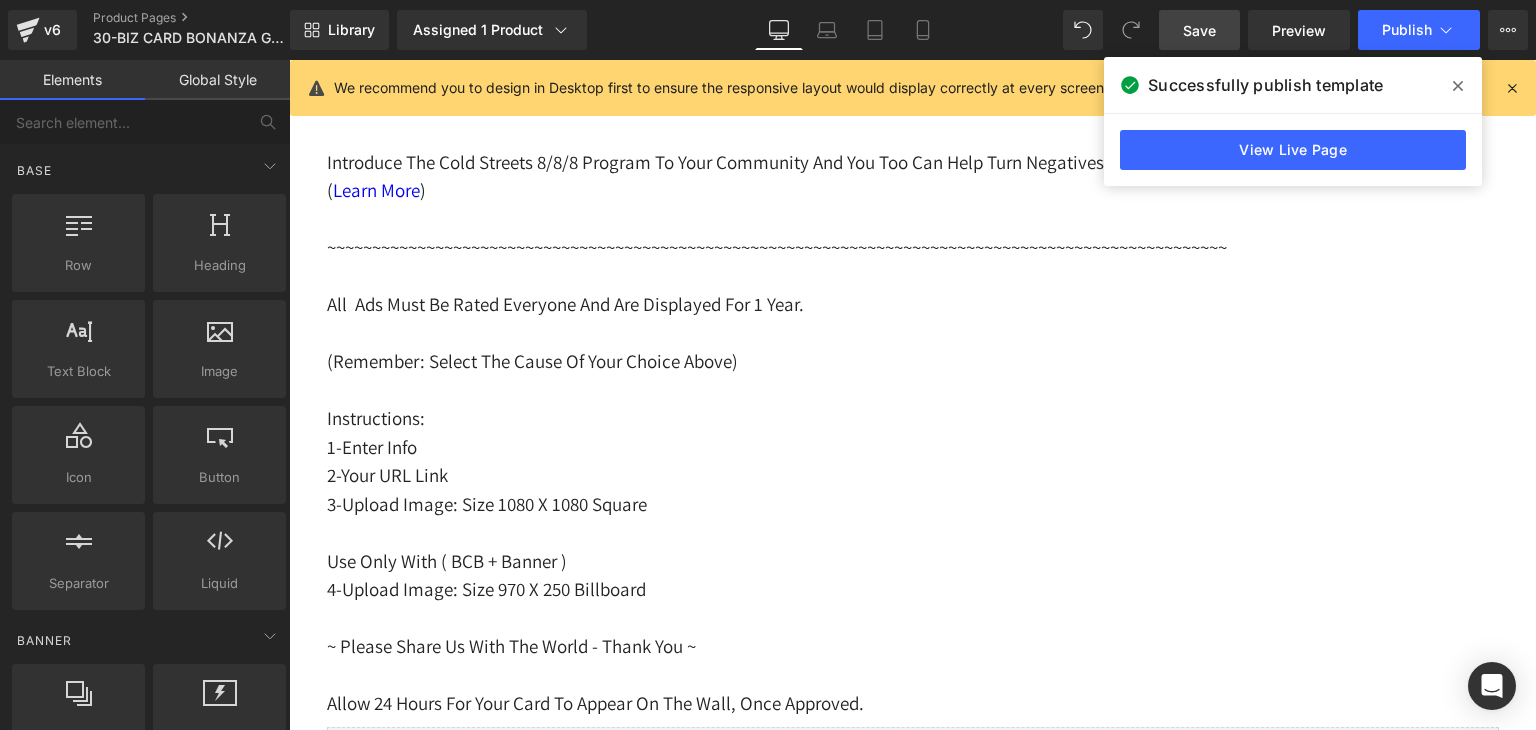 scroll, scrollTop: 1348, scrollLeft: 0, axis: vertical 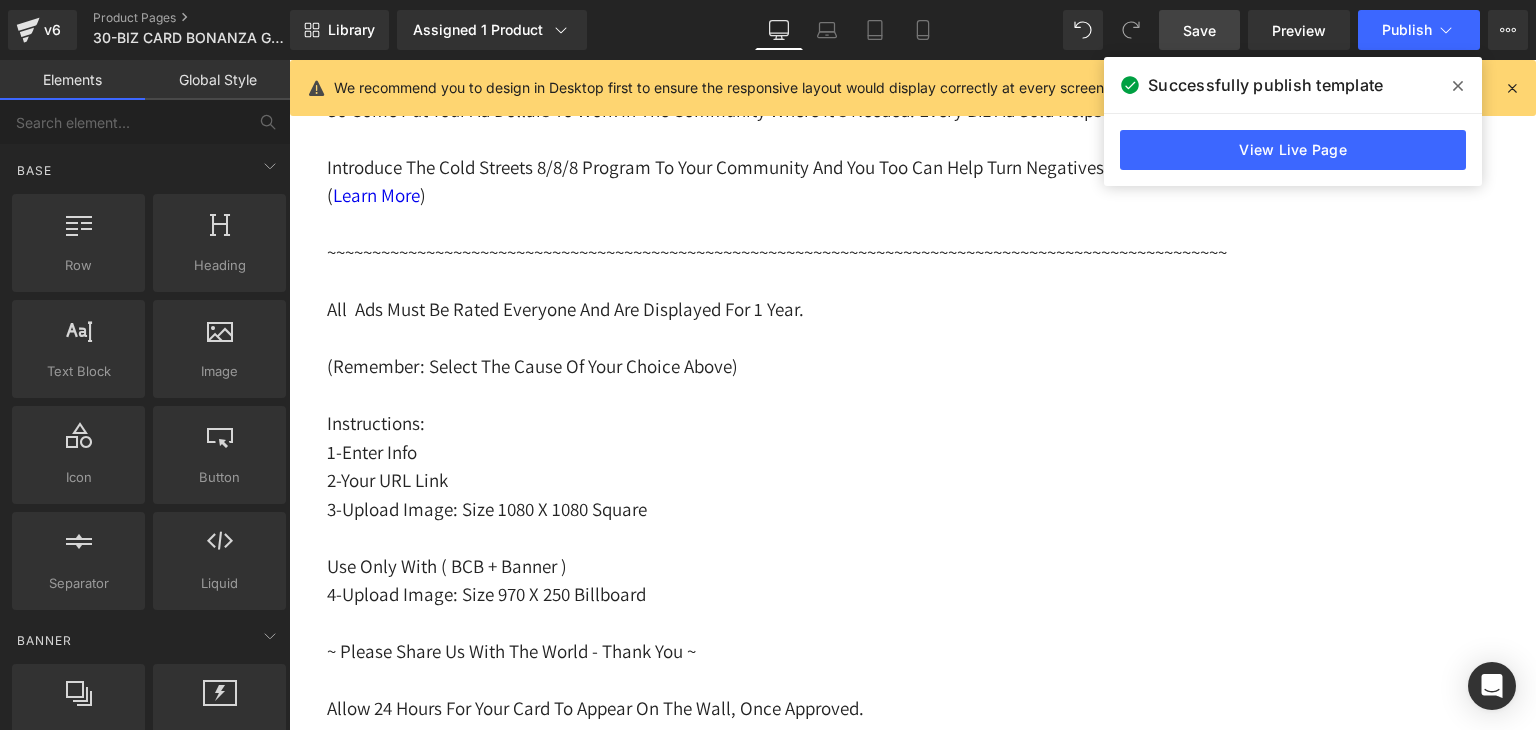 drag, startPoint x: 1512, startPoint y: 79, endPoint x: 1216, endPoint y: 27, distance: 300.53287 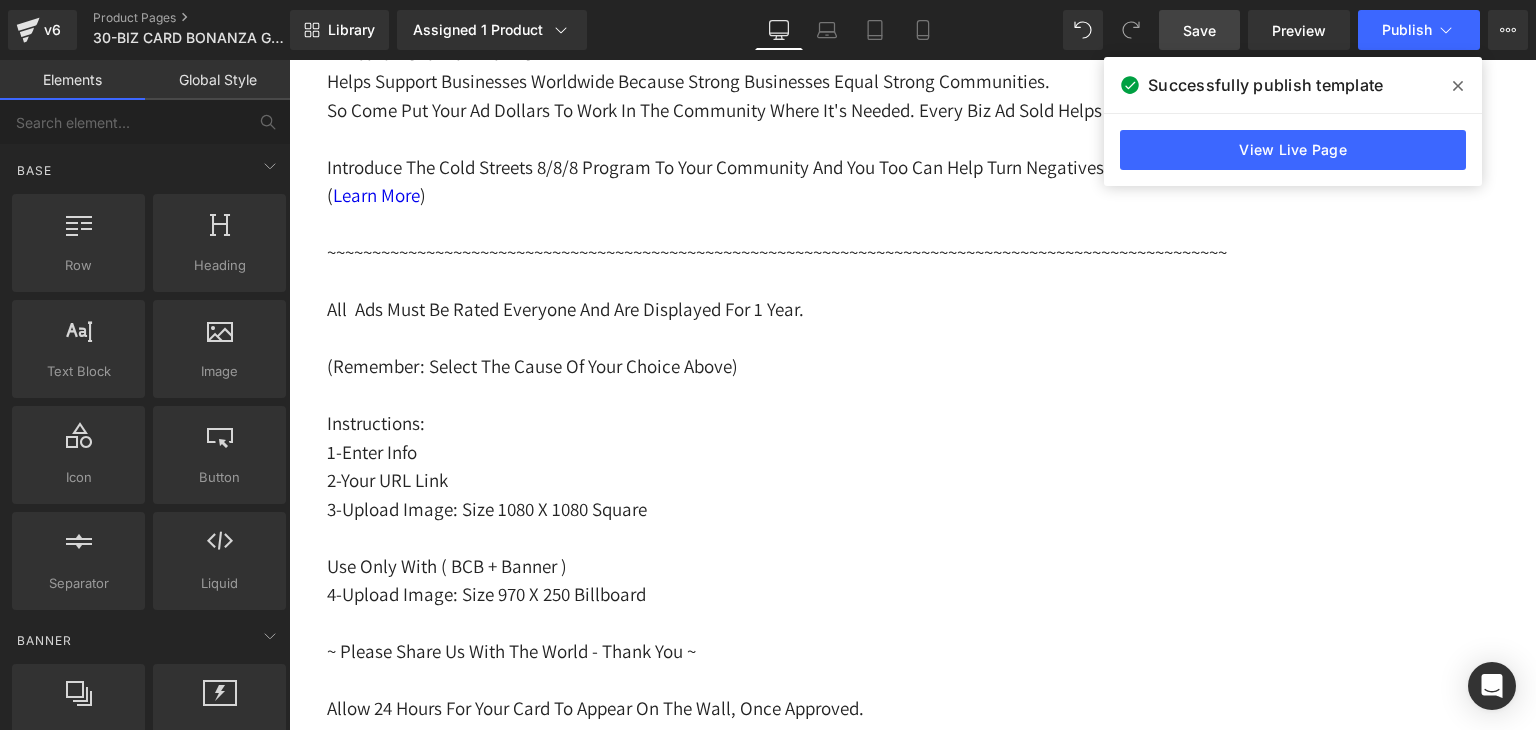 click 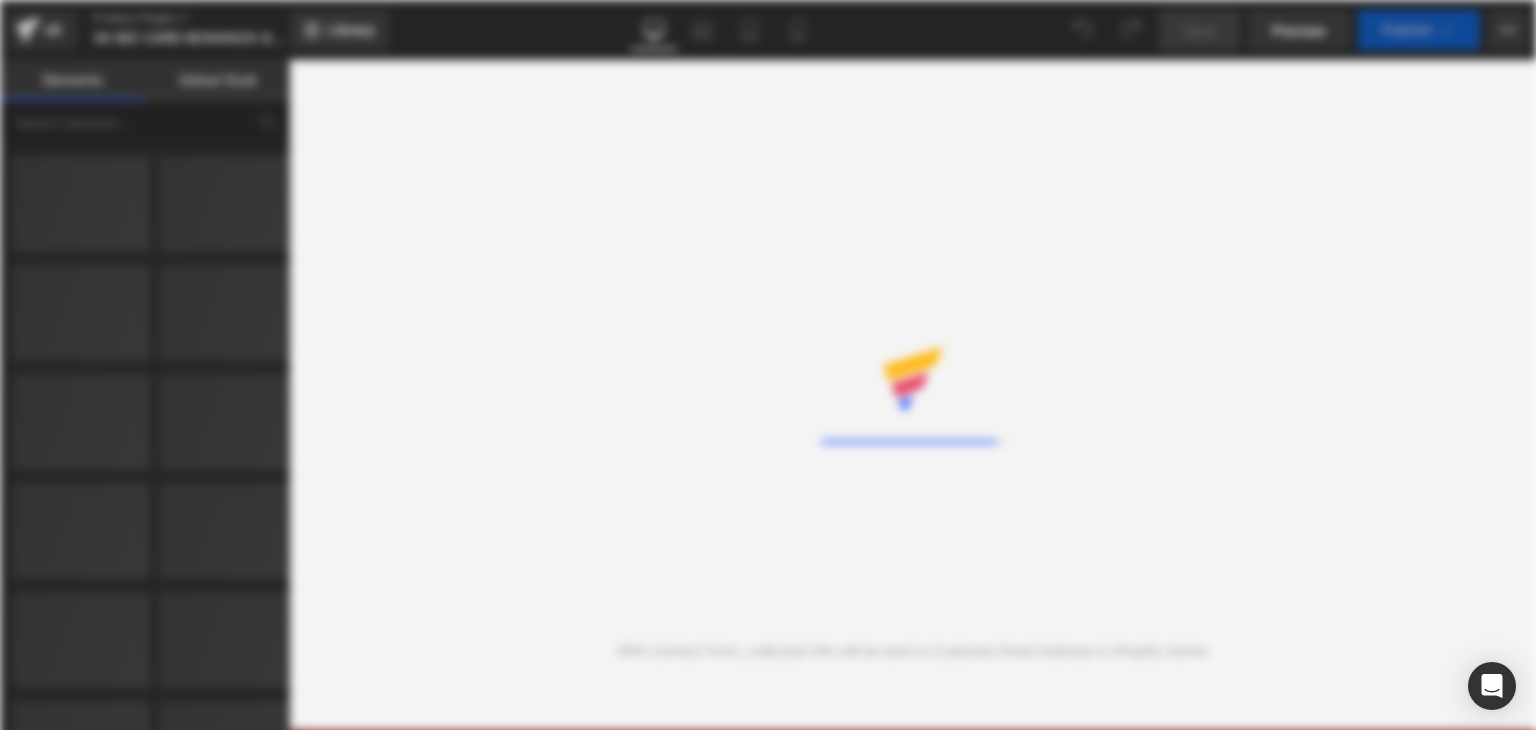 scroll, scrollTop: 0, scrollLeft: 0, axis: both 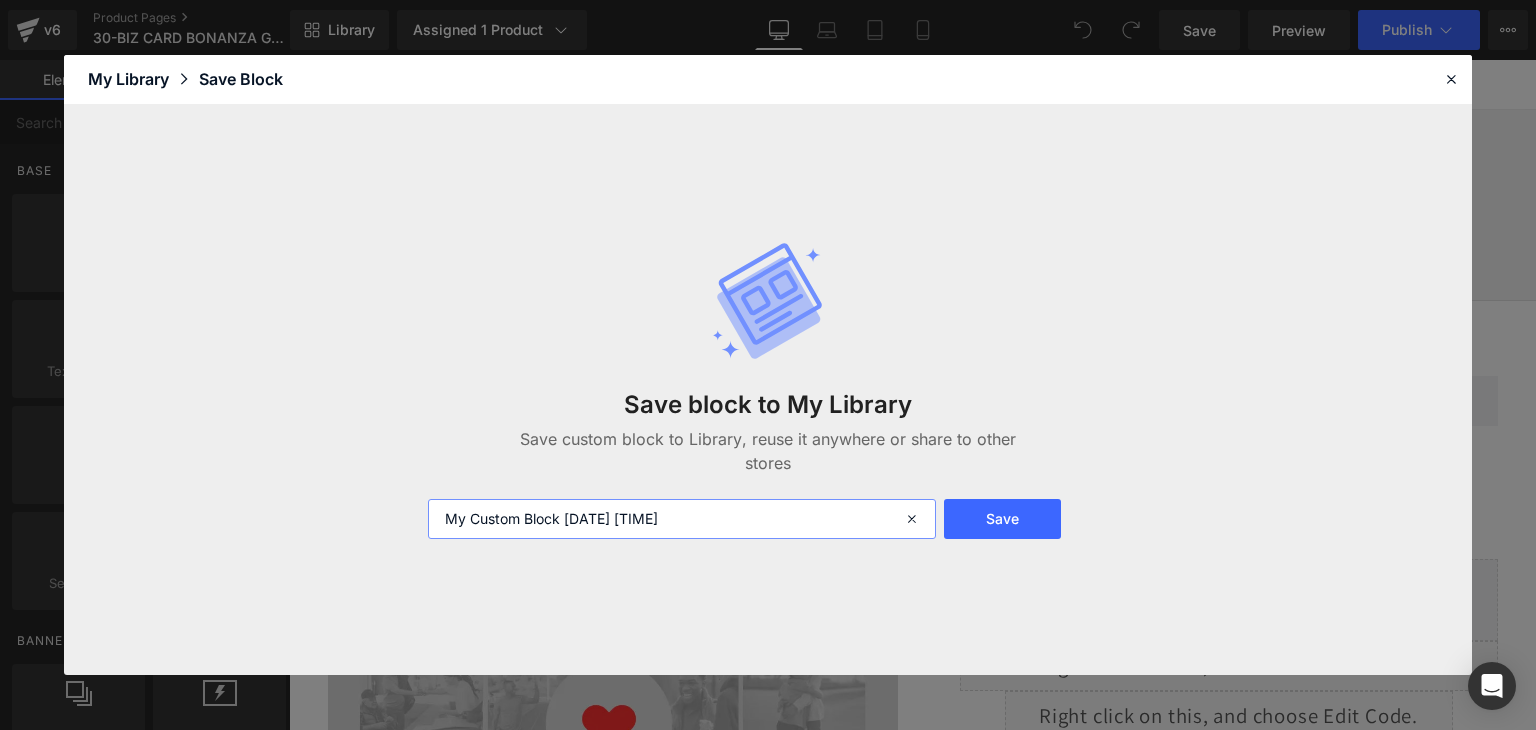 drag, startPoint x: 714, startPoint y: 513, endPoint x: 421, endPoint y: 509, distance: 293.0273 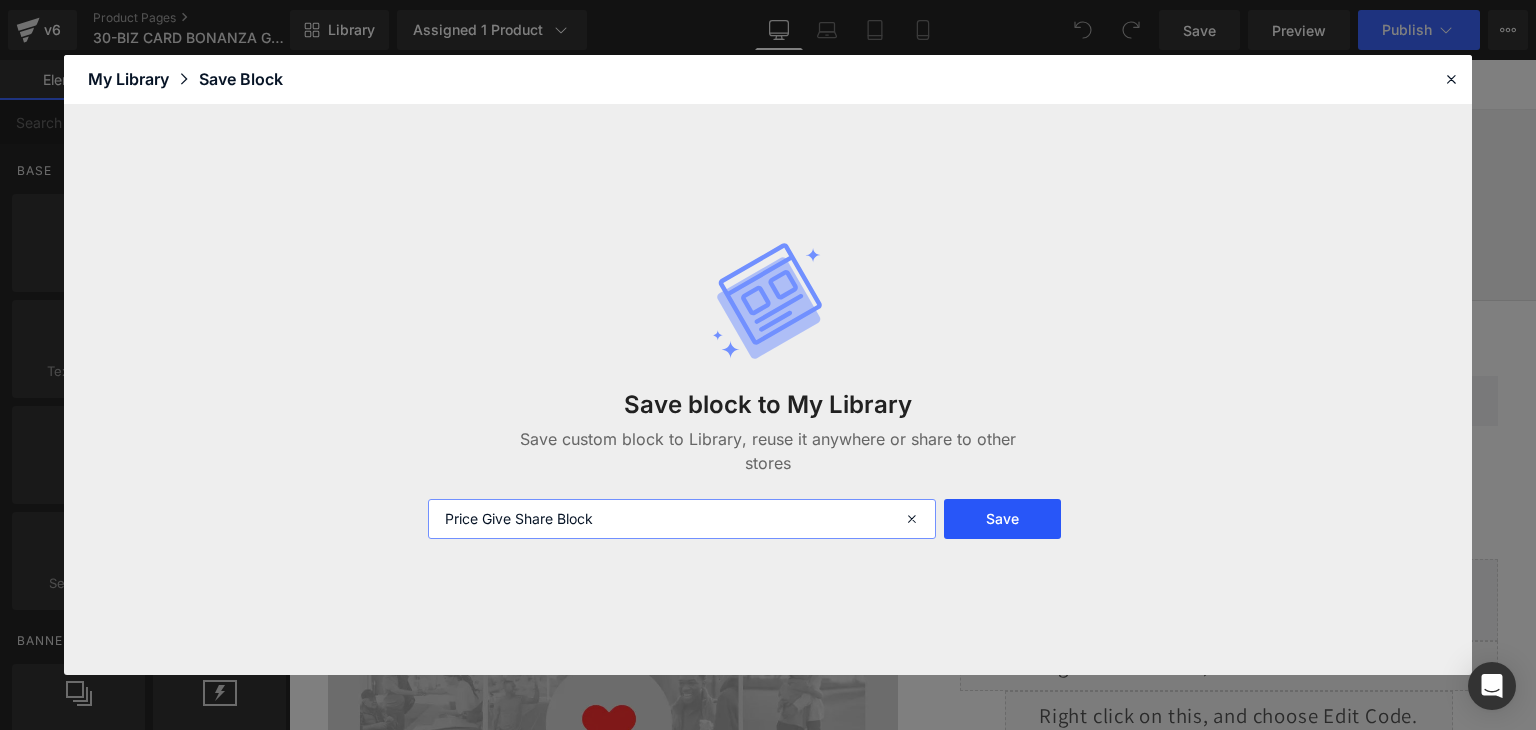 type on "Price Give Share Block" 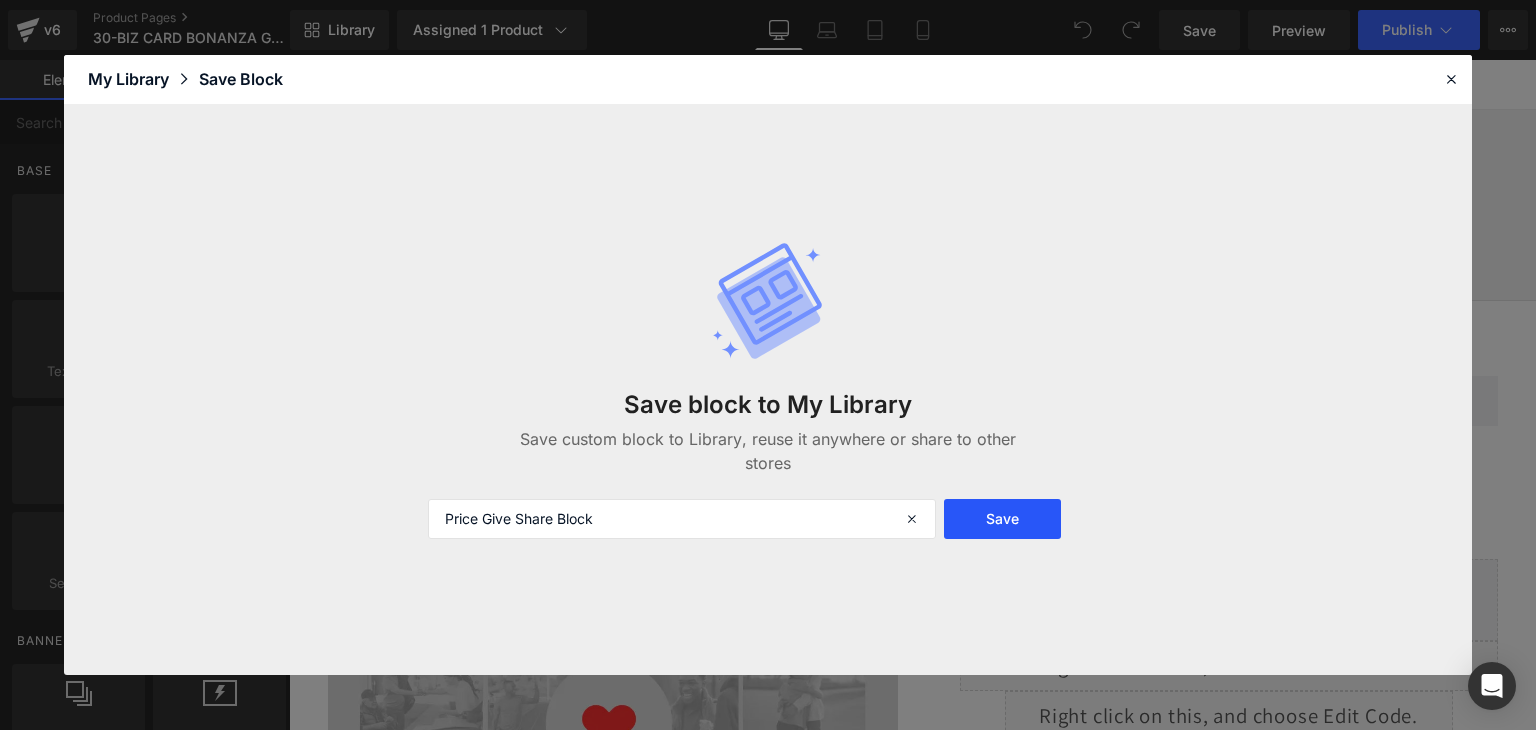 click on "Save" at bounding box center [1002, 519] 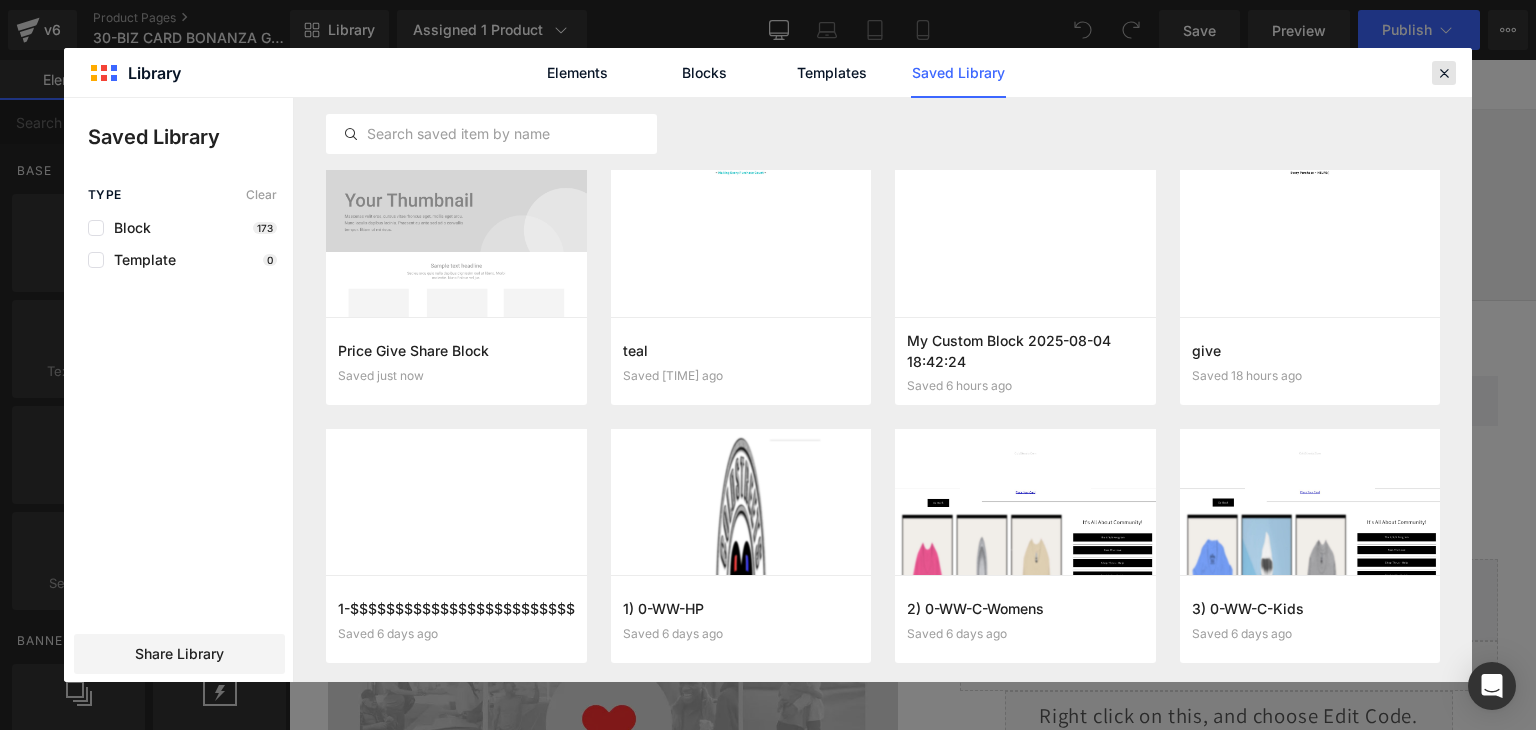 click at bounding box center (1444, 73) 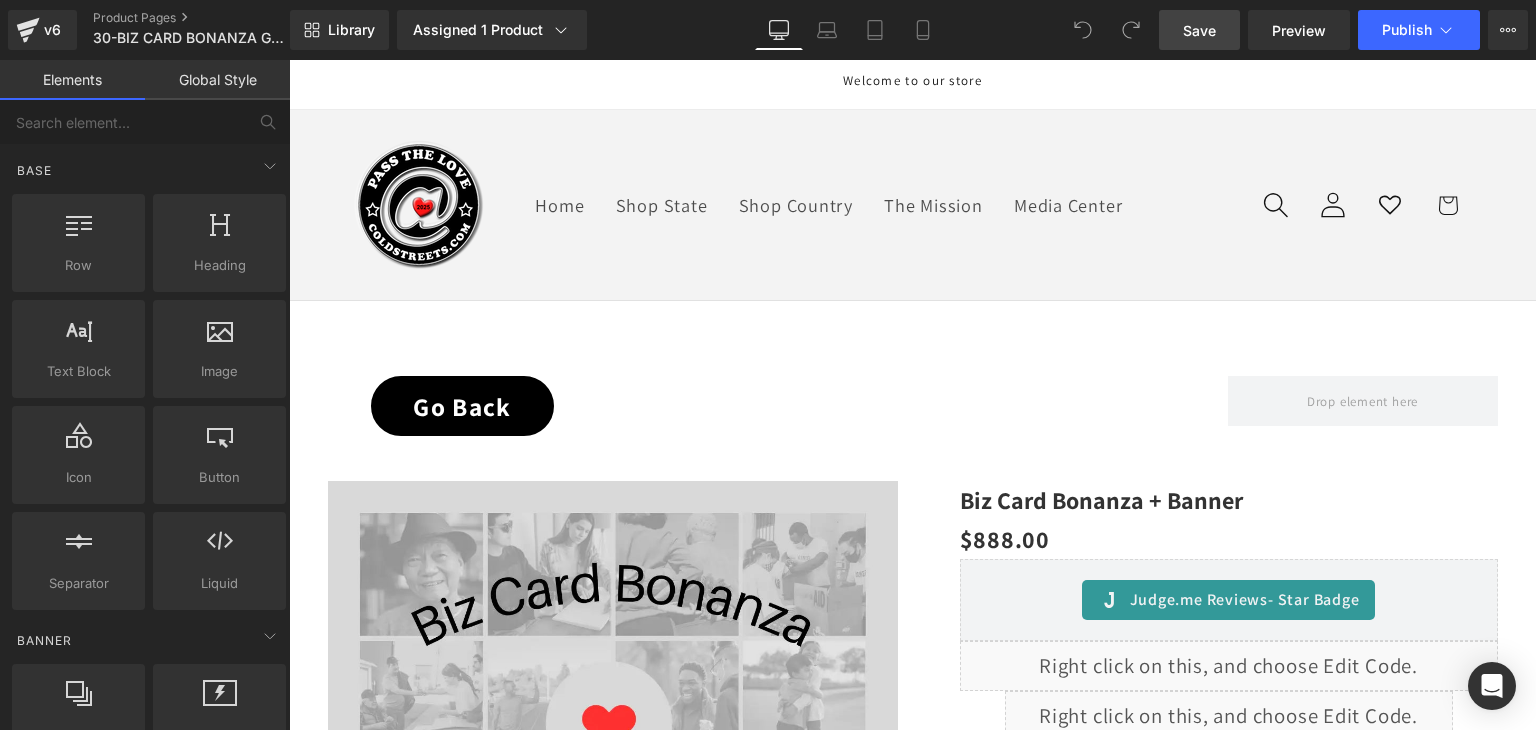 click on "Save" at bounding box center [1199, 30] 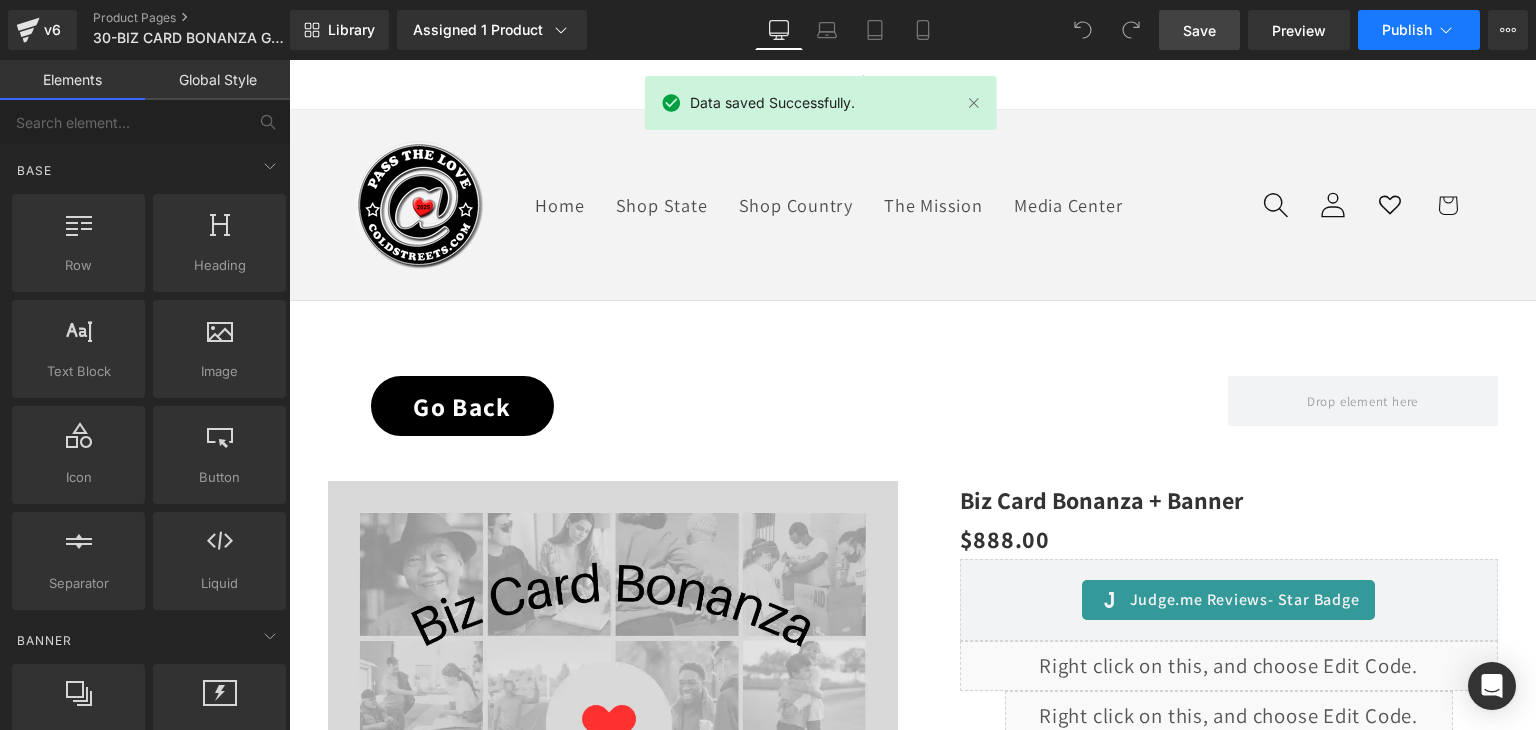 click 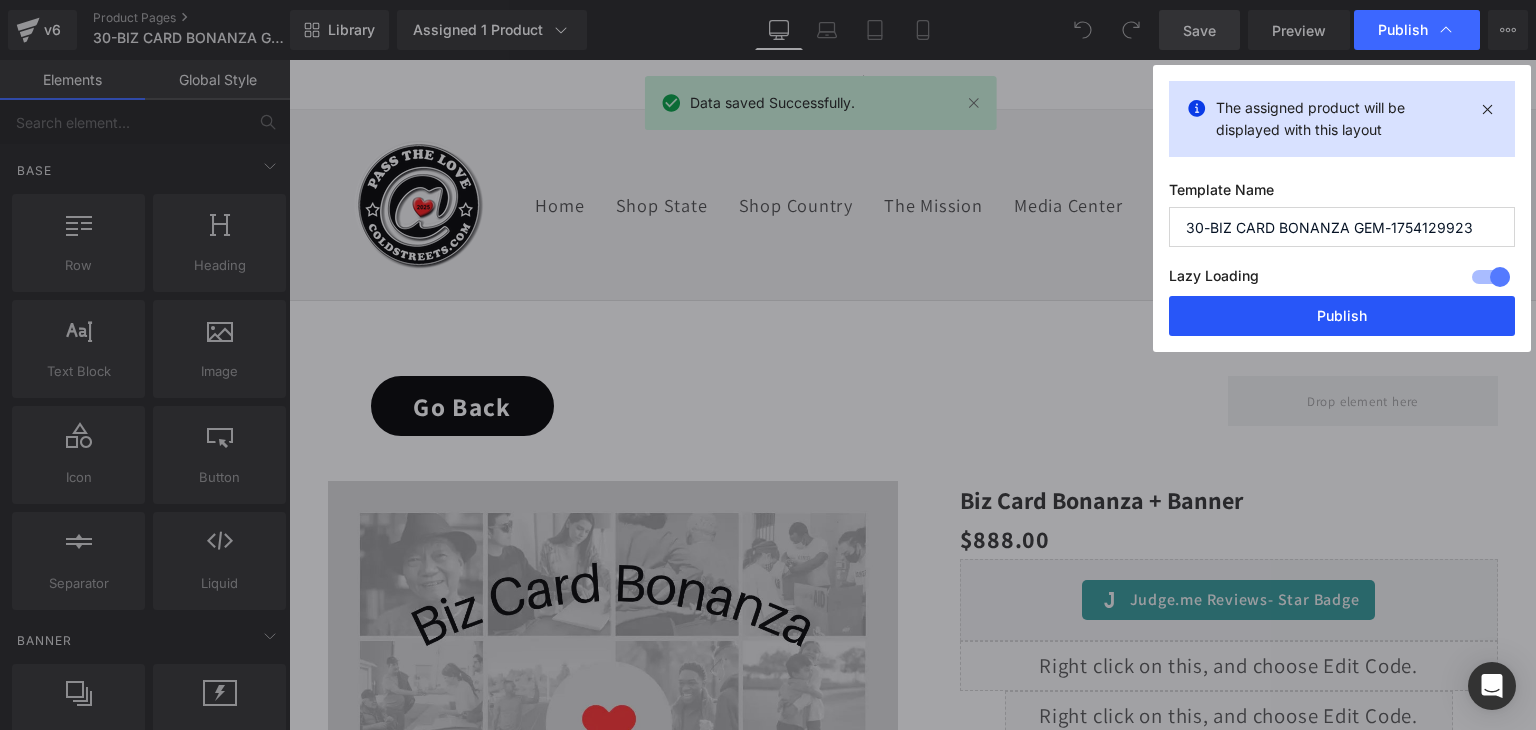 click on "Publish" at bounding box center (1342, 316) 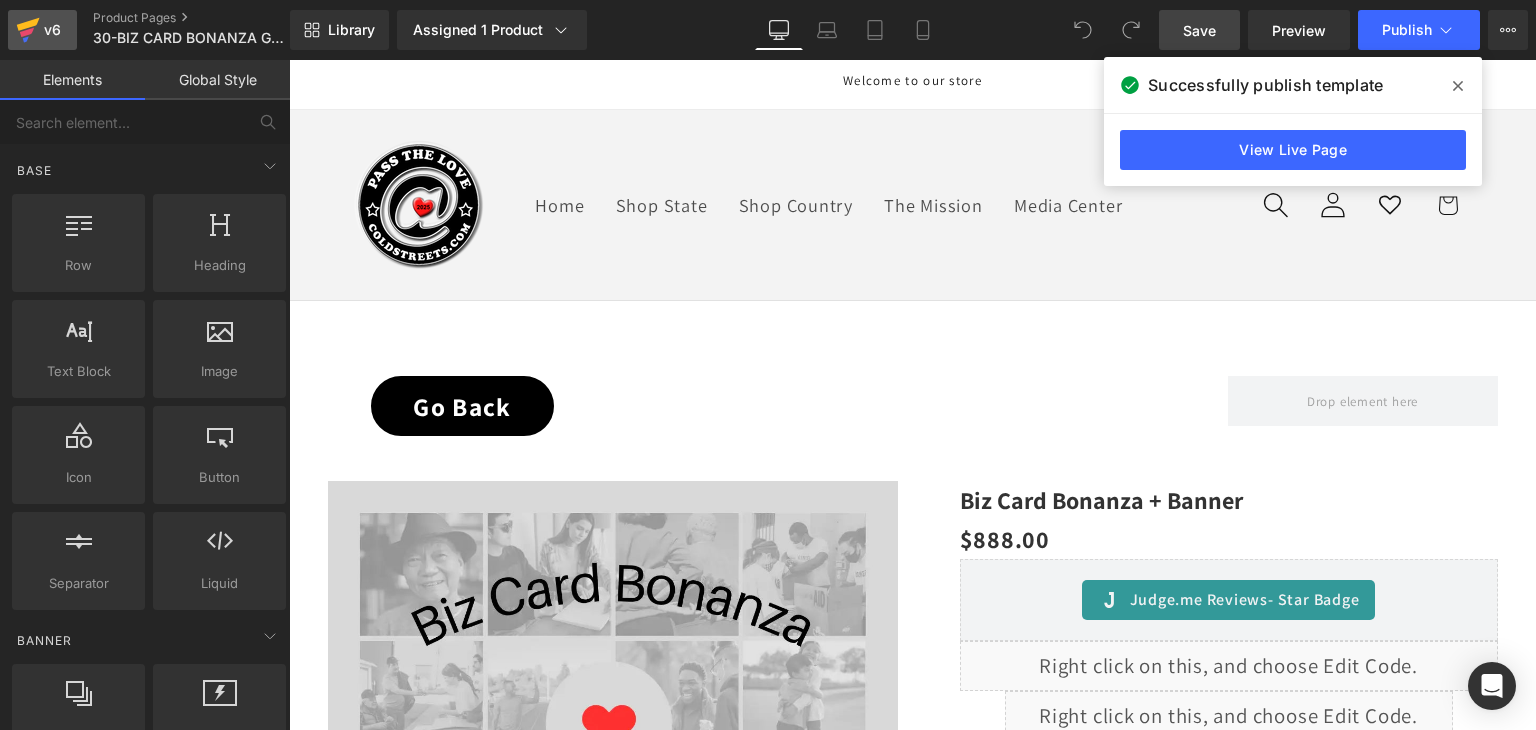 click 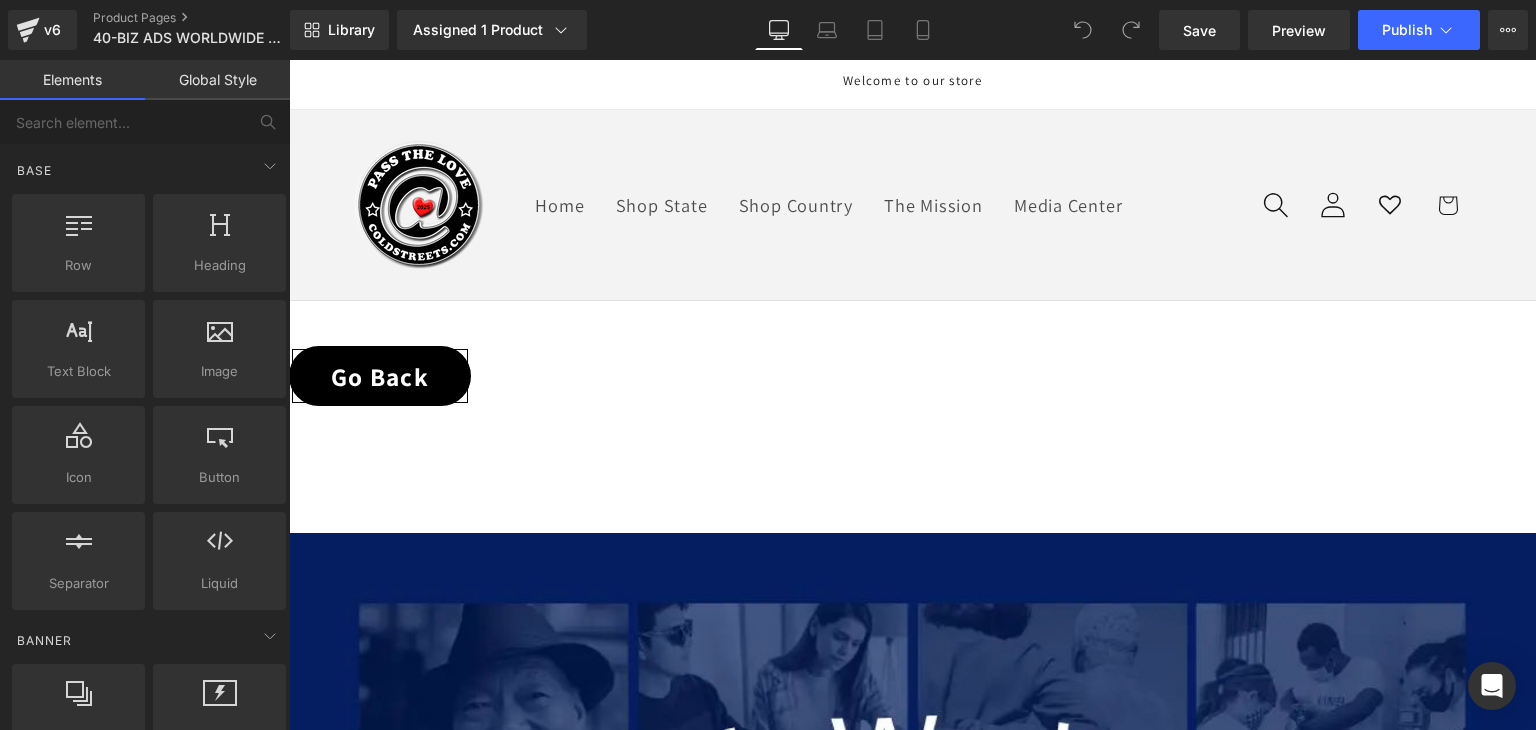 scroll, scrollTop: 0, scrollLeft: 0, axis: both 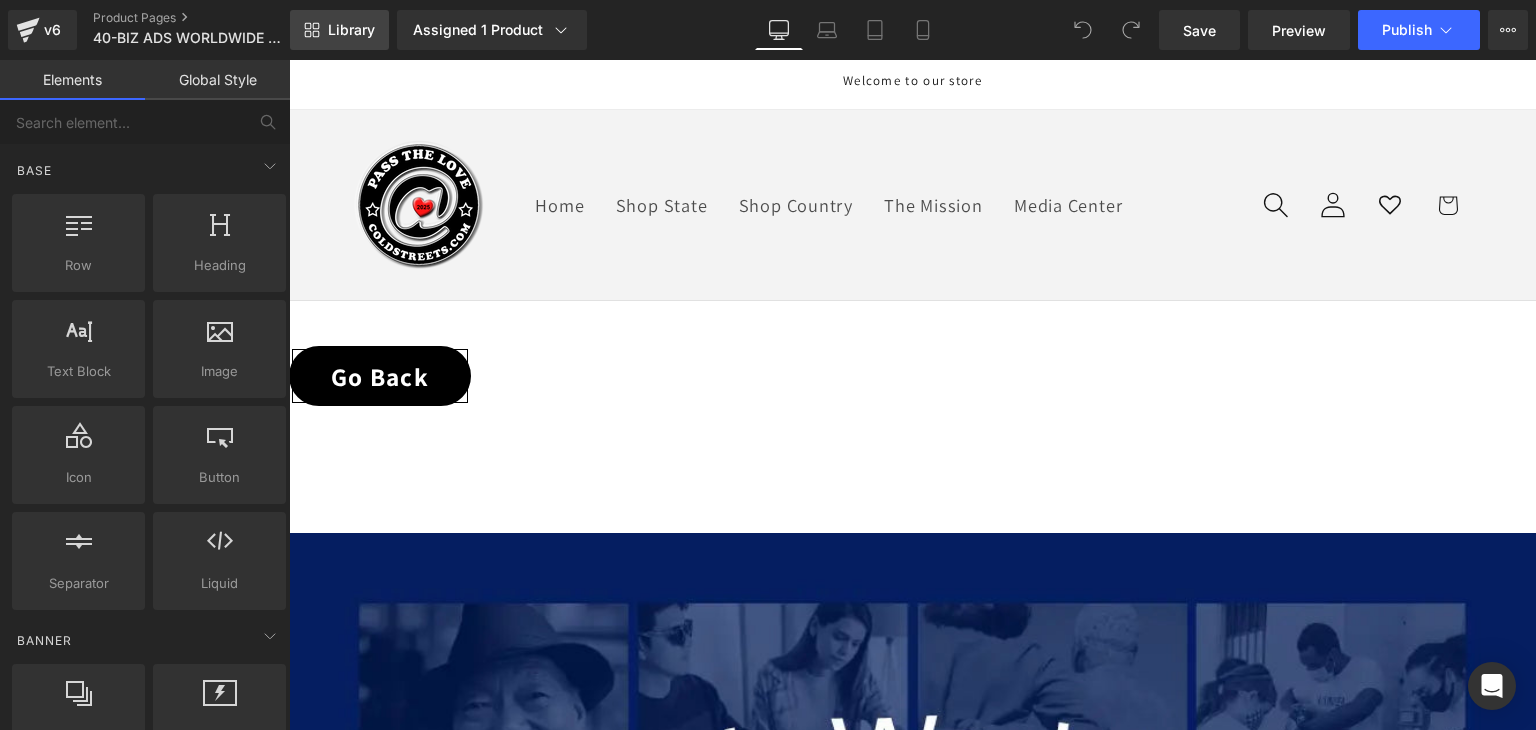 click on "Library" at bounding box center [351, 30] 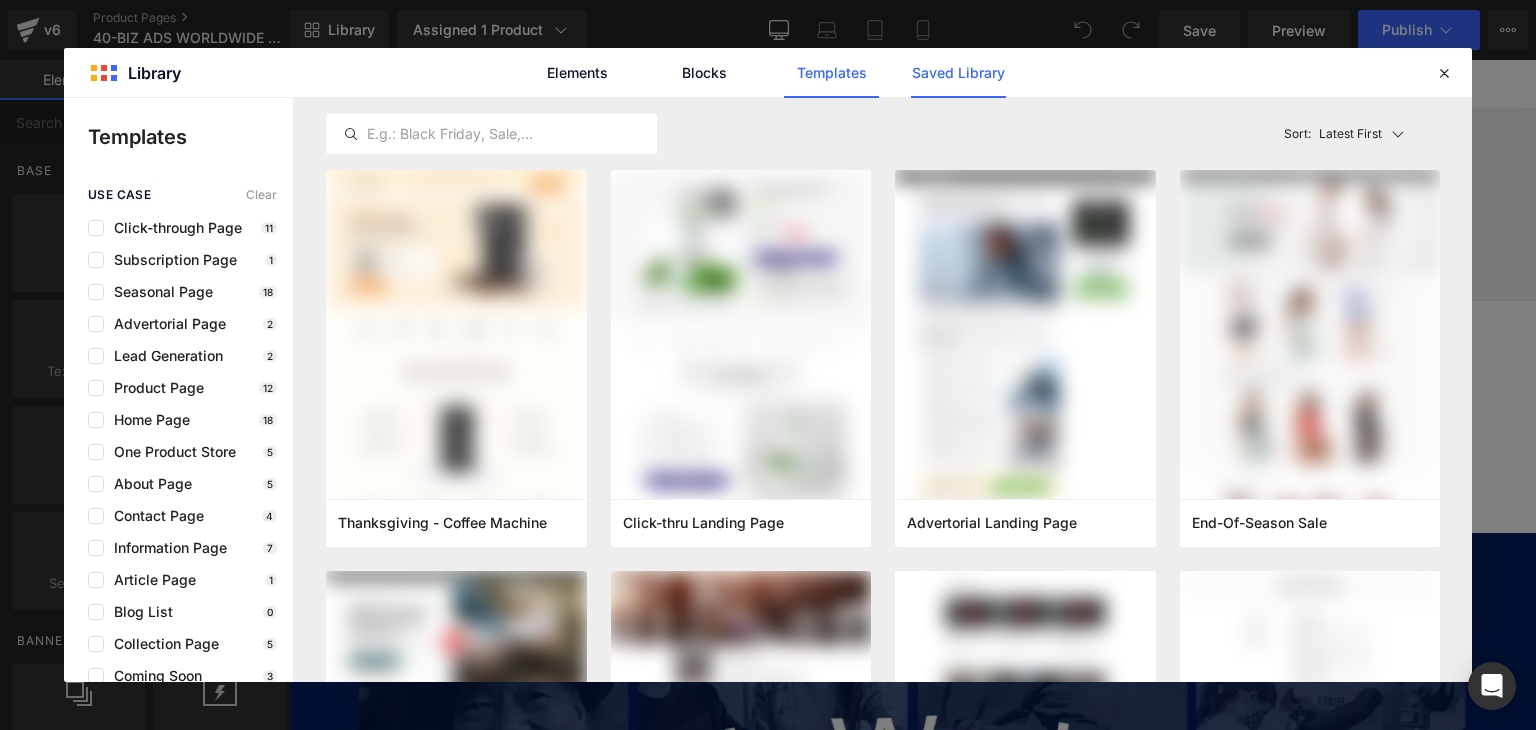 click on "Saved Library" 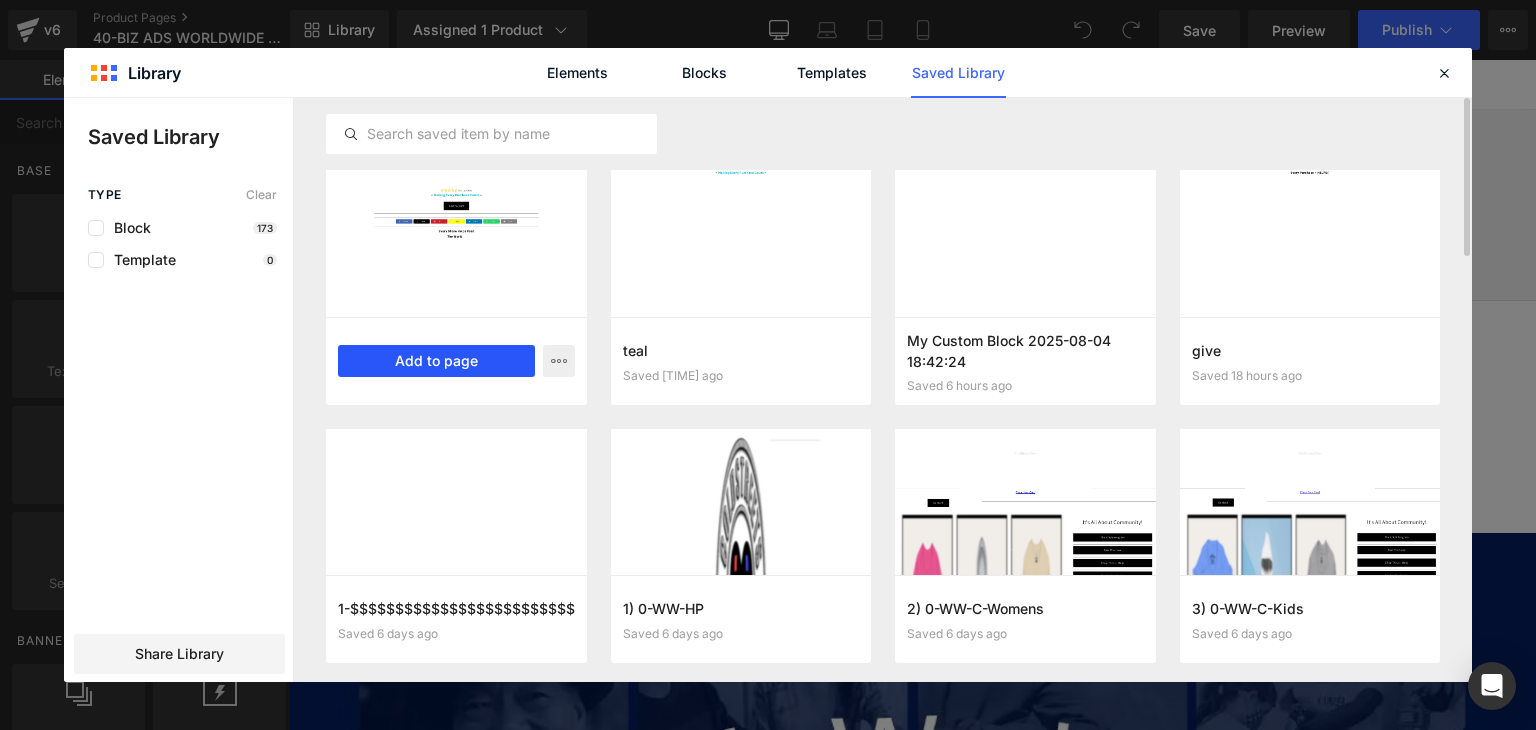 click on "Add to page" at bounding box center [436, 361] 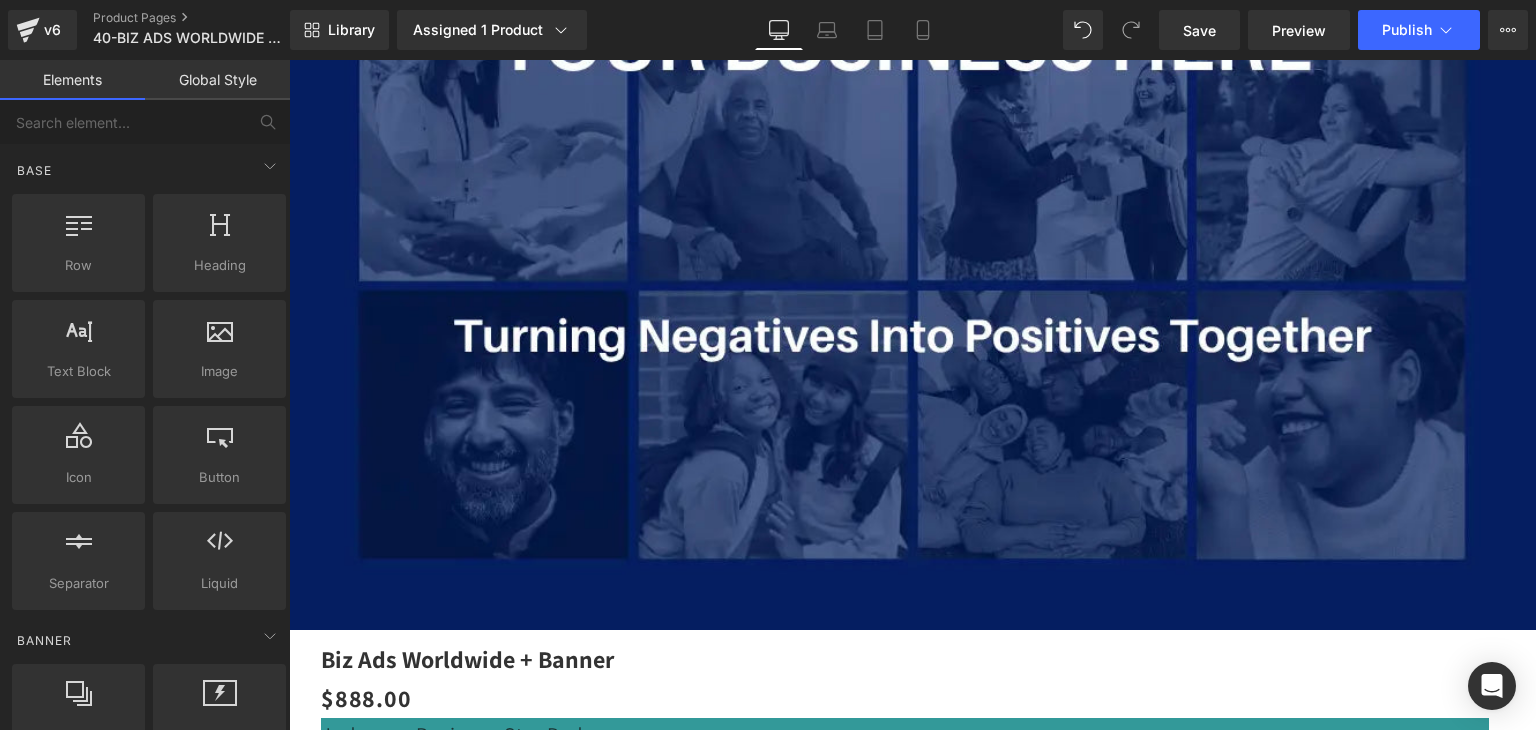 scroll, scrollTop: 1550, scrollLeft: 0, axis: vertical 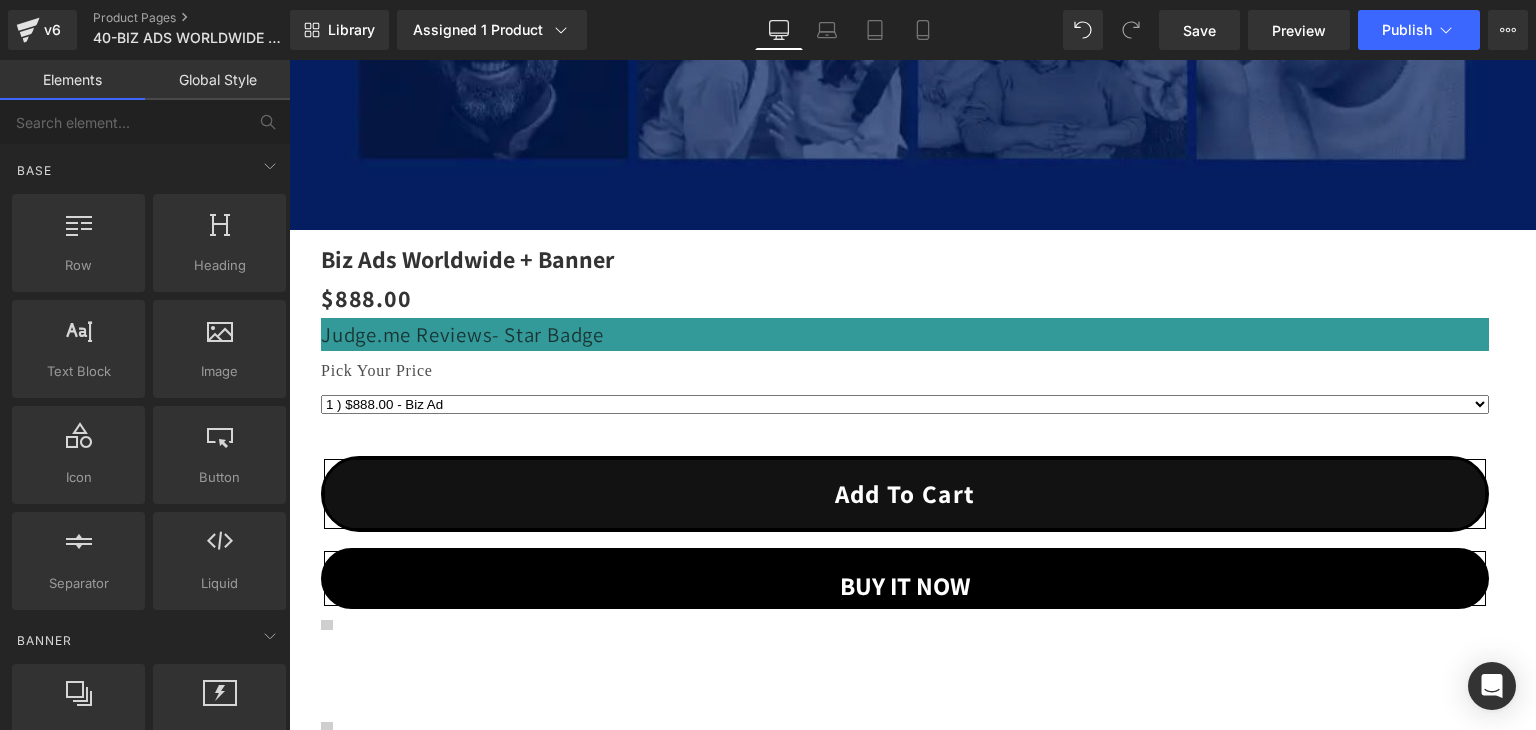 click 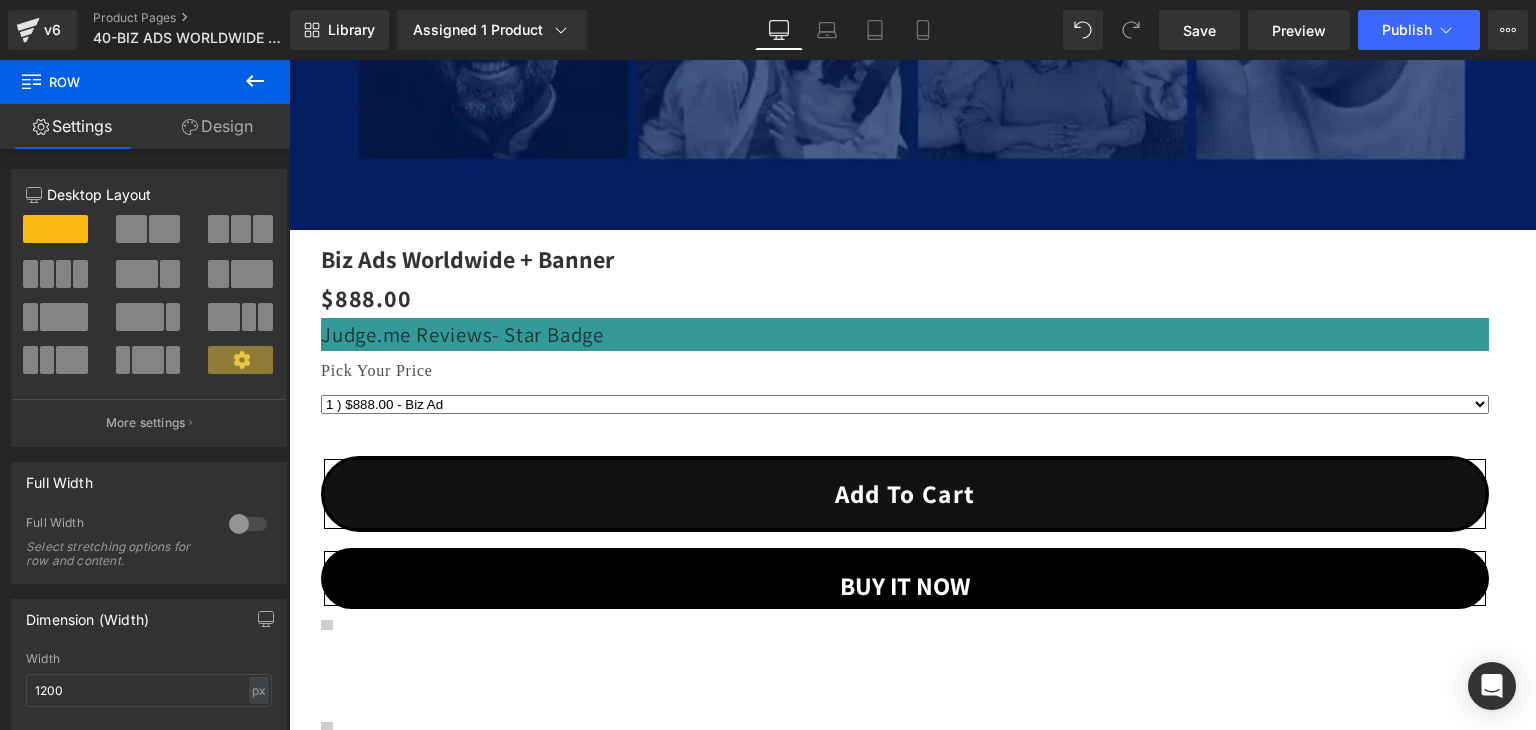 click 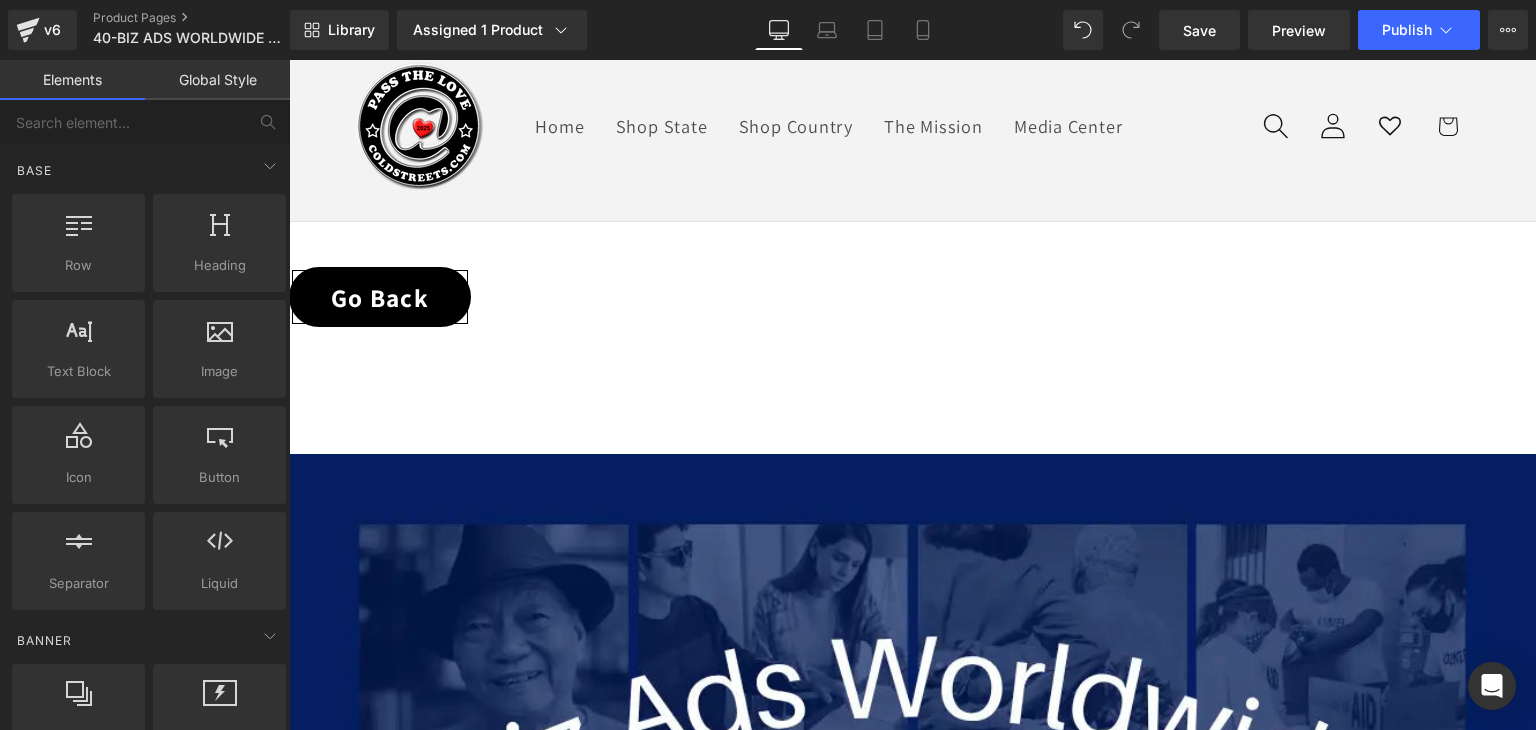 scroll, scrollTop: 0, scrollLeft: 0, axis: both 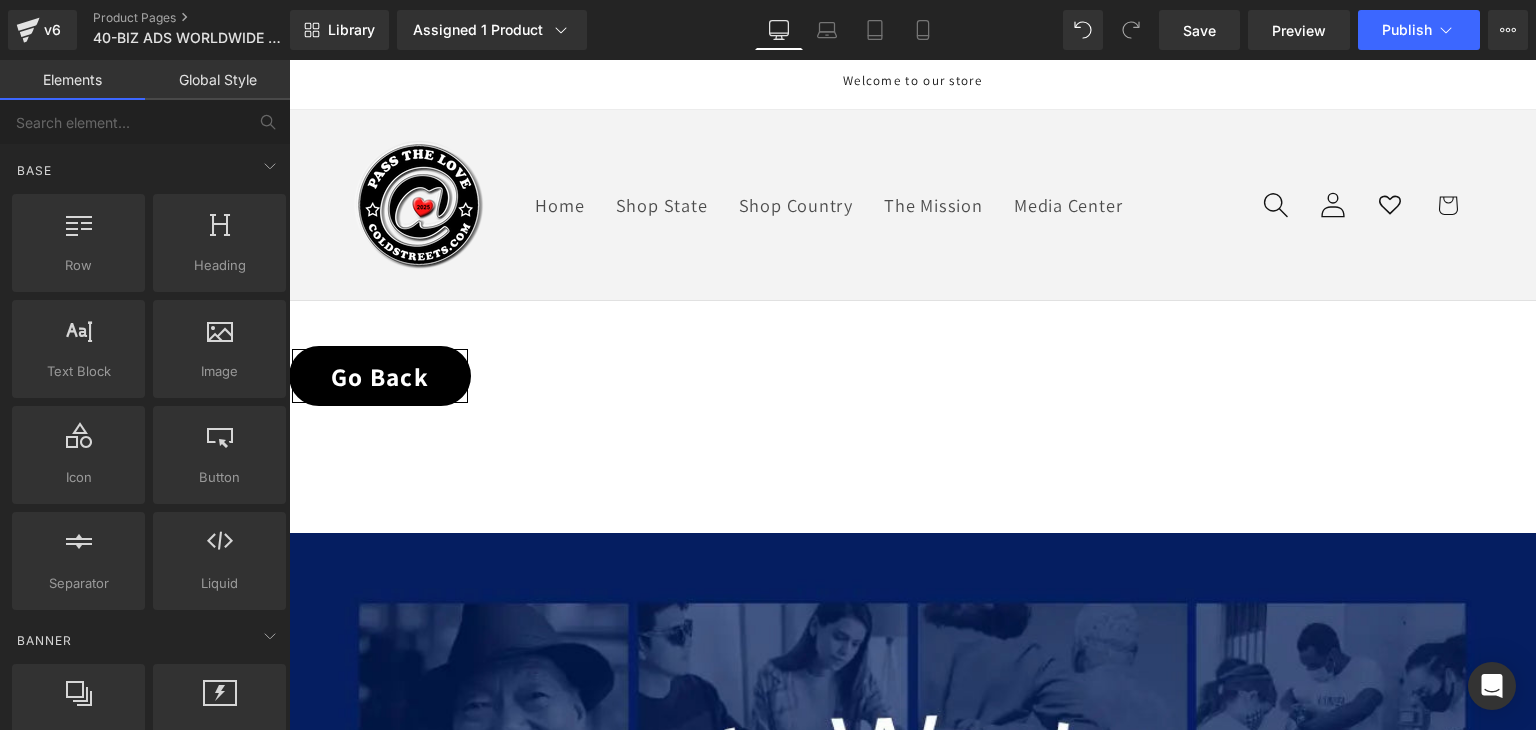 click on "Home
Shop State
Shop Country
The Mission
Media Center
Log in
Country/region
United States |
USD
$
Search
Afghanistan
USD
$
Åland Islands
USD
$" at bounding box center (912, 205) 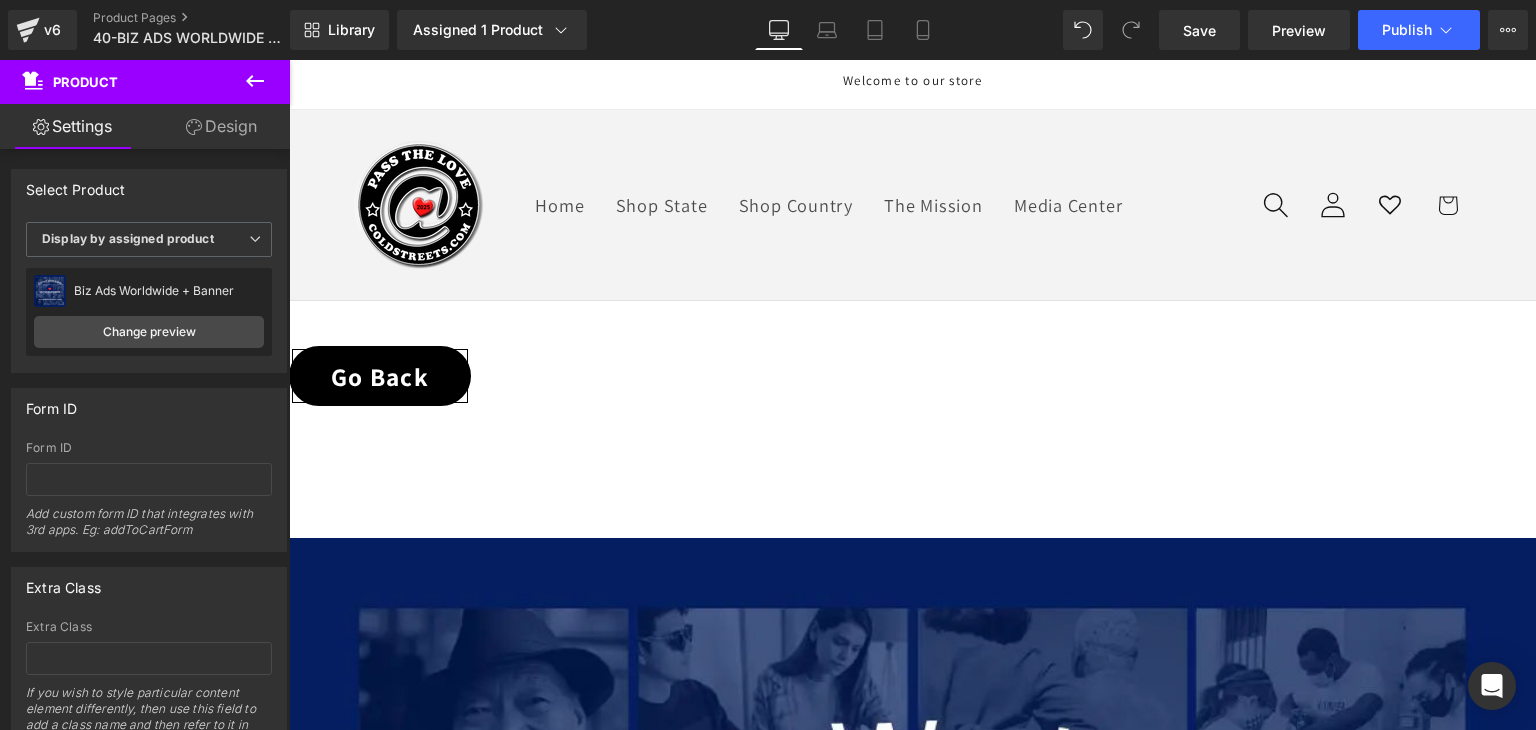 click on "Home
Shop State
Shop Country
The Mission
Media Center
Log in
Country/region
United States |
USD
$
Search
Afghanistan
USD
$
Åland Islands
USD
$" at bounding box center (912, 205) 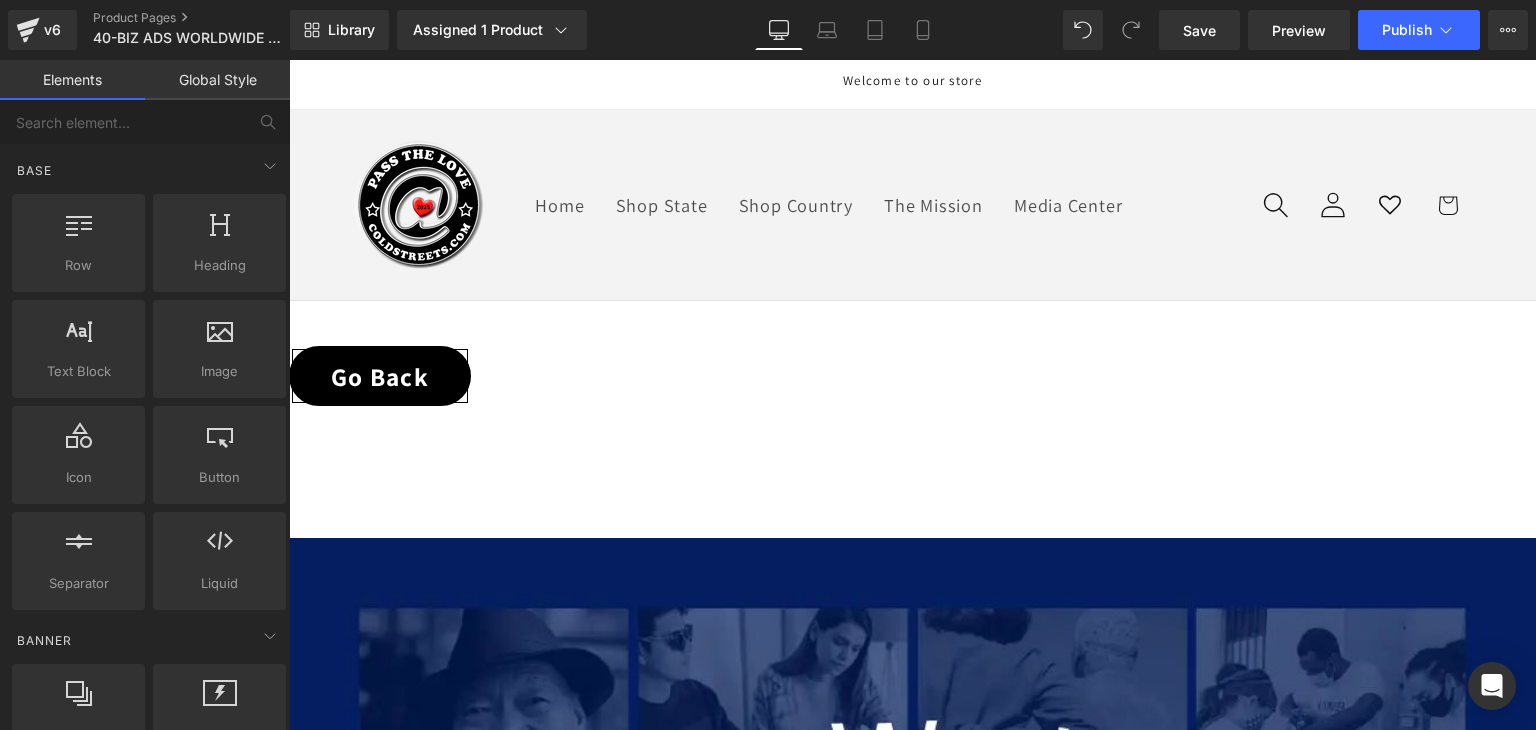 click on "45px" at bounding box center (912, 2754) 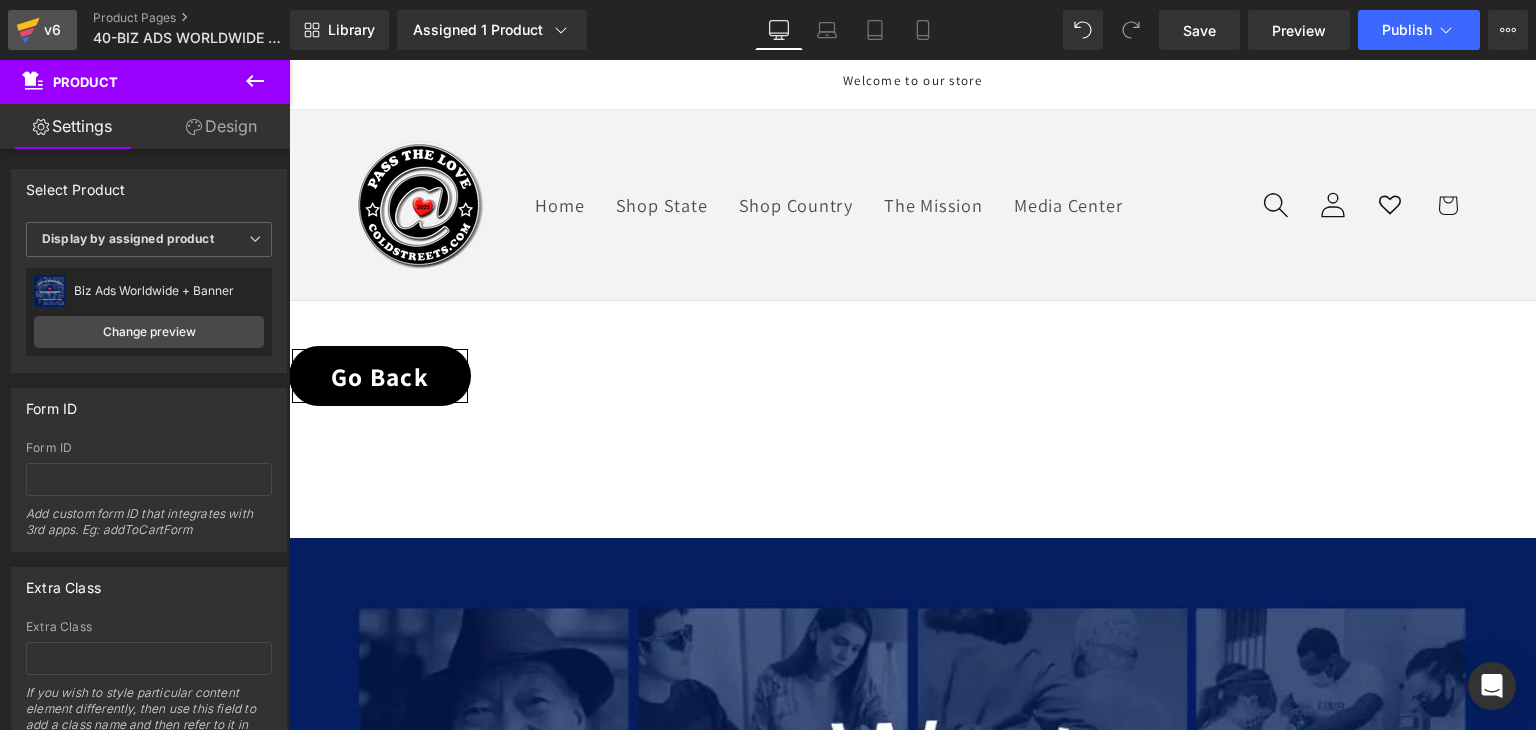 click 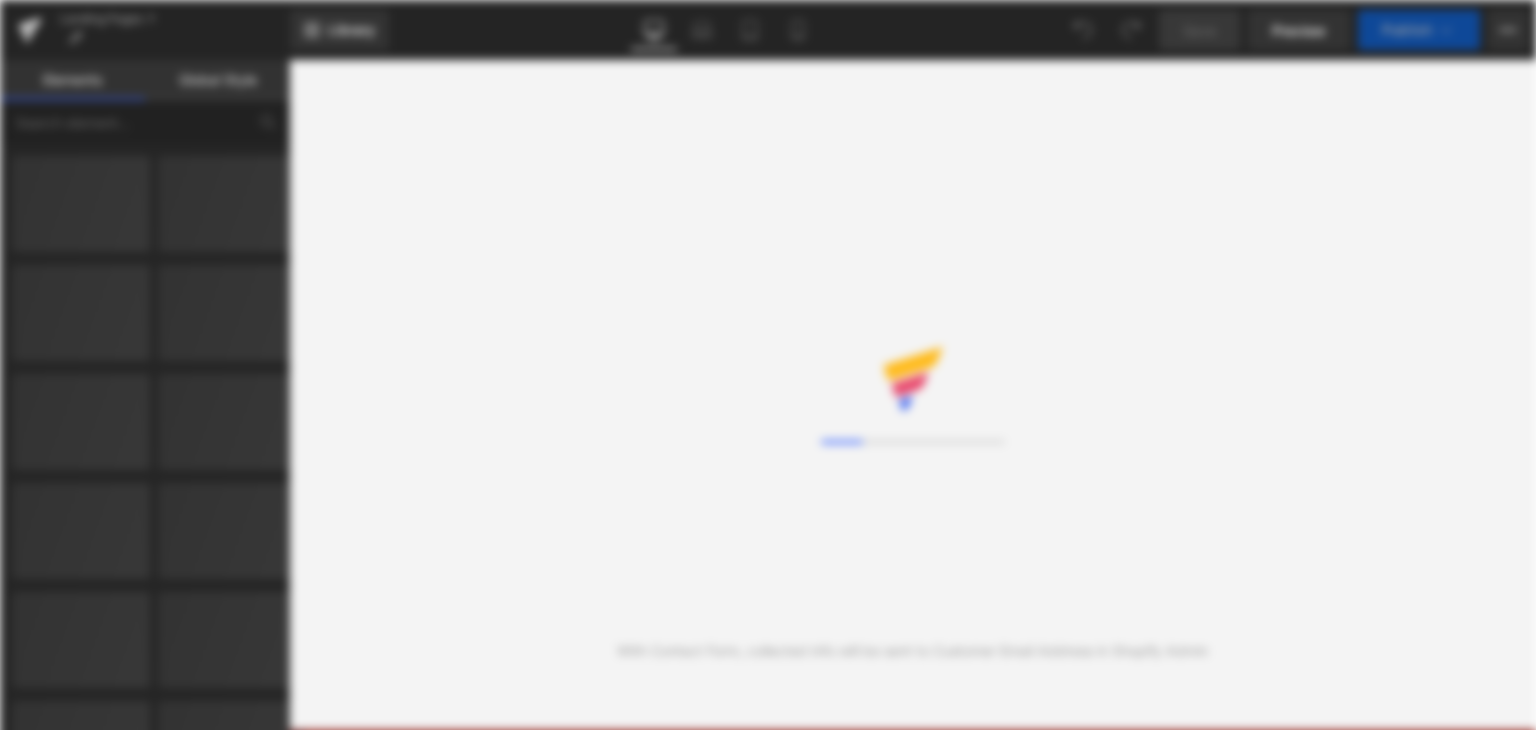 scroll, scrollTop: 0, scrollLeft: 0, axis: both 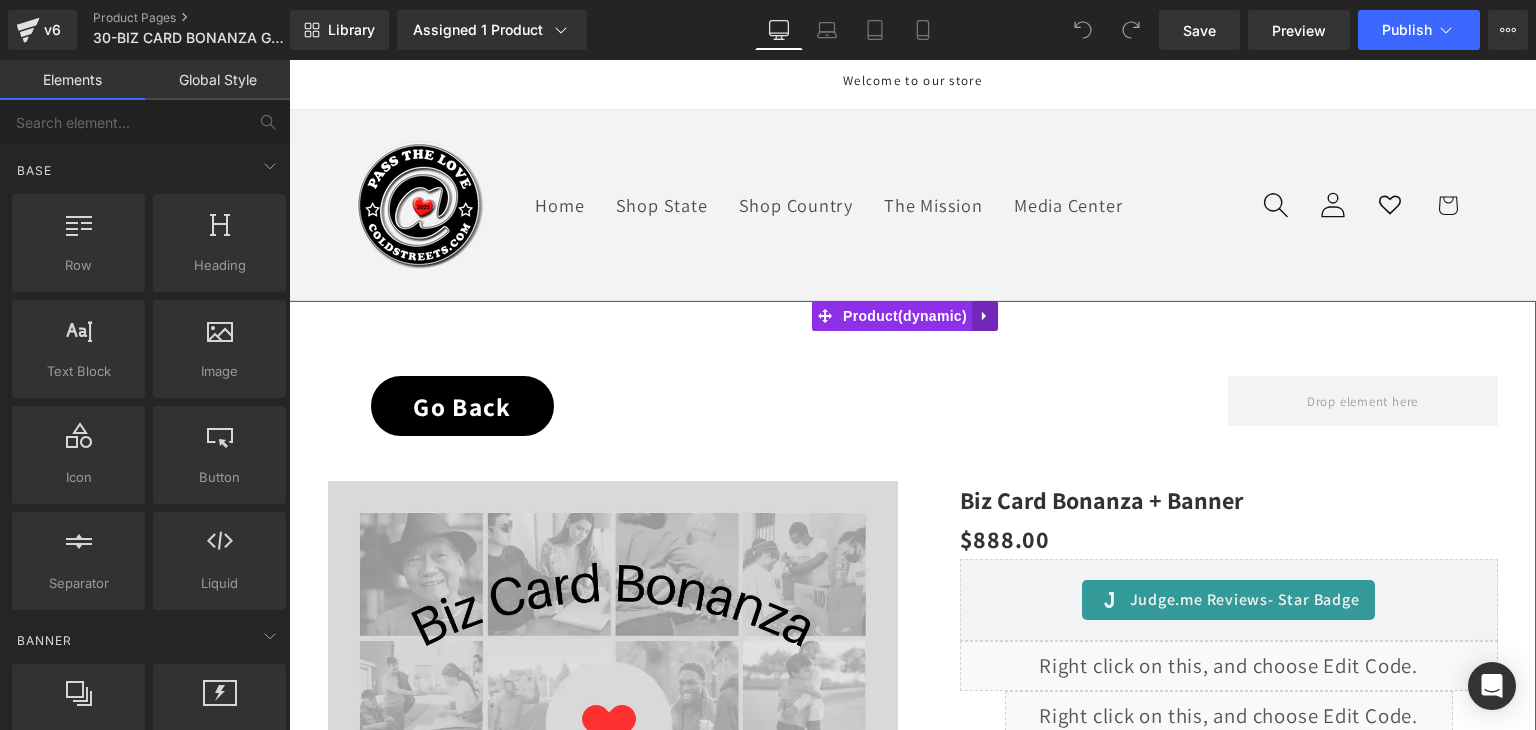 click 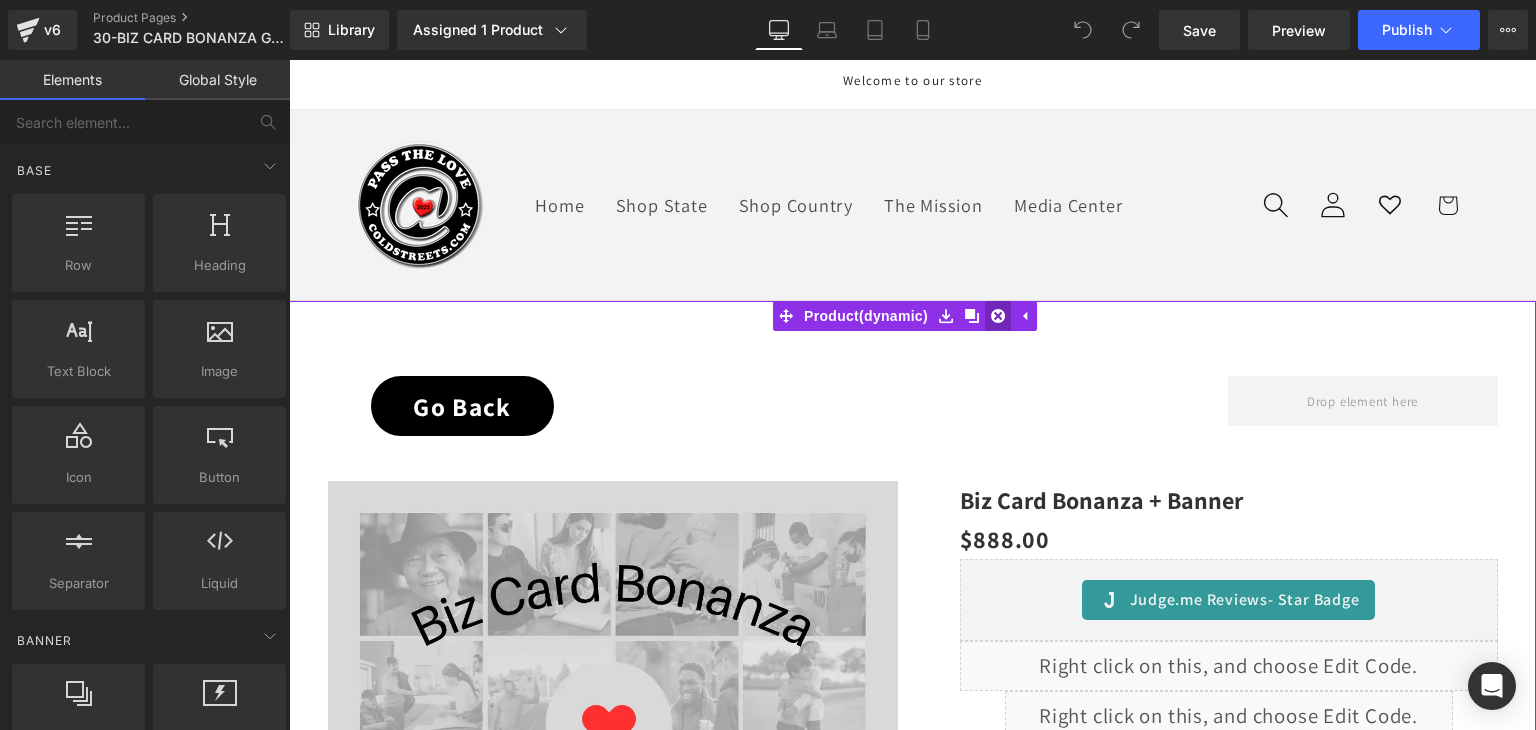 click at bounding box center (998, 316) 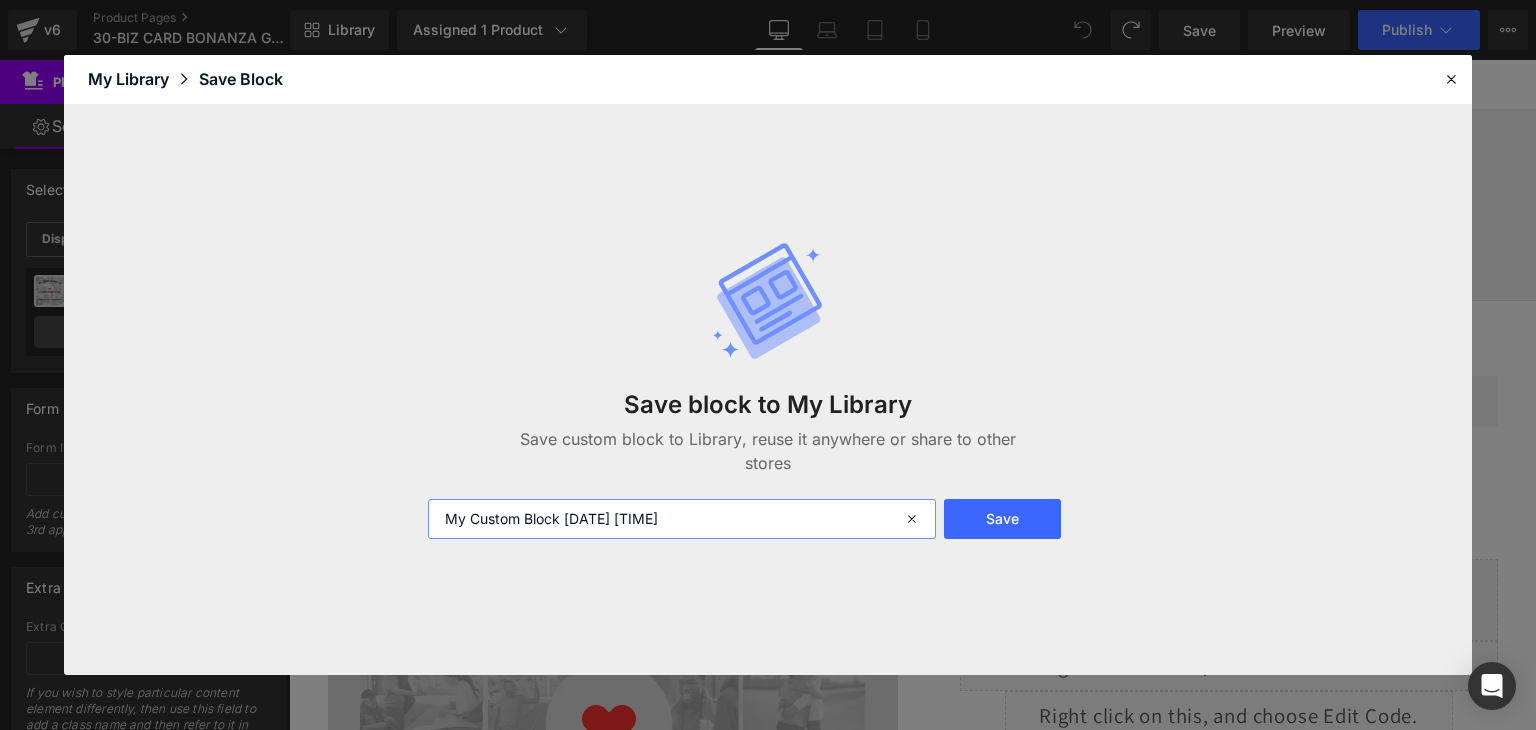 drag, startPoint x: 721, startPoint y: 515, endPoint x: 416, endPoint y: 517, distance: 305.00656 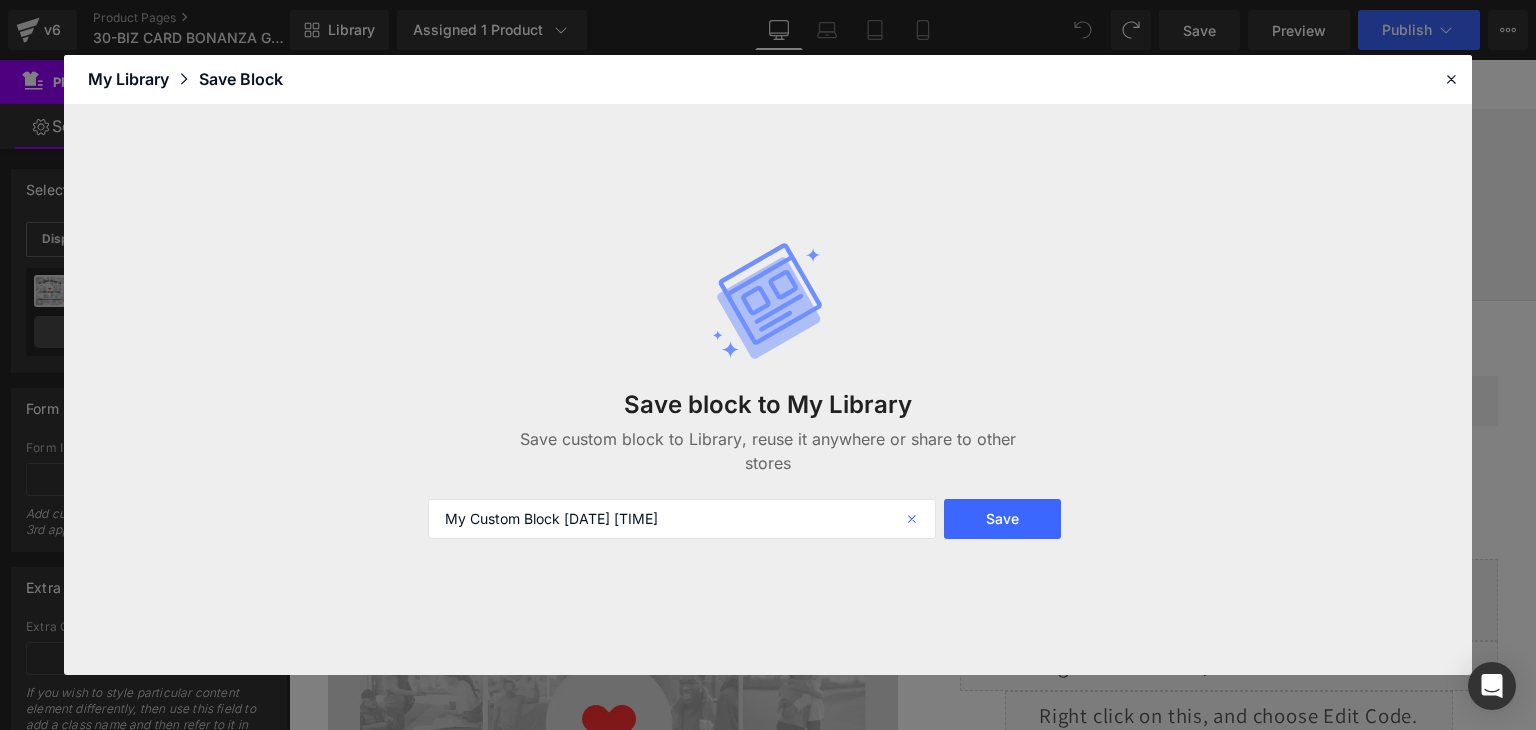 click at bounding box center (914, 519) 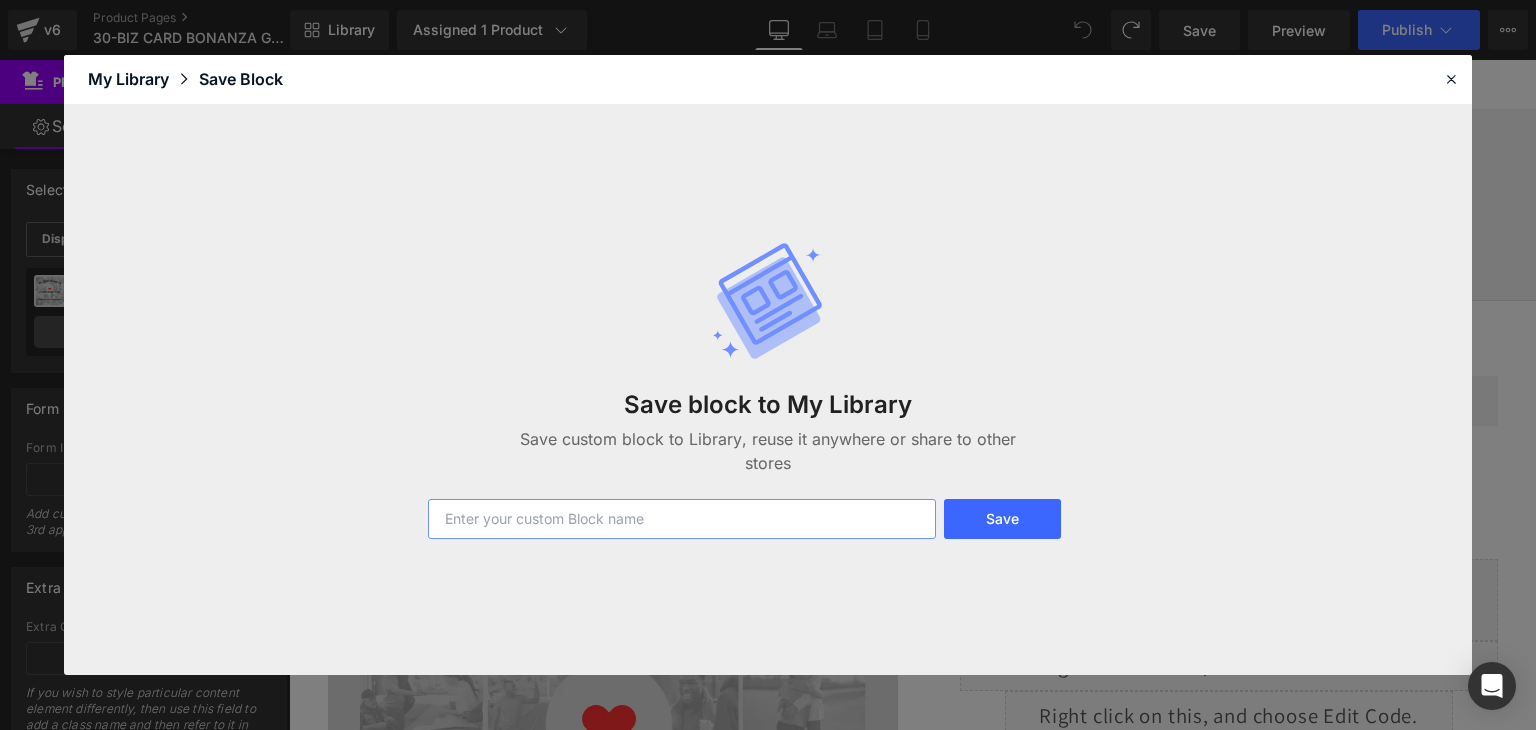 click at bounding box center [682, 519] 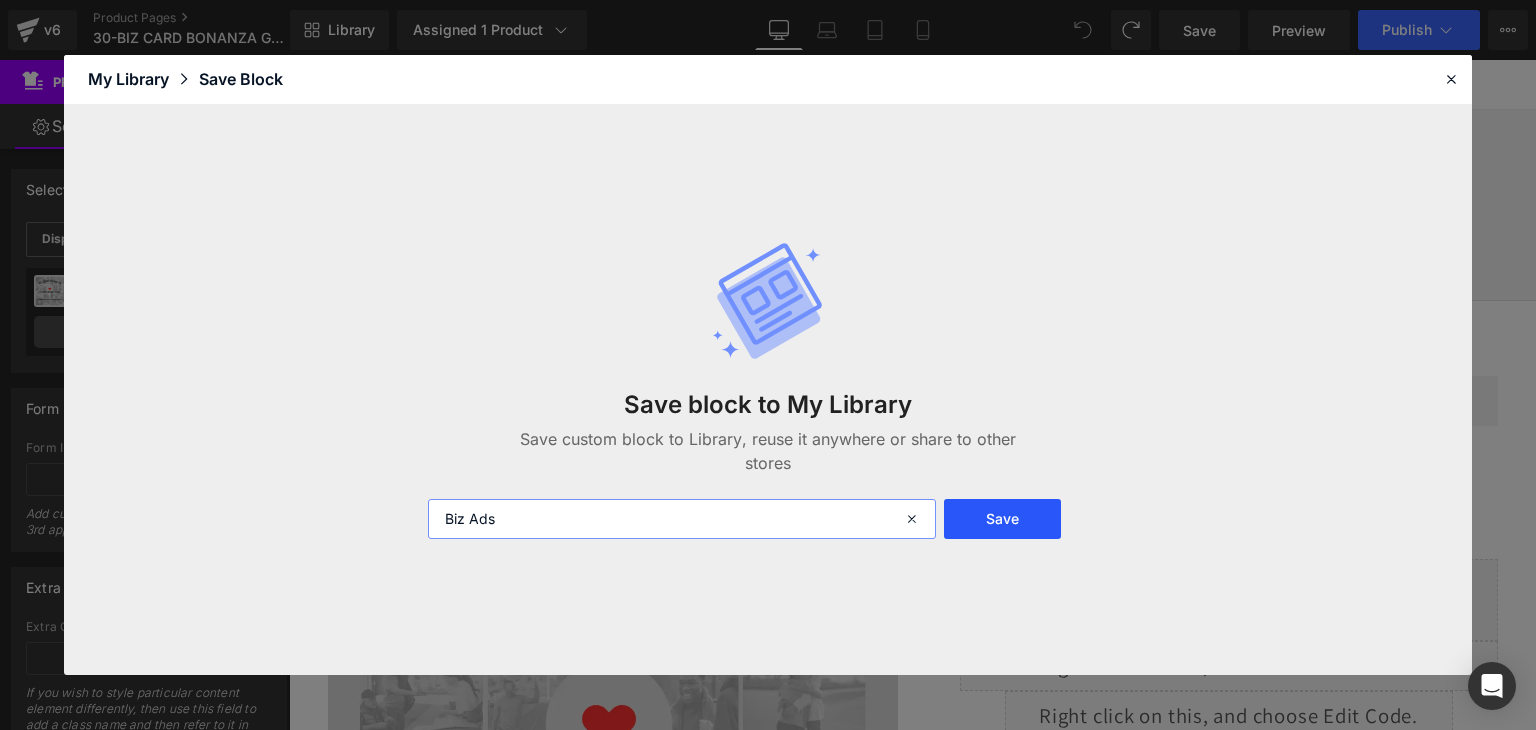 type on "Biz Ads" 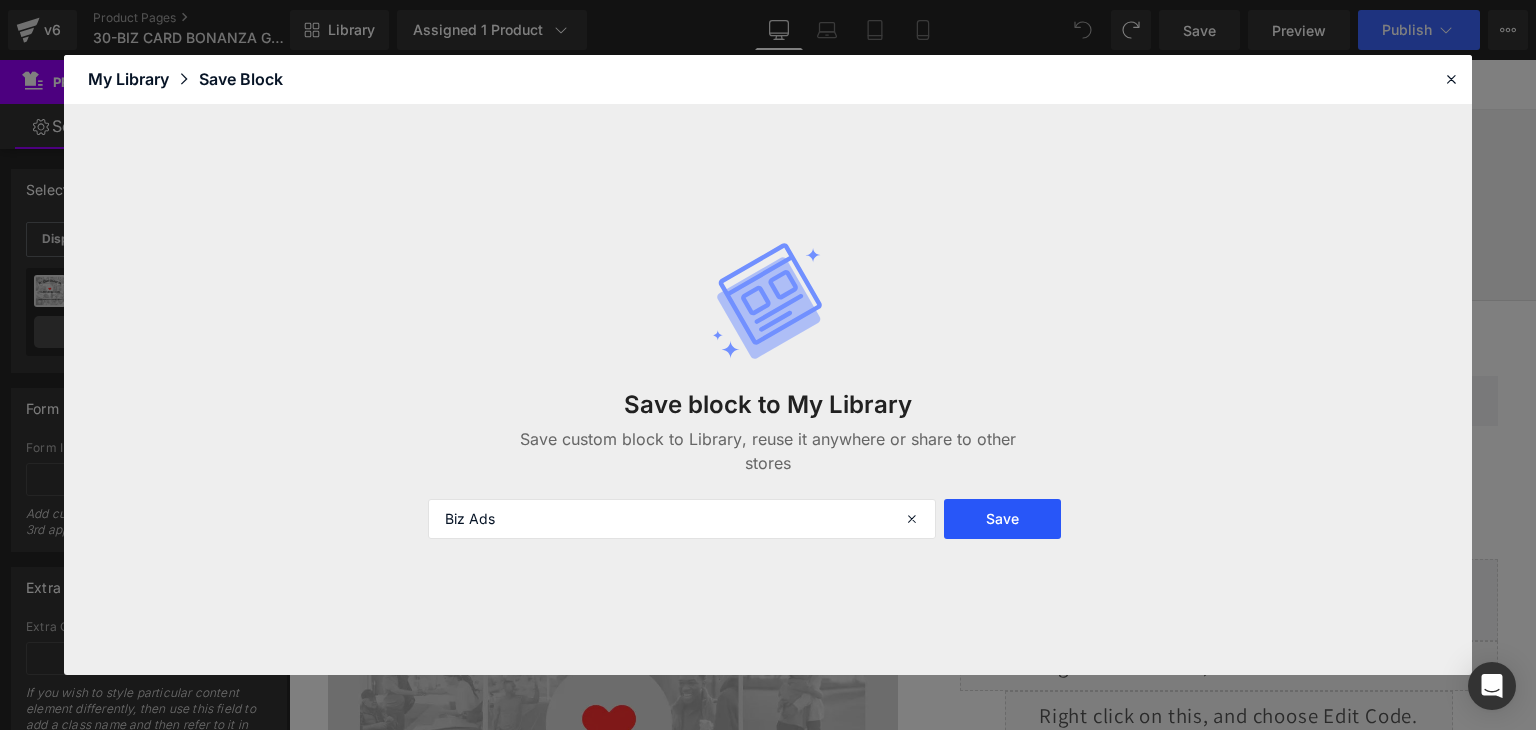 click on "Save" at bounding box center (1002, 519) 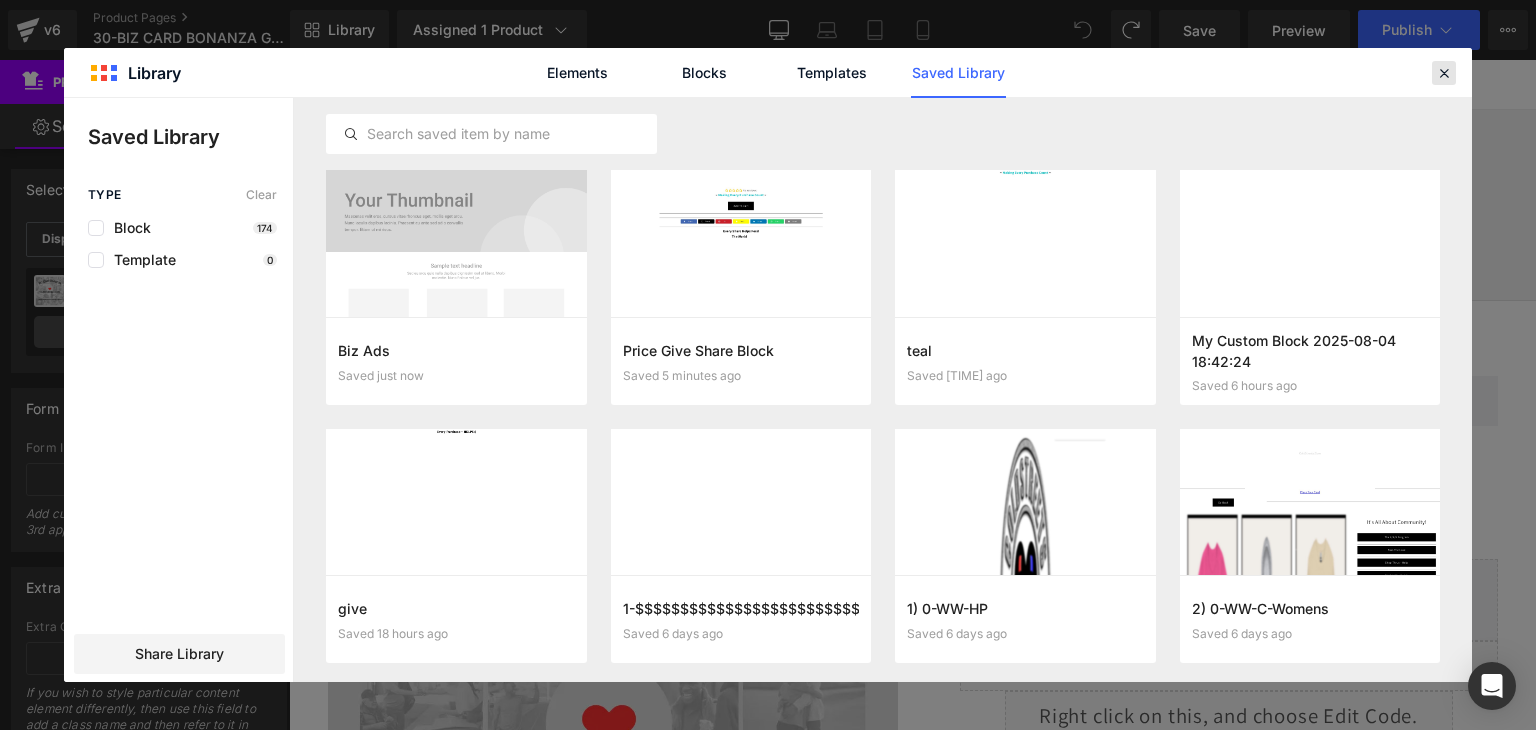 click at bounding box center [1444, 73] 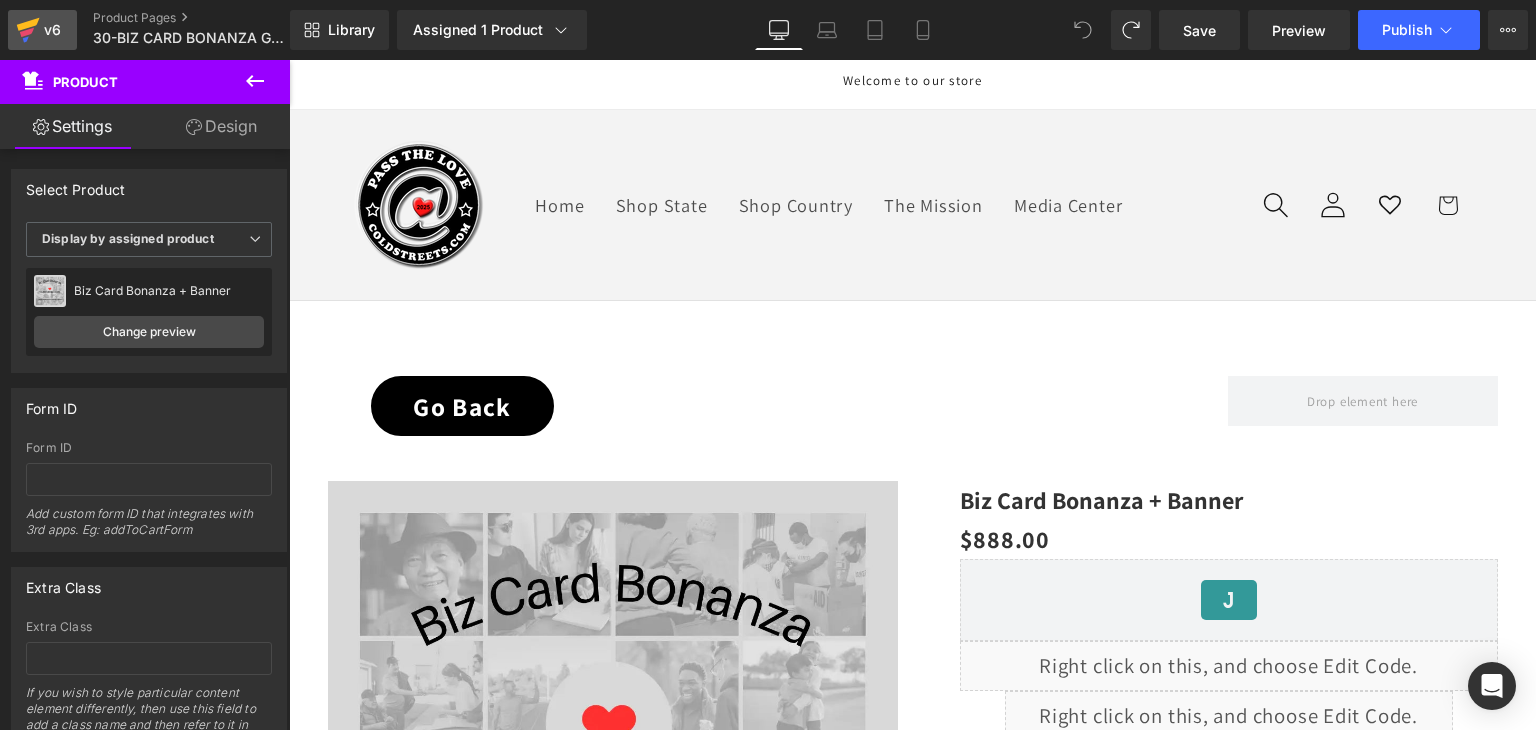 click 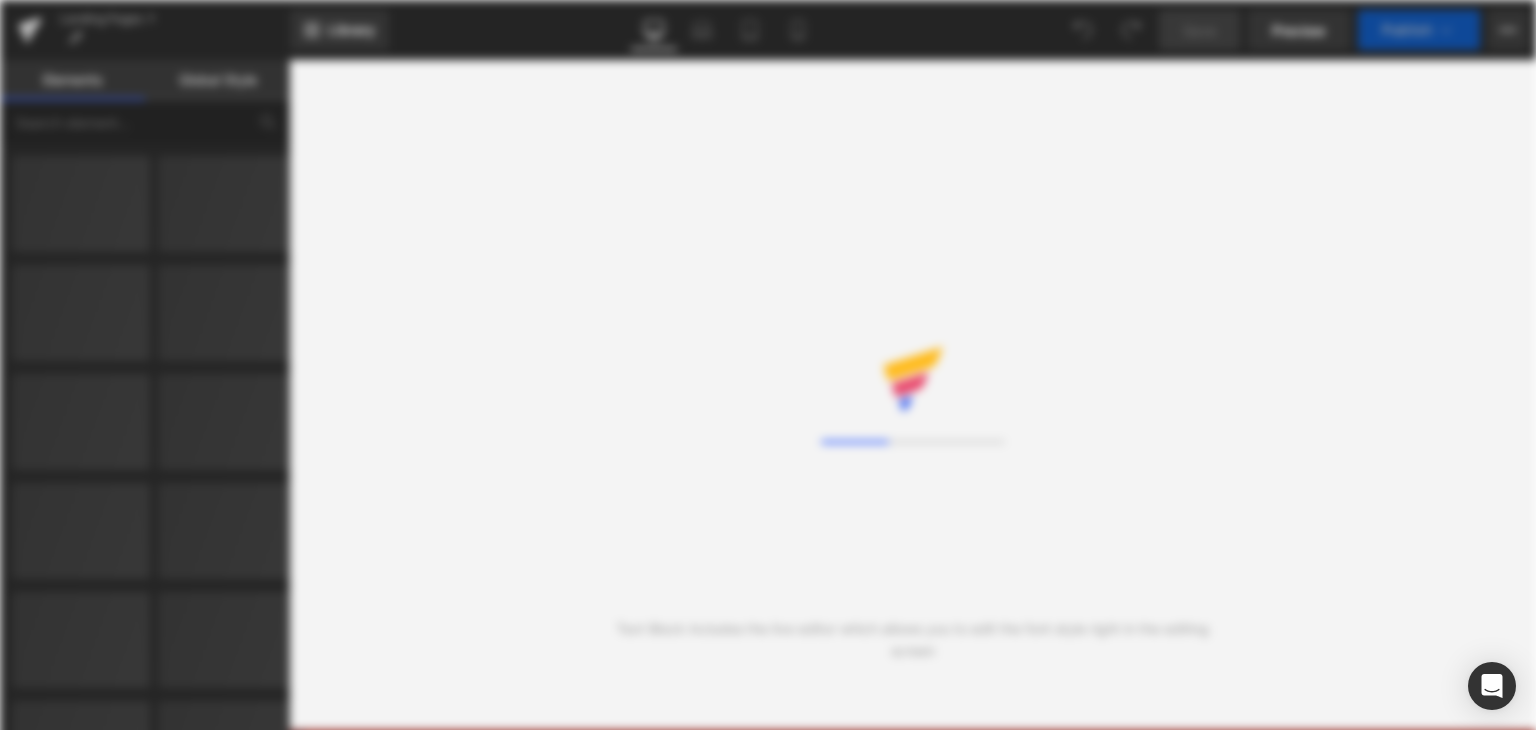 scroll, scrollTop: 0, scrollLeft: 0, axis: both 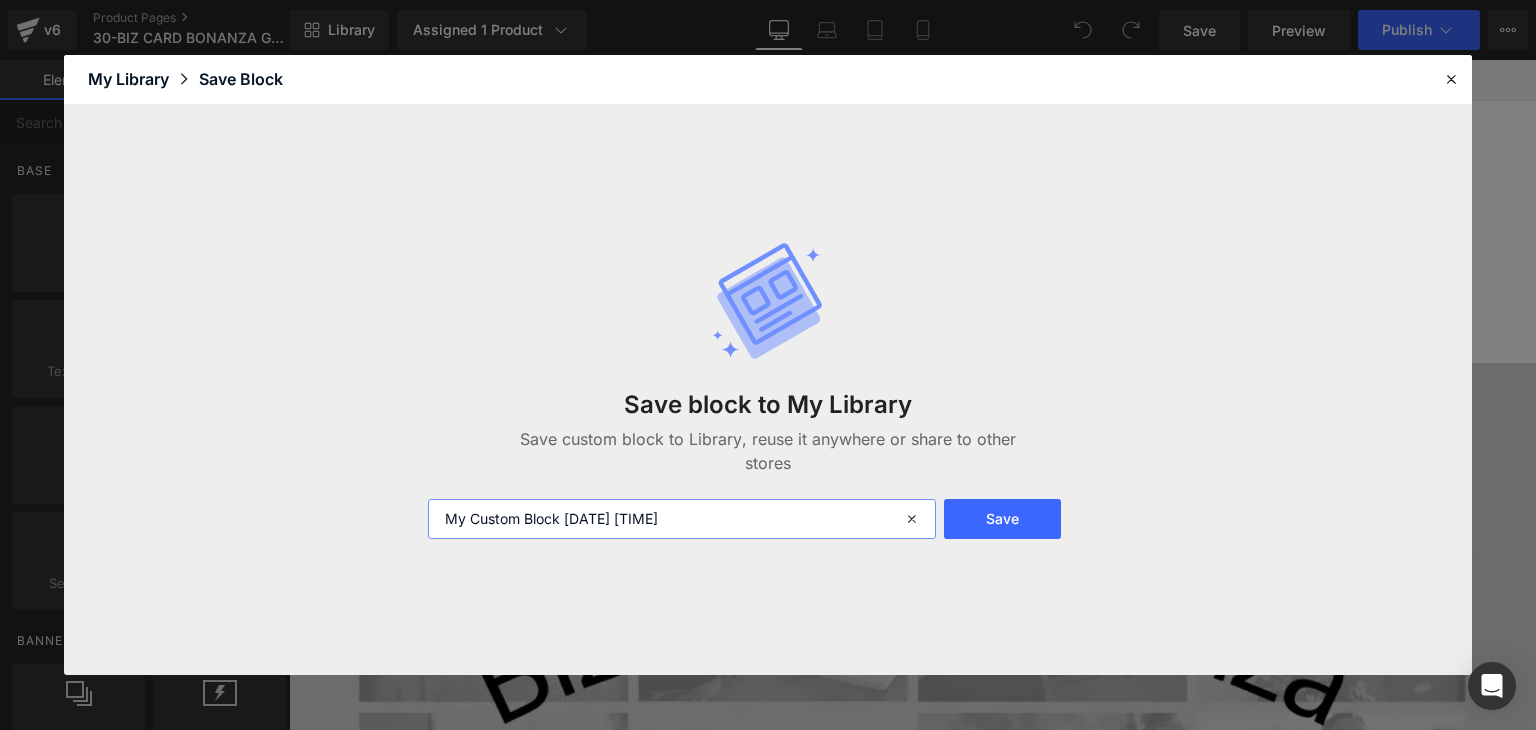 drag, startPoint x: 727, startPoint y: 512, endPoint x: 421, endPoint y: 497, distance: 306.36743 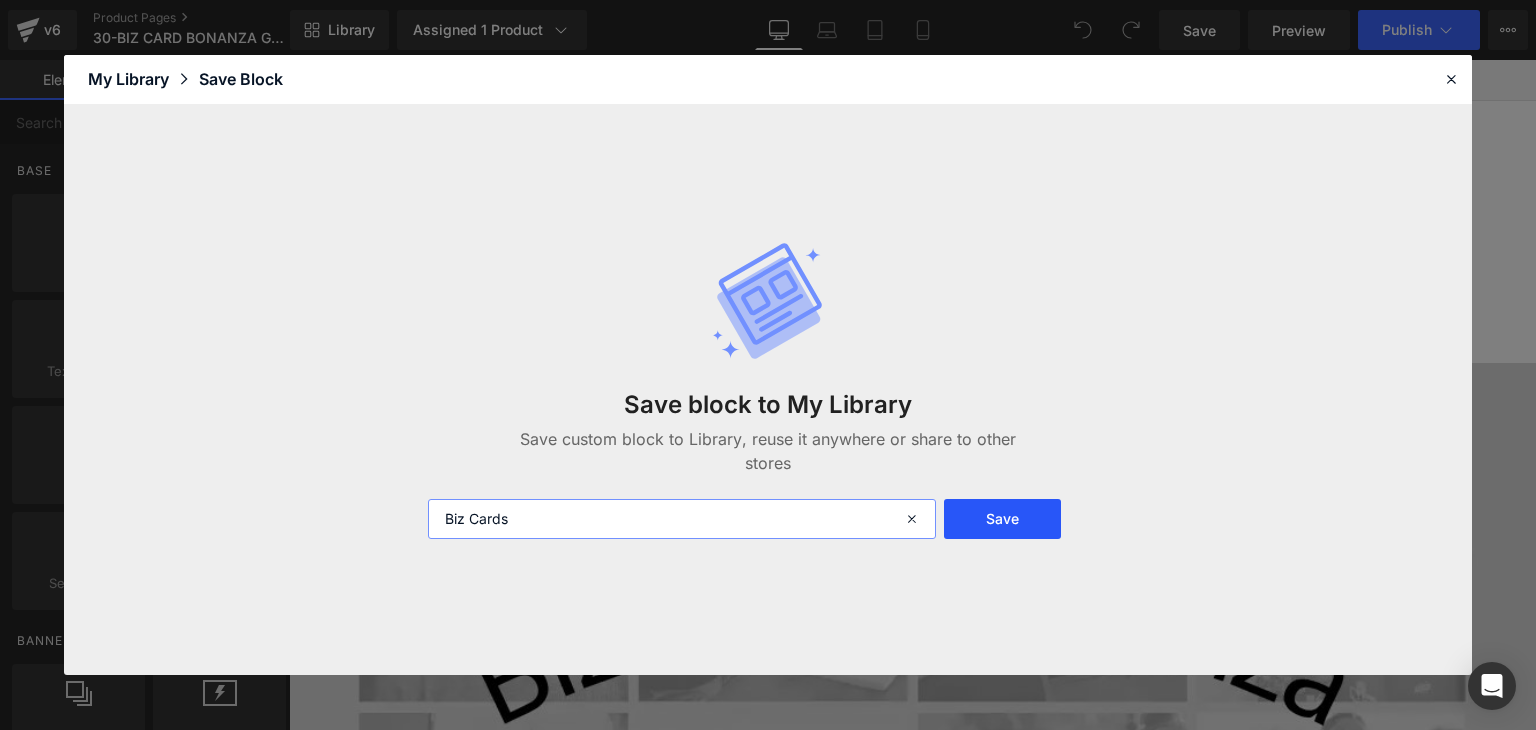 type on "Biz Cards" 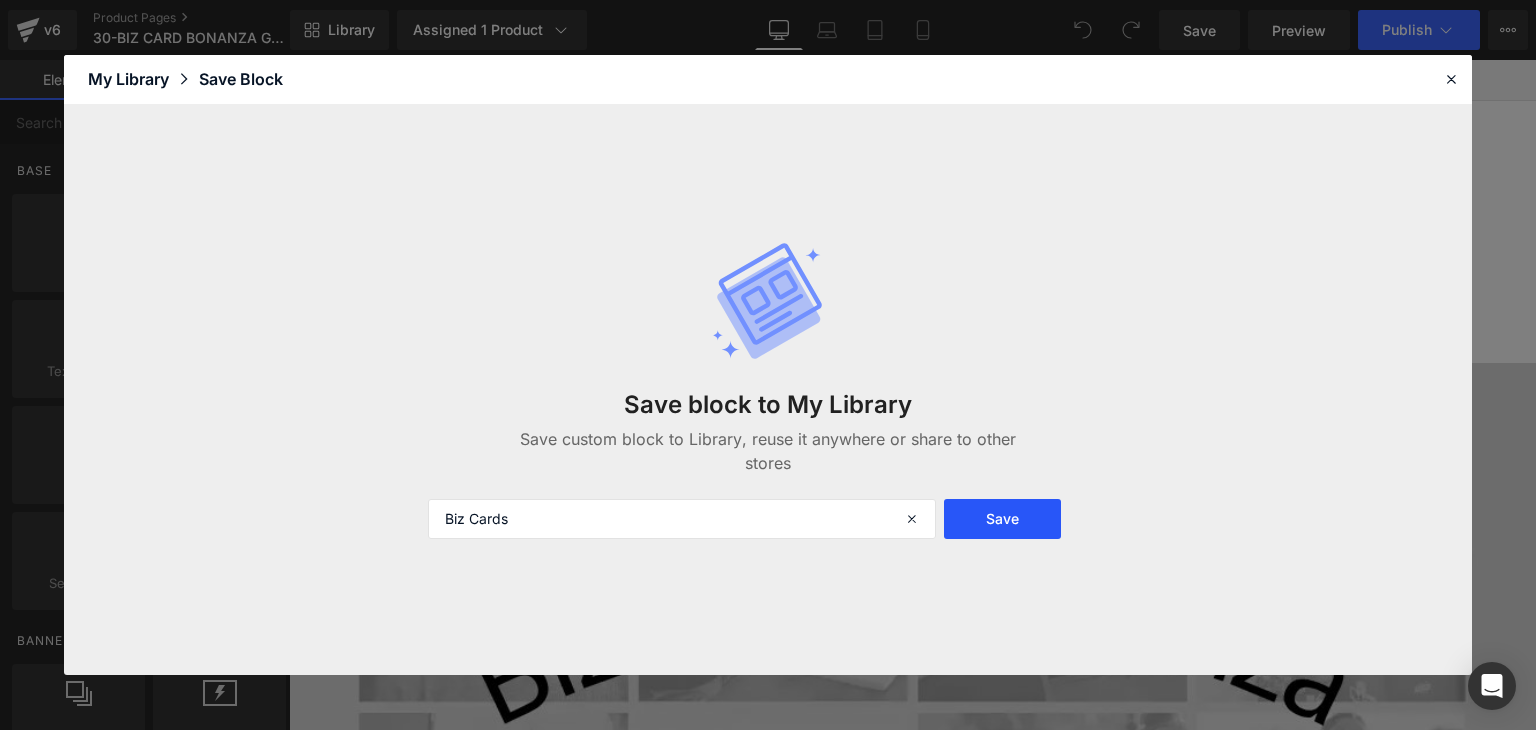 click on "Save" at bounding box center [1002, 519] 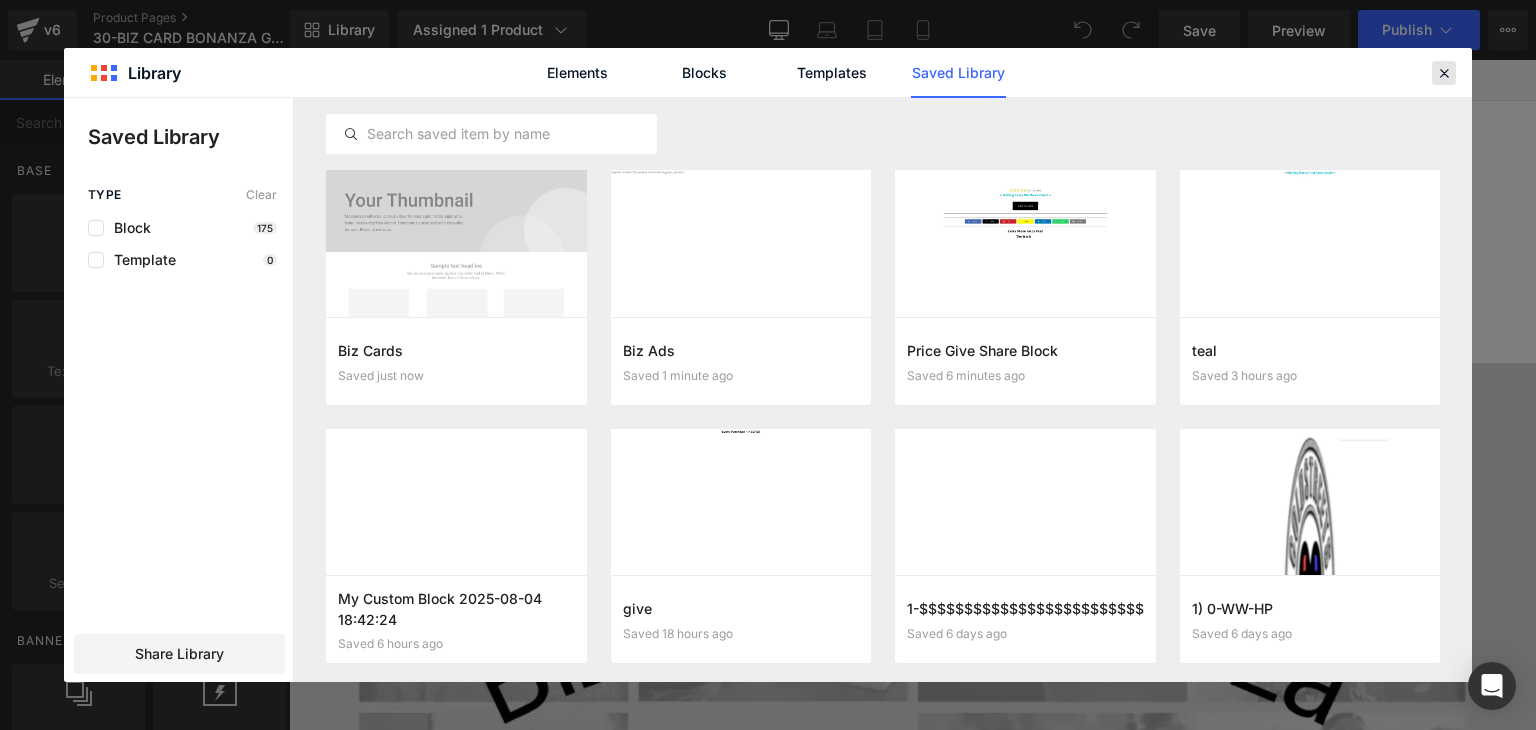 click at bounding box center (1444, 73) 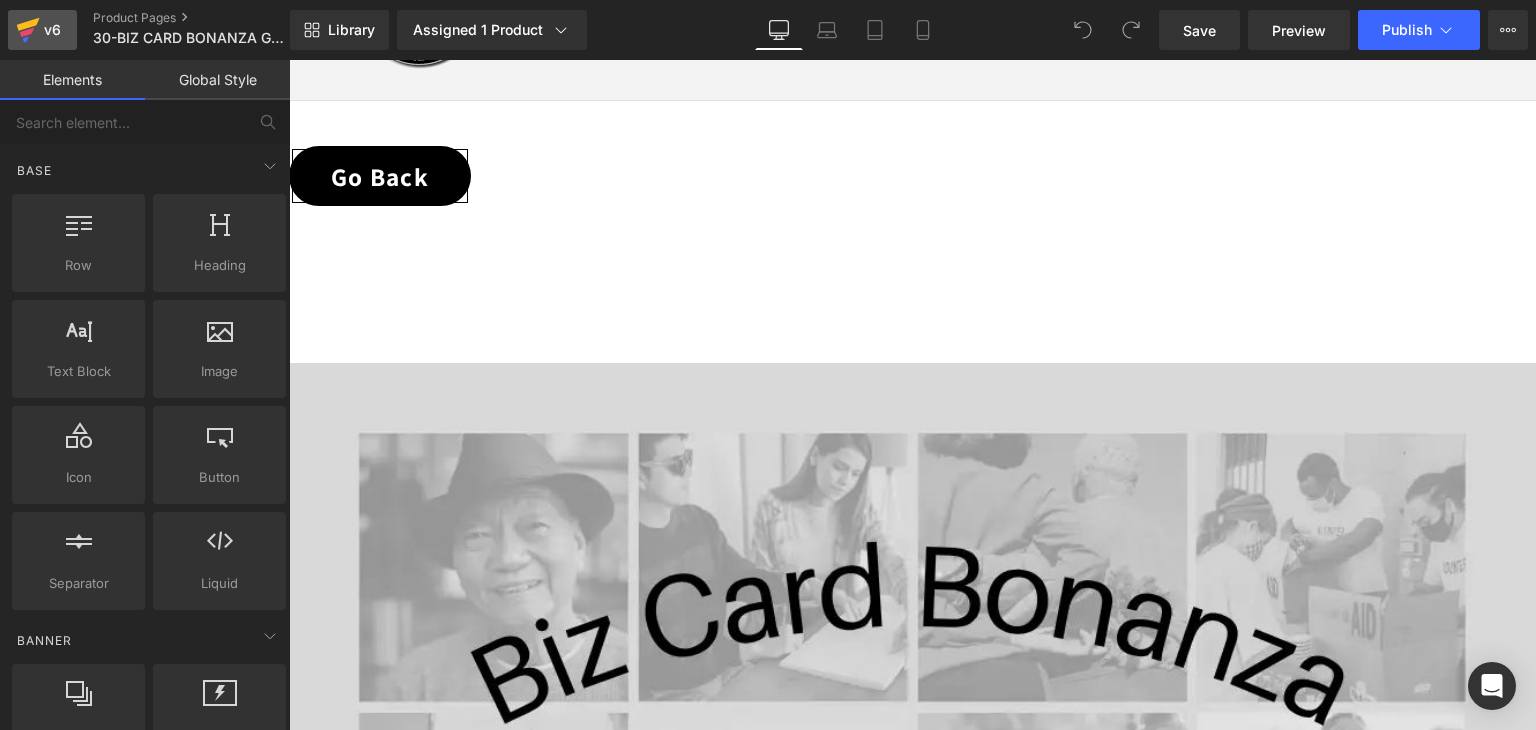 click 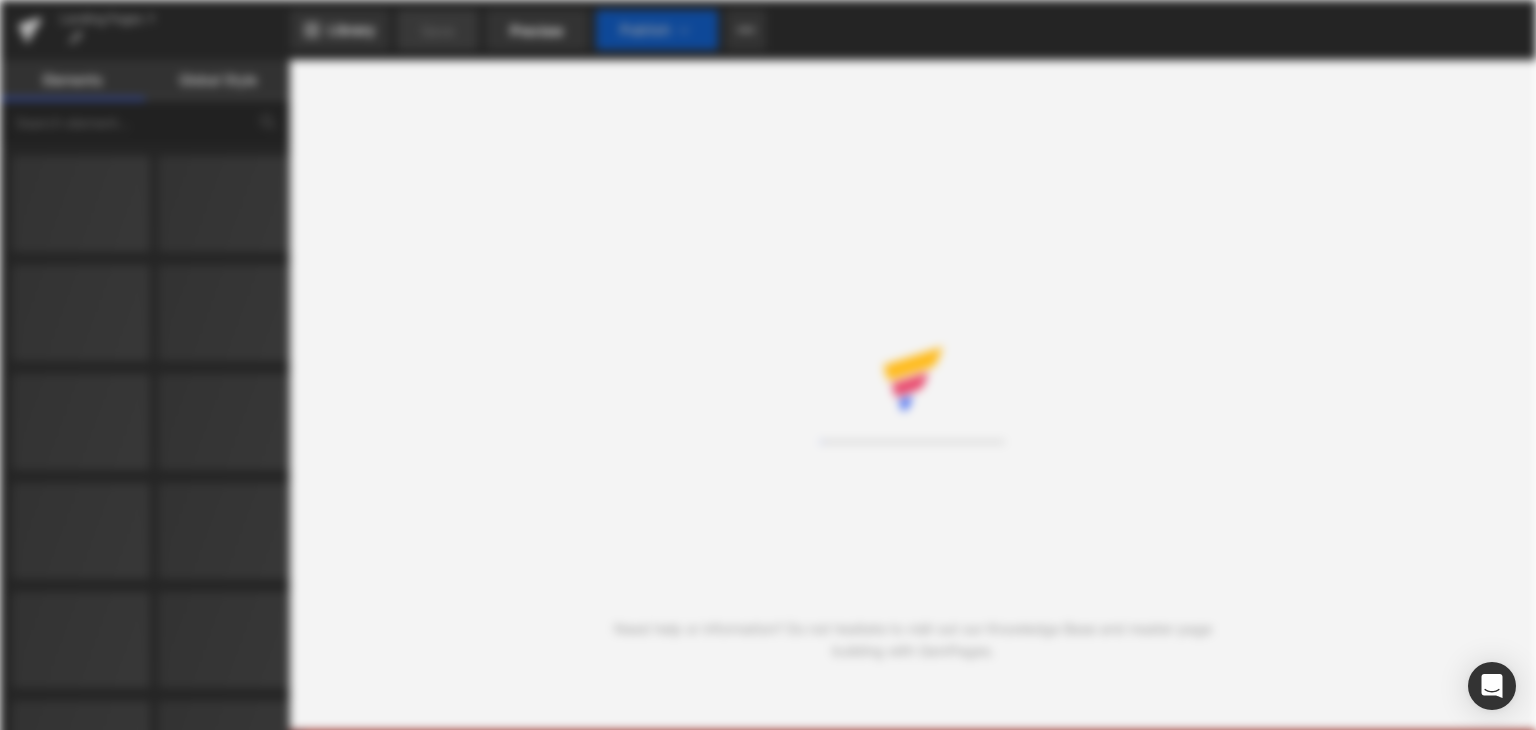 scroll, scrollTop: 0, scrollLeft: 0, axis: both 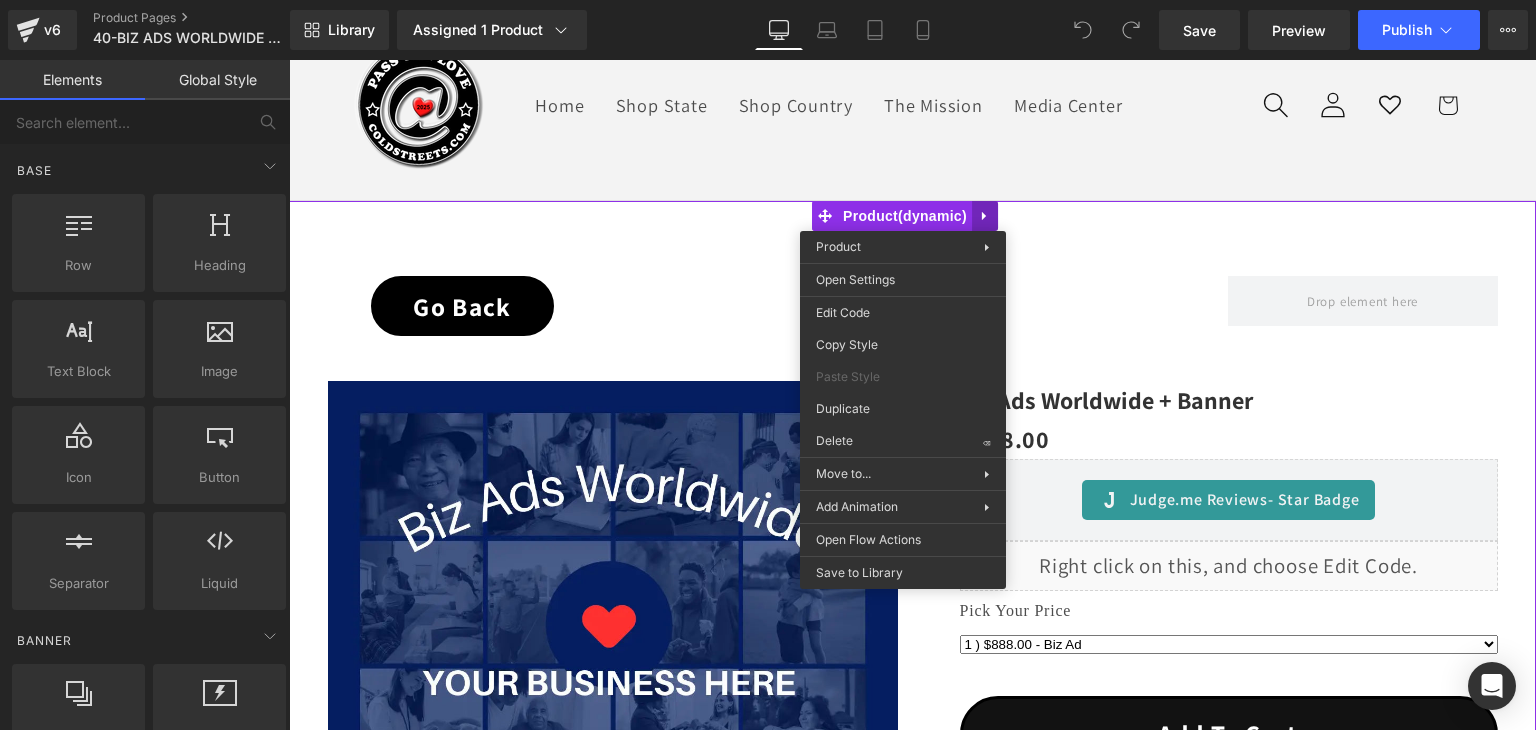click on "Go Back Button         Separator         Row
Sale Off
(P) Image
Biz Ads Worldwide + Banner
(P) Title" at bounding box center (912, 1108) 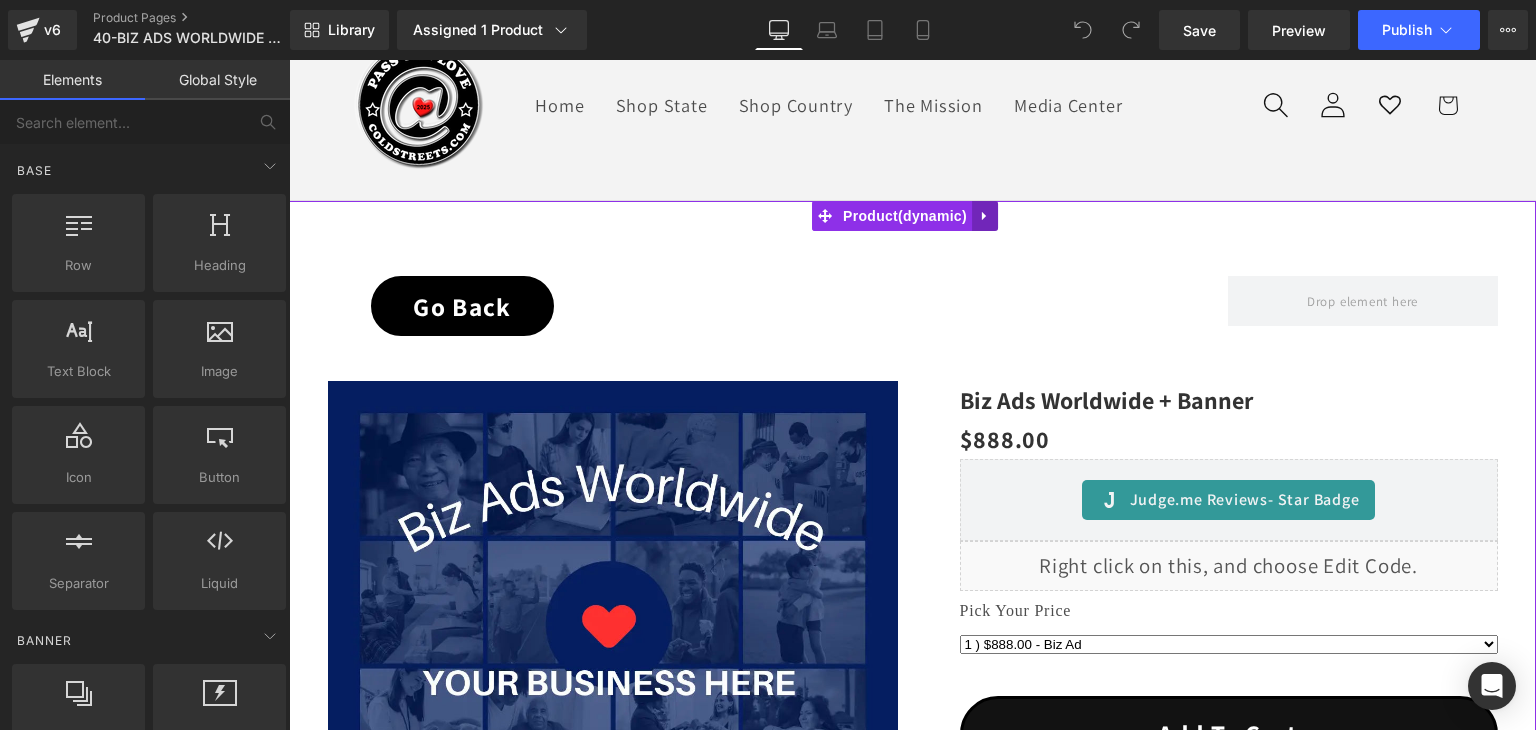 click at bounding box center [985, 216] 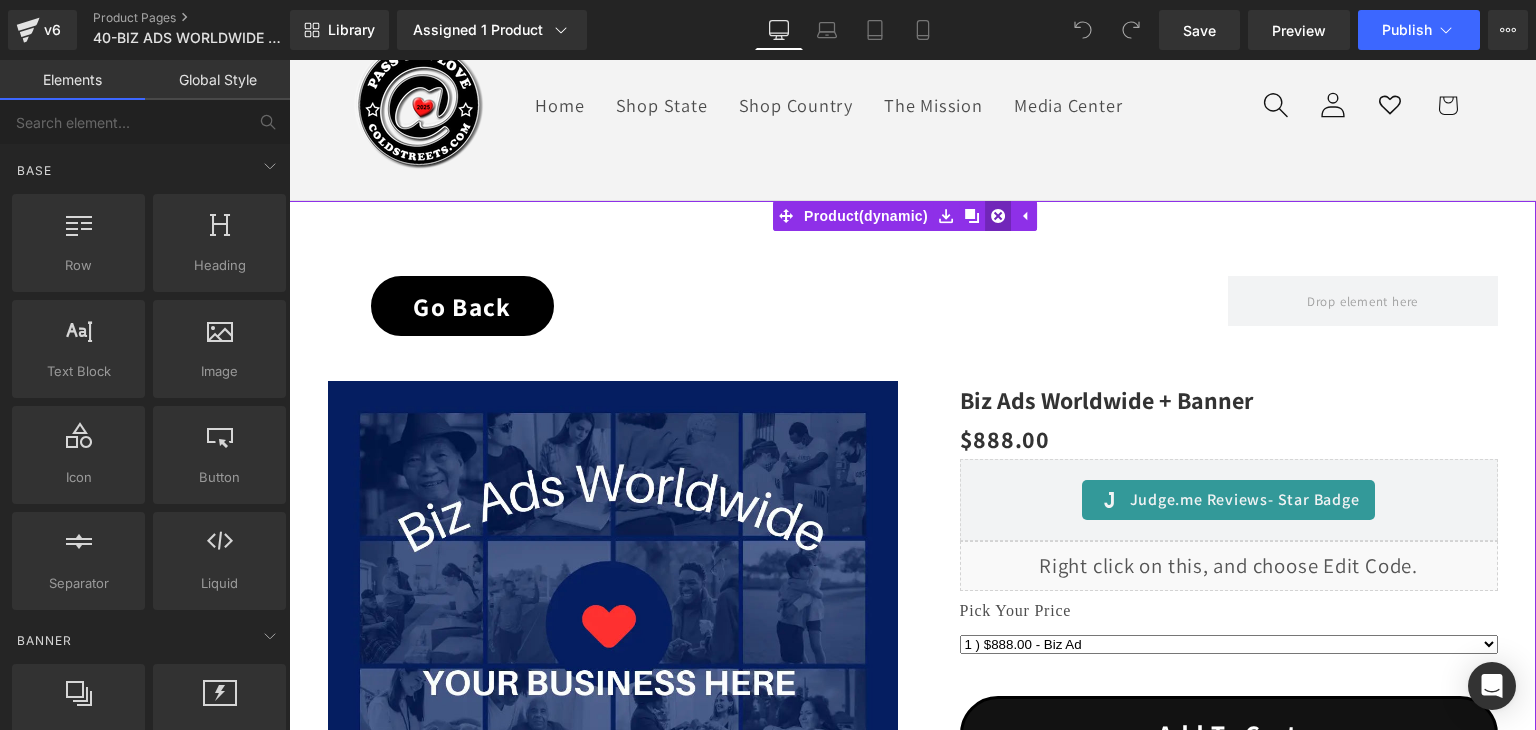 click at bounding box center [998, 216] 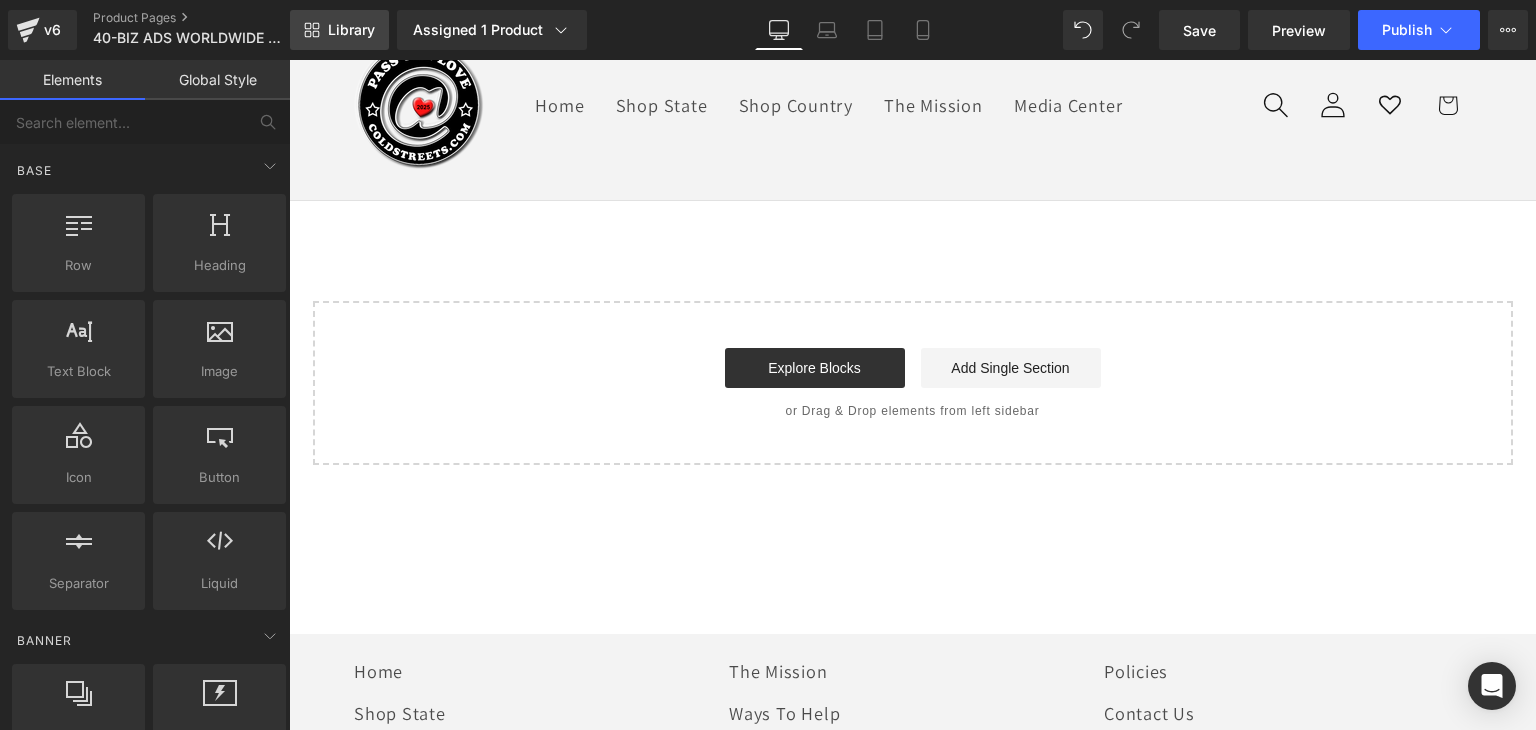 click on "Library" at bounding box center (351, 30) 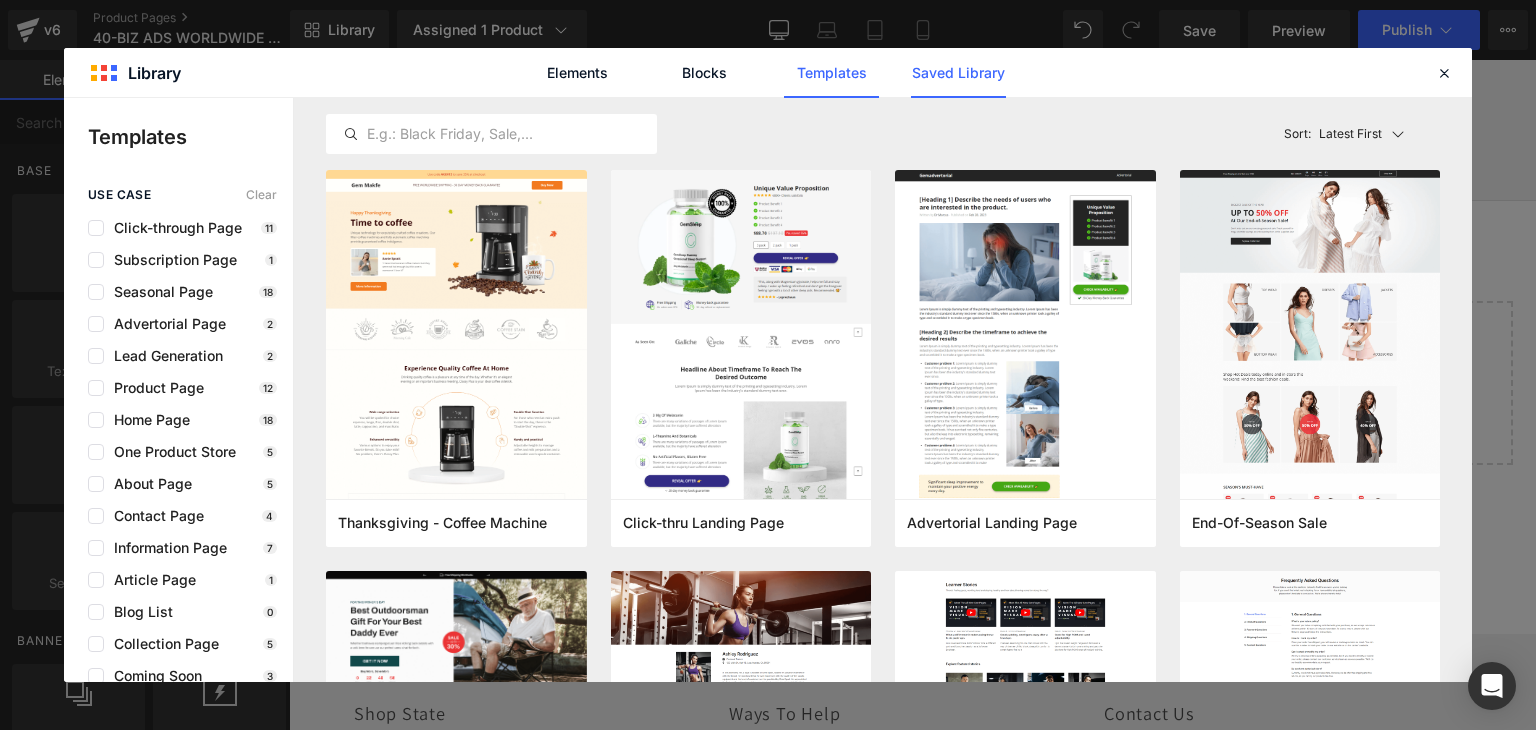 click on "Saved Library" 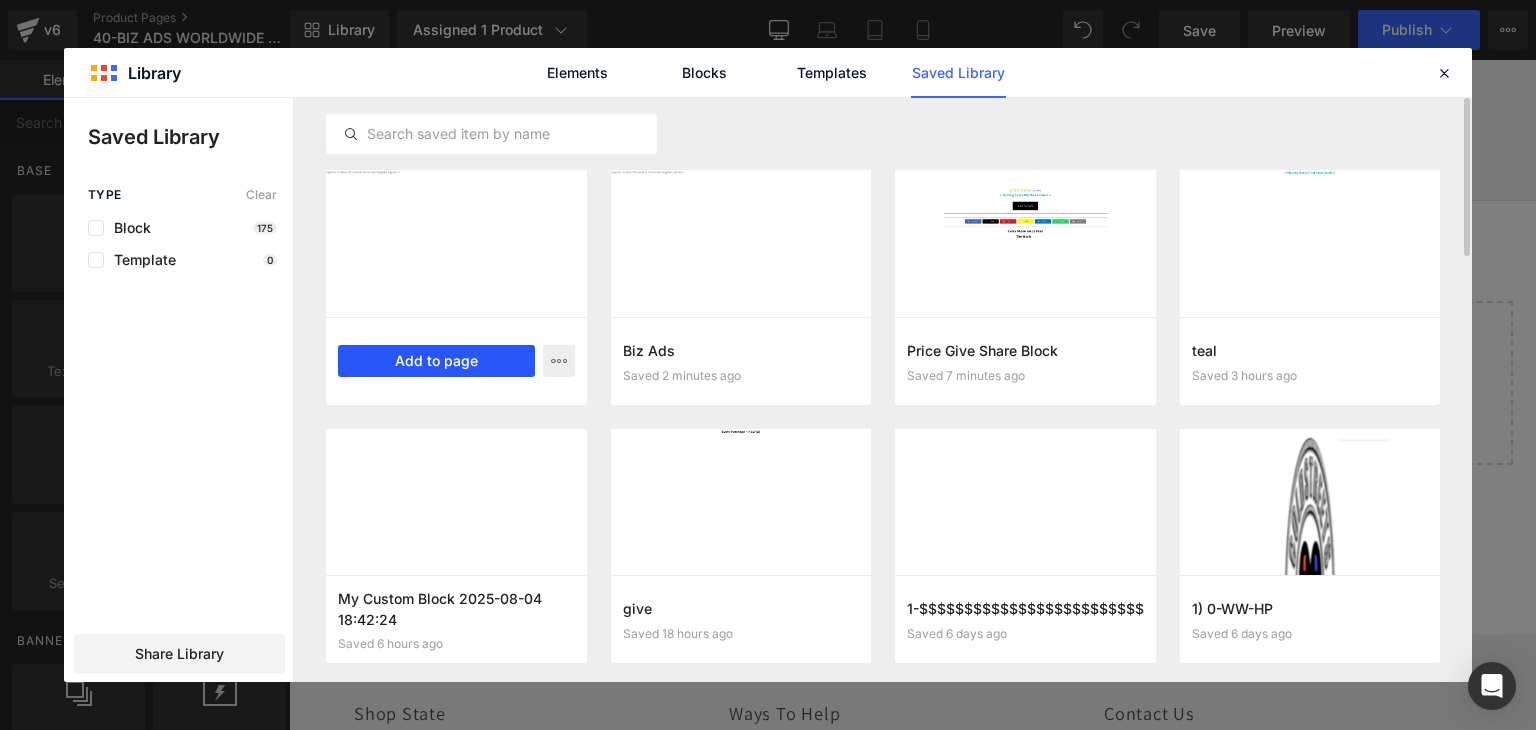 click on "Add to page" at bounding box center [436, 361] 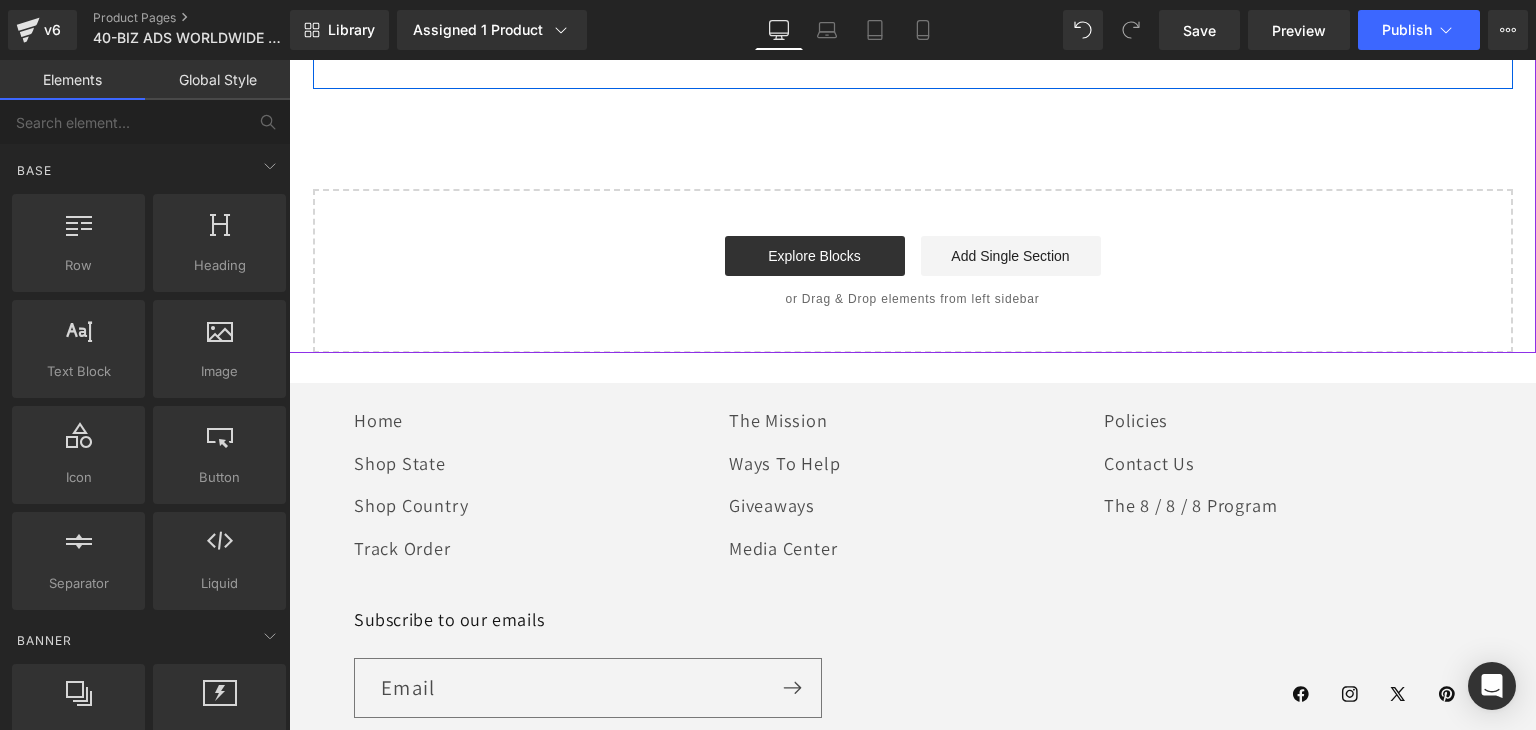 scroll, scrollTop: 2140, scrollLeft: 0, axis: vertical 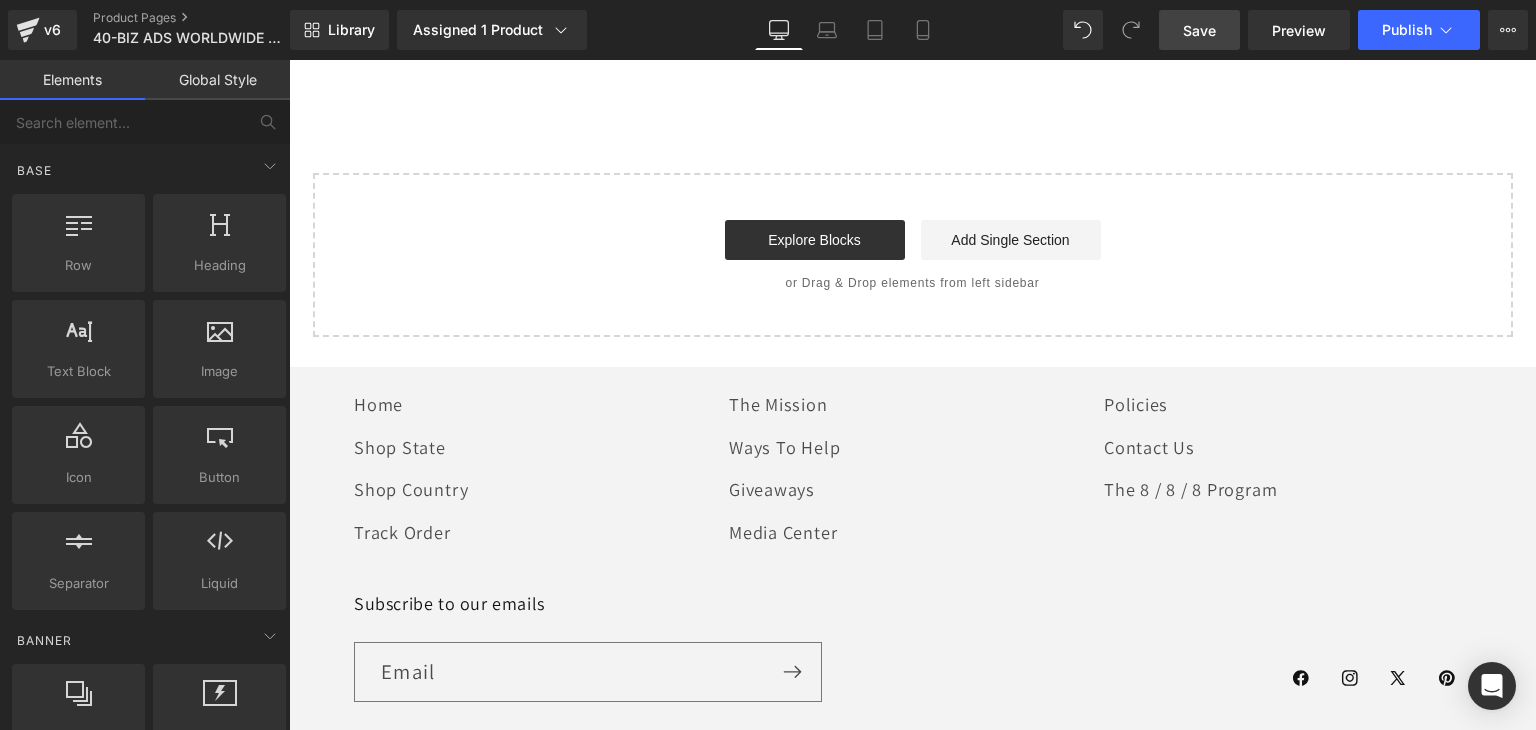 click on "Save" at bounding box center (1199, 30) 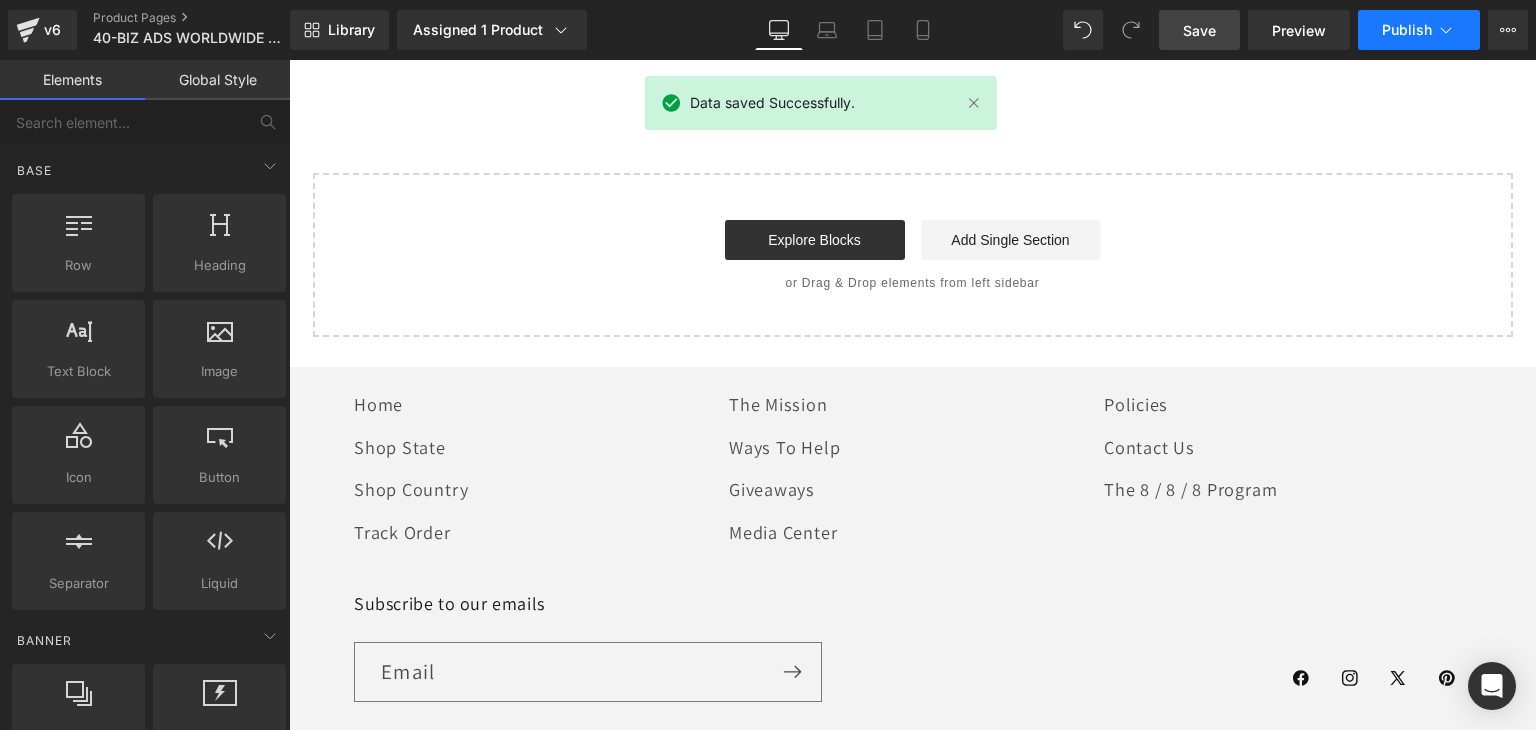 click on "Publish" at bounding box center (1407, 30) 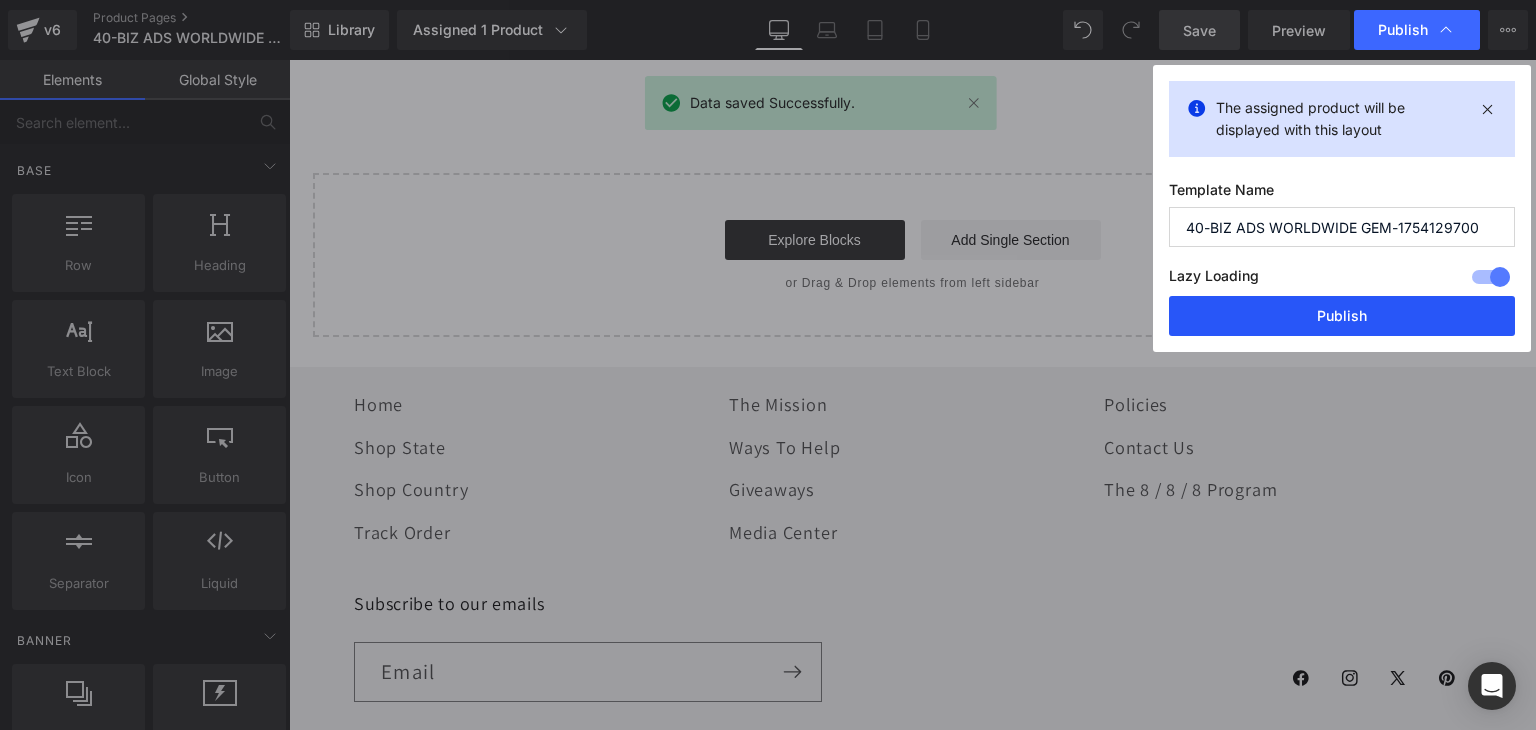 click on "Publish" at bounding box center (1342, 316) 